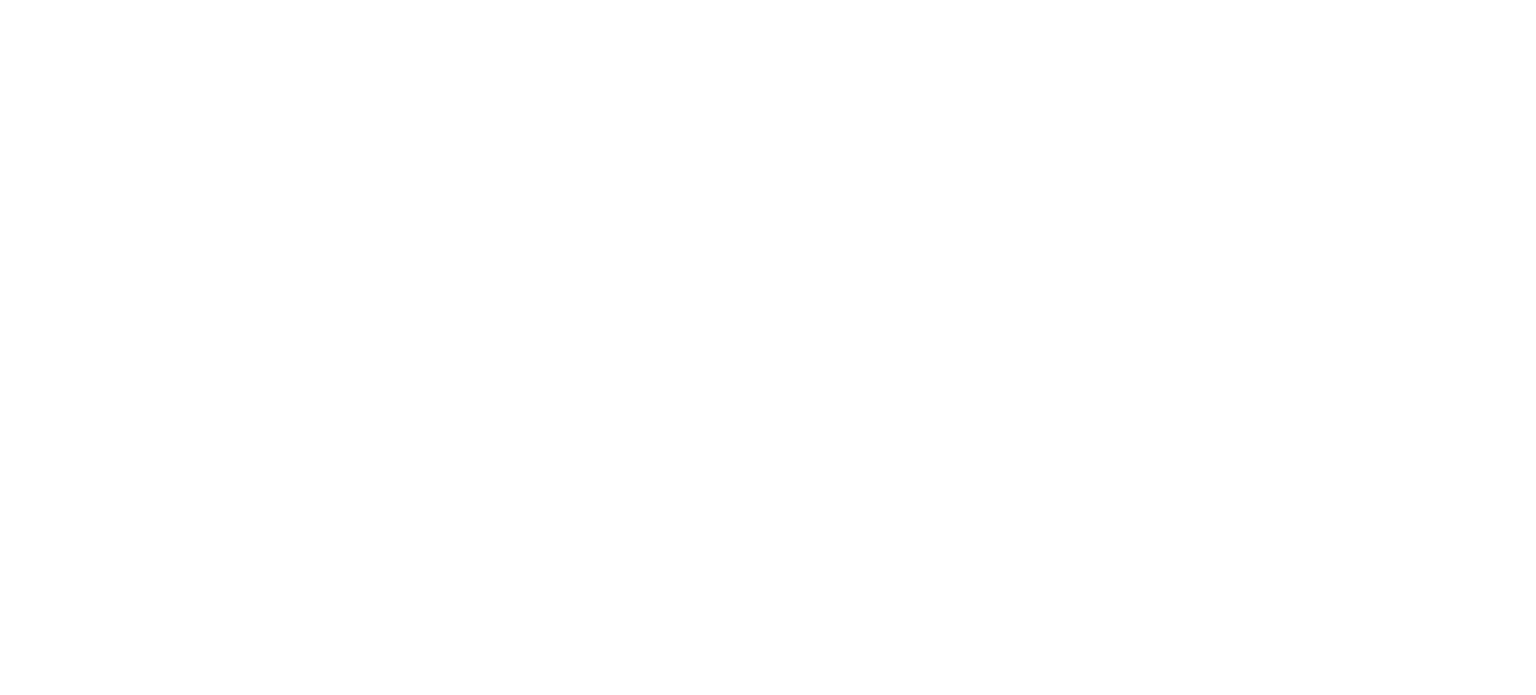 scroll, scrollTop: 0, scrollLeft: 0, axis: both 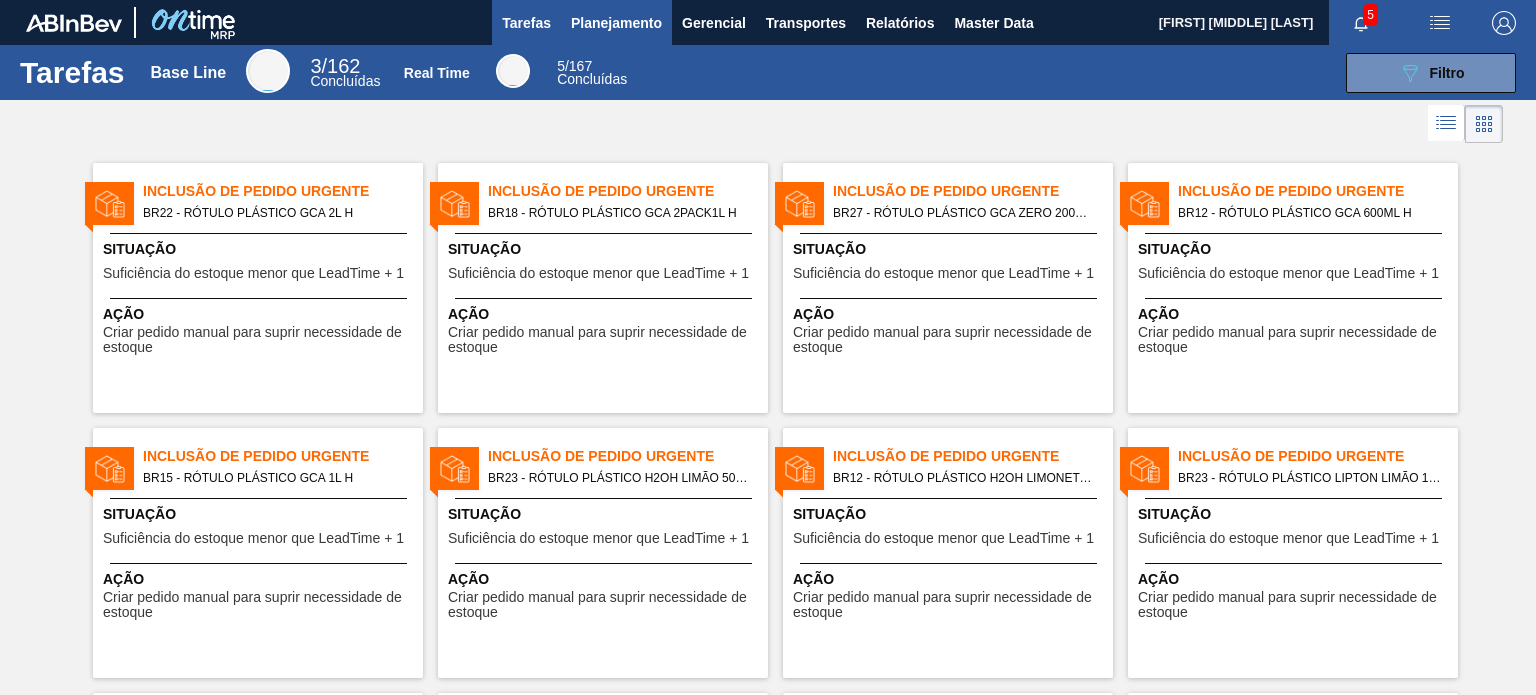 click on "Planejamento" at bounding box center [616, 22] 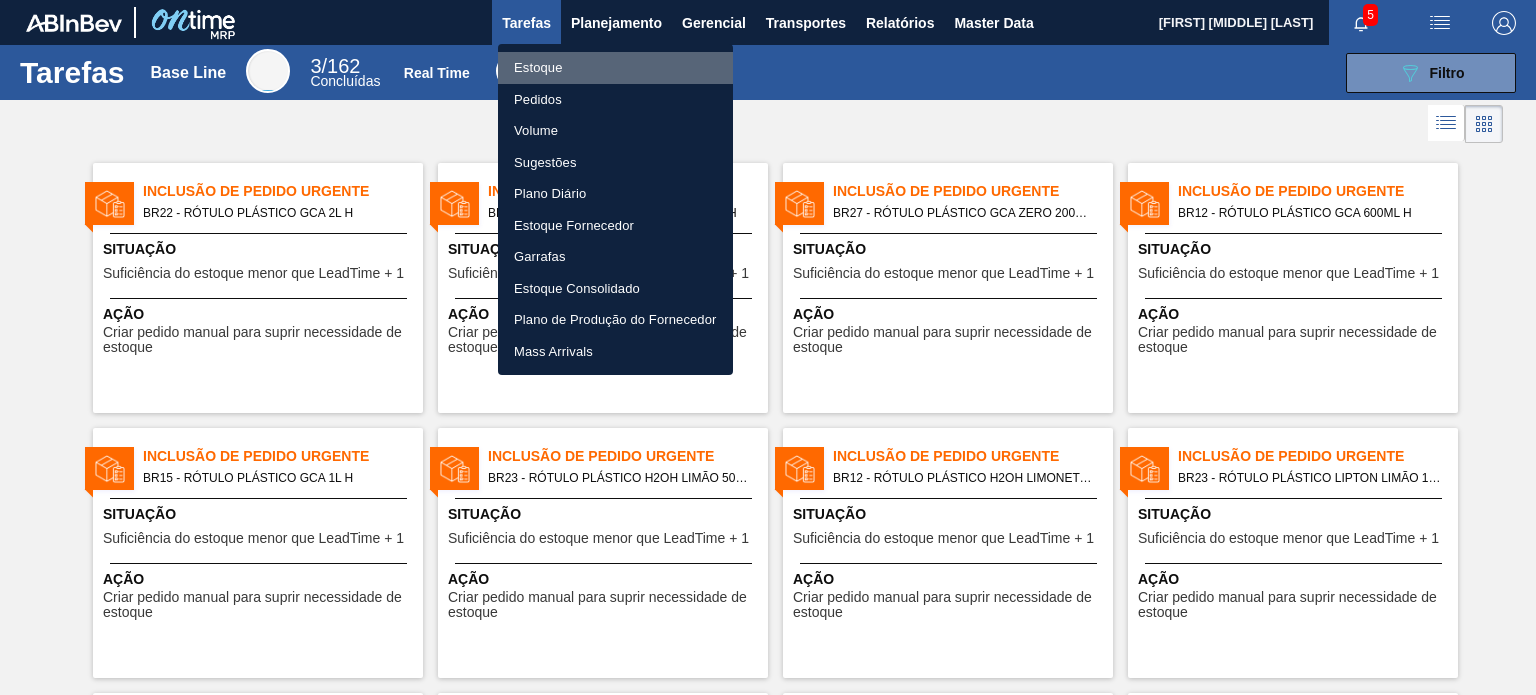click on "Estoque" at bounding box center (615, 68) 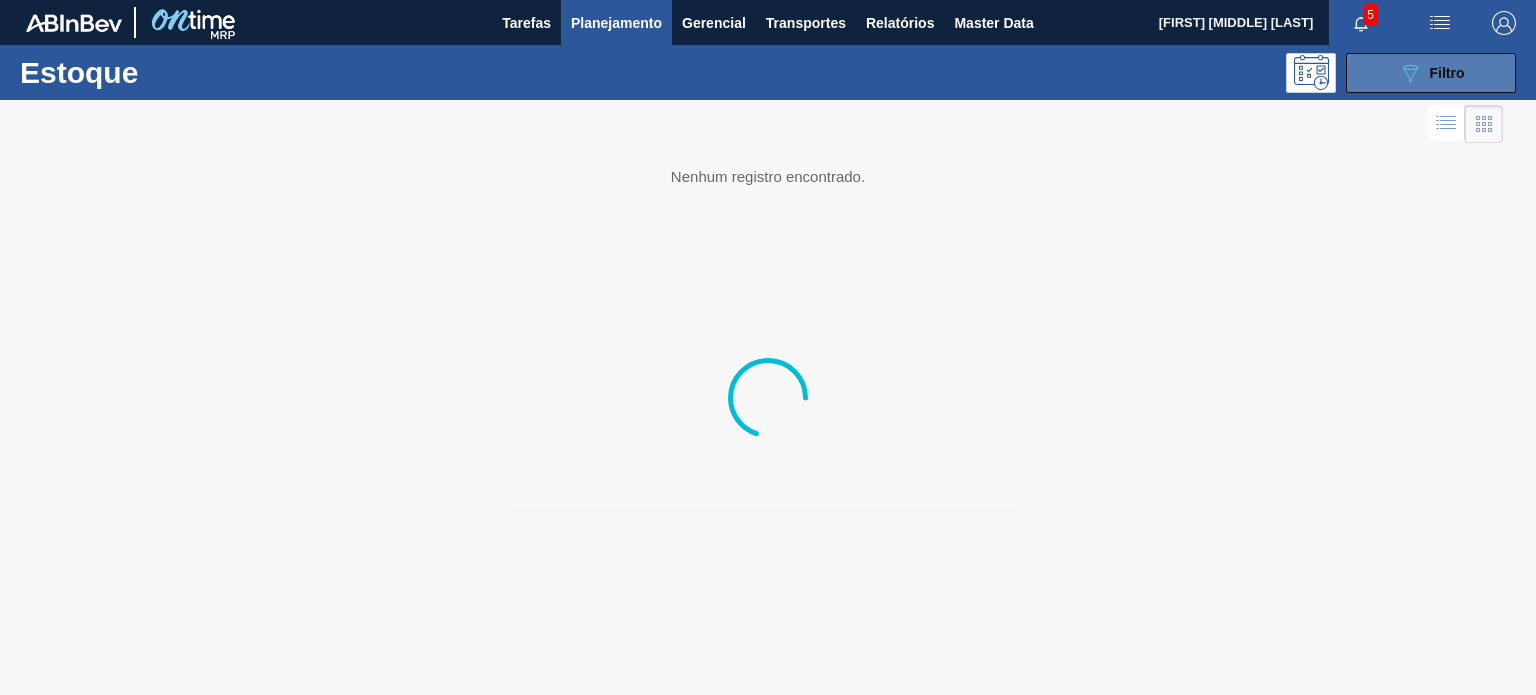 click on "Filtro" at bounding box center (1447, 73) 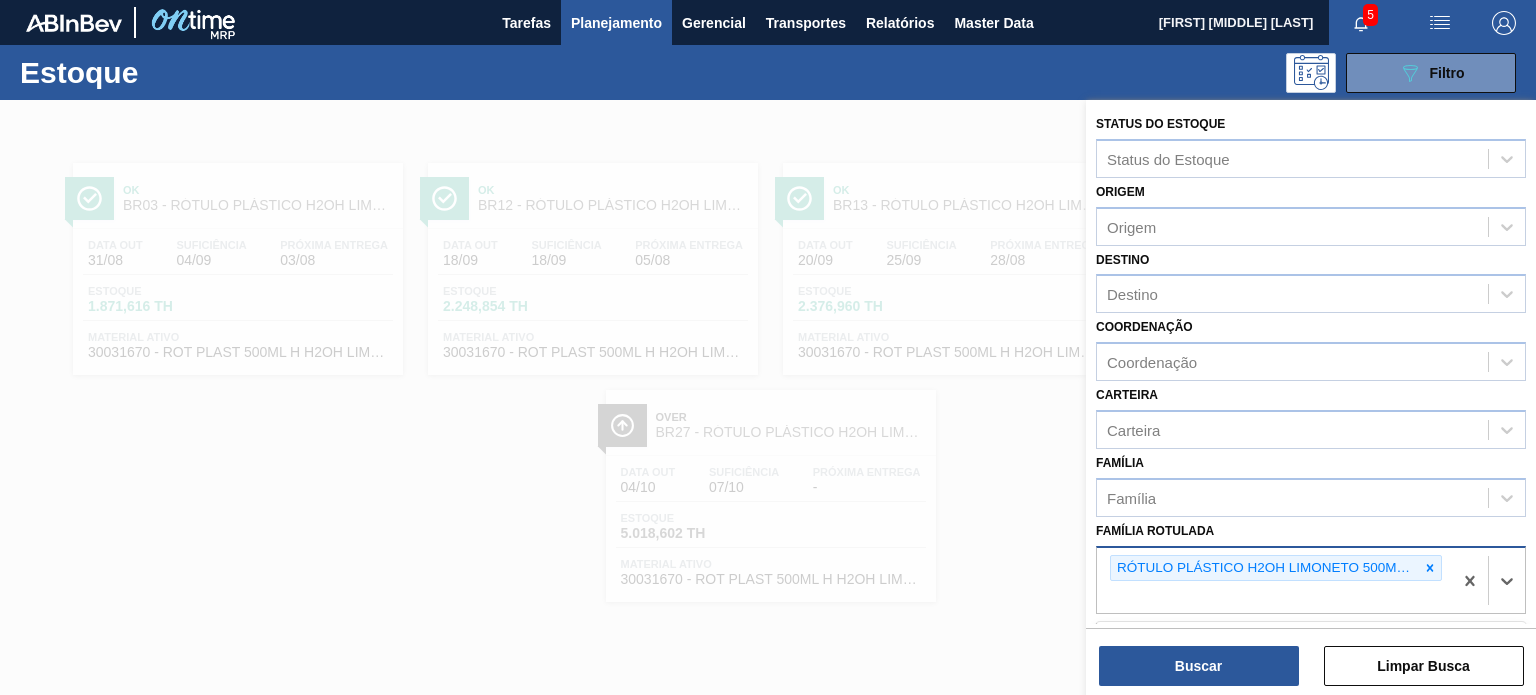 click on "RÓTULO PLÁSTICO H2OH LIMONETO 500ML H" at bounding box center (1265, 568) 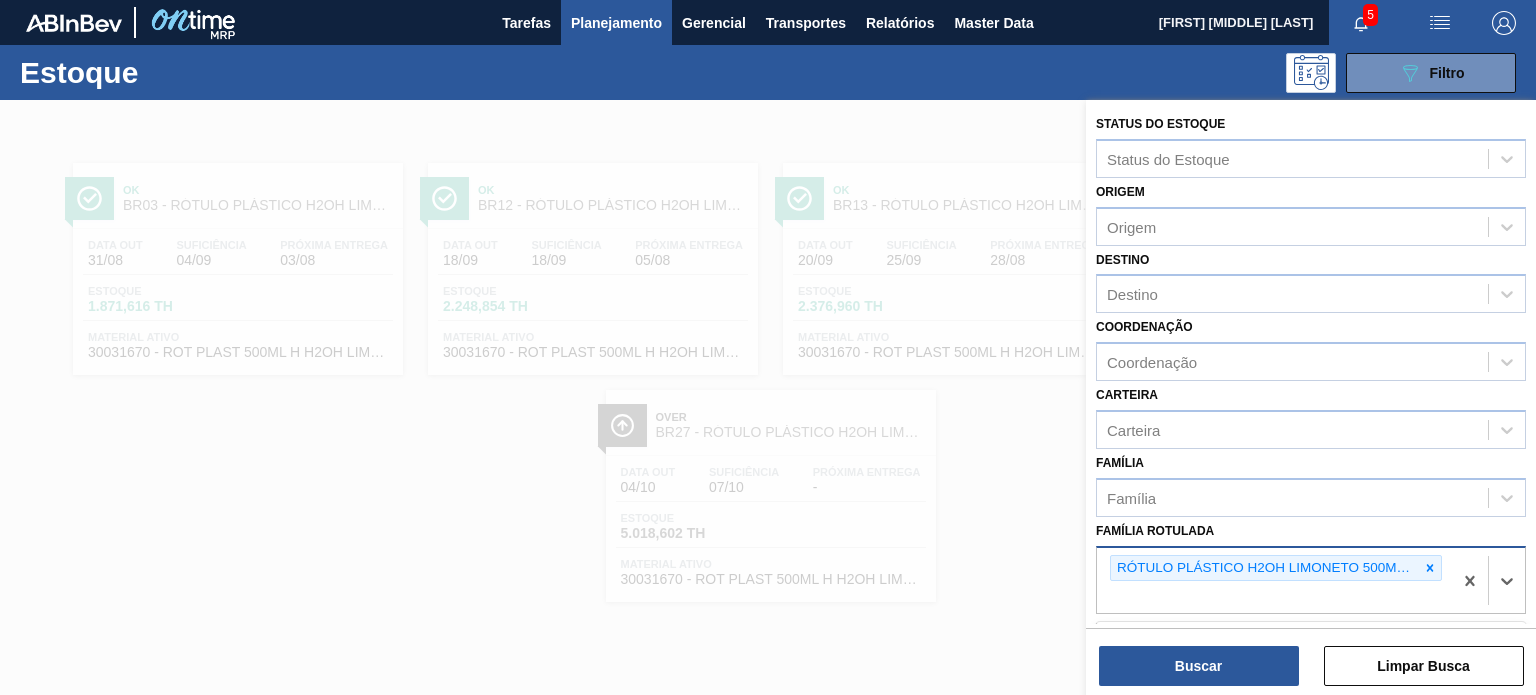 click 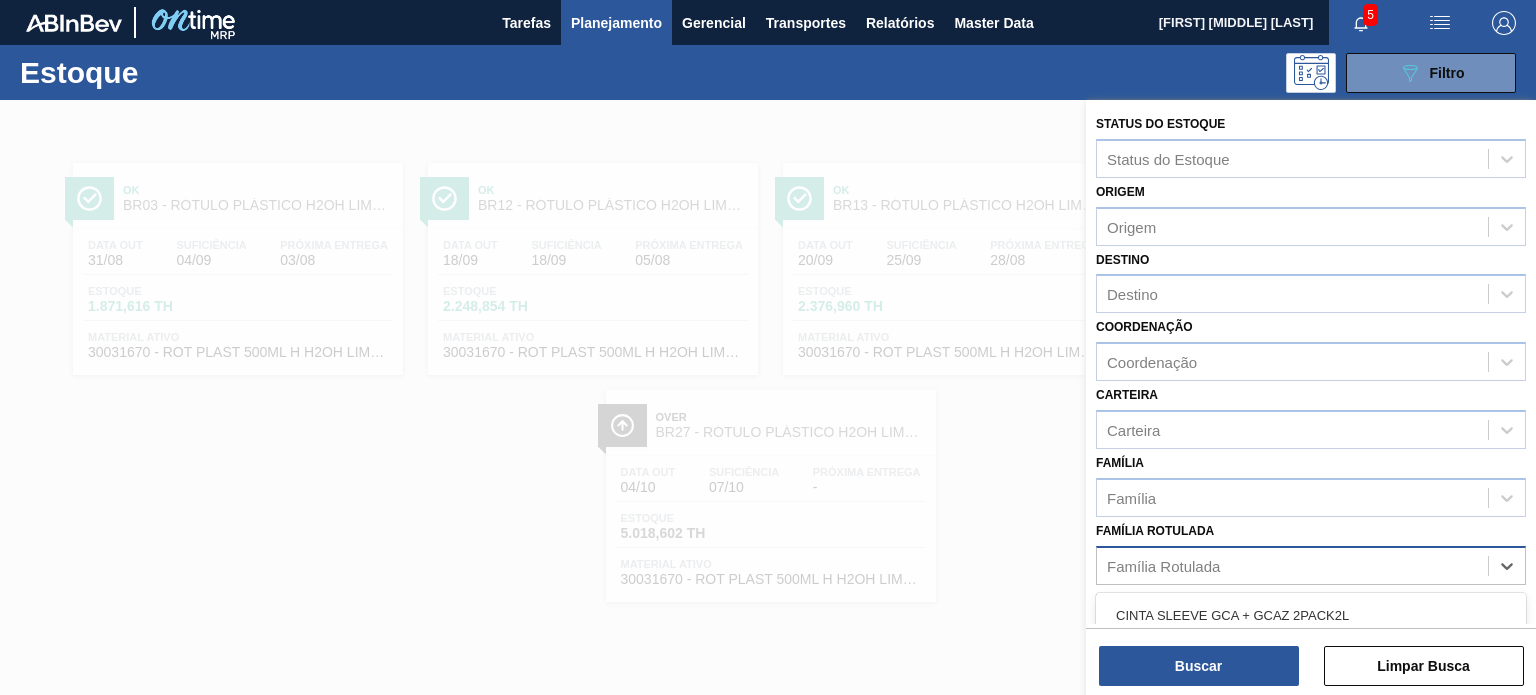 paste on "1993485" 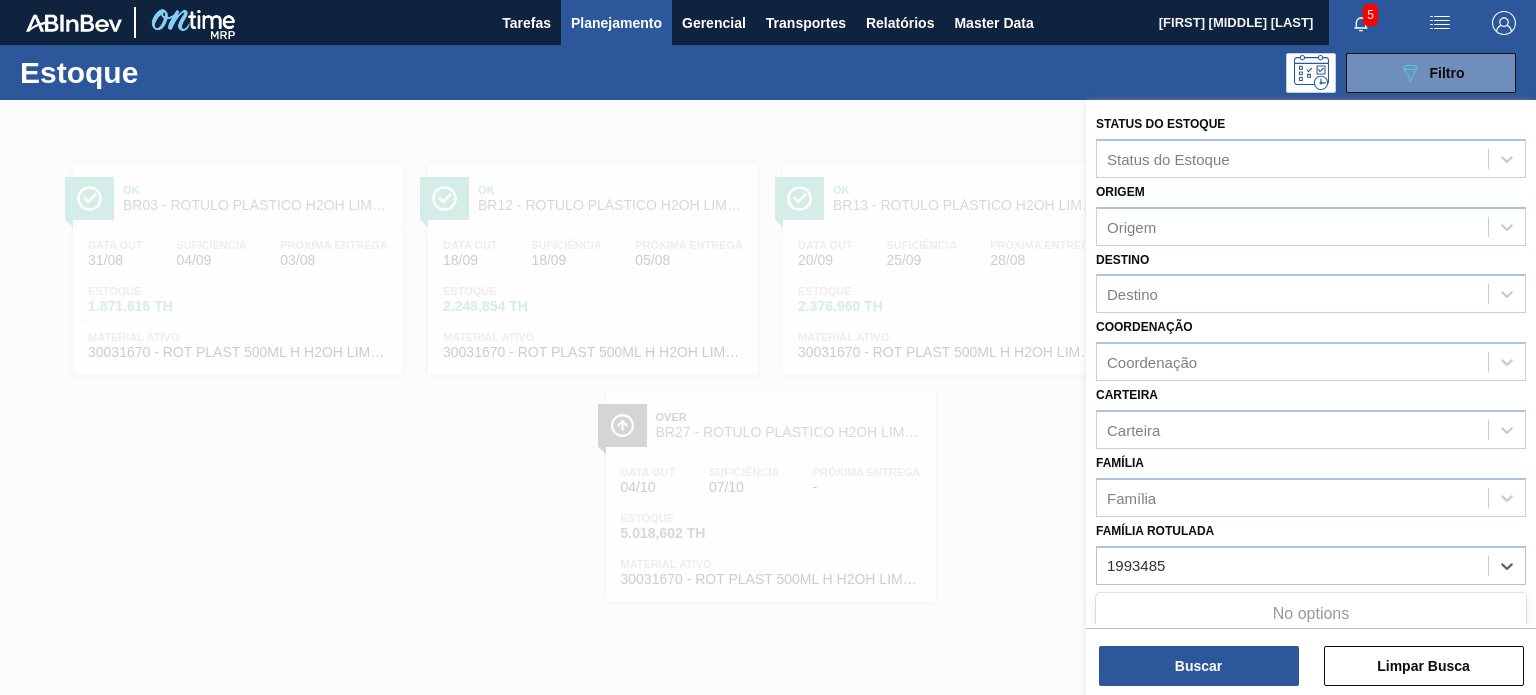 type on "1993485" 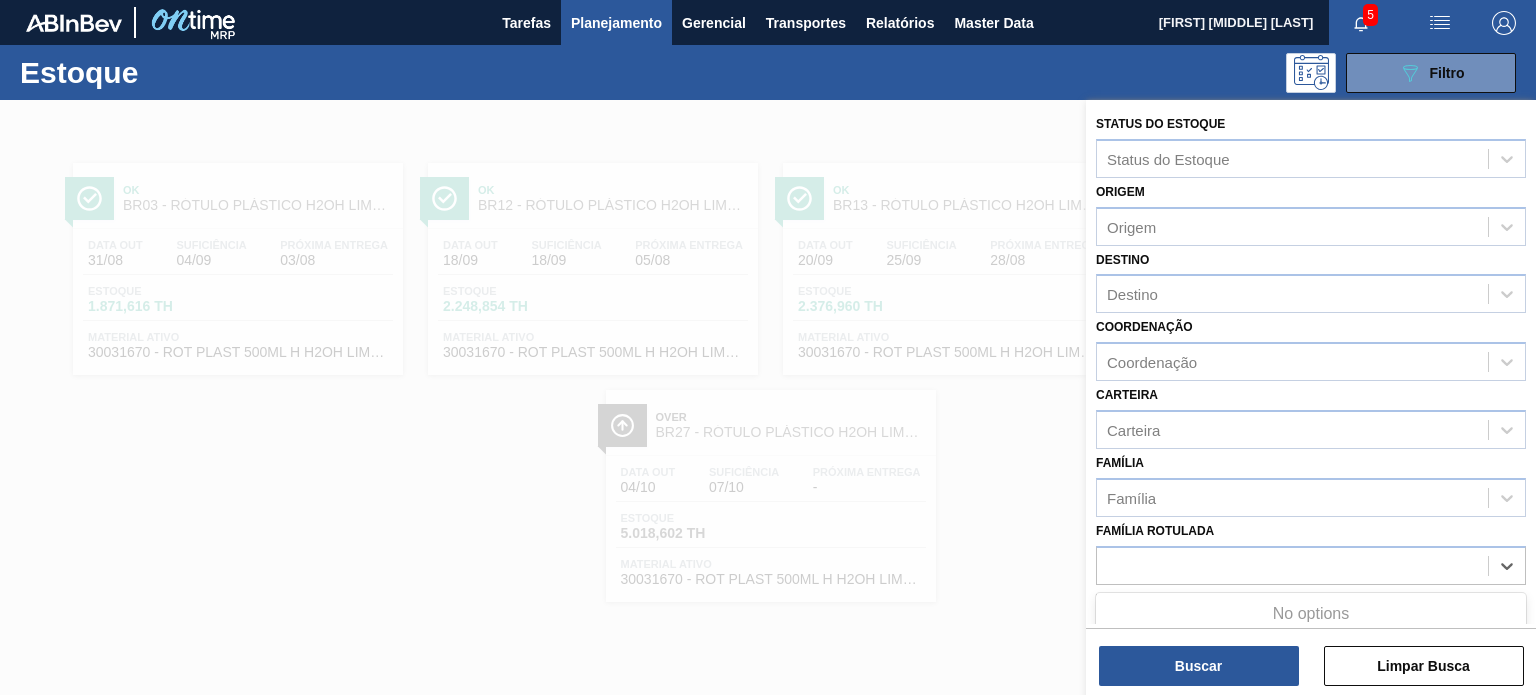 click on "Planejamento" at bounding box center (616, 23) 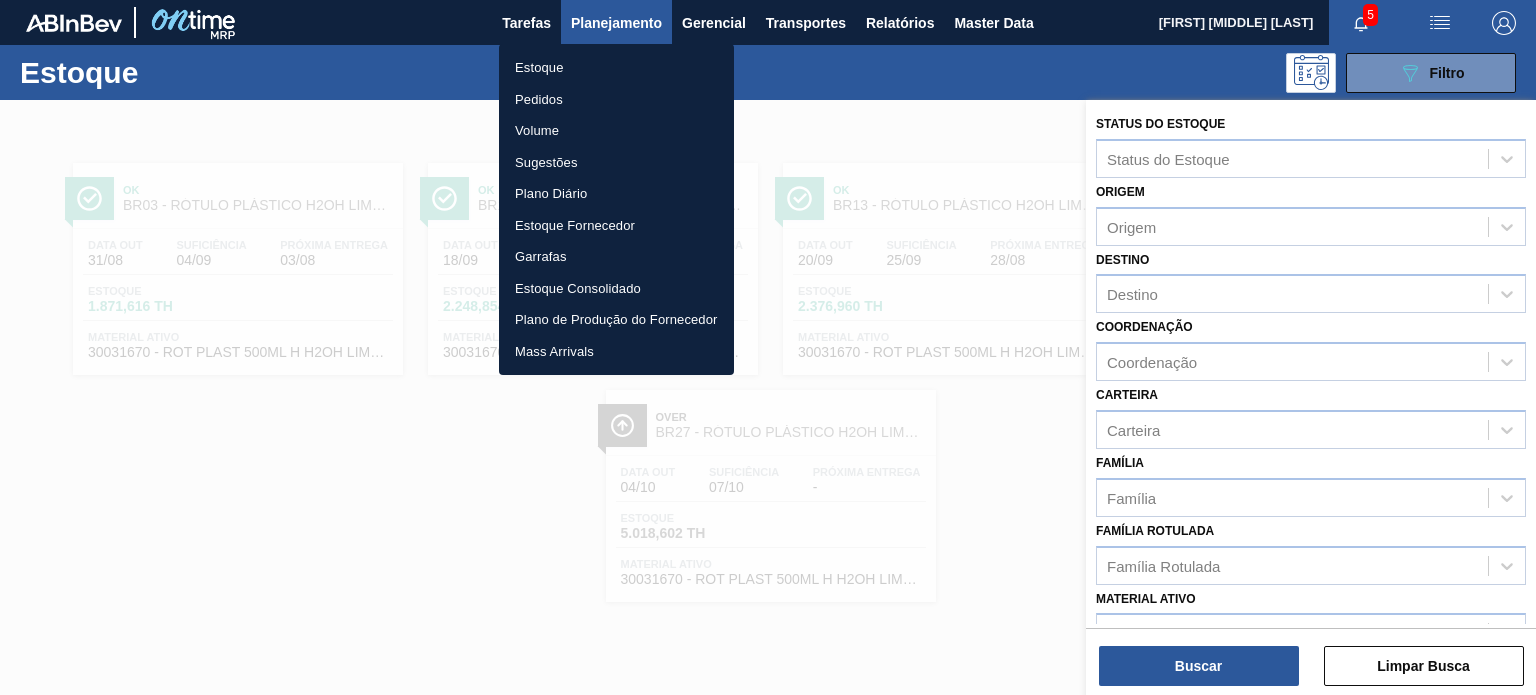 click on "Pedidos" at bounding box center [616, 100] 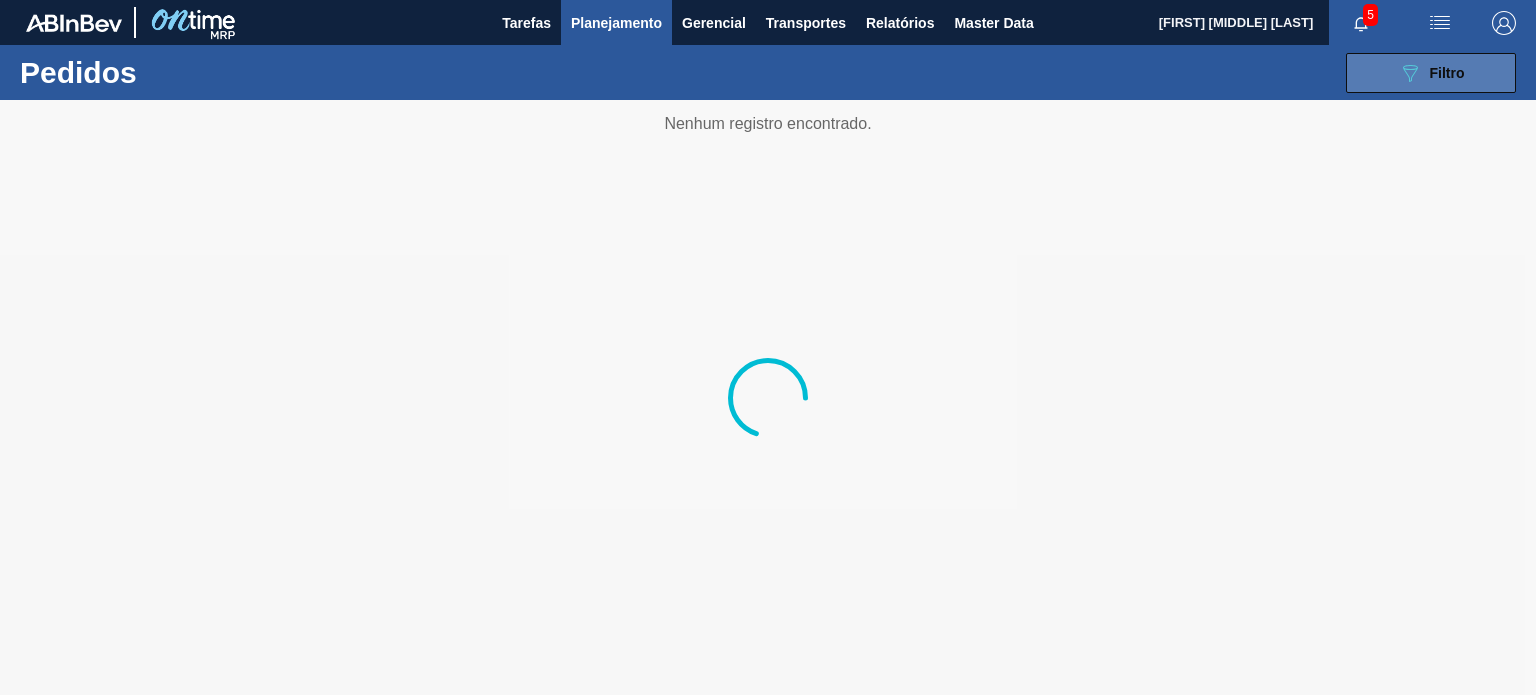 click on "089F7B8B-B2A5-4AFE-B5C0-19BA573D28AC Filtro" at bounding box center [1431, 73] 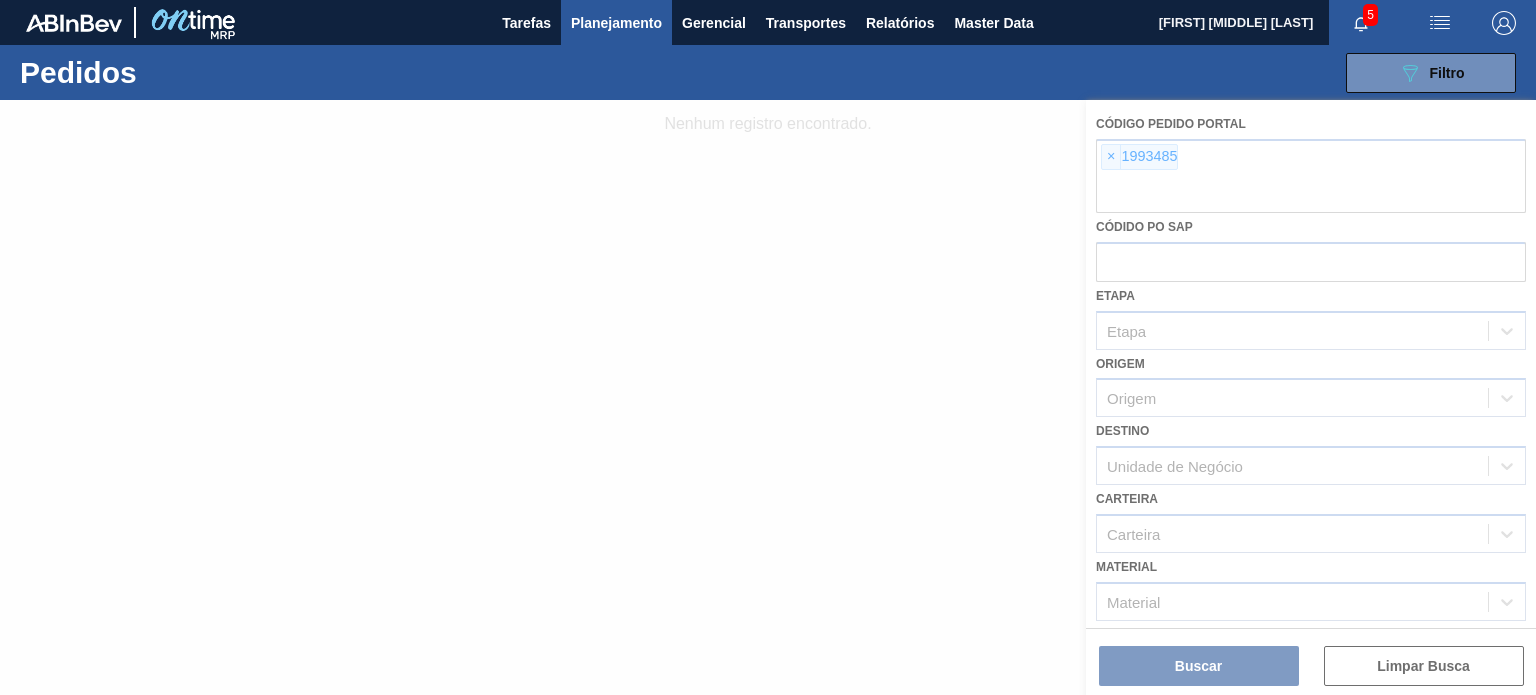 click at bounding box center (768, 397) 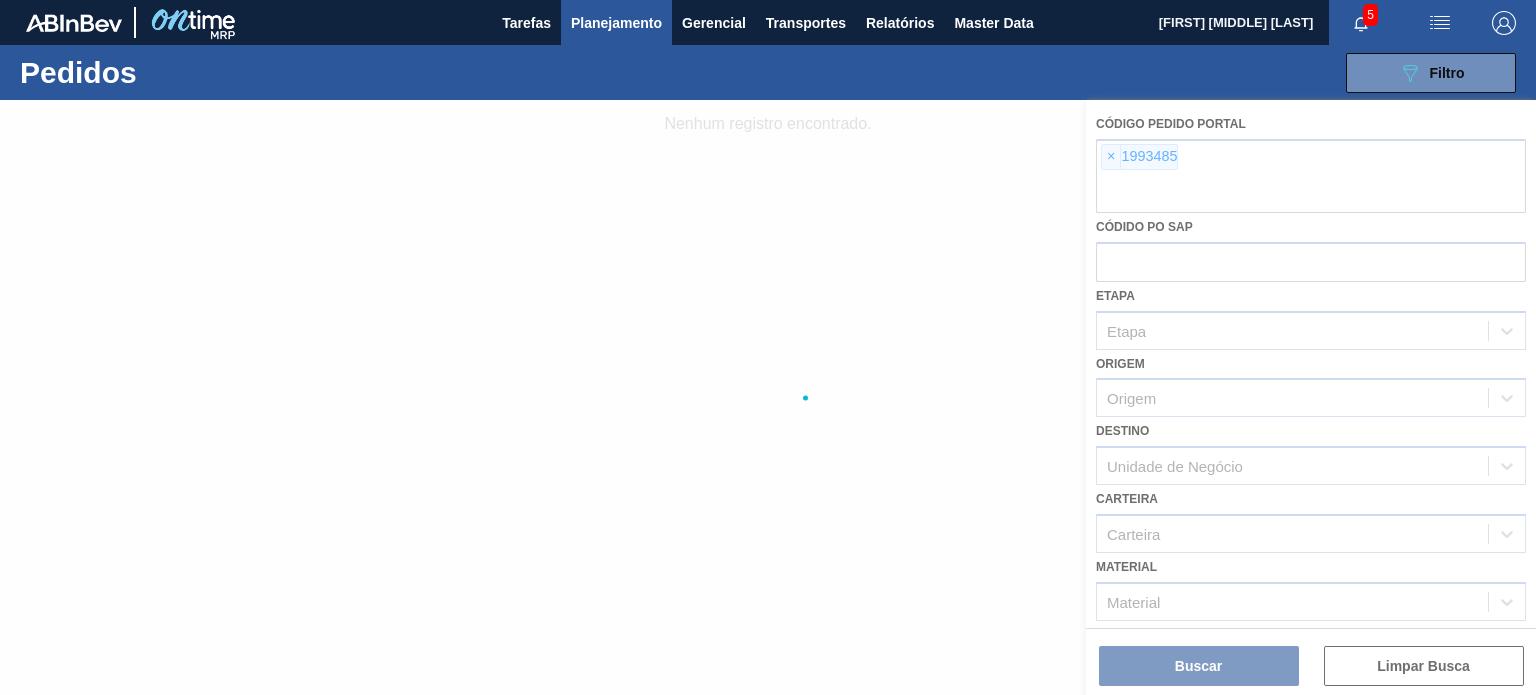 click at bounding box center [768, 397] 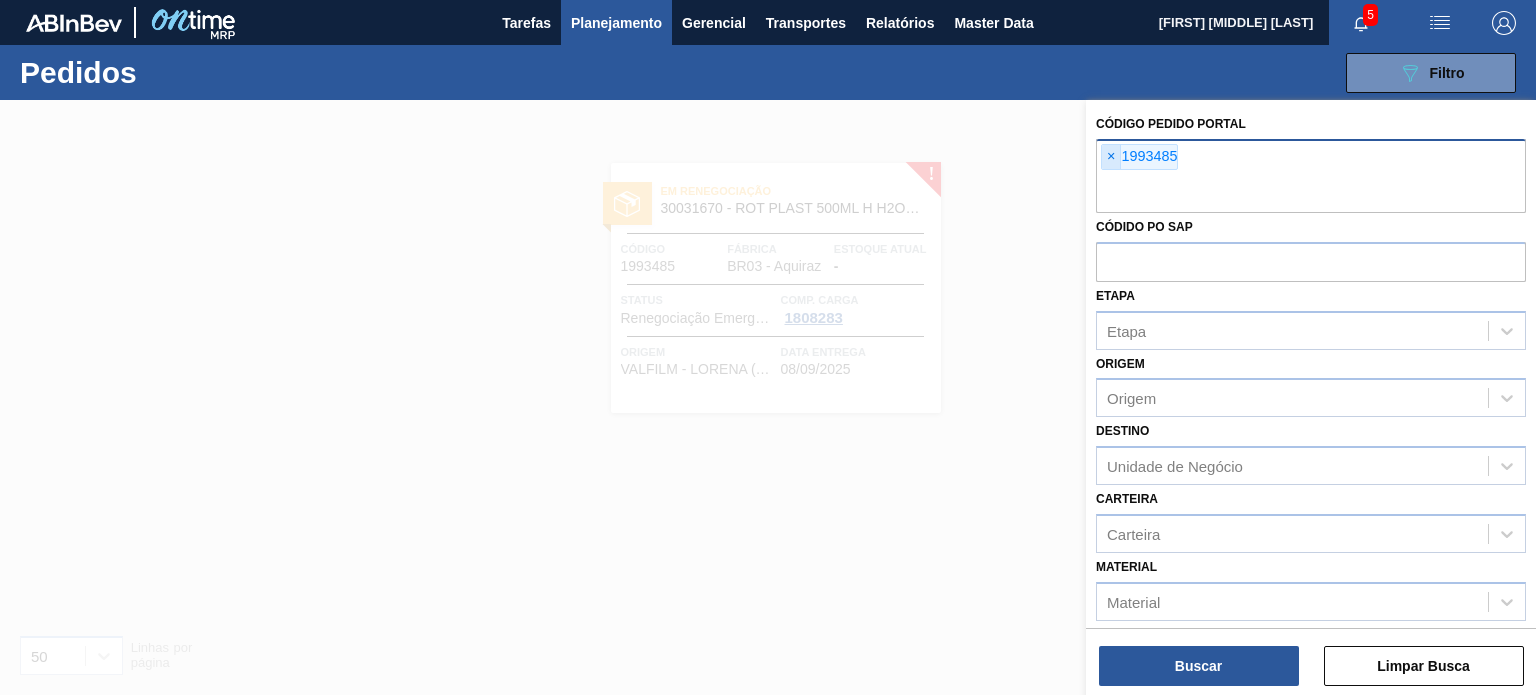 click on "×" at bounding box center [1111, 157] 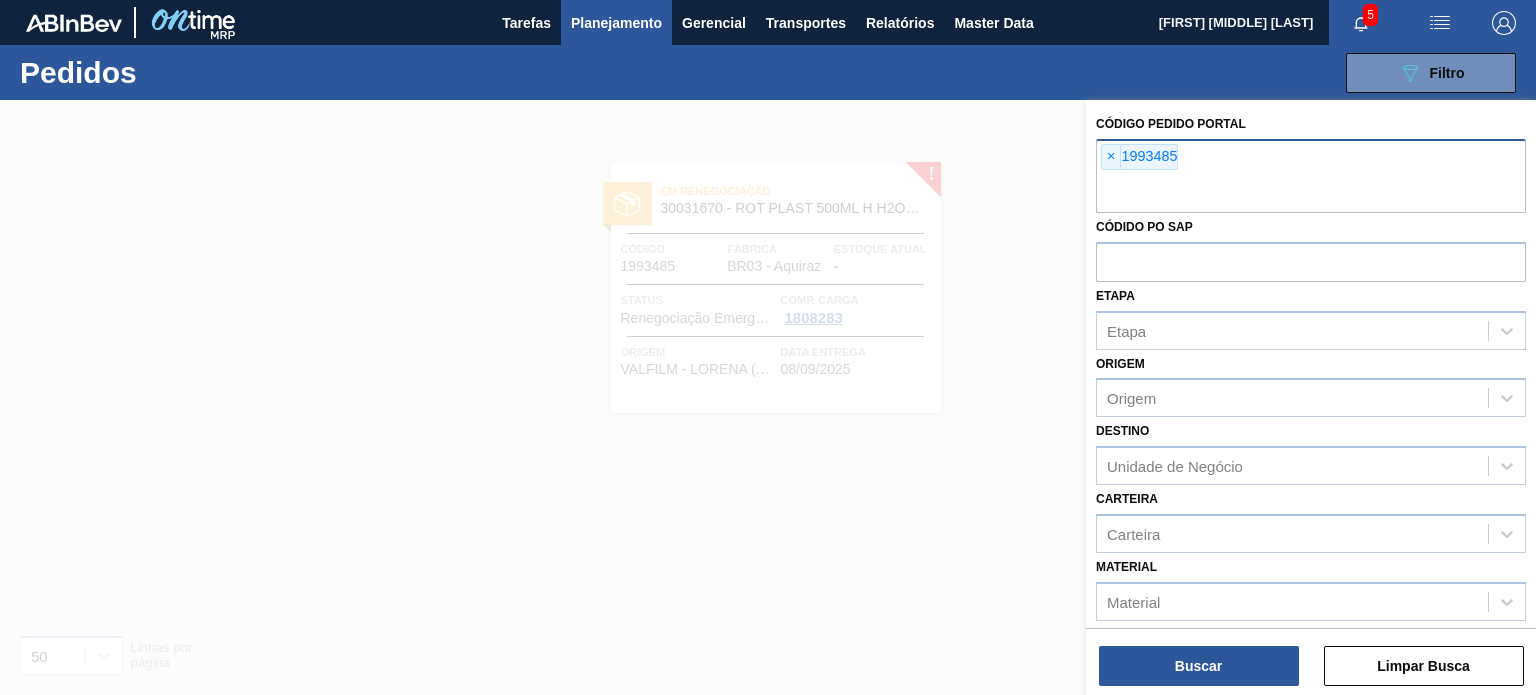 paste 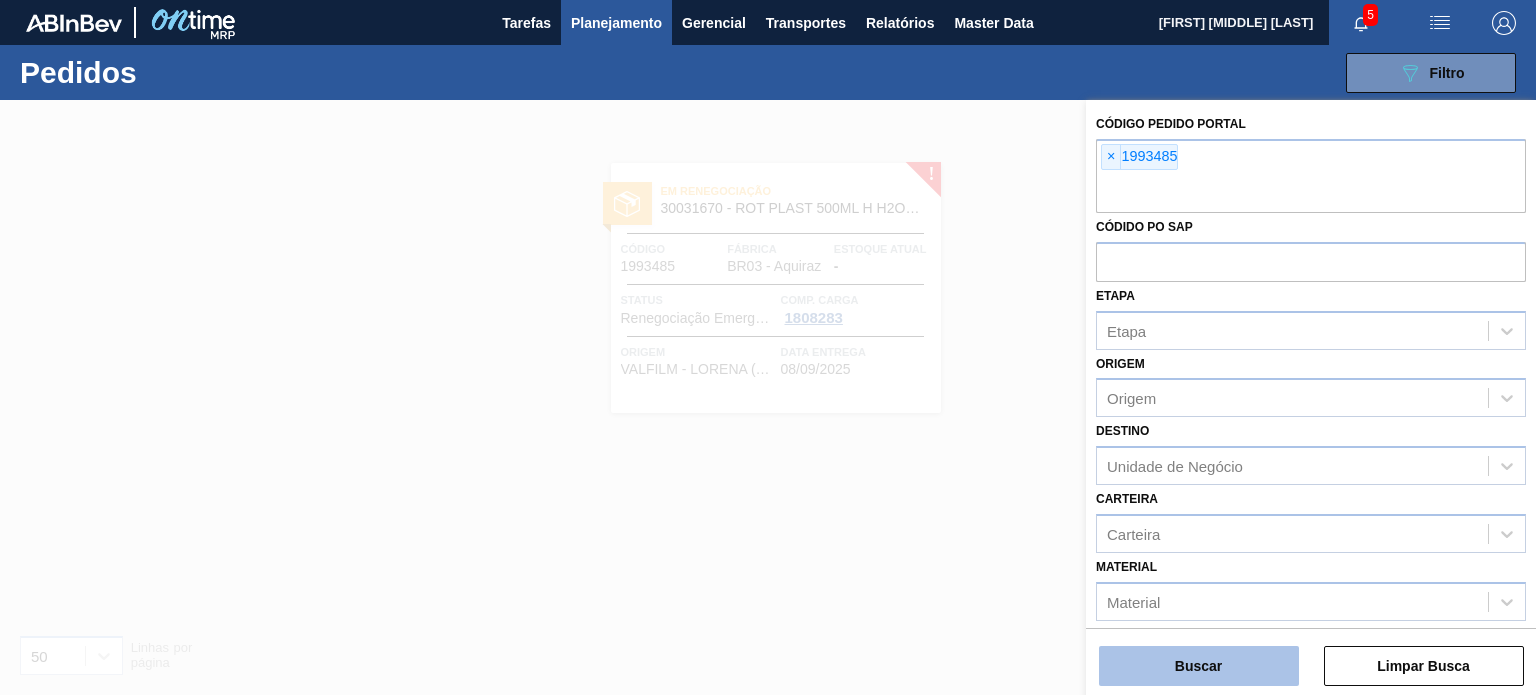 click on "Buscar" at bounding box center [1199, 666] 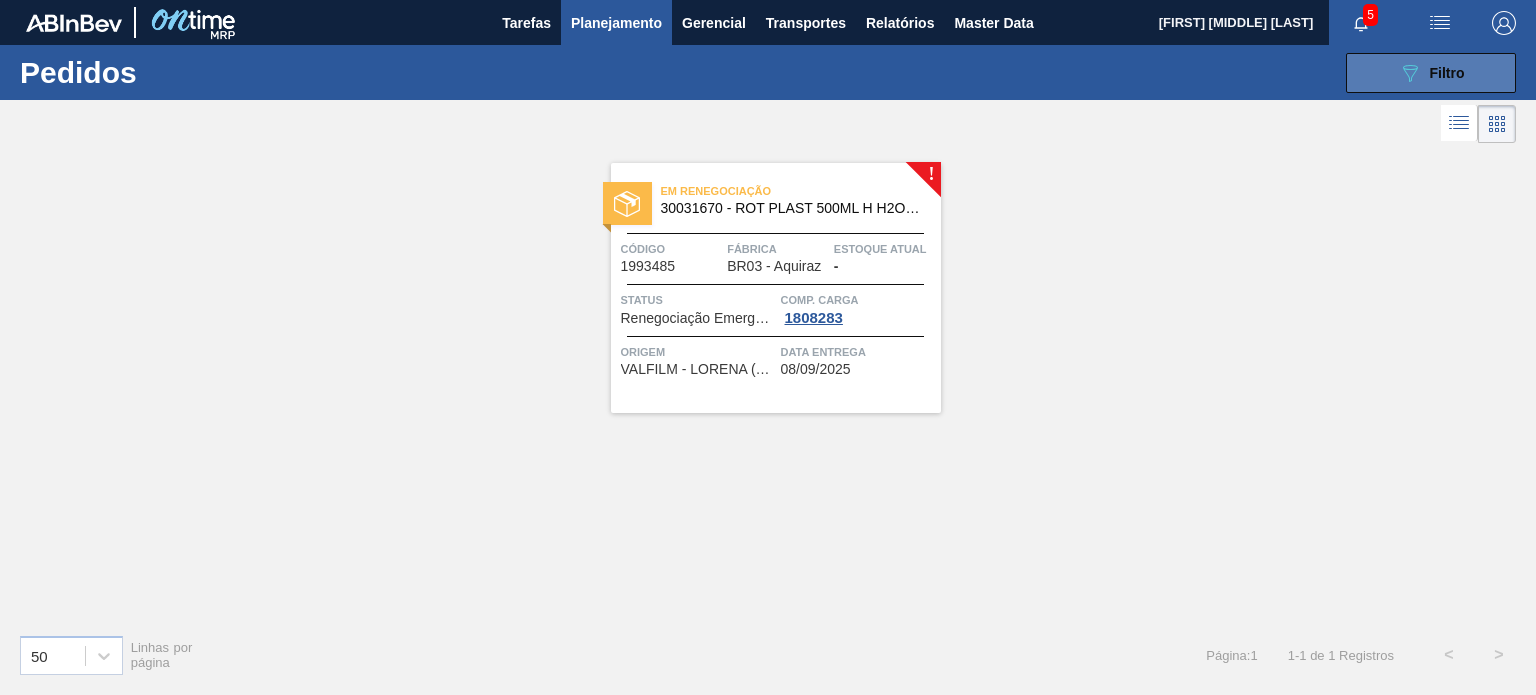 click on "089F7B8B-B2A5-4AFE-B5C0-19BA573D28AC Filtro" at bounding box center (1431, 73) 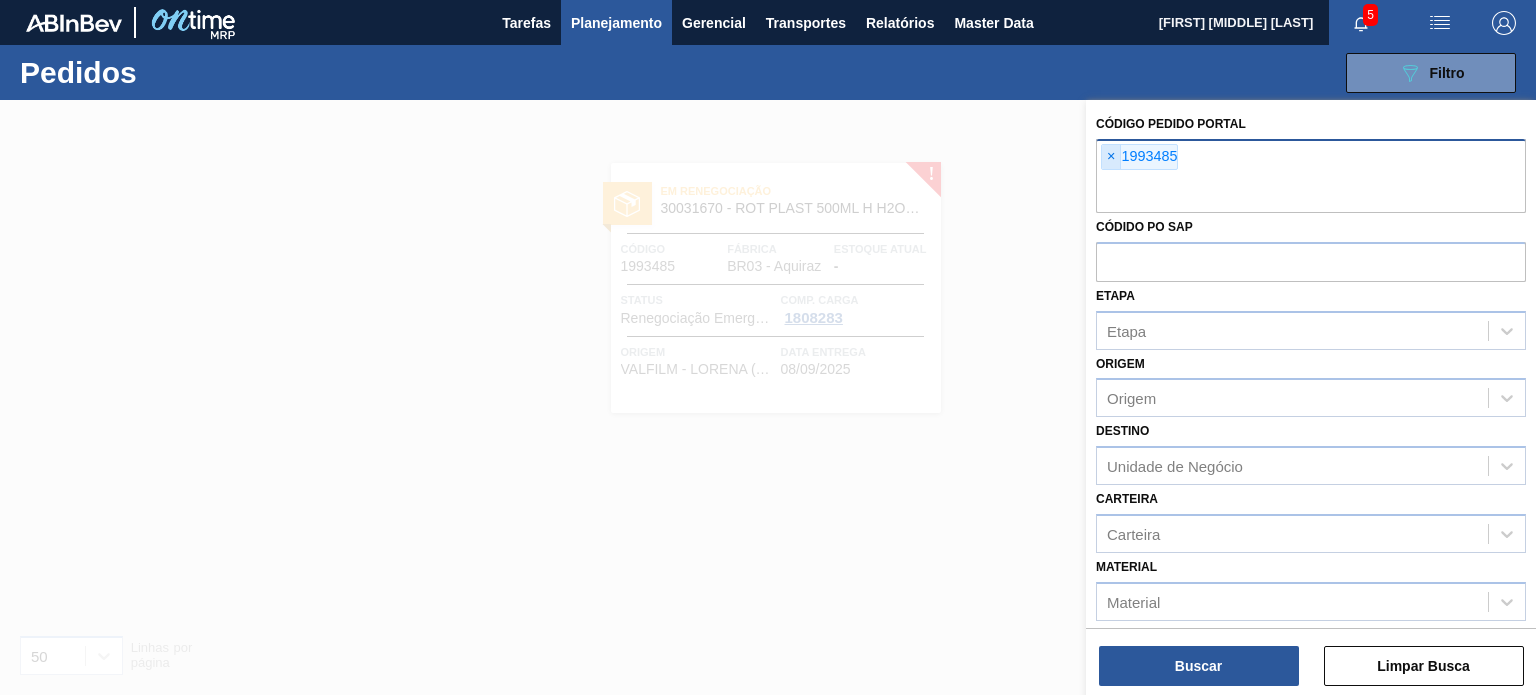 click on "×" at bounding box center (1111, 157) 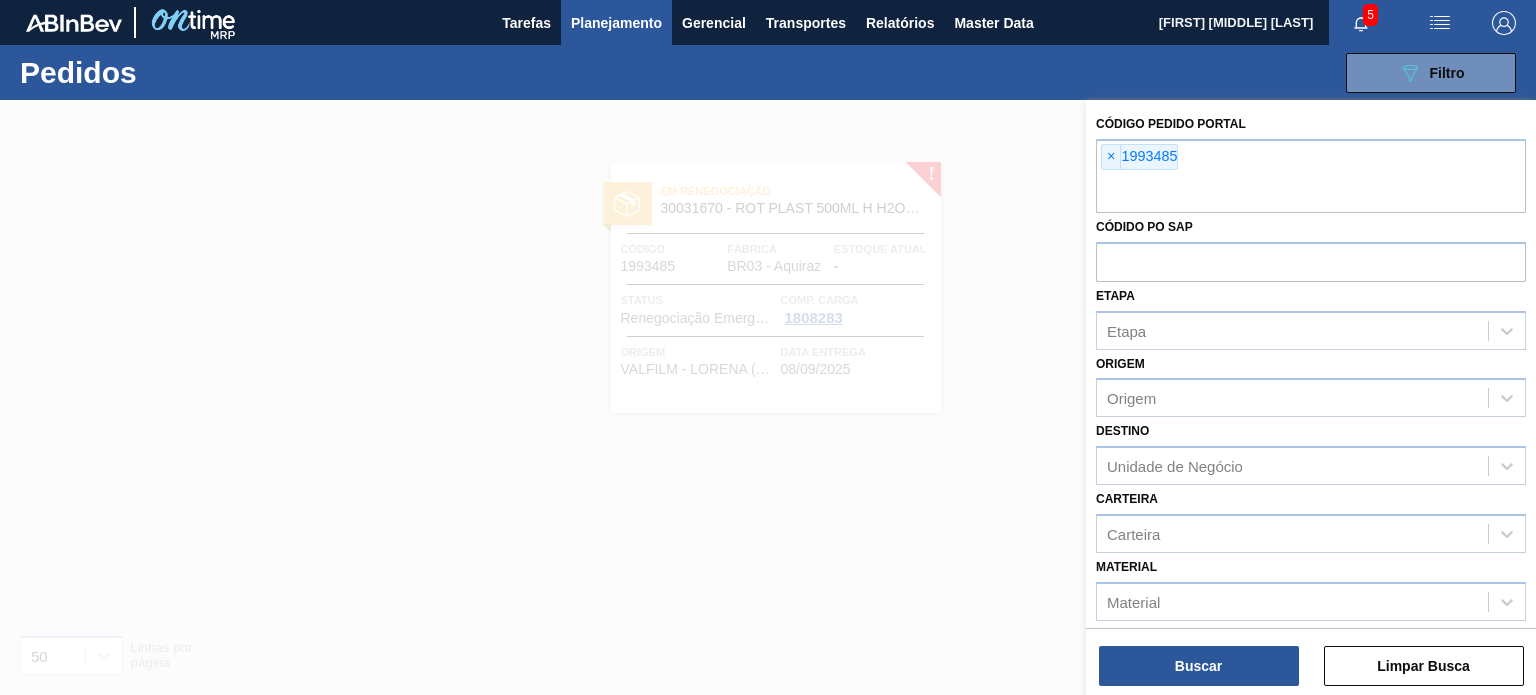 paste 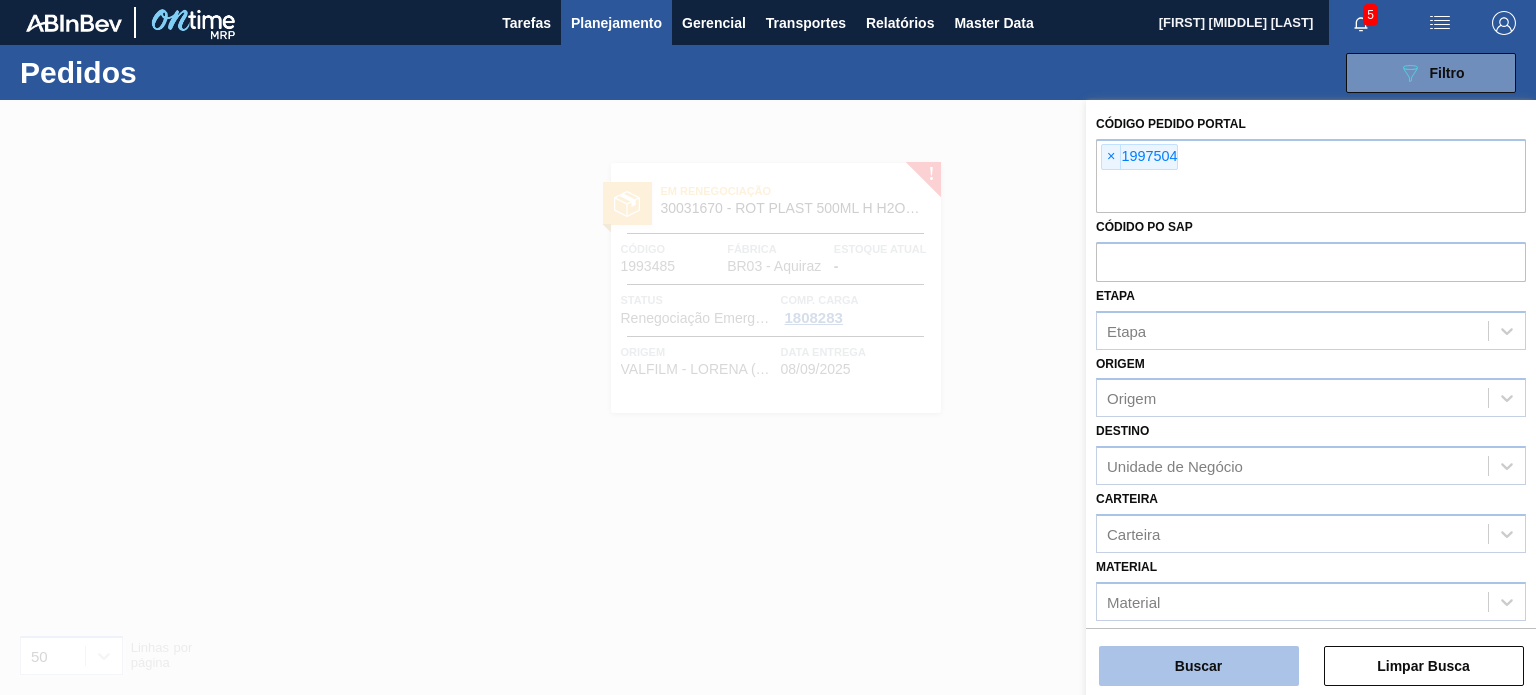 click on "Buscar" at bounding box center [1199, 666] 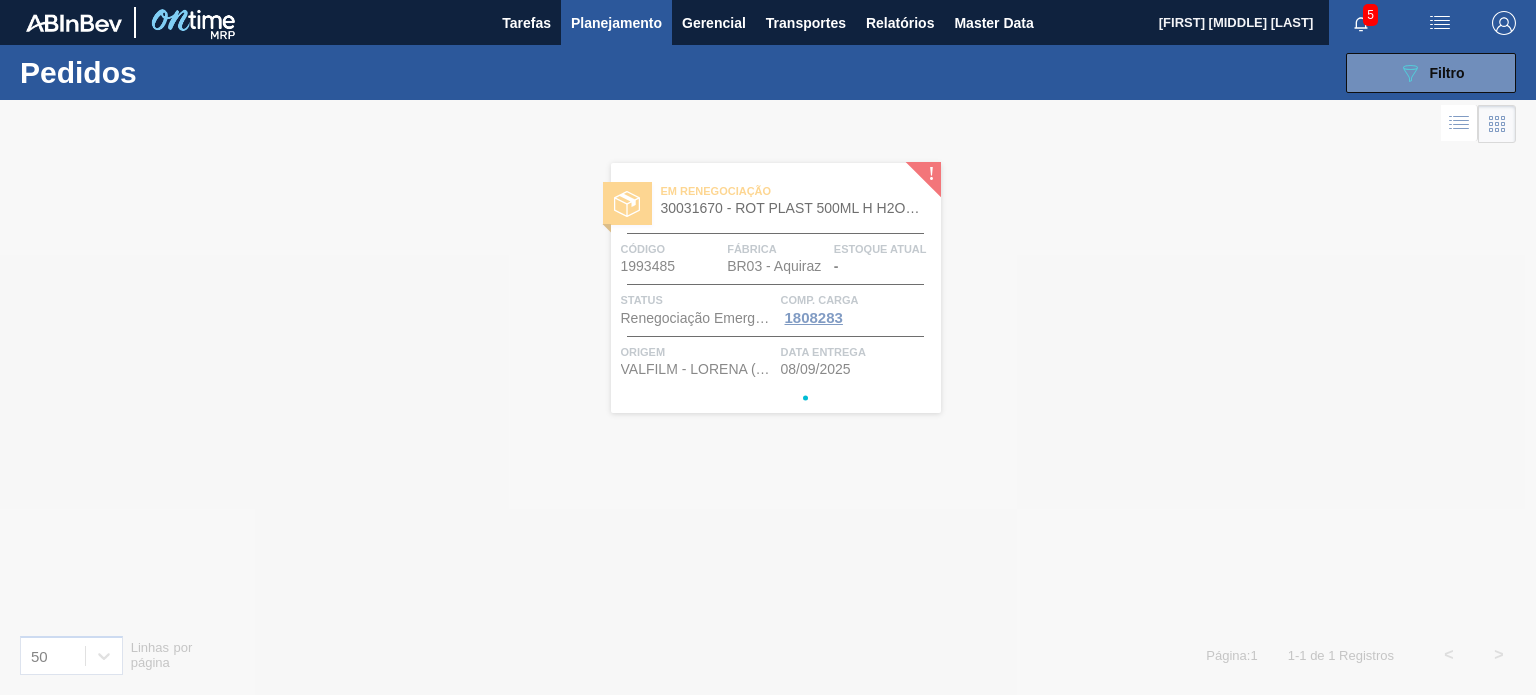 type 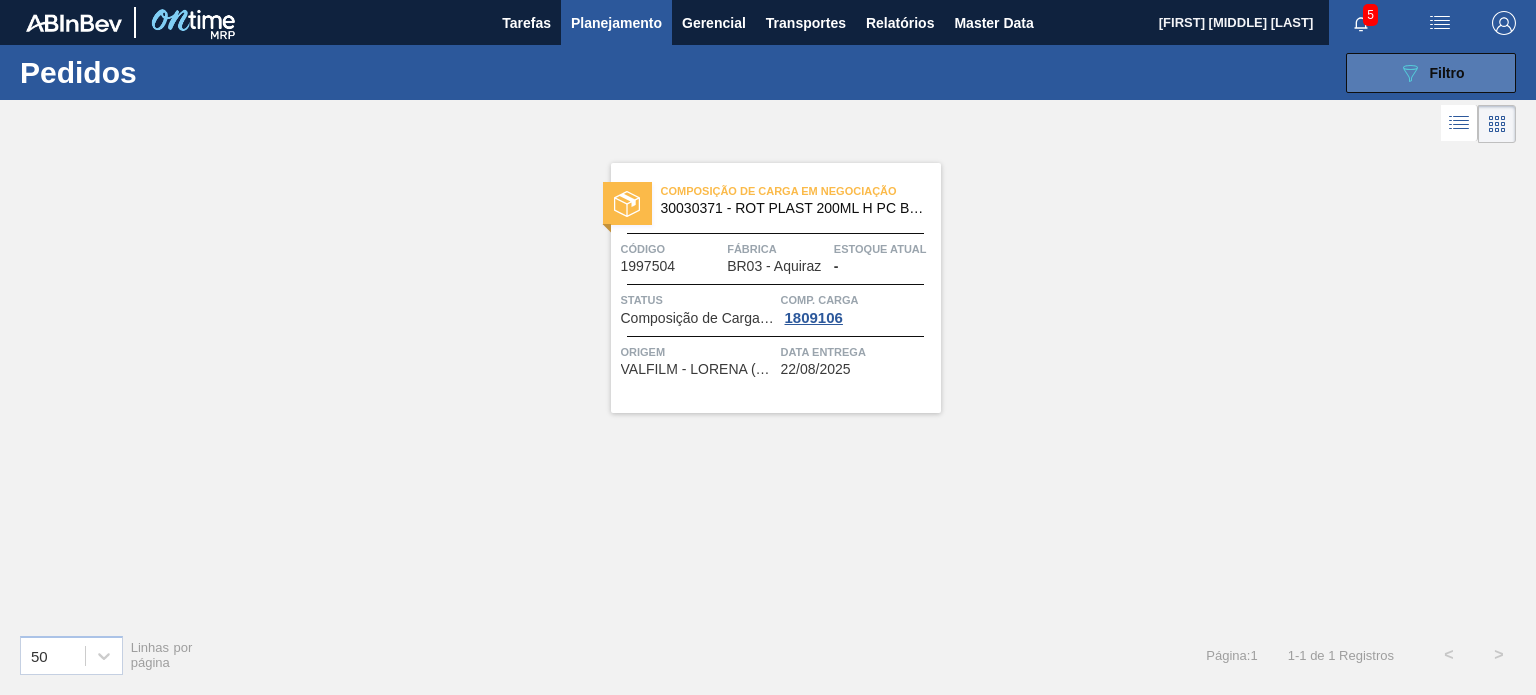 click on "089F7B8B-B2A5-4AFE-B5C0-19BA573D28AC Filtro Código Pedido Portal  ×  1997504 Códido PO SAP Etapa Etapa Origem Origem Destino Unidade de Negócio Carteira Carteira Material Material Data de Entrega de Data de Entrega até Hora entrega de Hora entrega até Mostrar itens pendentes Buscar Limpar Busca" at bounding box center [916, 73] 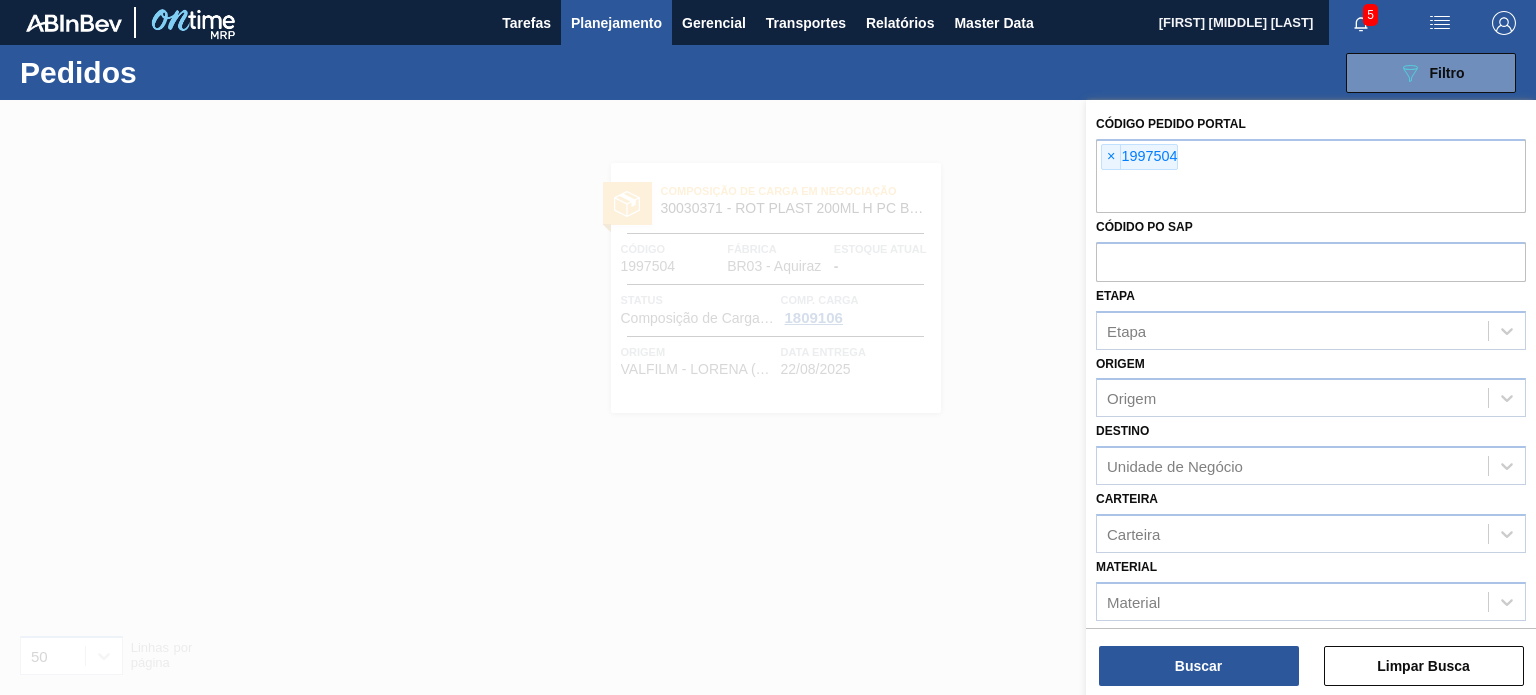 click on "Código Pedido Portal  ×  1997504 Códido PO SAP Etapa Etapa Origem Origem Destino Unidade de Negócio Carteira Carteira Material Material Data de Entrega de Data de Entrega até Hora entrega de Hora entrega até Mostrar itens pendentes" at bounding box center (1311, 451) 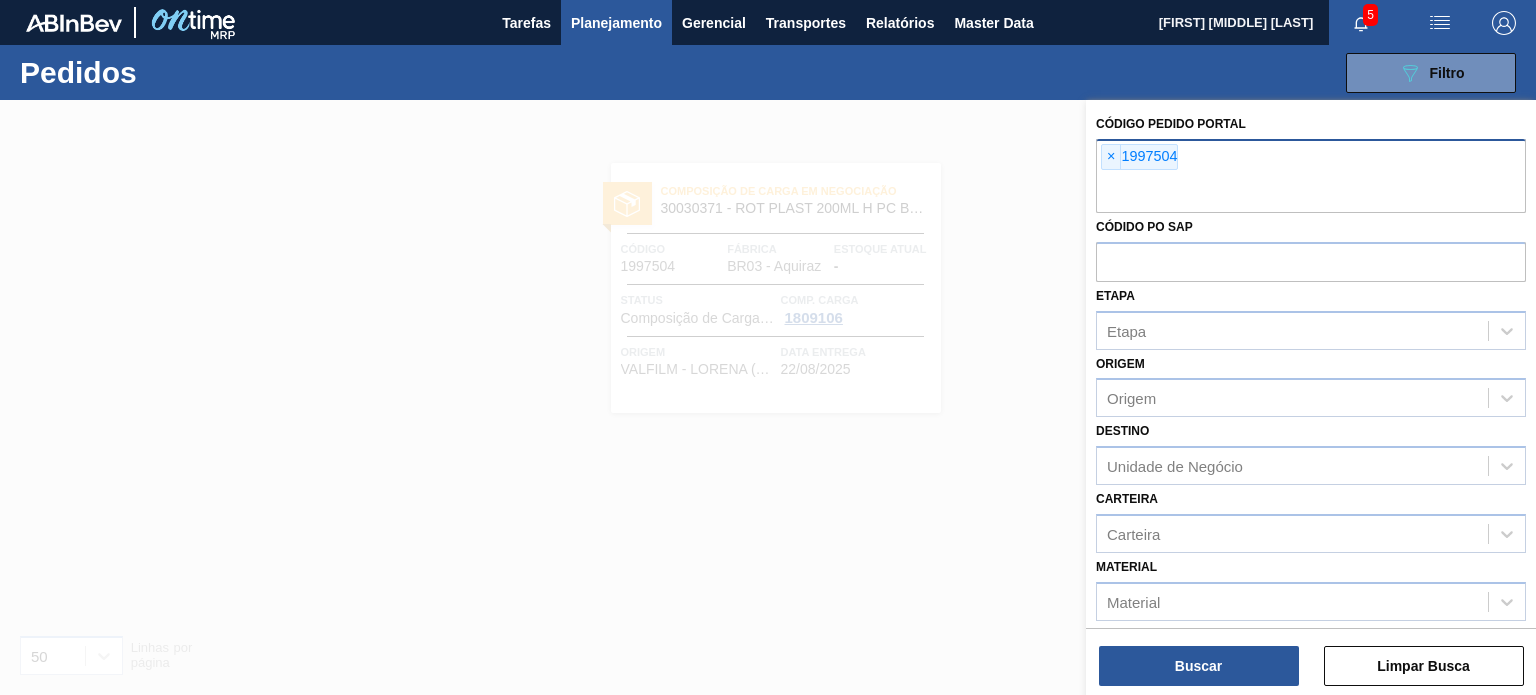 click on "×" at bounding box center (1111, 157) 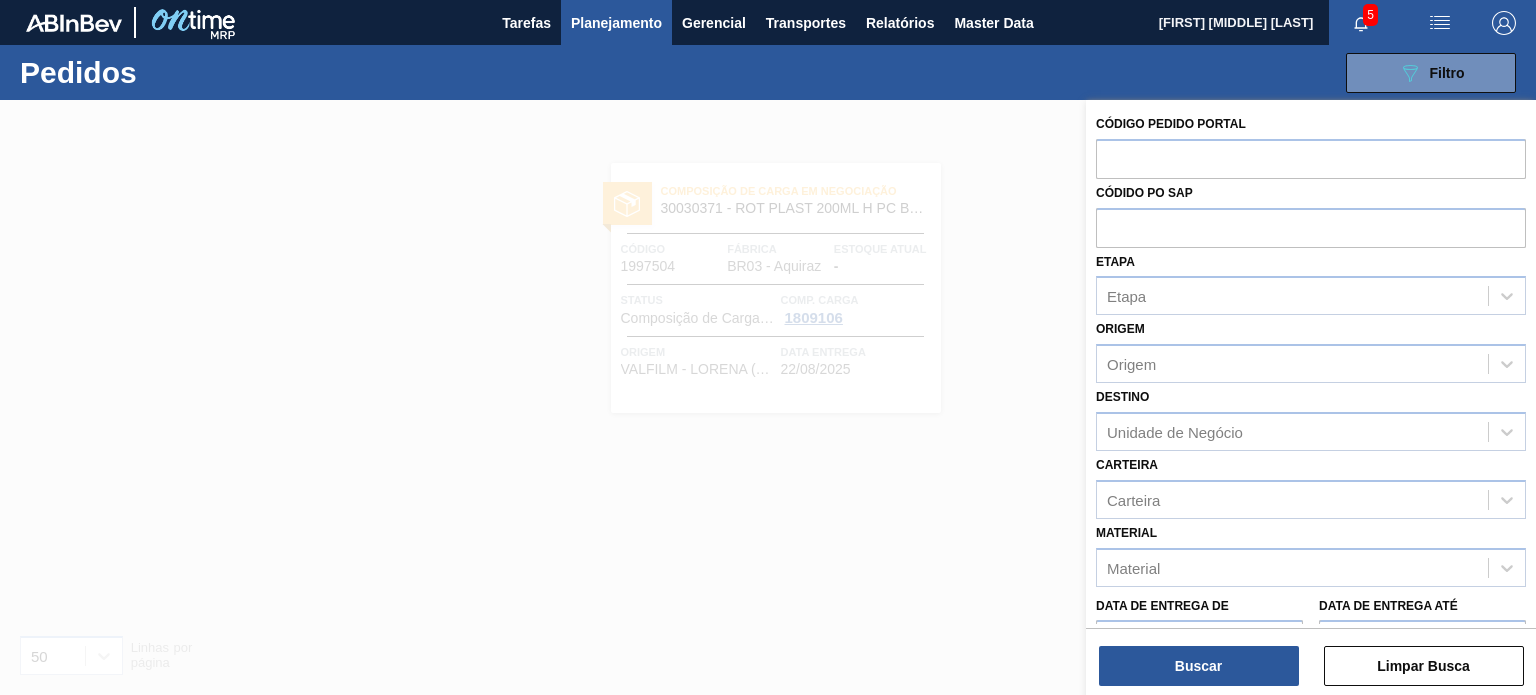 paste on "1978248" 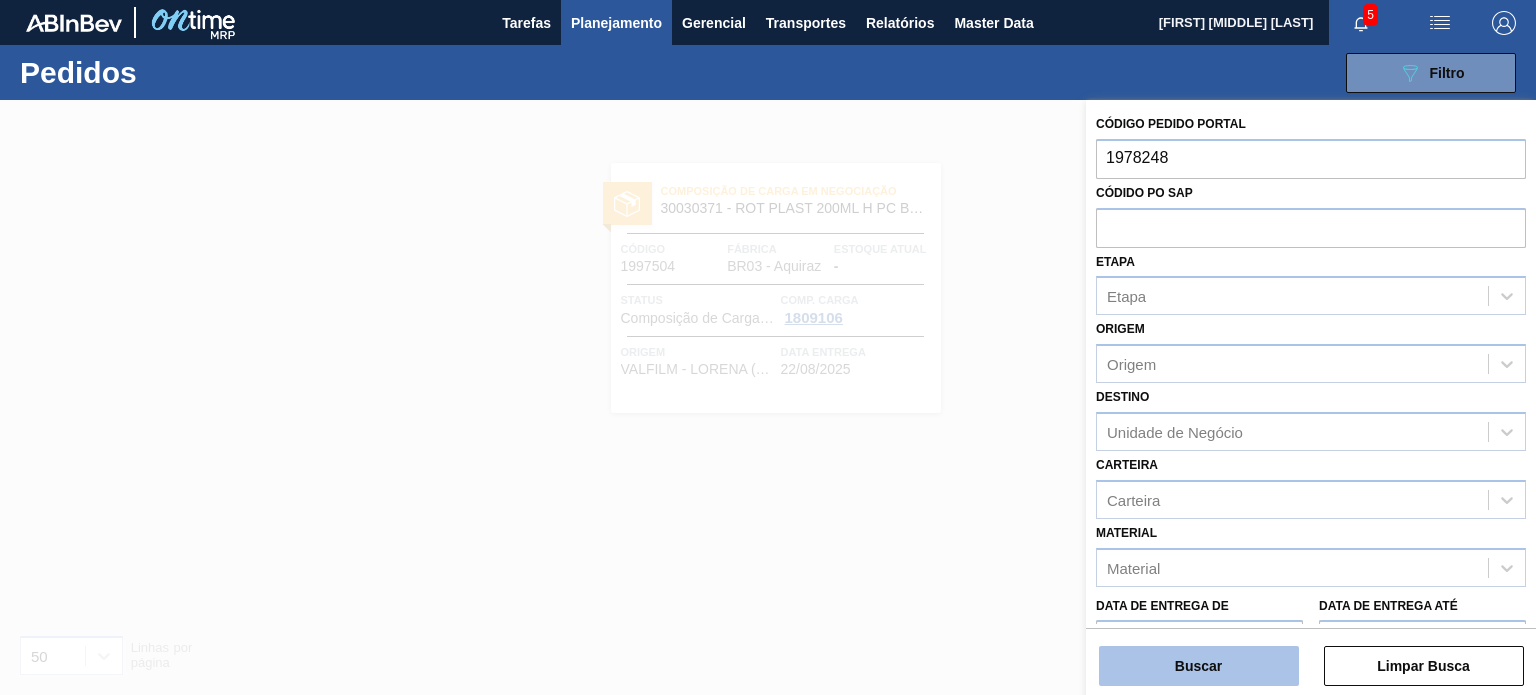 type on "1978248" 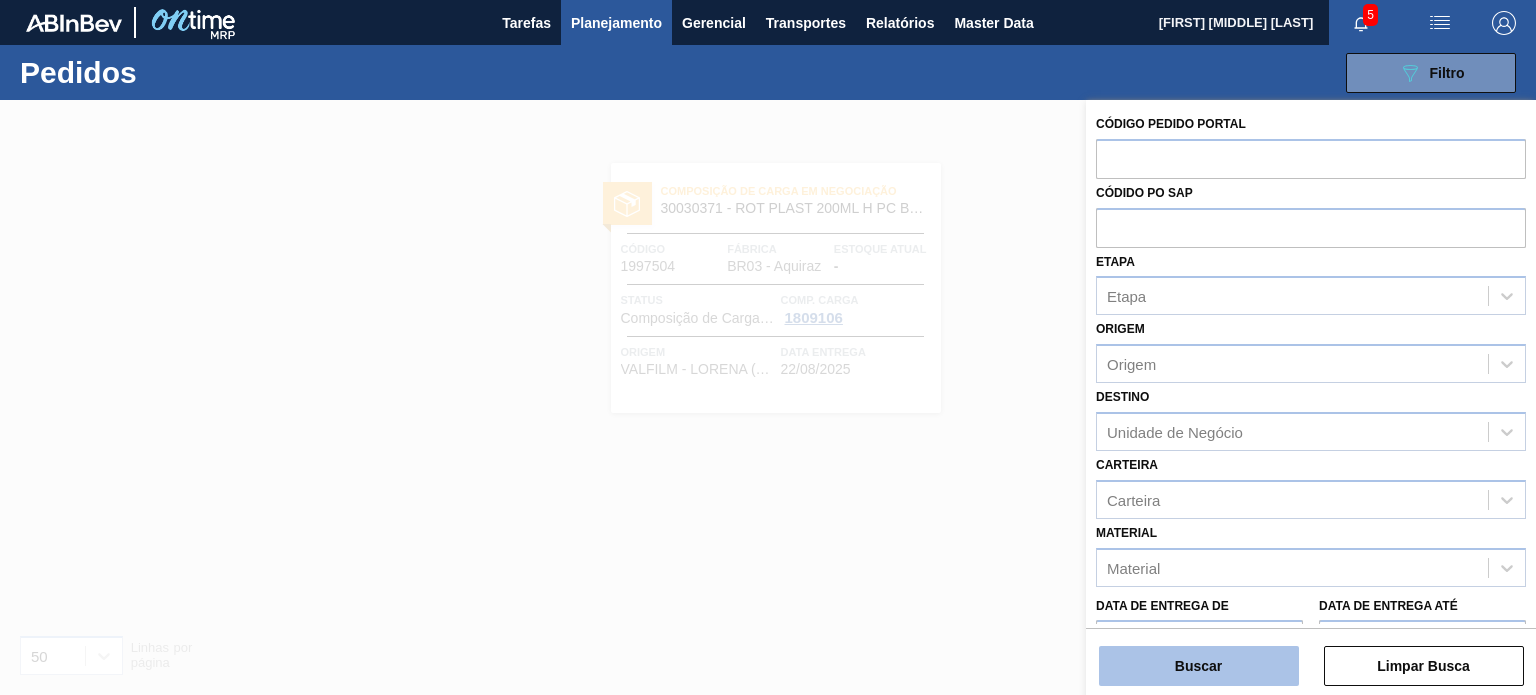 click on "Buscar" at bounding box center [1199, 666] 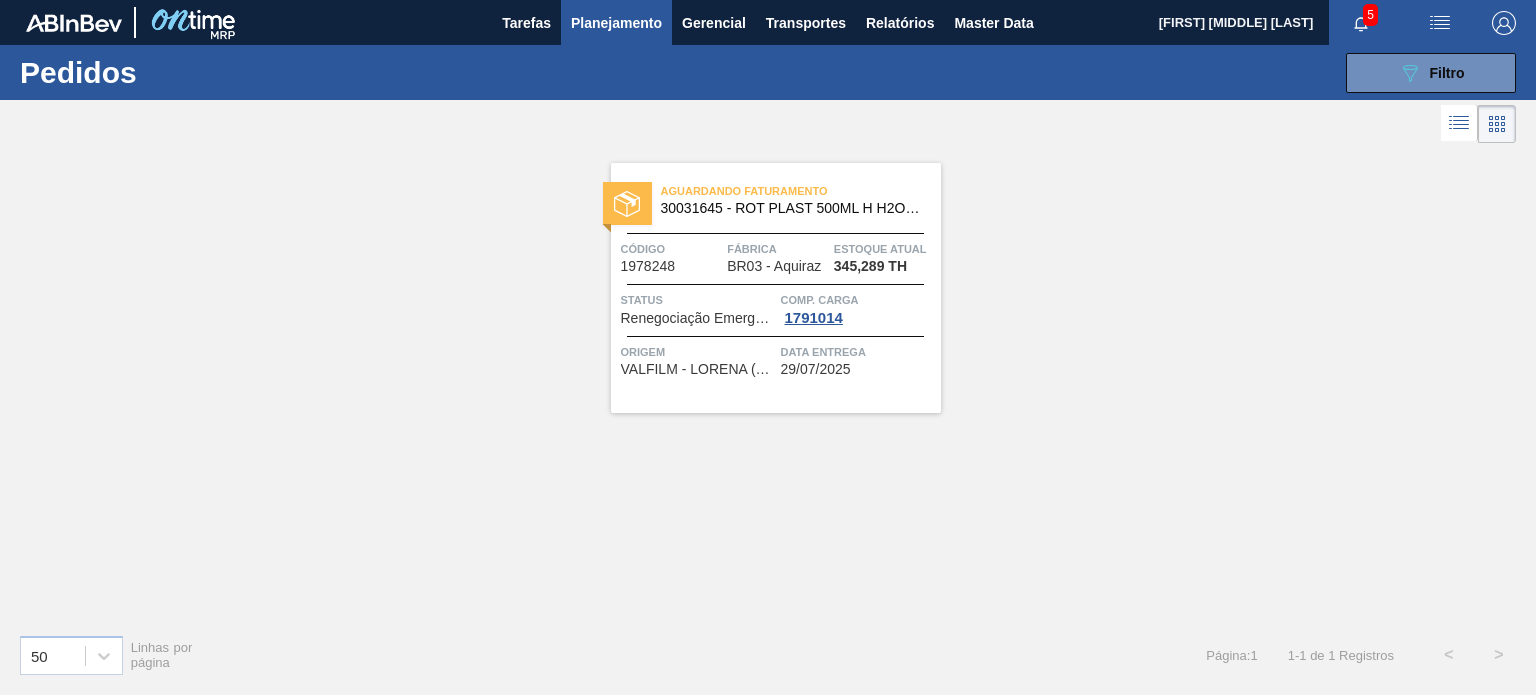 click on "089F7B8B-B2A5-4AFE-B5C0-19BA573D28AC Filtro Código Pedido Portal  ×  1978248 Códido PO SAP Etapa Etapa Origem Origem Destino Unidade de Negócio Carteira Carteira Material Material Data de Entrega de Data de Entrega até Hora entrega de Hora entrega até Mostrar itens pendentes Buscar Limpar Busca" at bounding box center (916, 73) 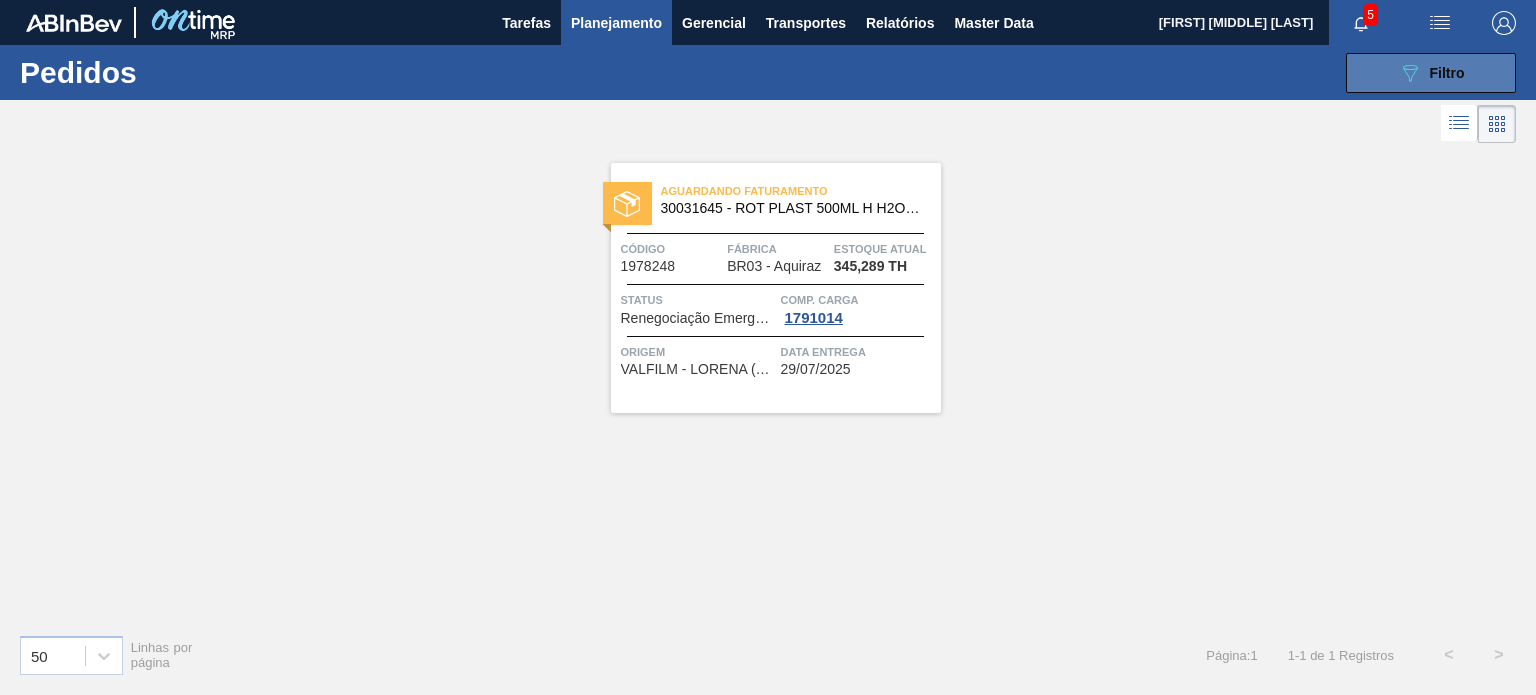 click on "089F7B8B-B2A5-4AFE-B5C0-19BA573D28AC Filtro" at bounding box center (1431, 73) 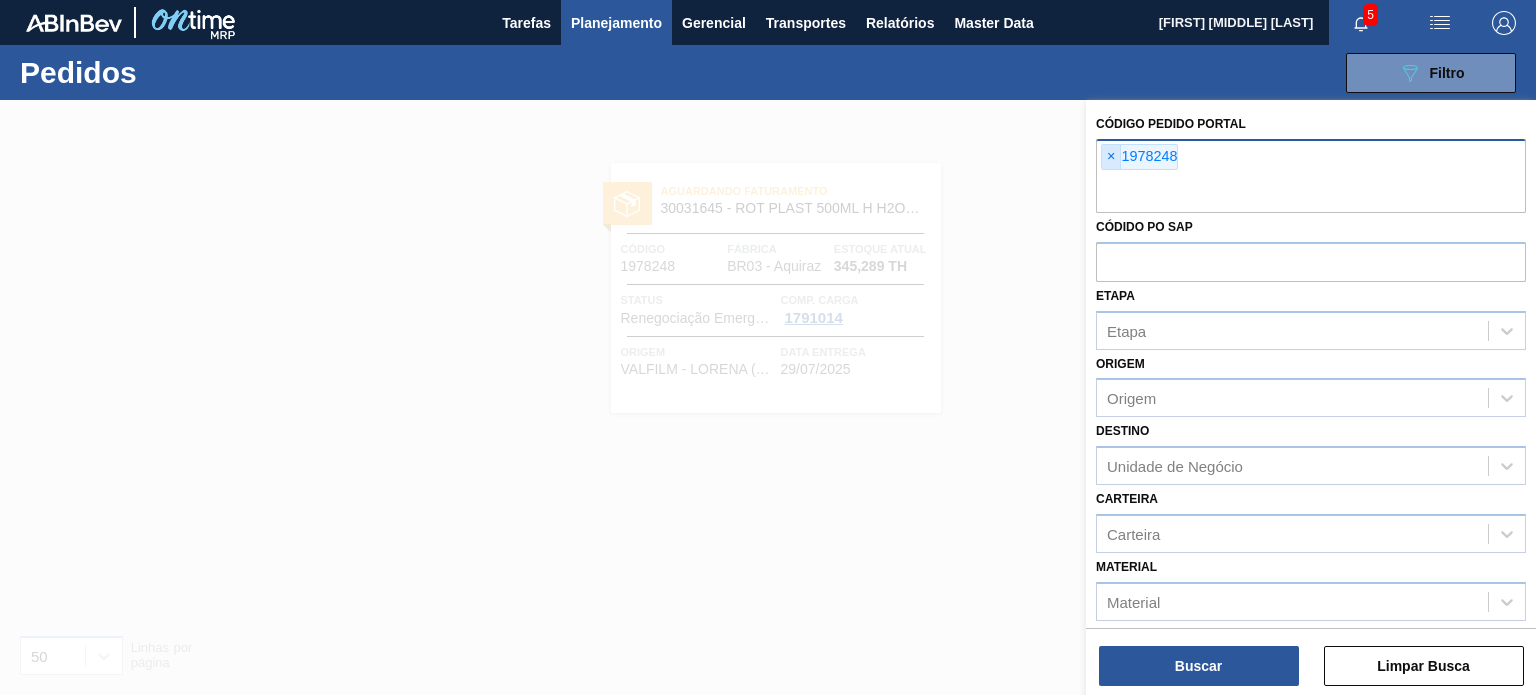 click on "×" at bounding box center (1111, 157) 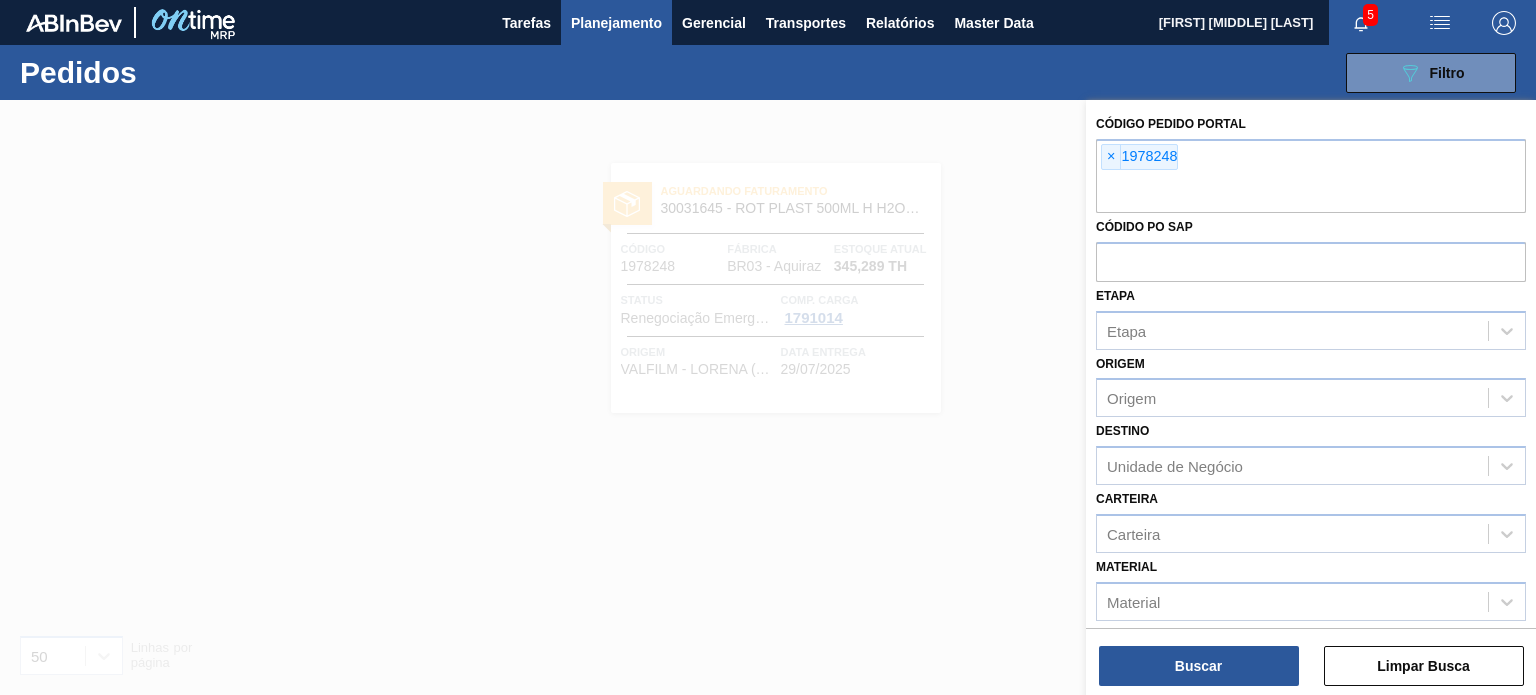 paste on "1969929" 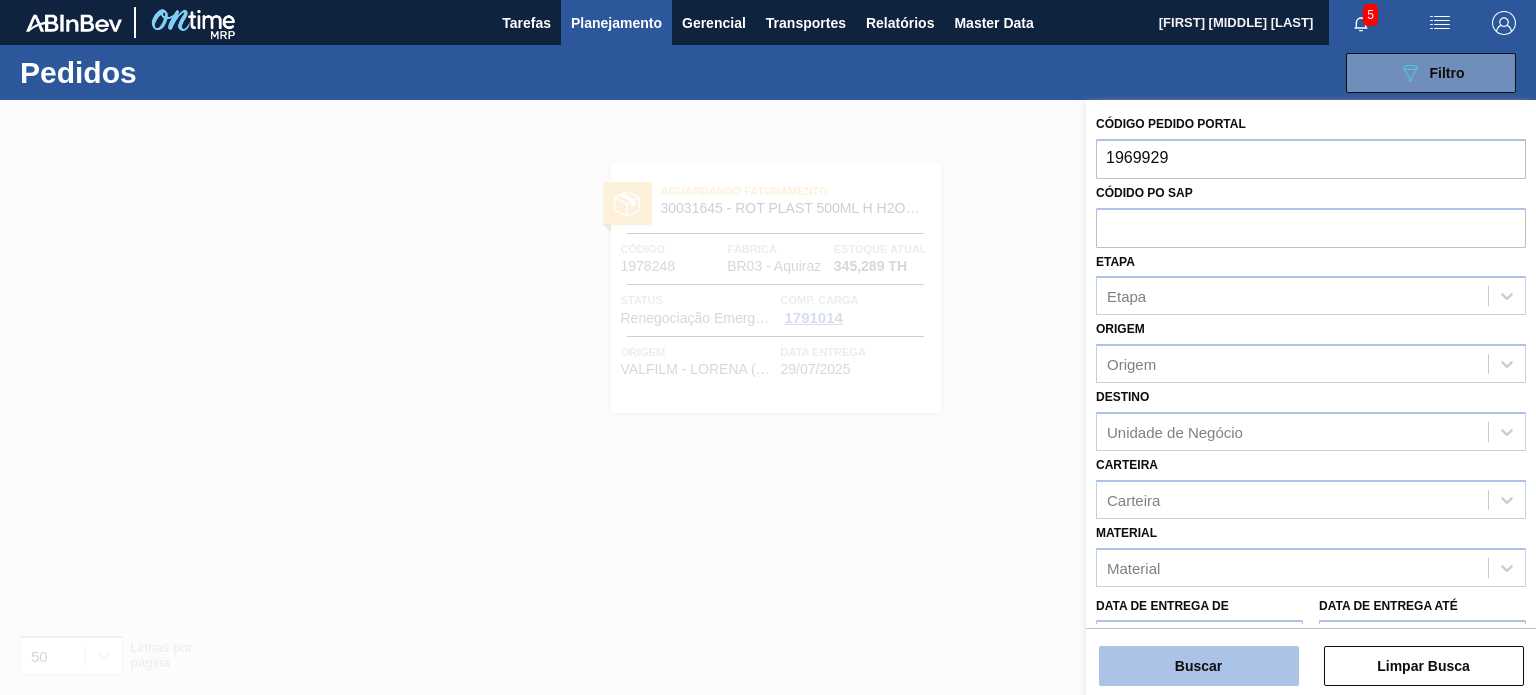 type on "1969929" 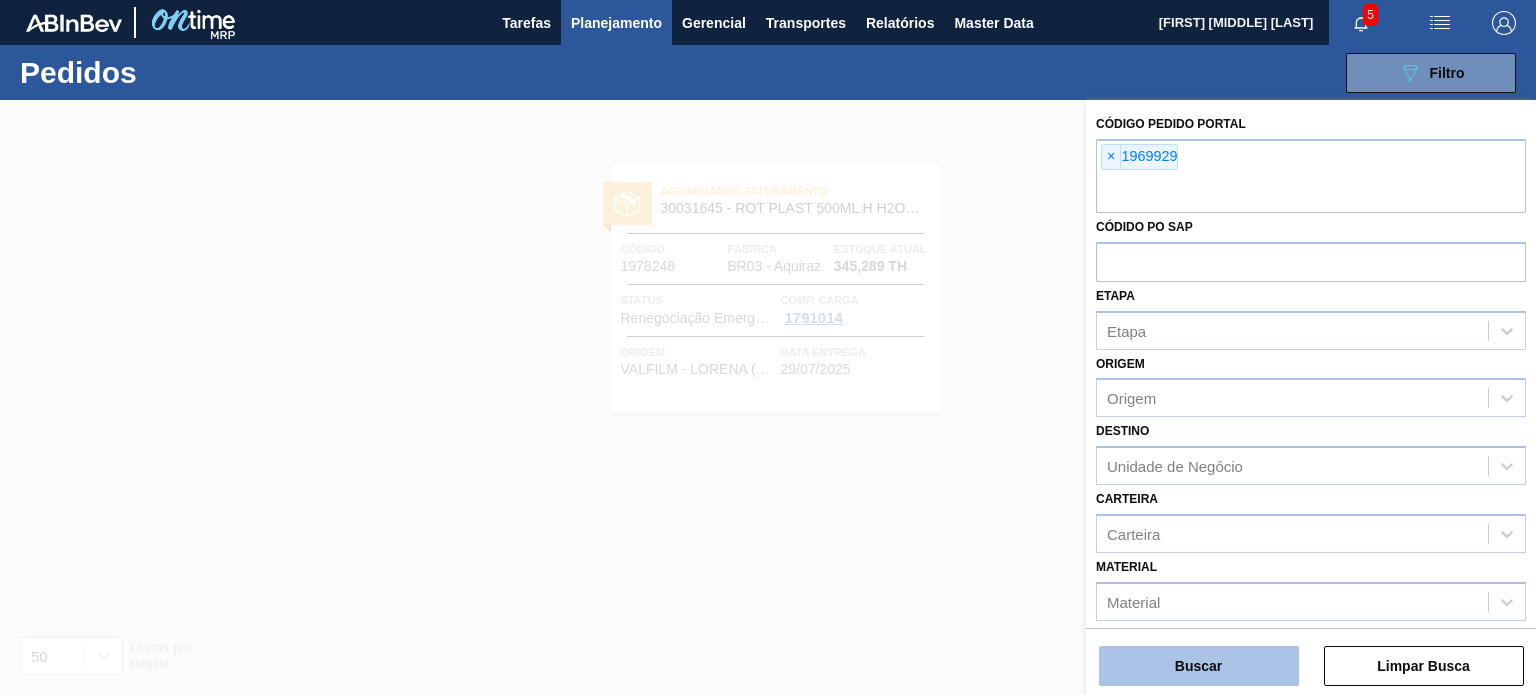 click on "Buscar" at bounding box center (1199, 666) 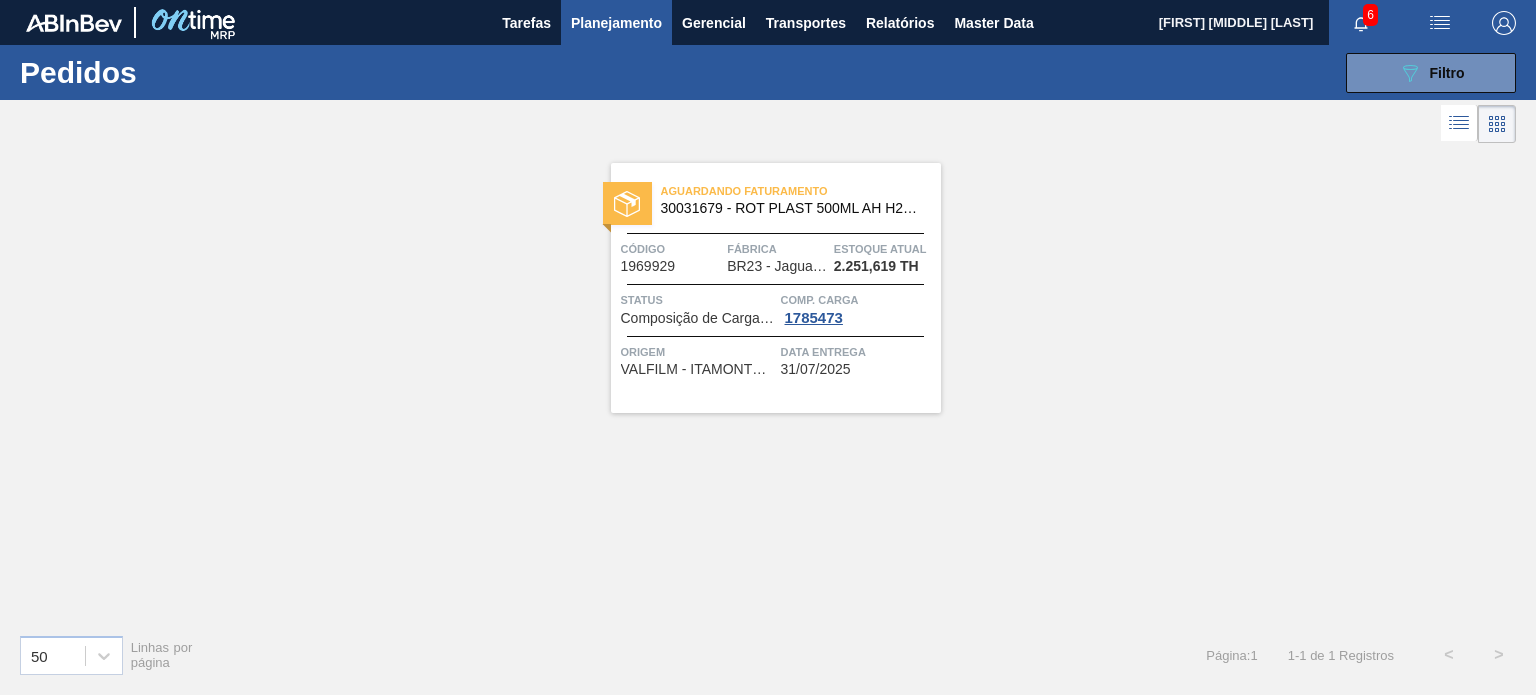 click on "Planejamento" at bounding box center [616, 23] 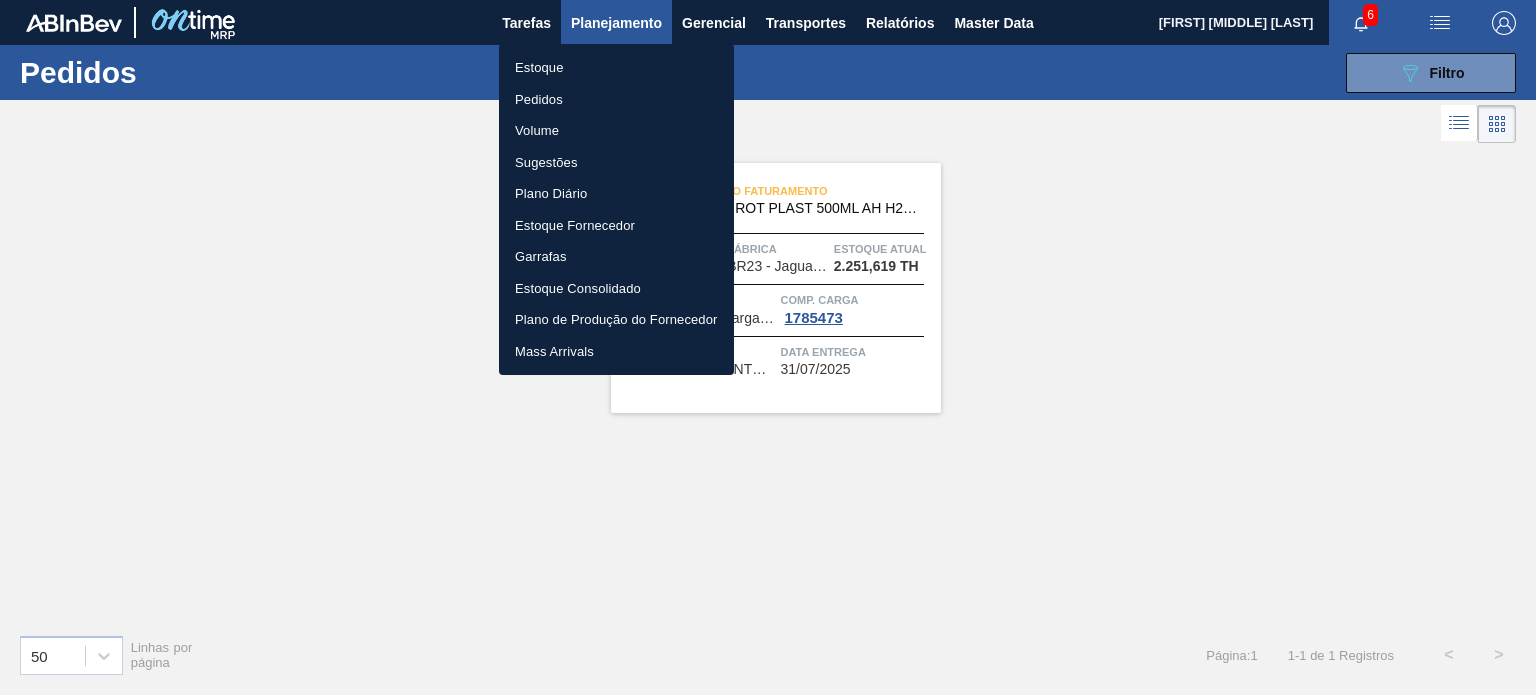 click on "Estoque" at bounding box center [616, 68] 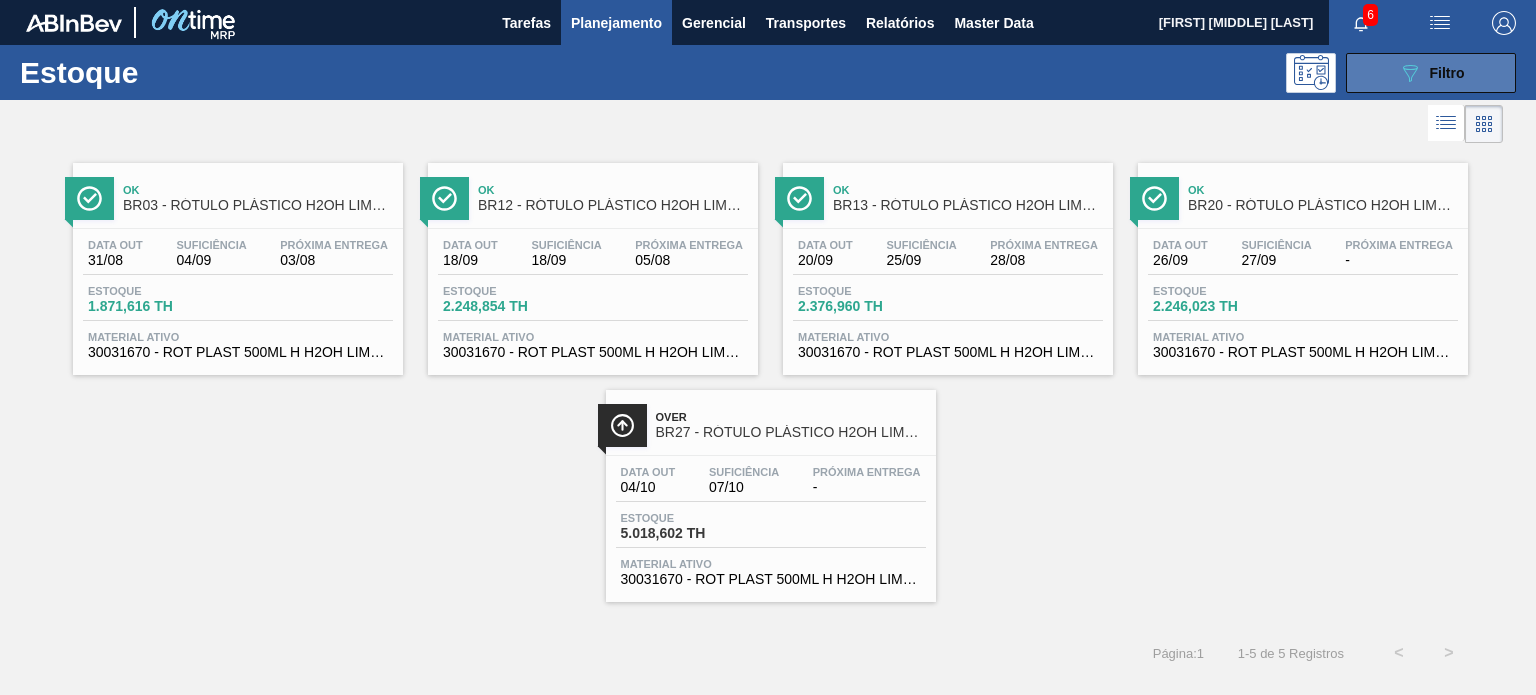 click on "089F7B8B-B2A5-4AFE-B5C0-19BA573D28AC Filtro" at bounding box center [1431, 73] 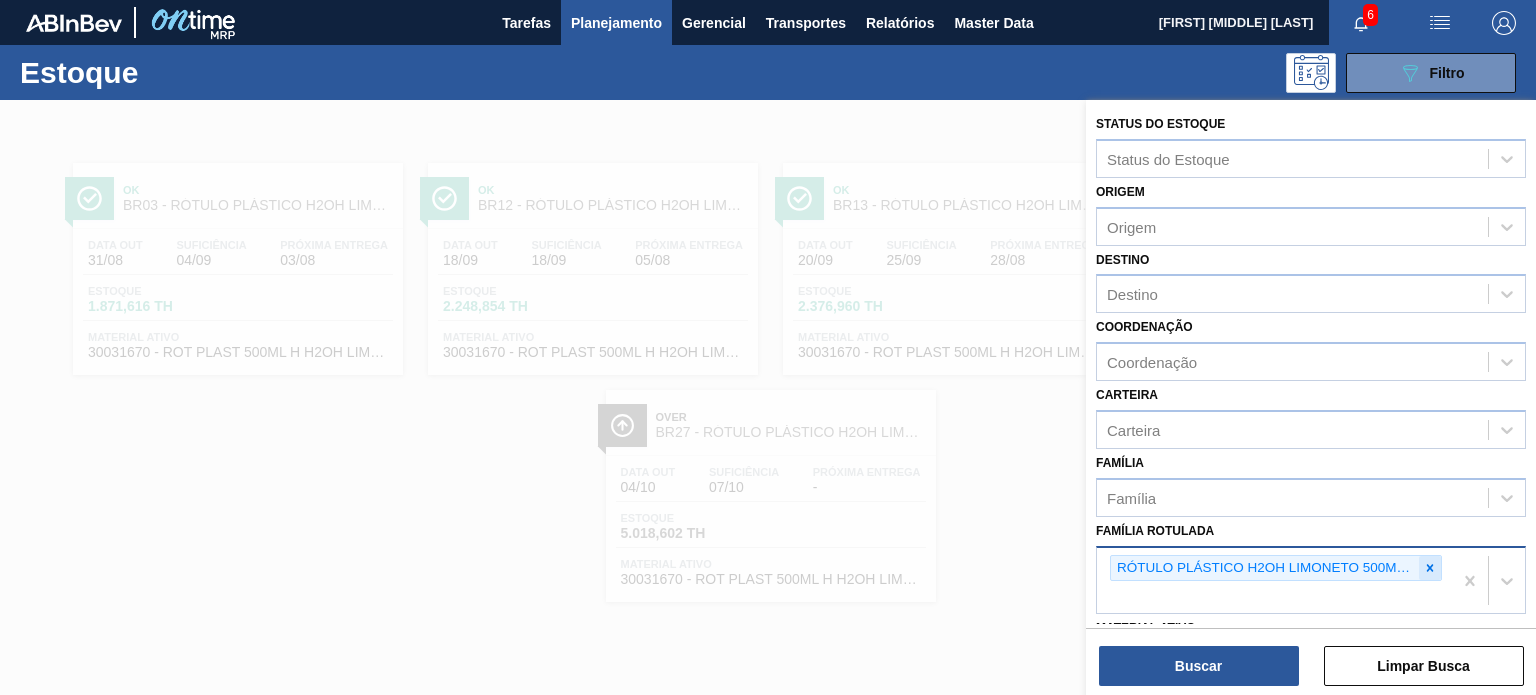 click 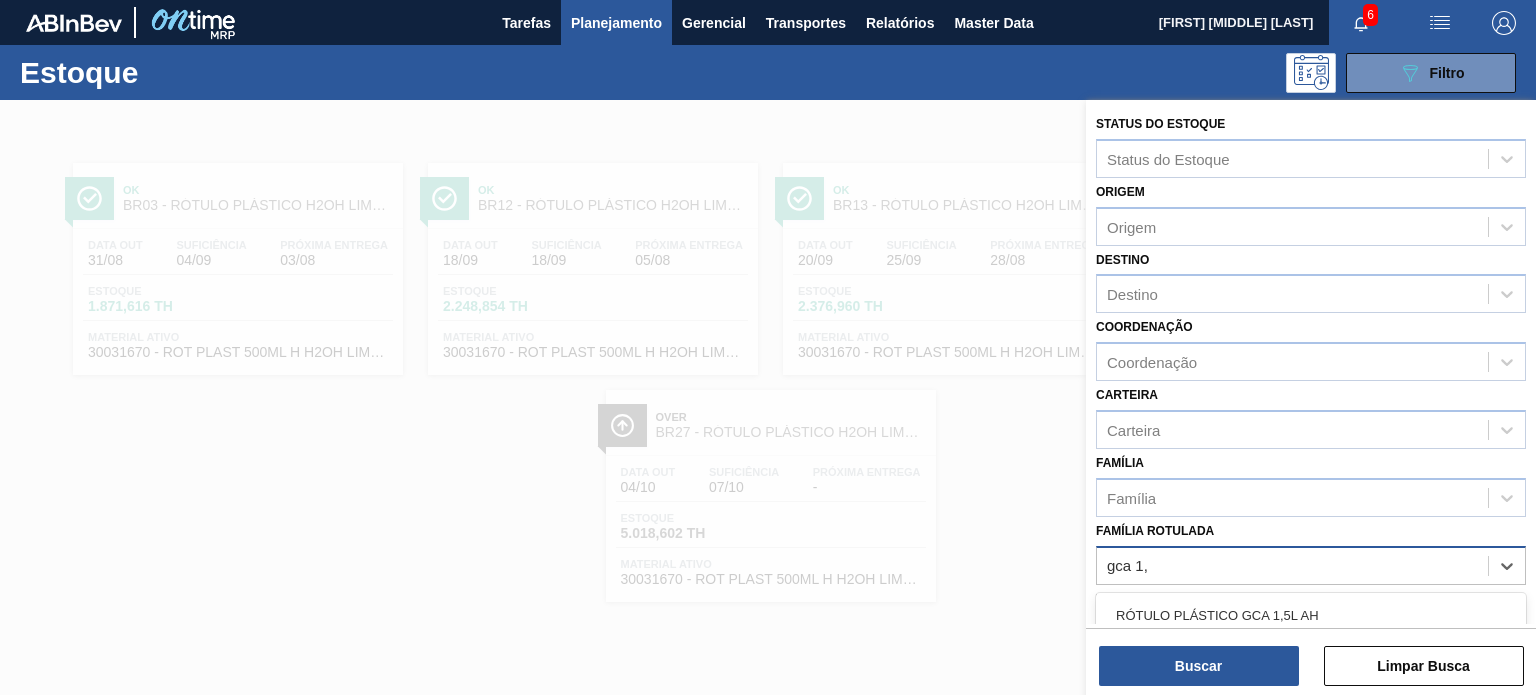 type on "gca 1,5" 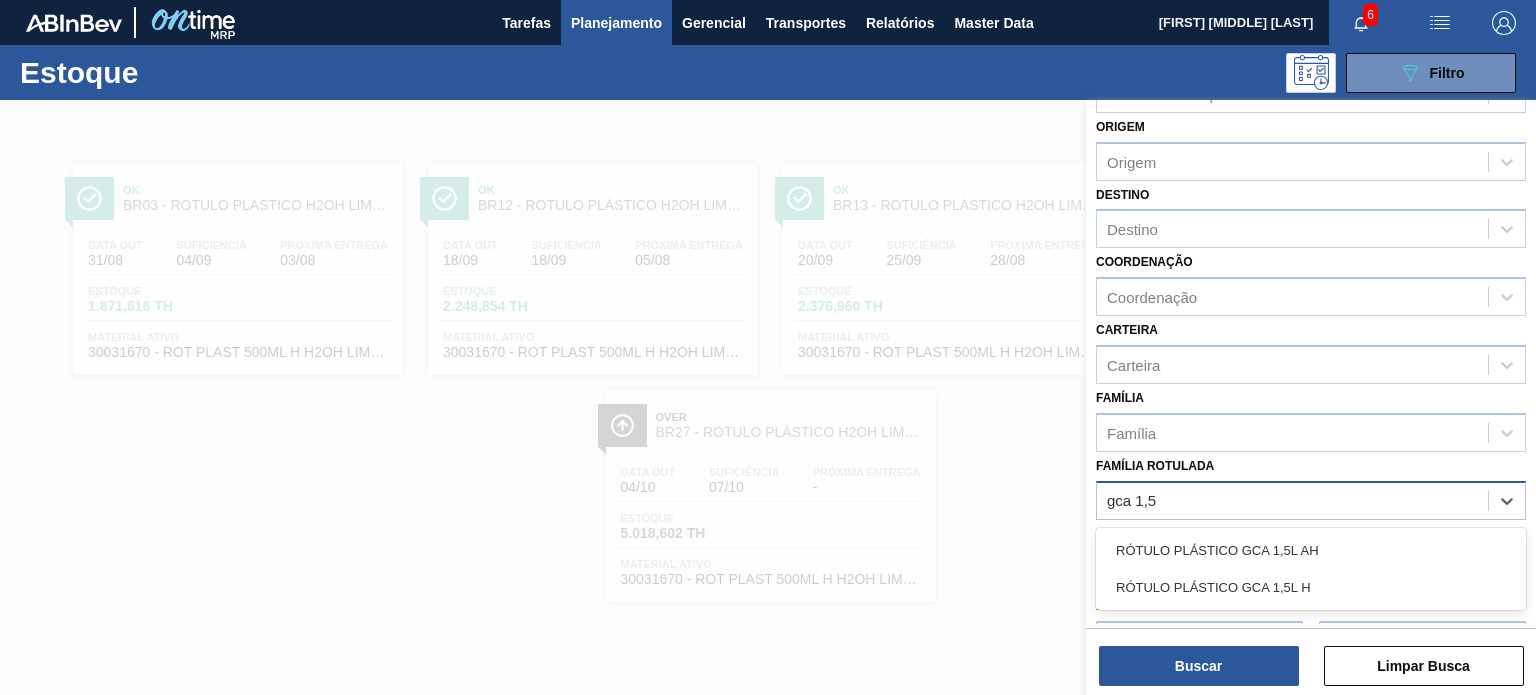 scroll, scrollTop: 100, scrollLeft: 0, axis: vertical 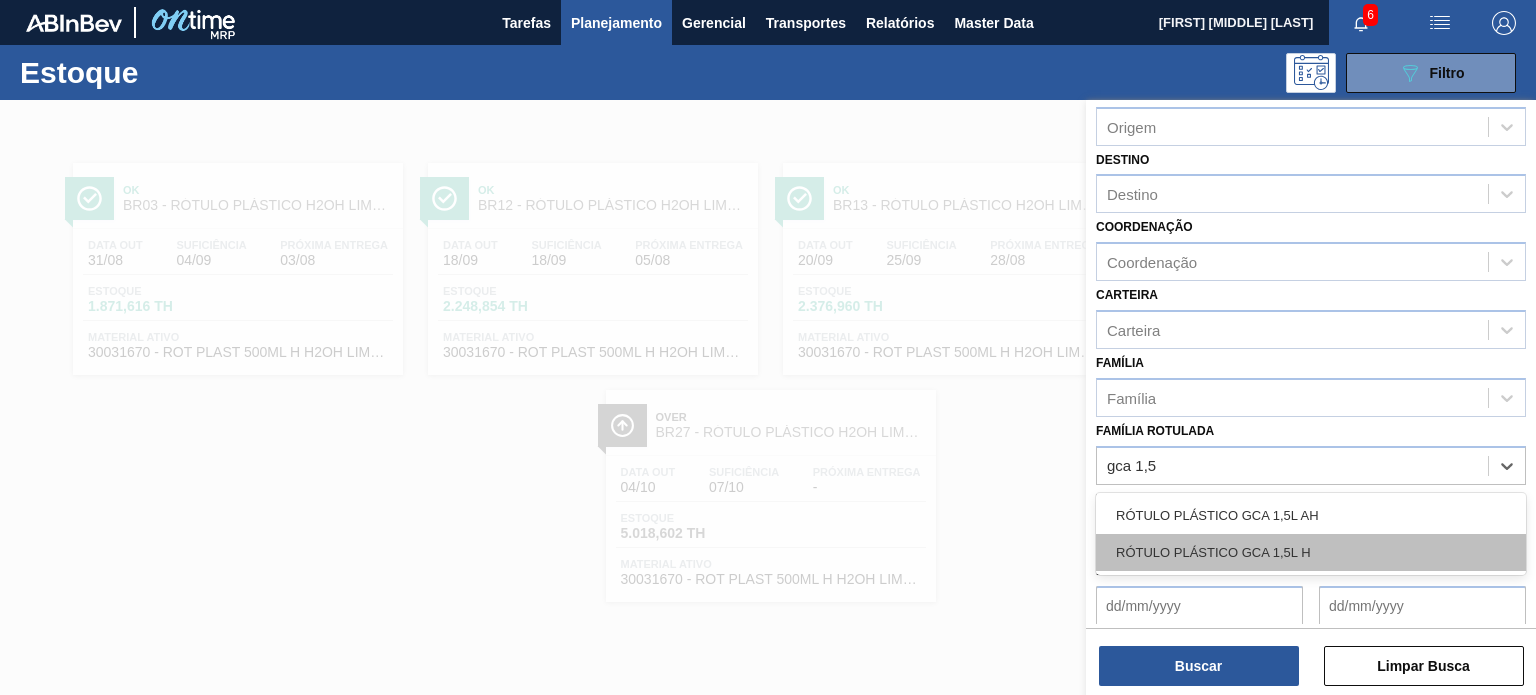 click on "RÓTULO PLÁSTICO GCA 1,5L H" at bounding box center [1311, 552] 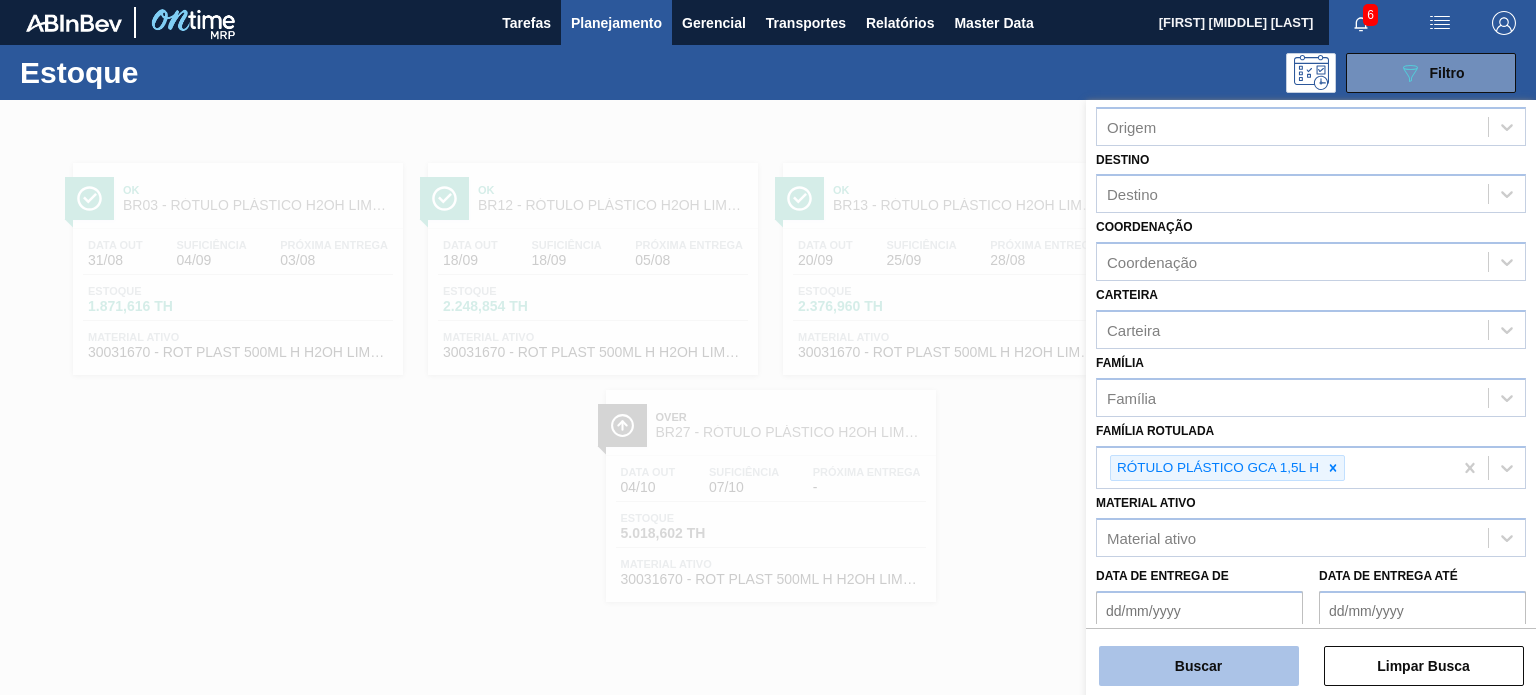 click on "Buscar" at bounding box center [1199, 666] 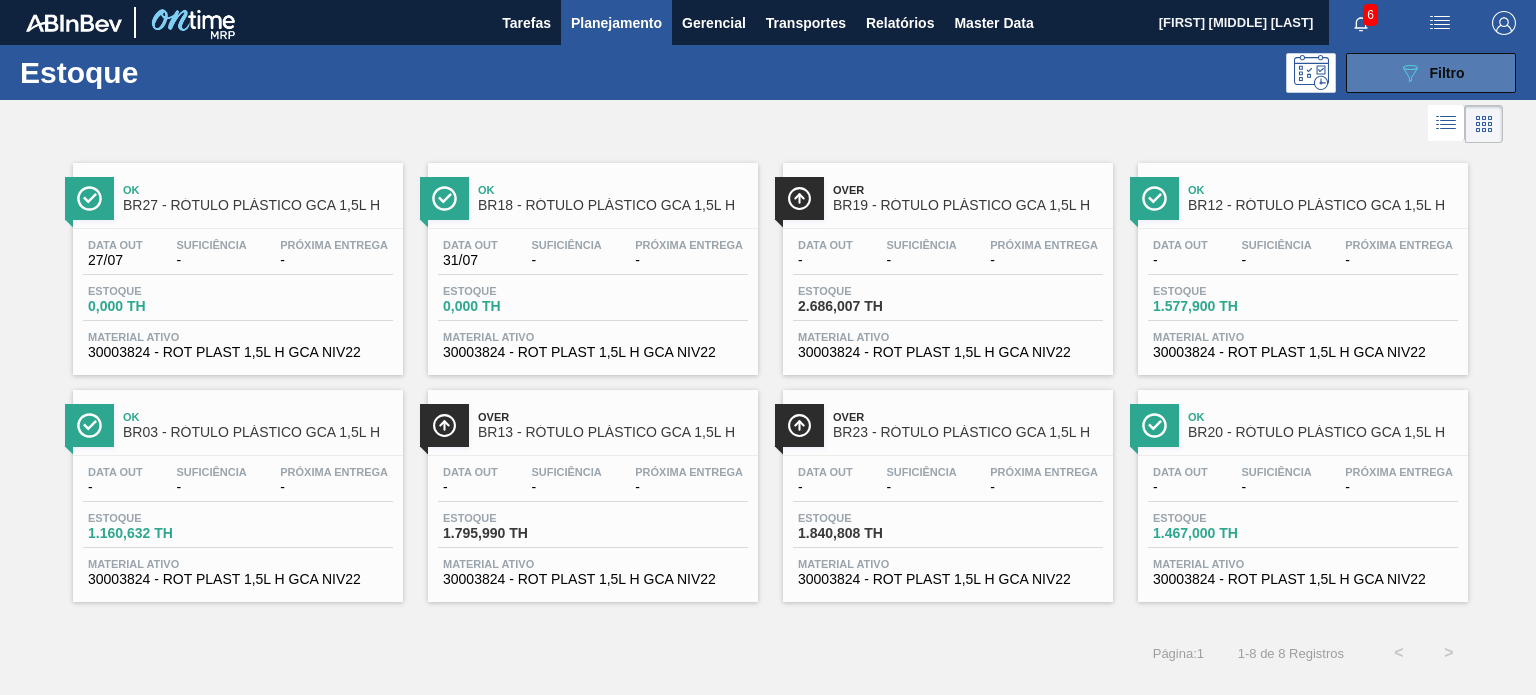 click on "089F7B8B-B2A5-4AFE-B5C0-19BA573D28AC Filtro" at bounding box center [1431, 73] 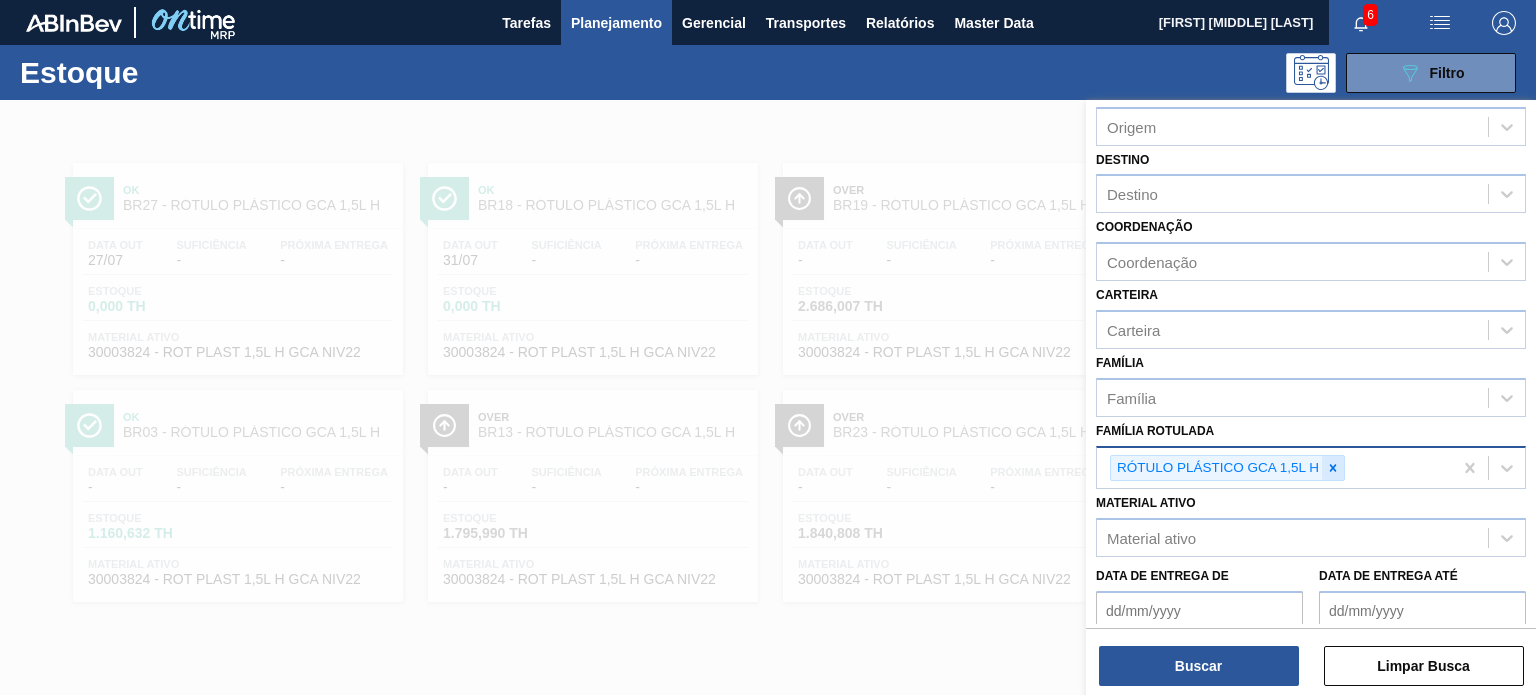 click at bounding box center [1333, 468] 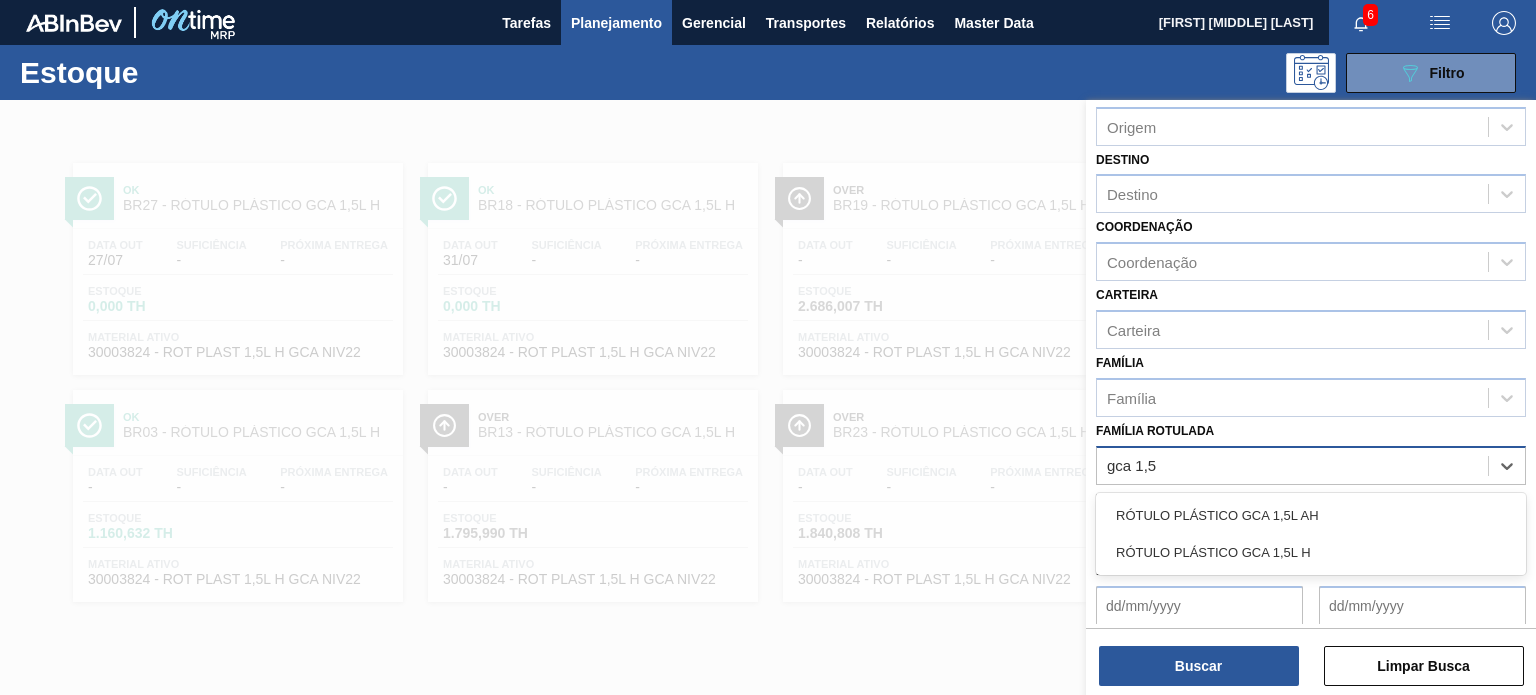 type on "gca 1," 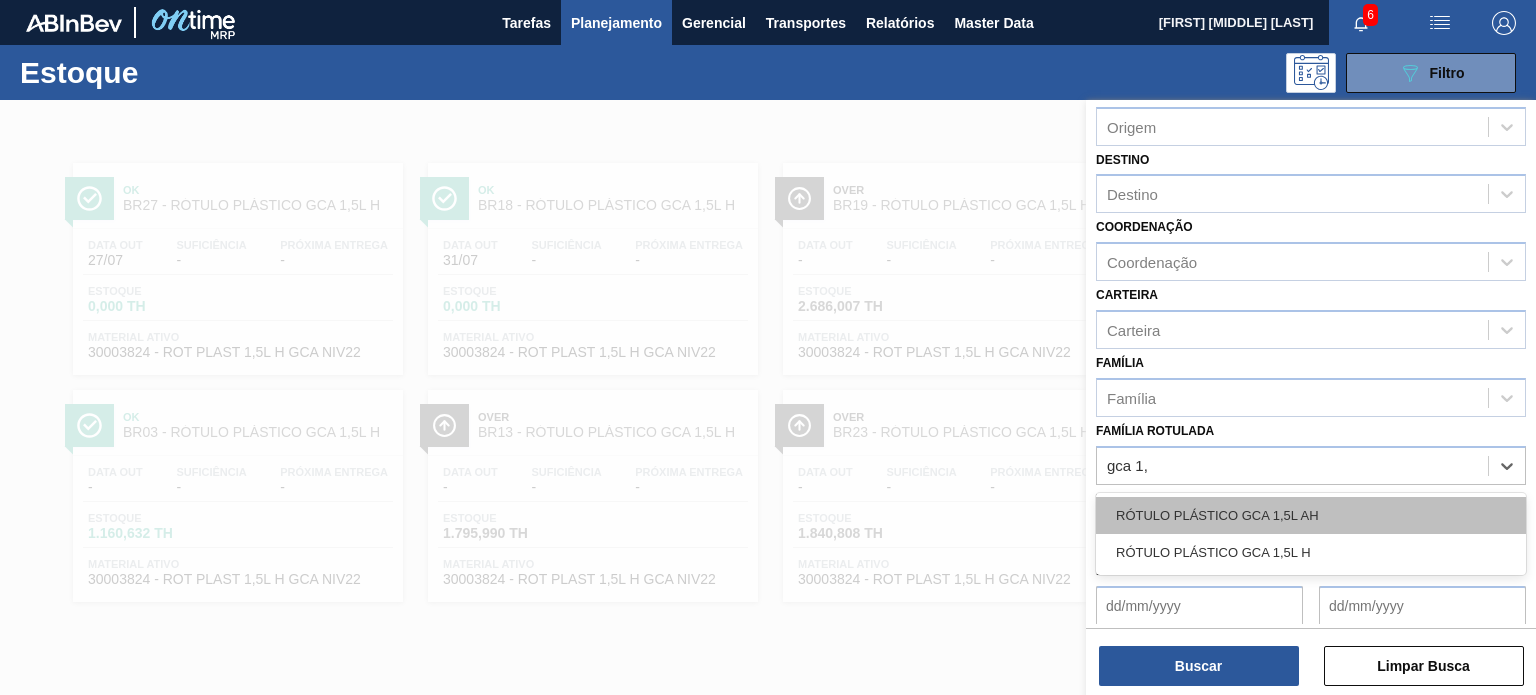 click on "RÓTULO PLÁSTICO GCA 1,5L AH" at bounding box center (1311, 515) 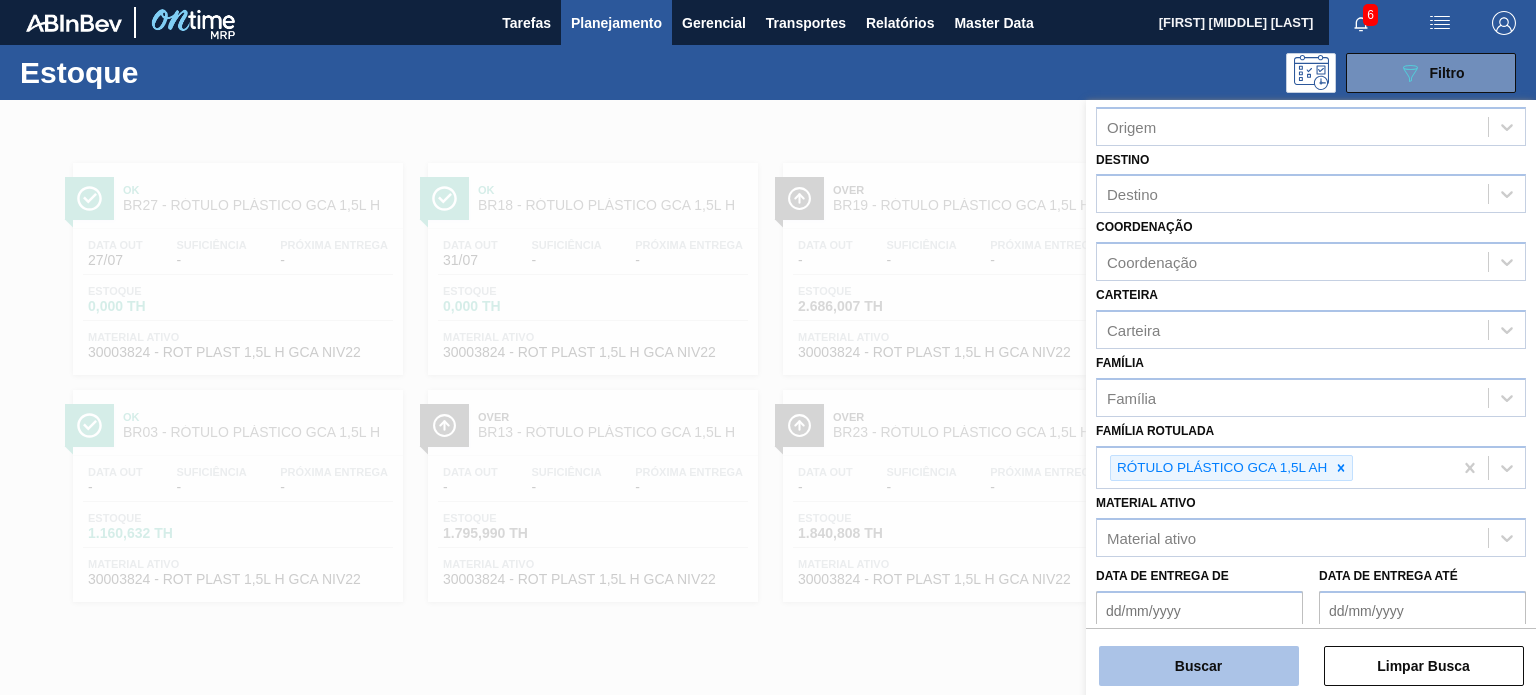click on "Buscar" at bounding box center (1199, 666) 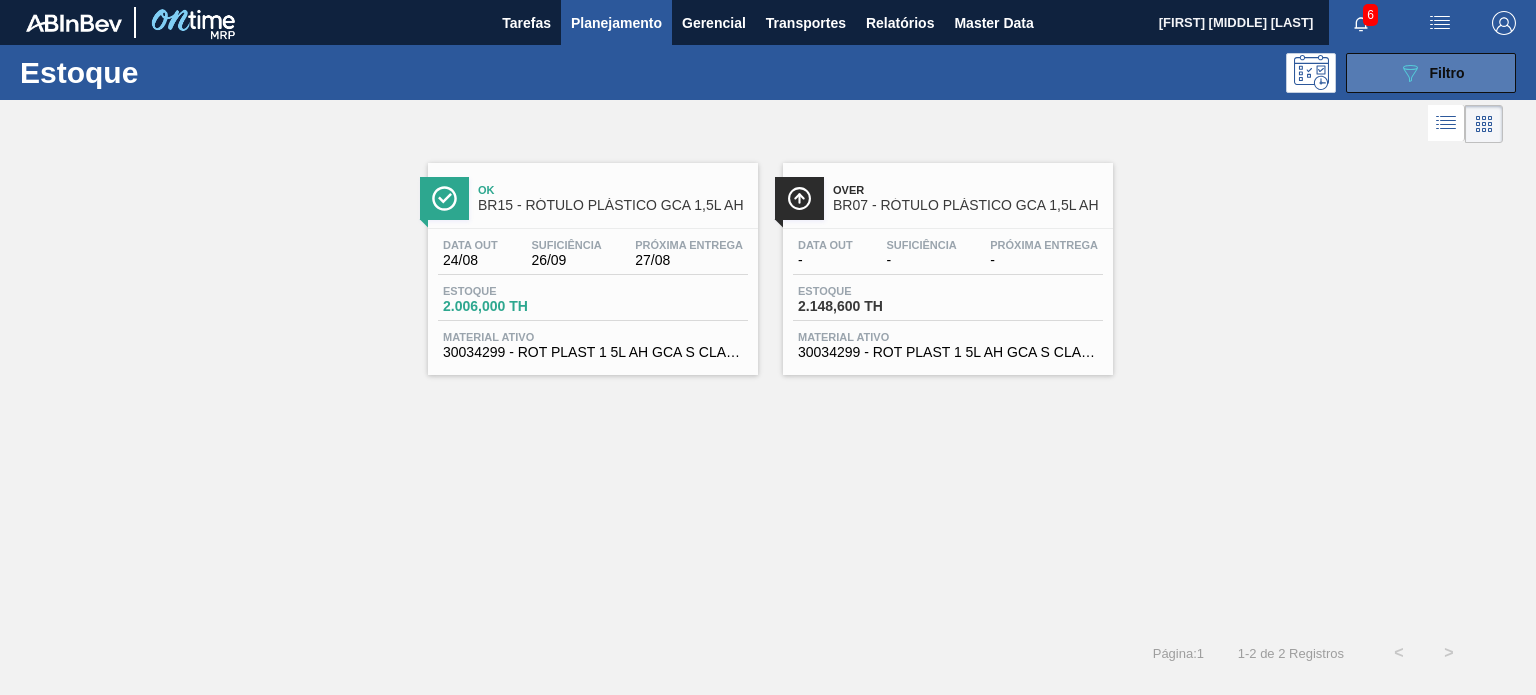 click on "089F7B8B-B2A5-4AFE-B5C0-19BA573D28AC Filtro" at bounding box center (1431, 73) 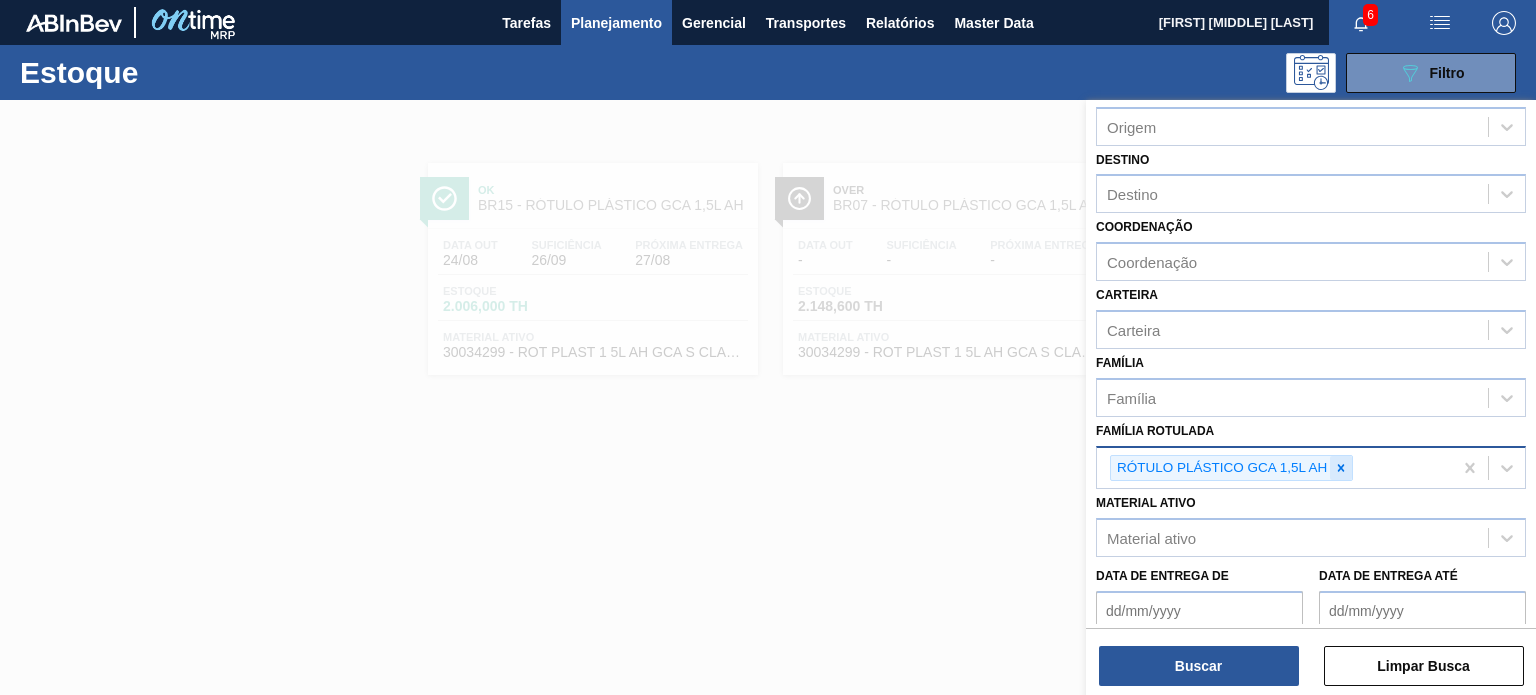 click 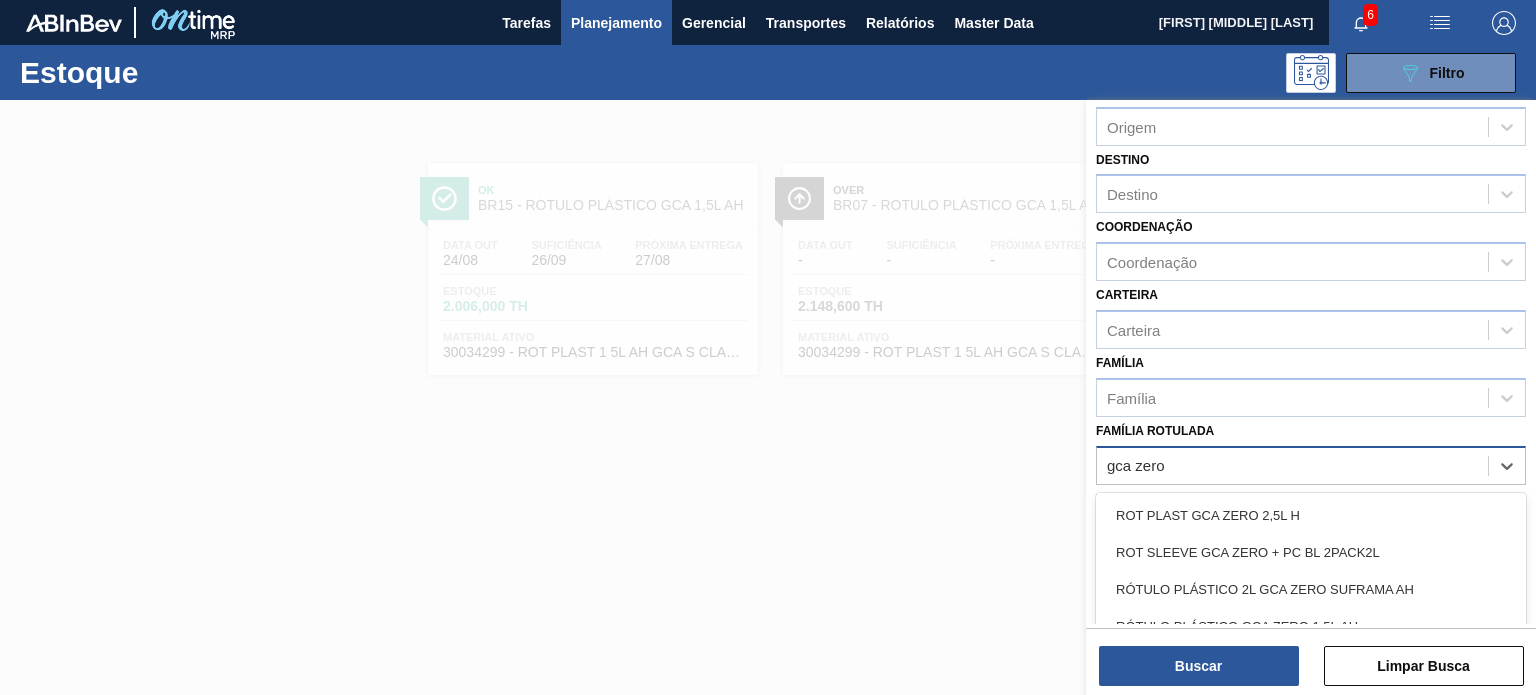 type on "gca zero 1" 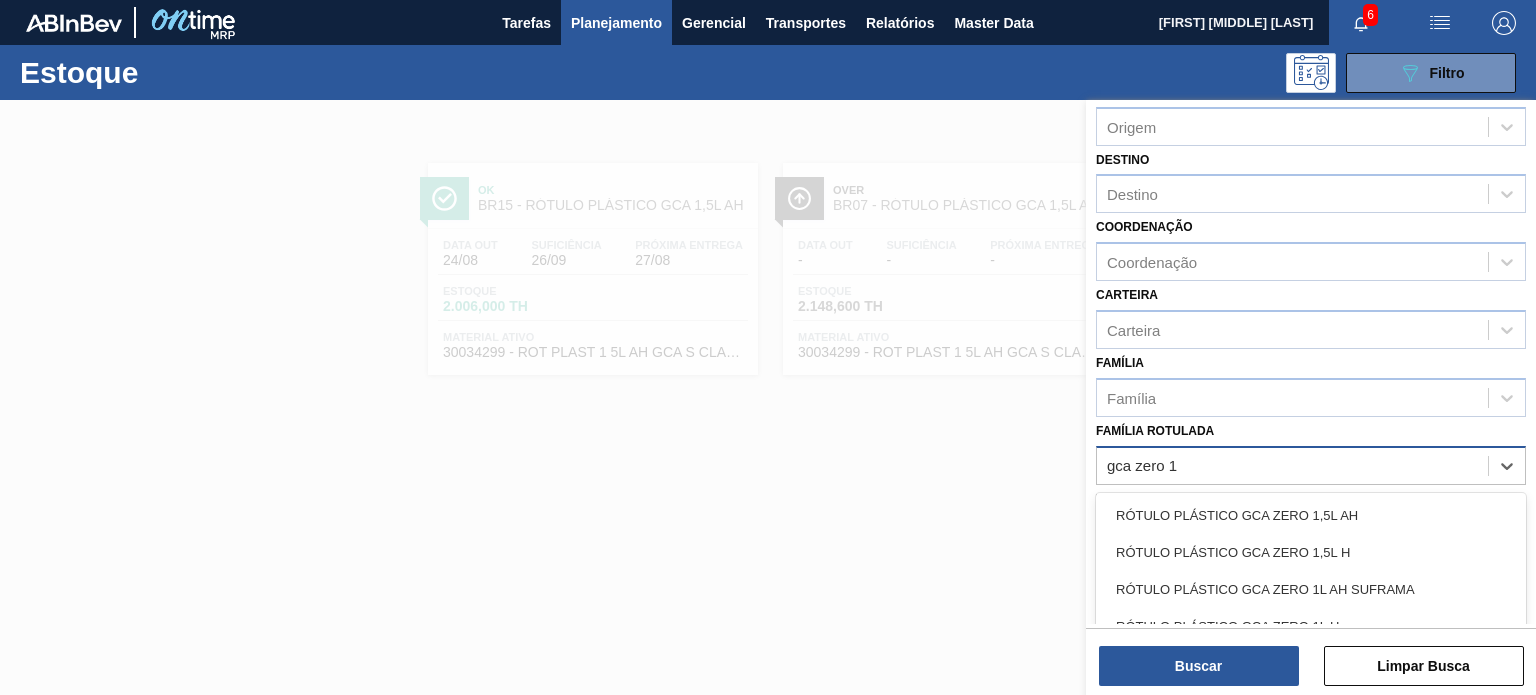 click on "RÓTULO PLÁSTICO GCA ZERO 1,5L AH" at bounding box center (1311, 515) 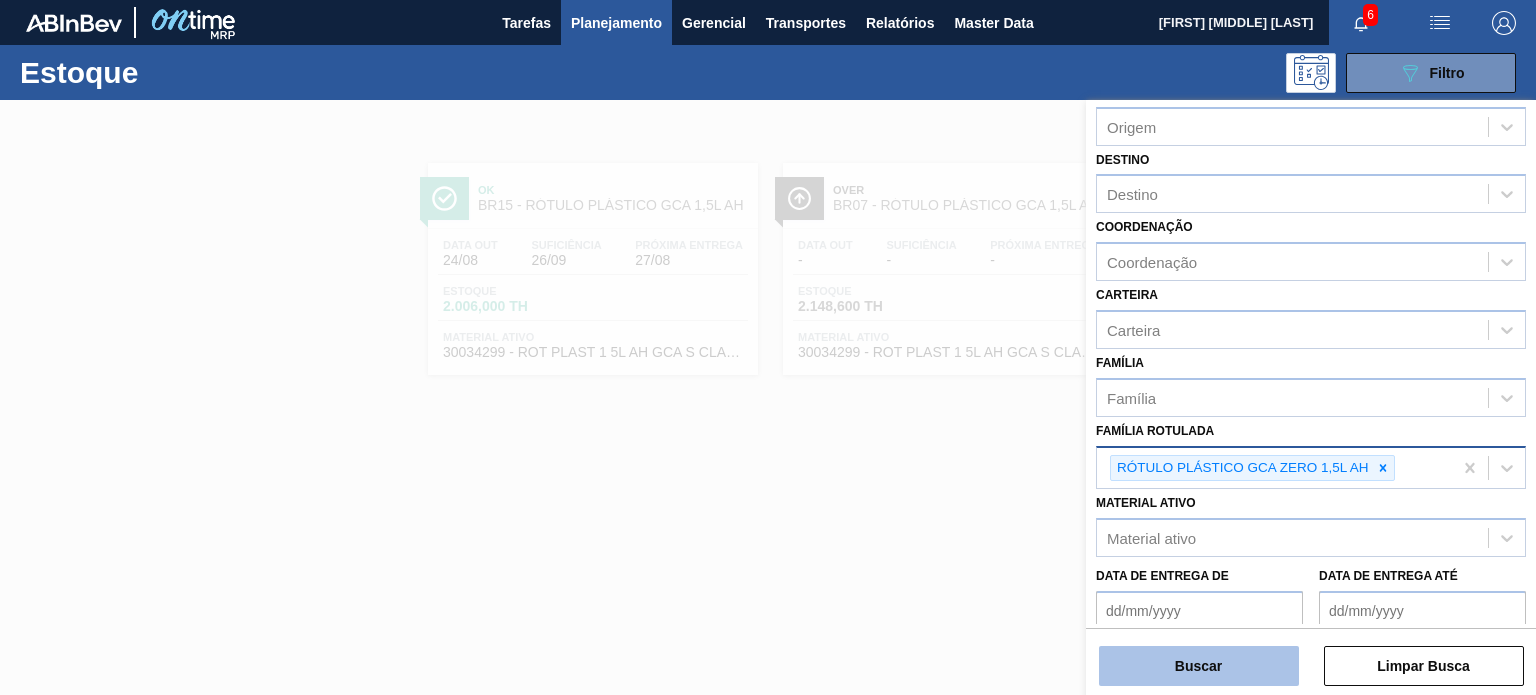 click on "Buscar" at bounding box center [1199, 666] 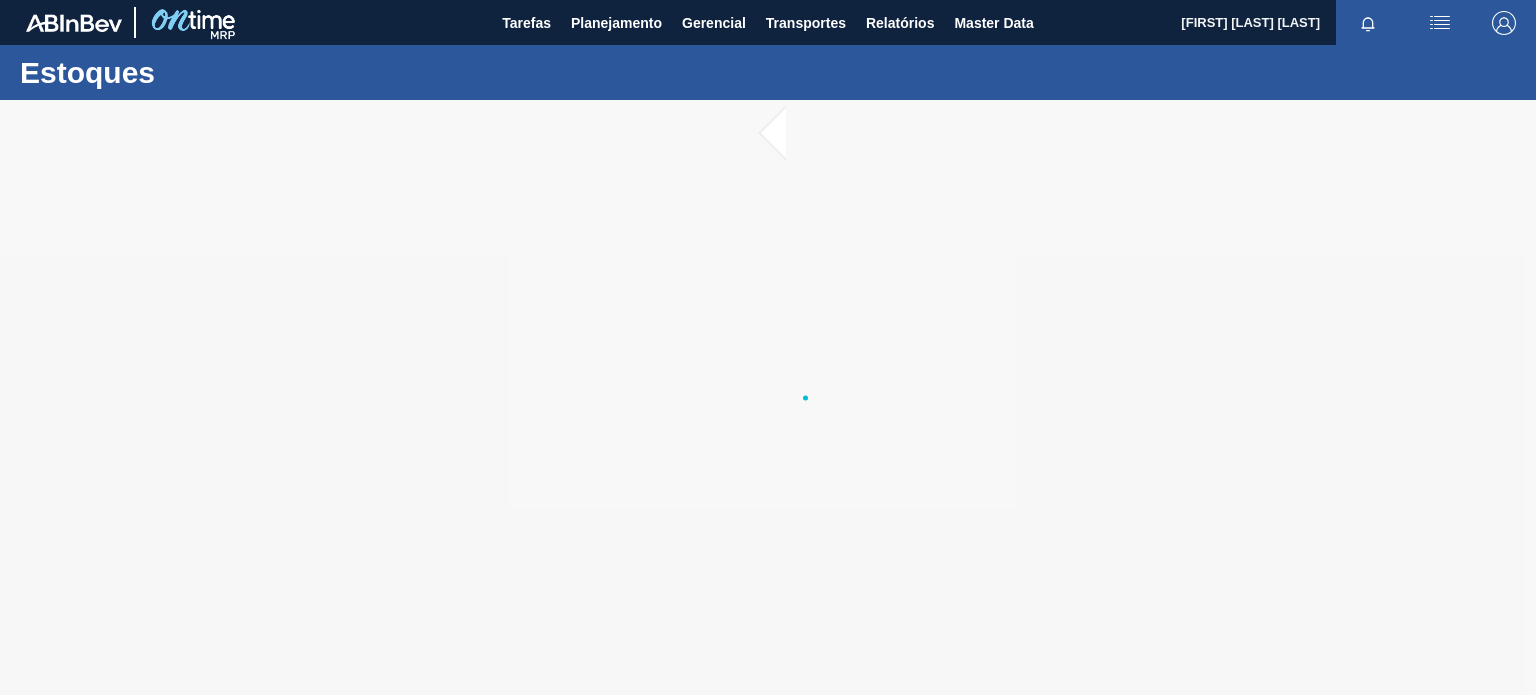 scroll, scrollTop: 0, scrollLeft: 0, axis: both 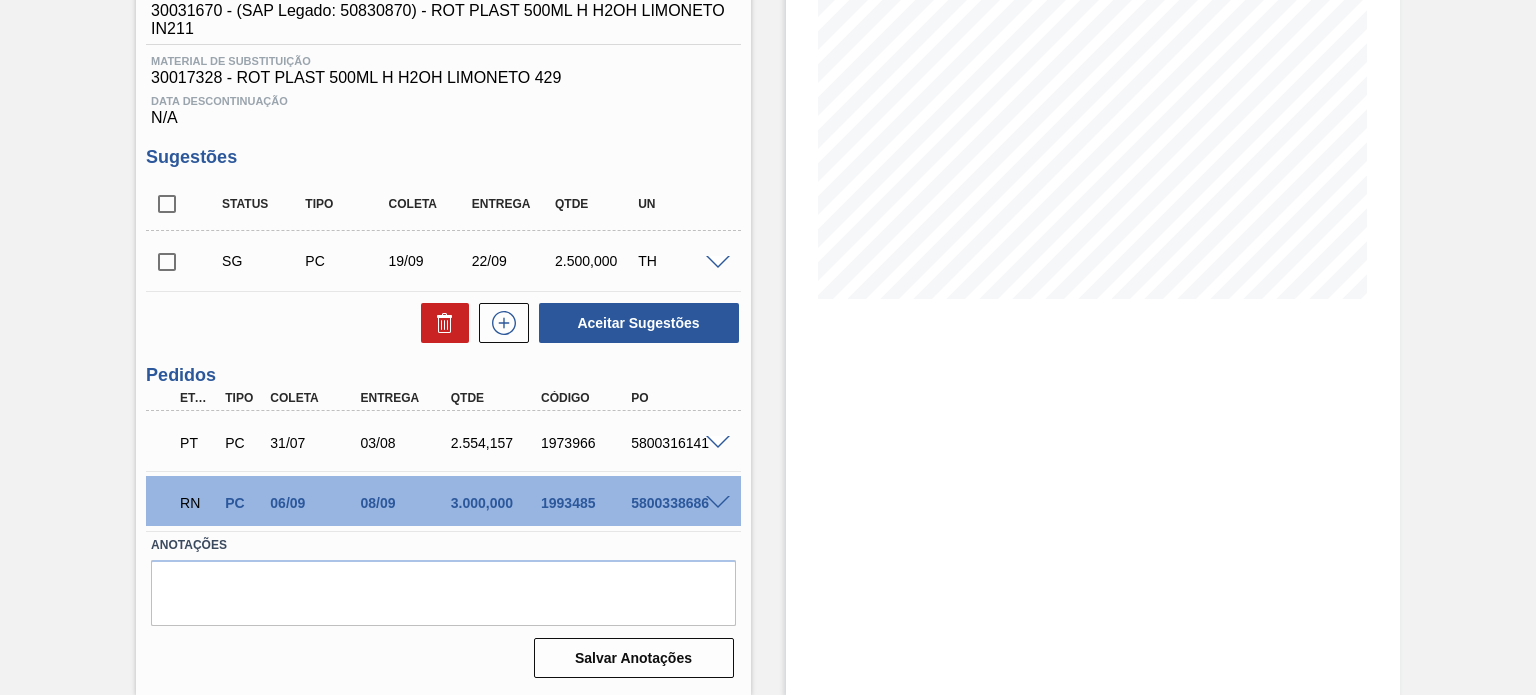 click on "5800338686" at bounding box center (675, 503) 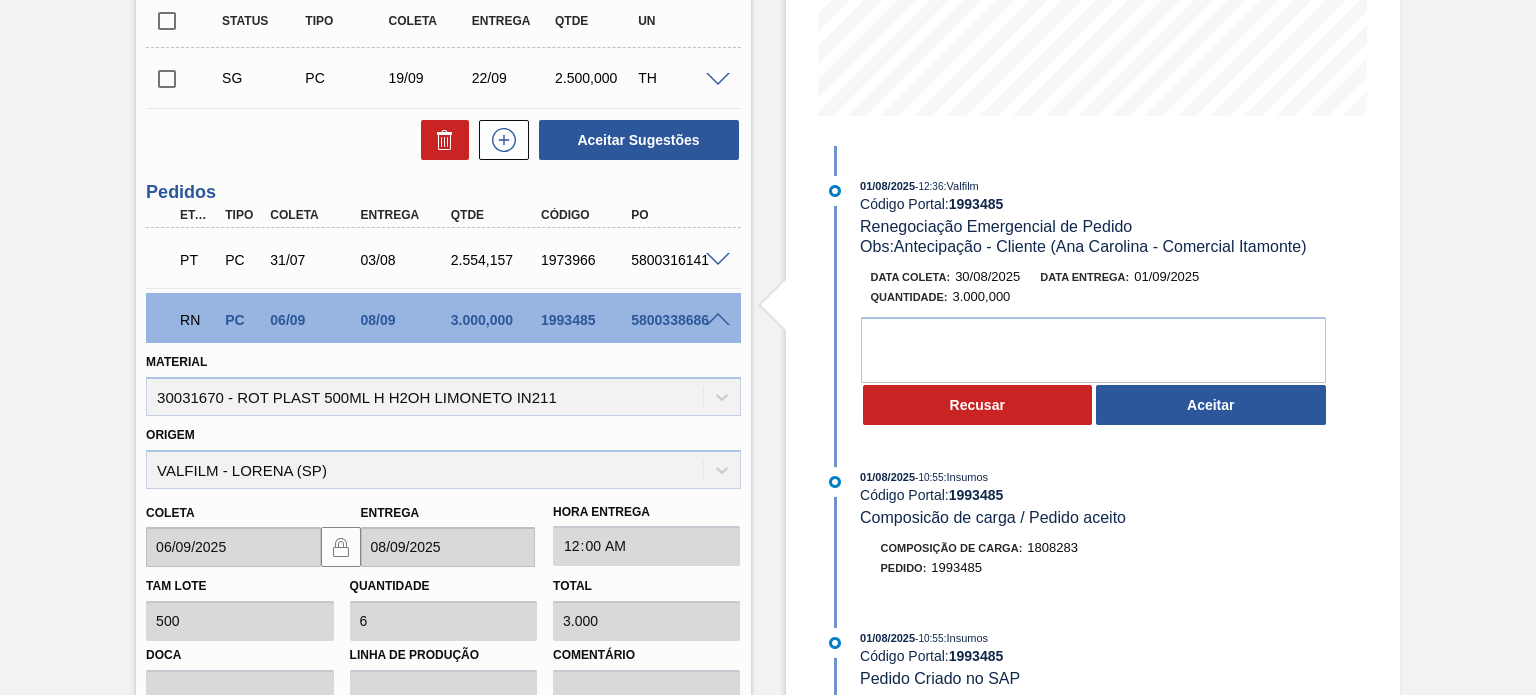 scroll, scrollTop: 369, scrollLeft: 0, axis: vertical 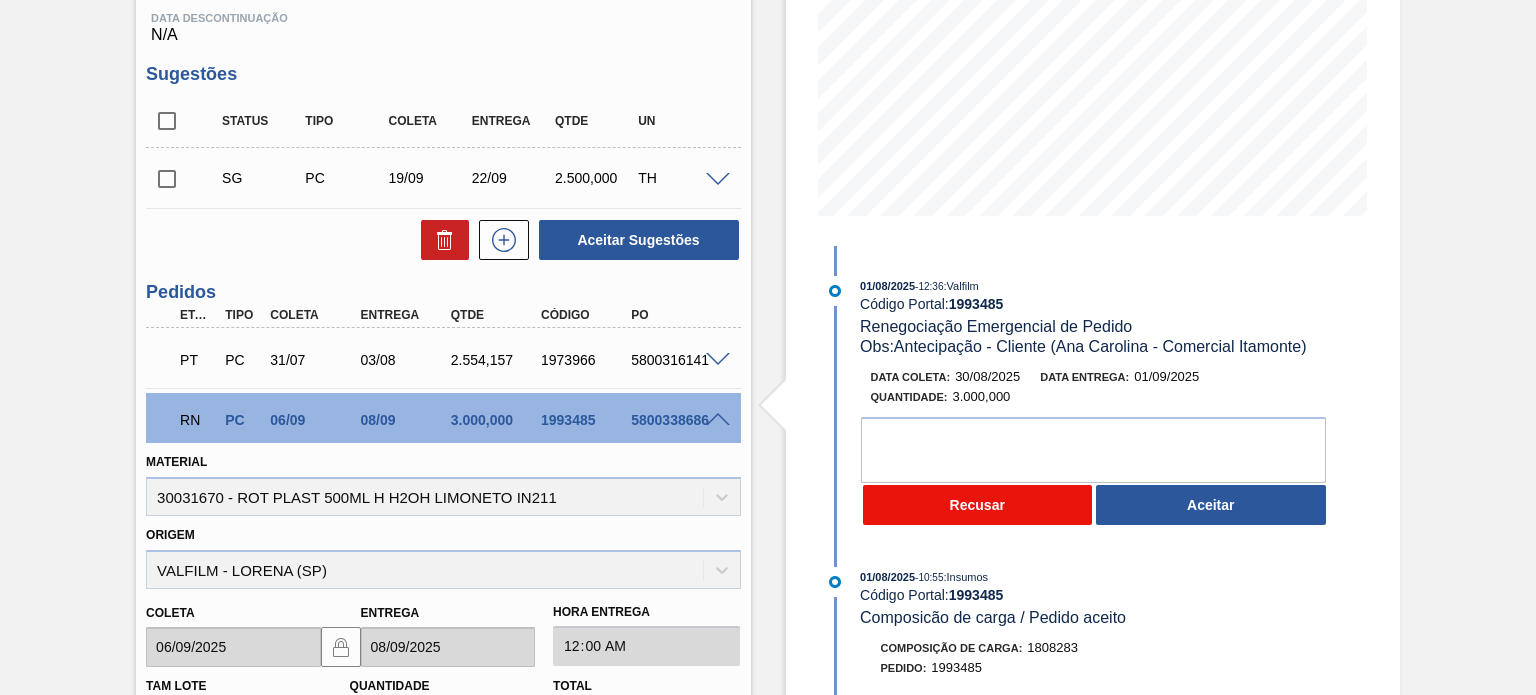 click on "Recusar" at bounding box center (978, 505) 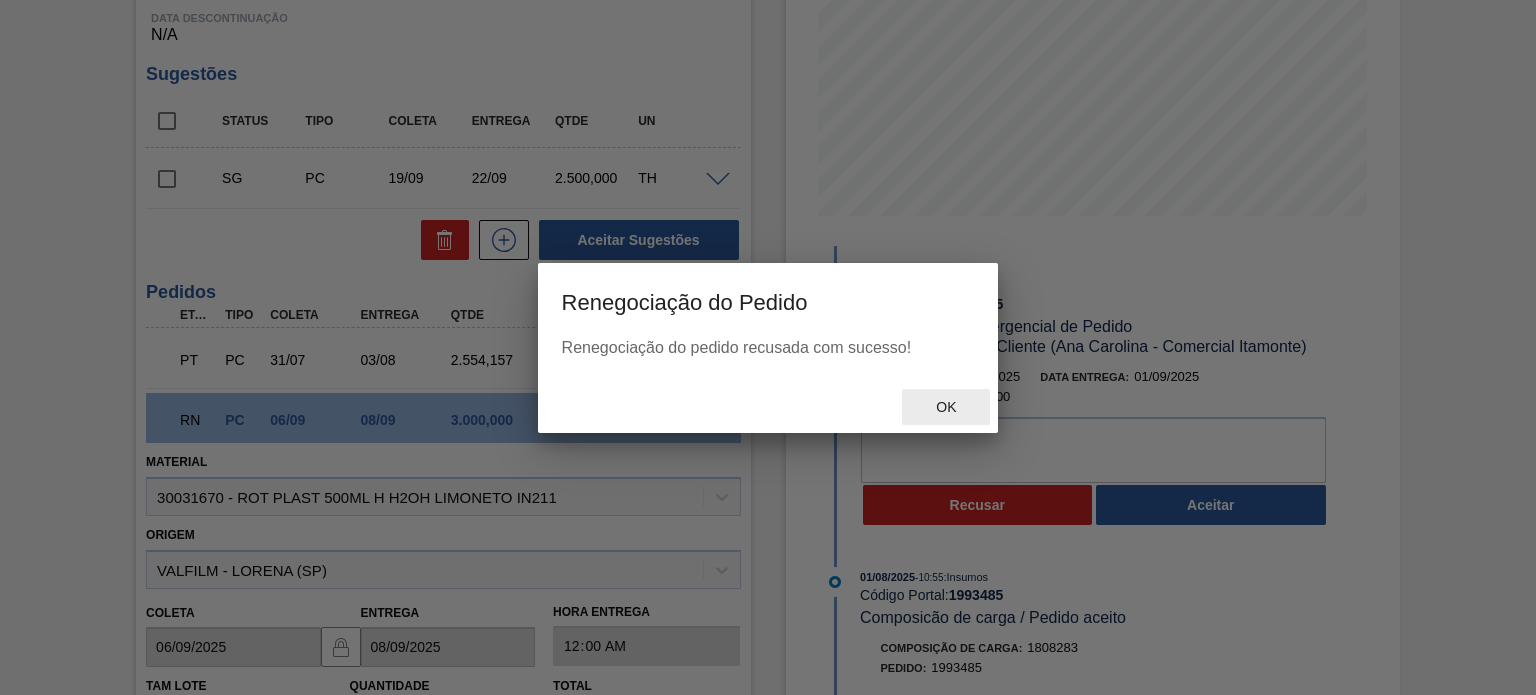 click on "Ok" at bounding box center (946, 407) 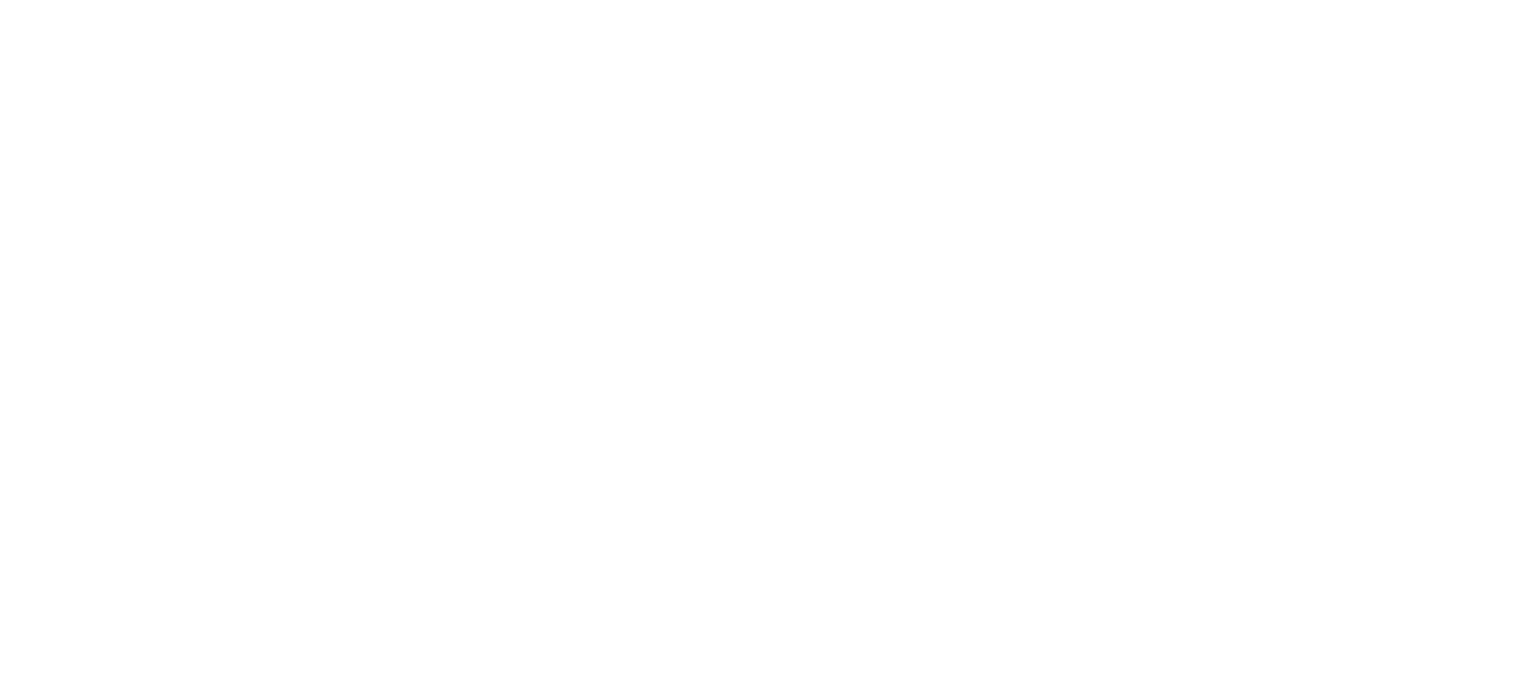scroll, scrollTop: 0, scrollLeft: 0, axis: both 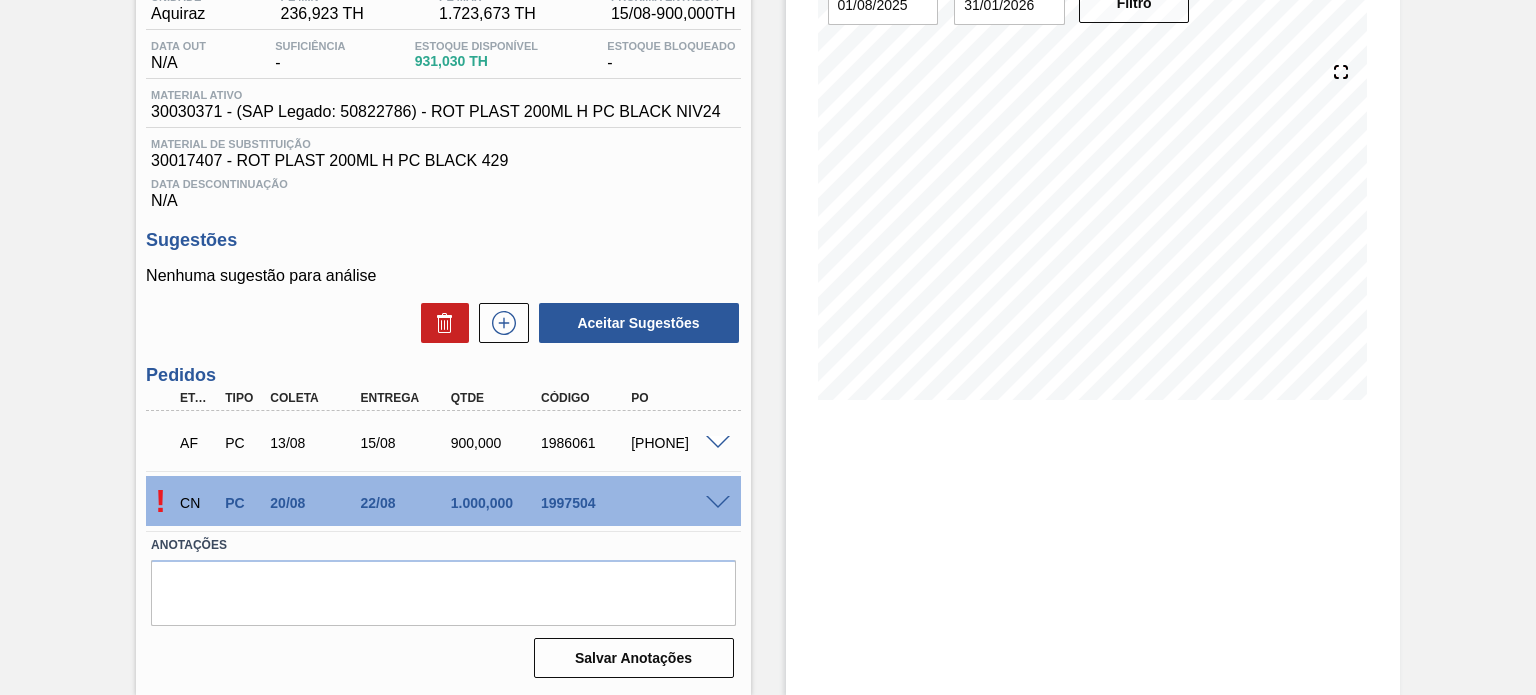 click at bounding box center (718, 503) 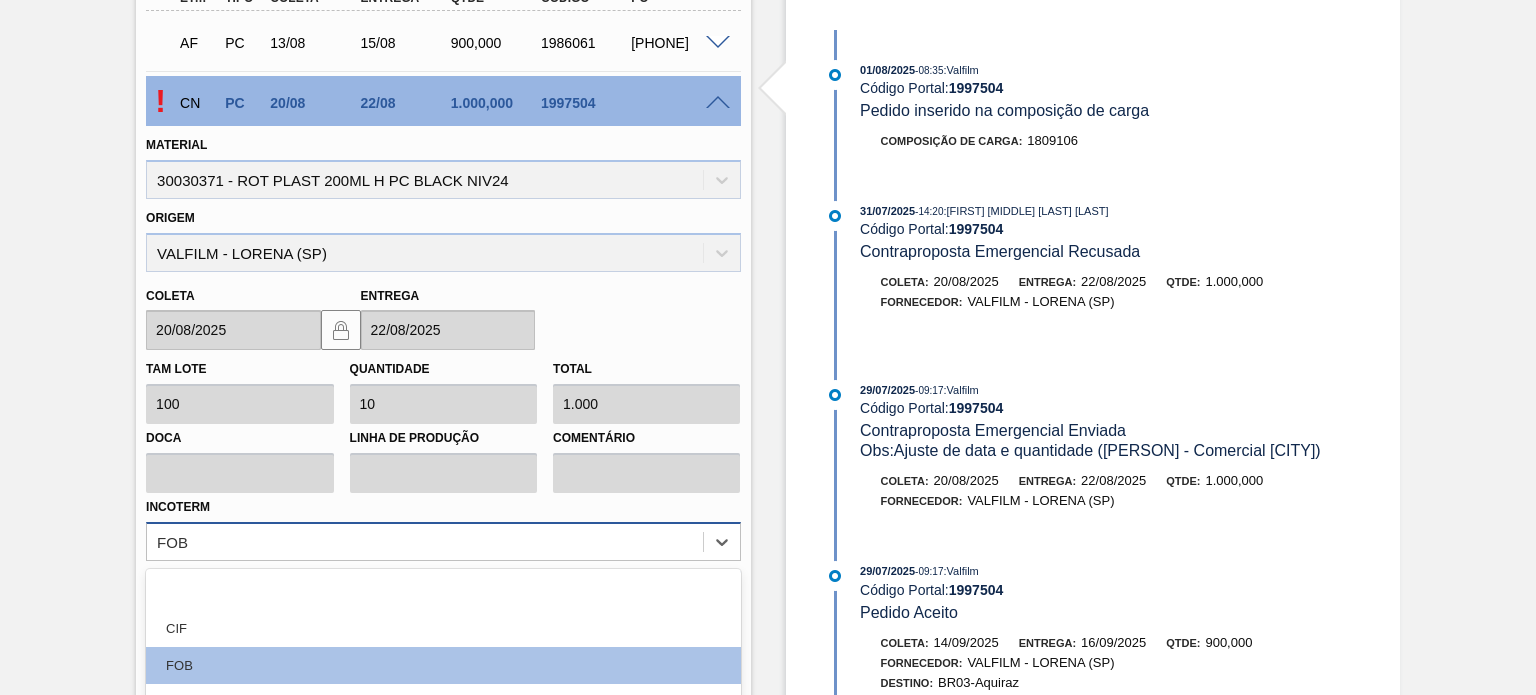 click on "option FCA focused, 5 of 12. 12 results available. Use Up and Down to choose options, press Enter to select the currently focused option, press Escape to exit the menu, press Tab to select the option and exit the menu. FOB CIF FOB EXW FCA FAS CPT CIP CFR DAP DPU DDP" at bounding box center [443, 541] 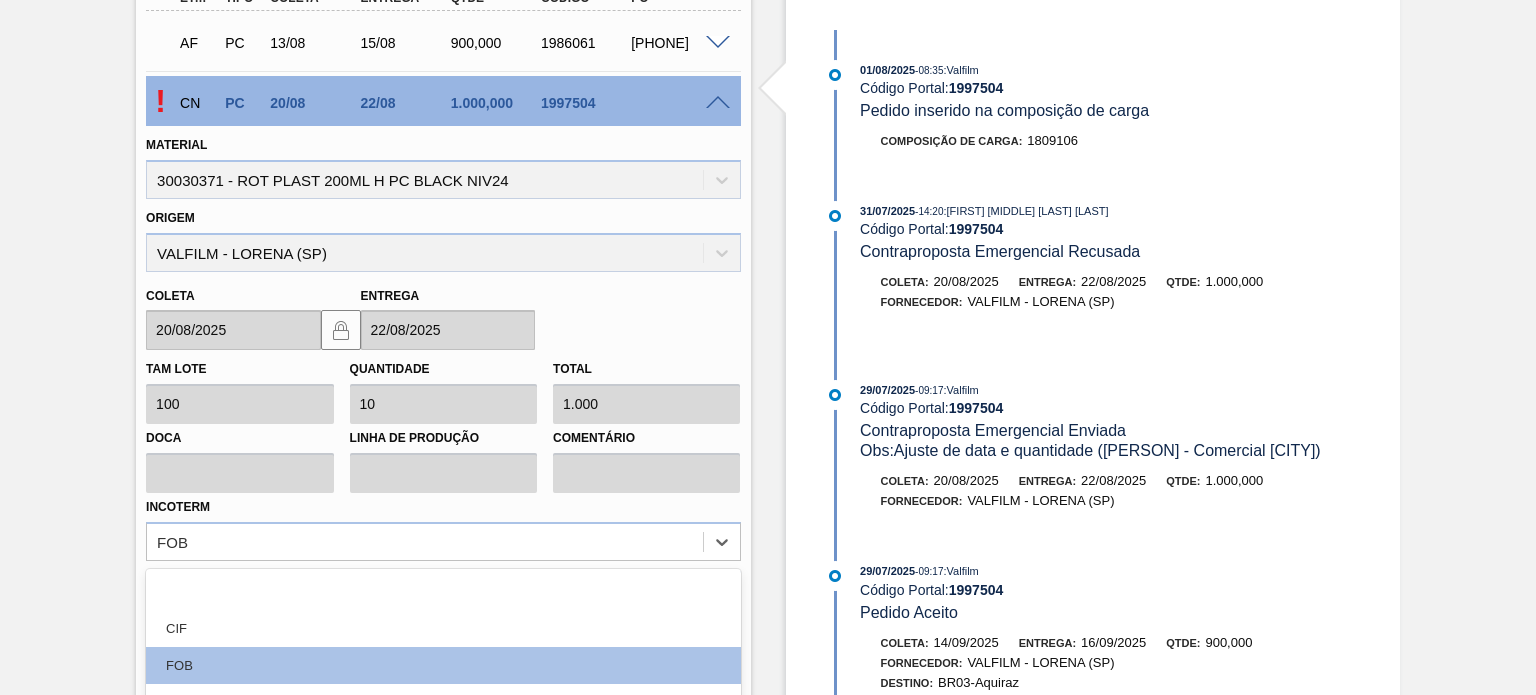 scroll, scrollTop: 757, scrollLeft: 0, axis: vertical 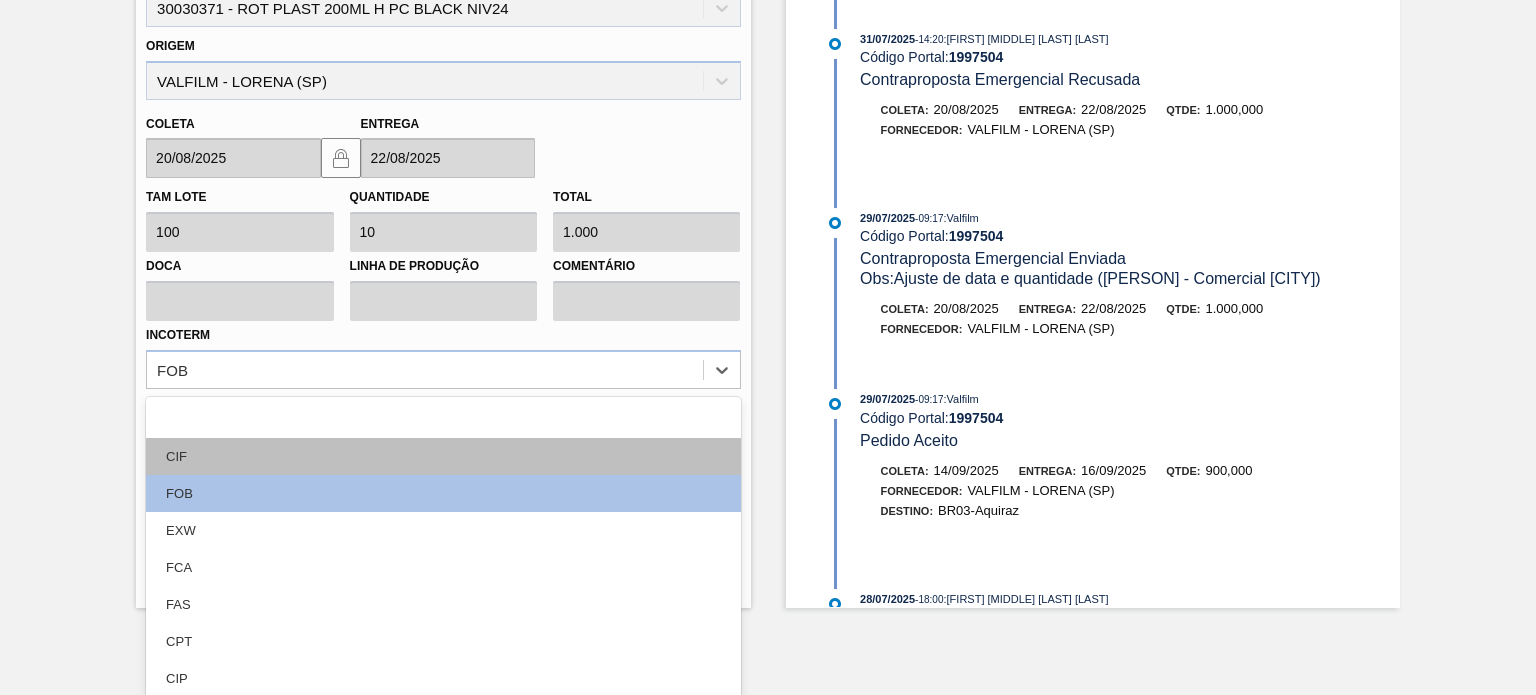 click on "CIF" at bounding box center [443, 456] 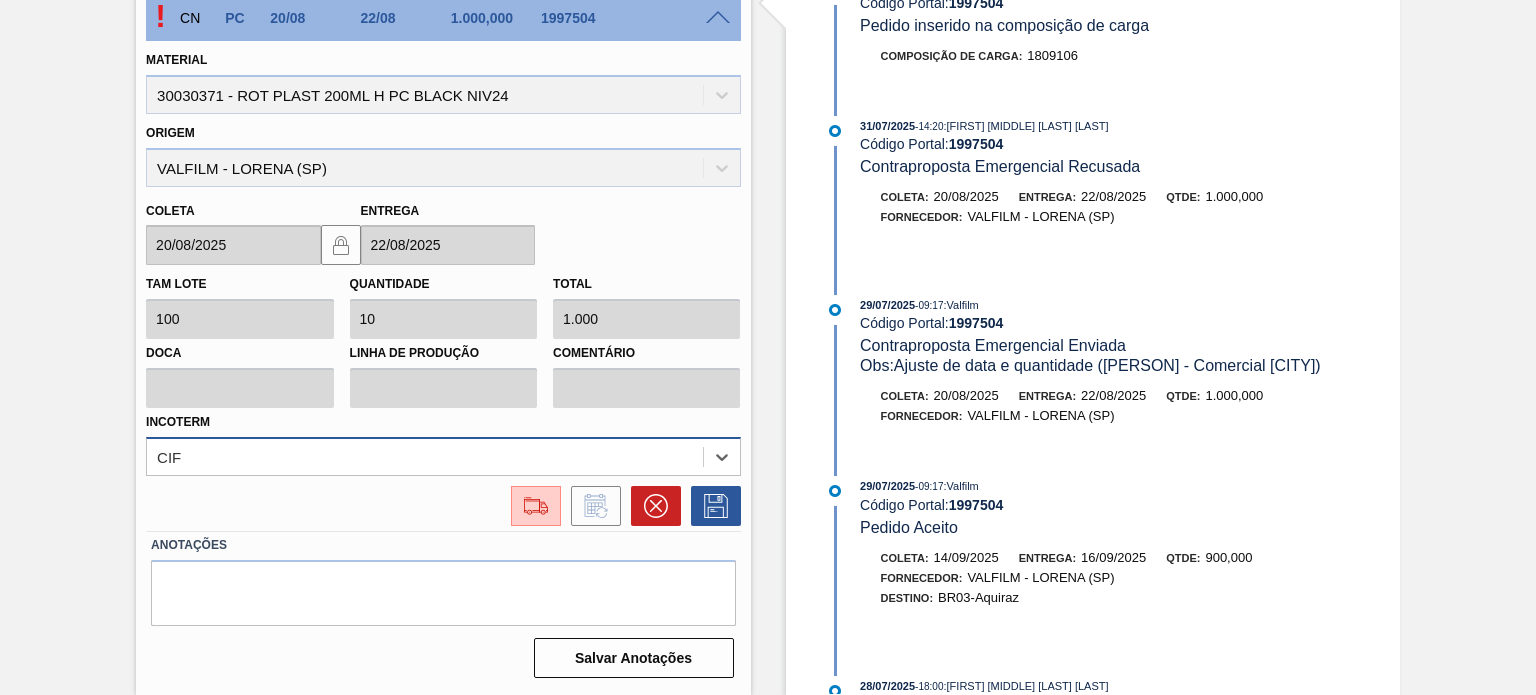 scroll, scrollTop: 668, scrollLeft: 0, axis: vertical 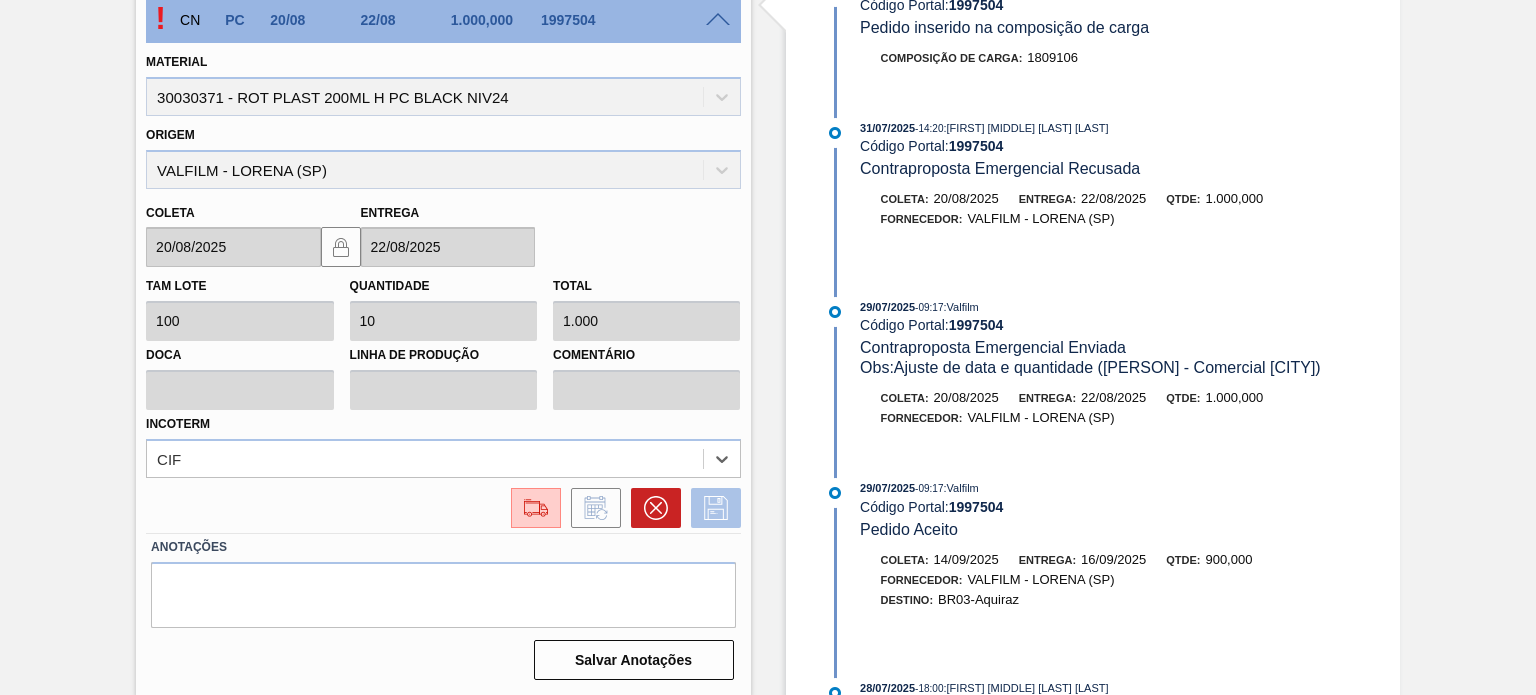 click 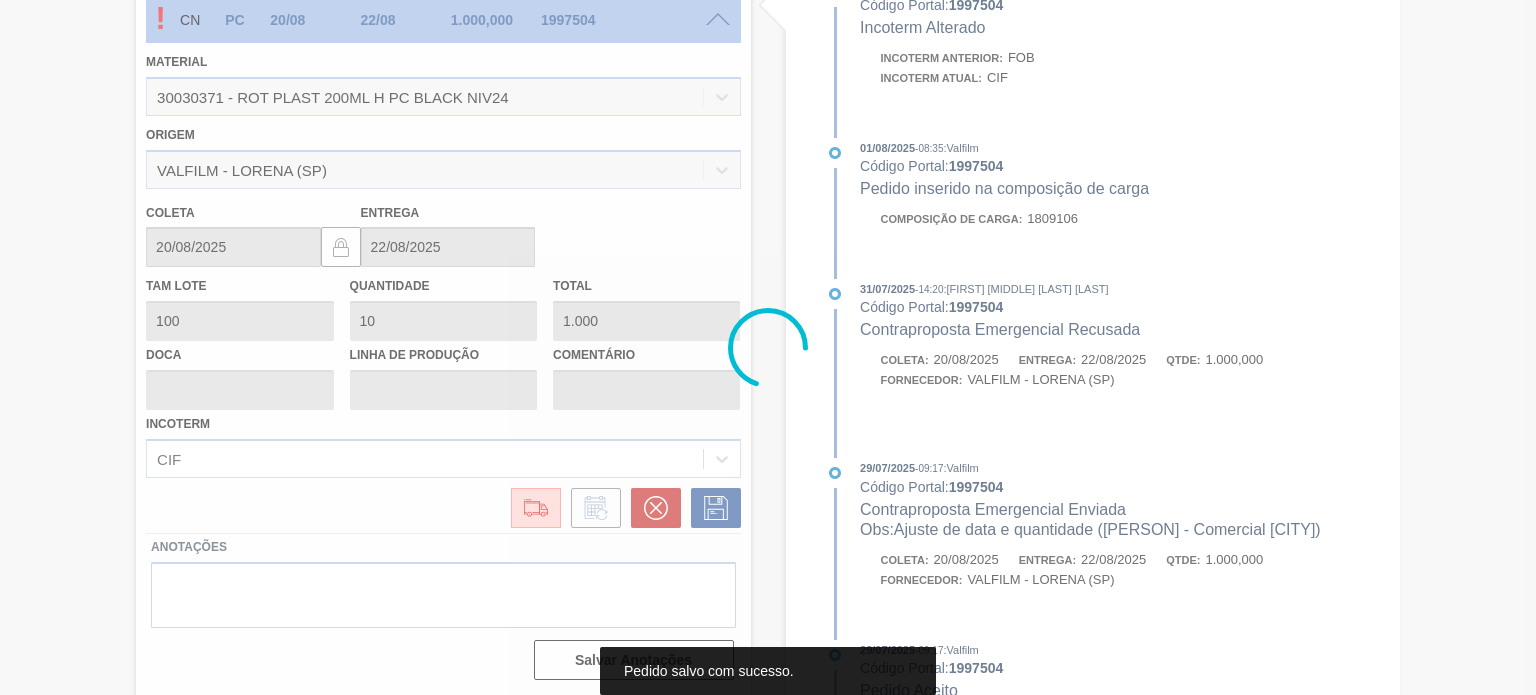 type 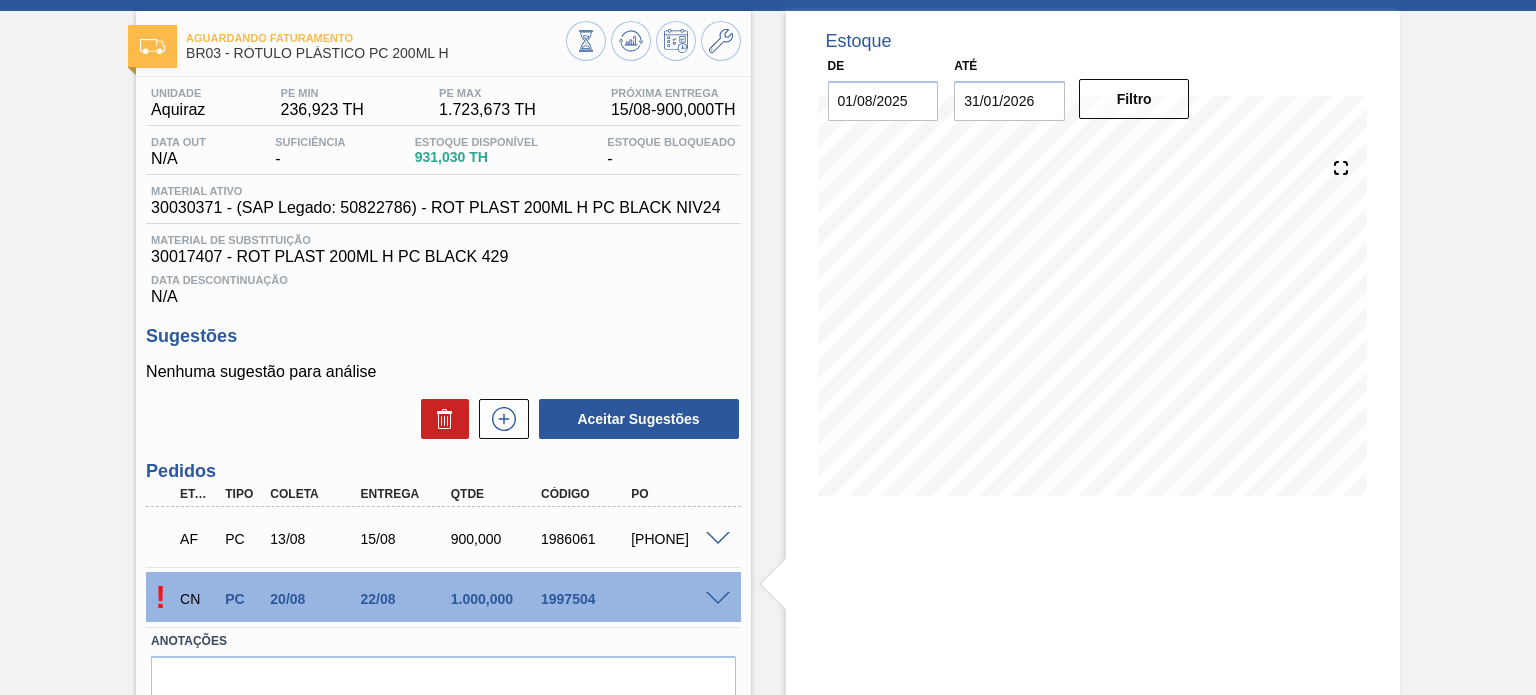 scroll, scrollTop: 0, scrollLeft: 0, axis: both 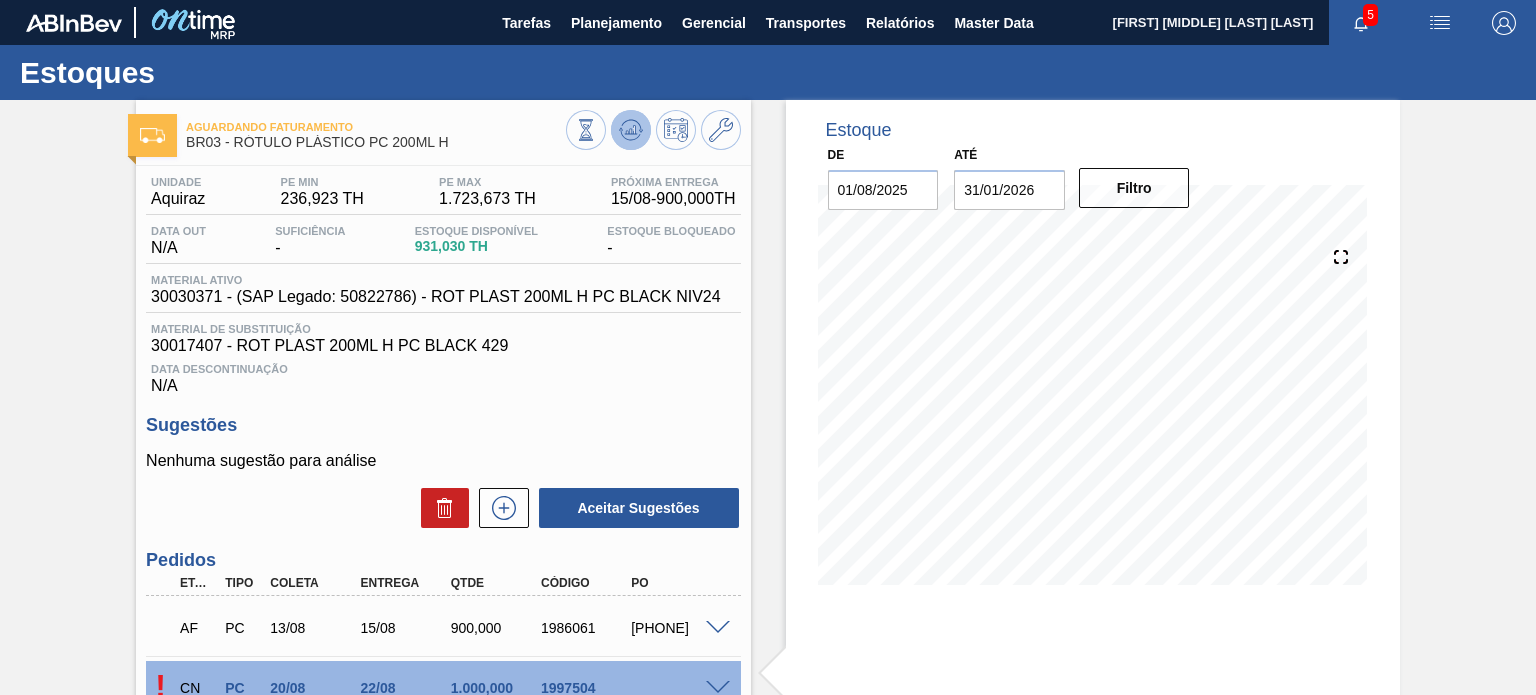 click at bounding box center [631, 130] 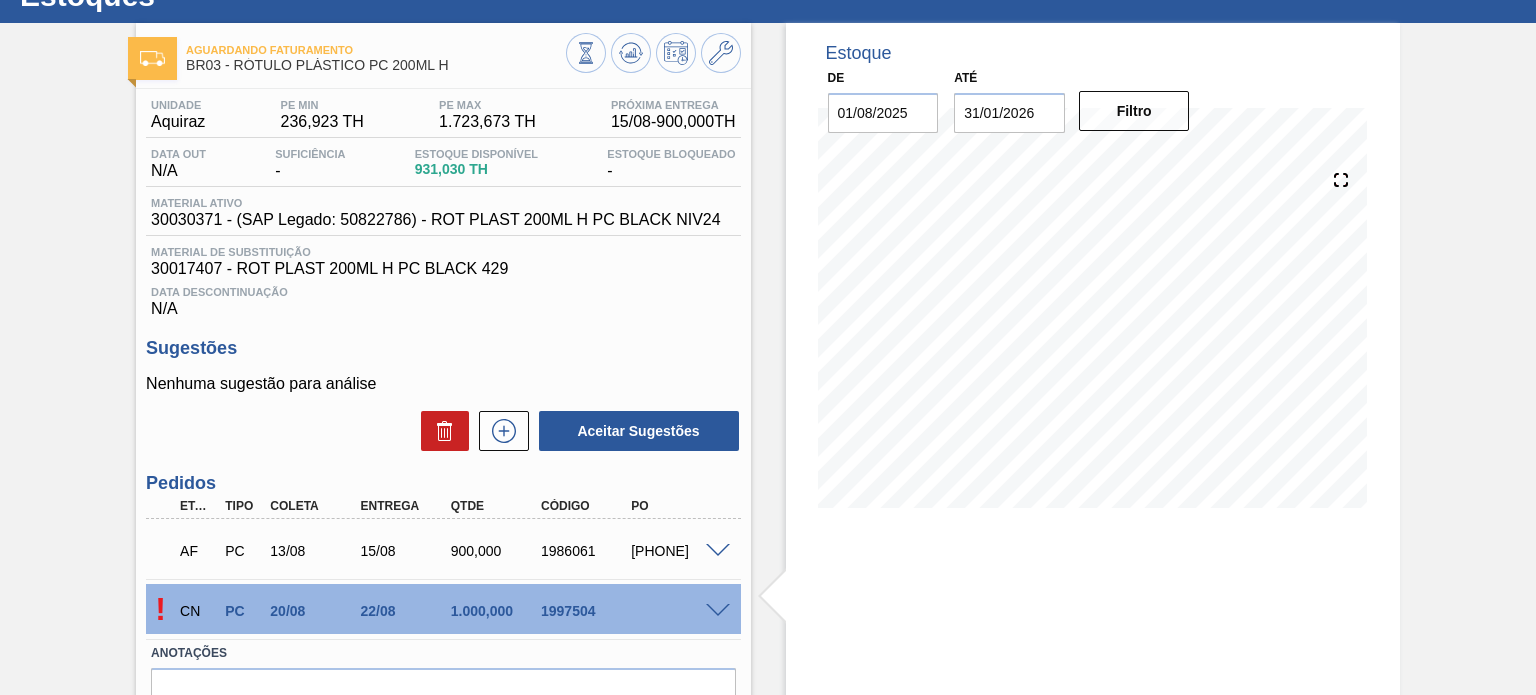 scroll, scrollTop: 185, scrollLeft: 0, axis: vertical 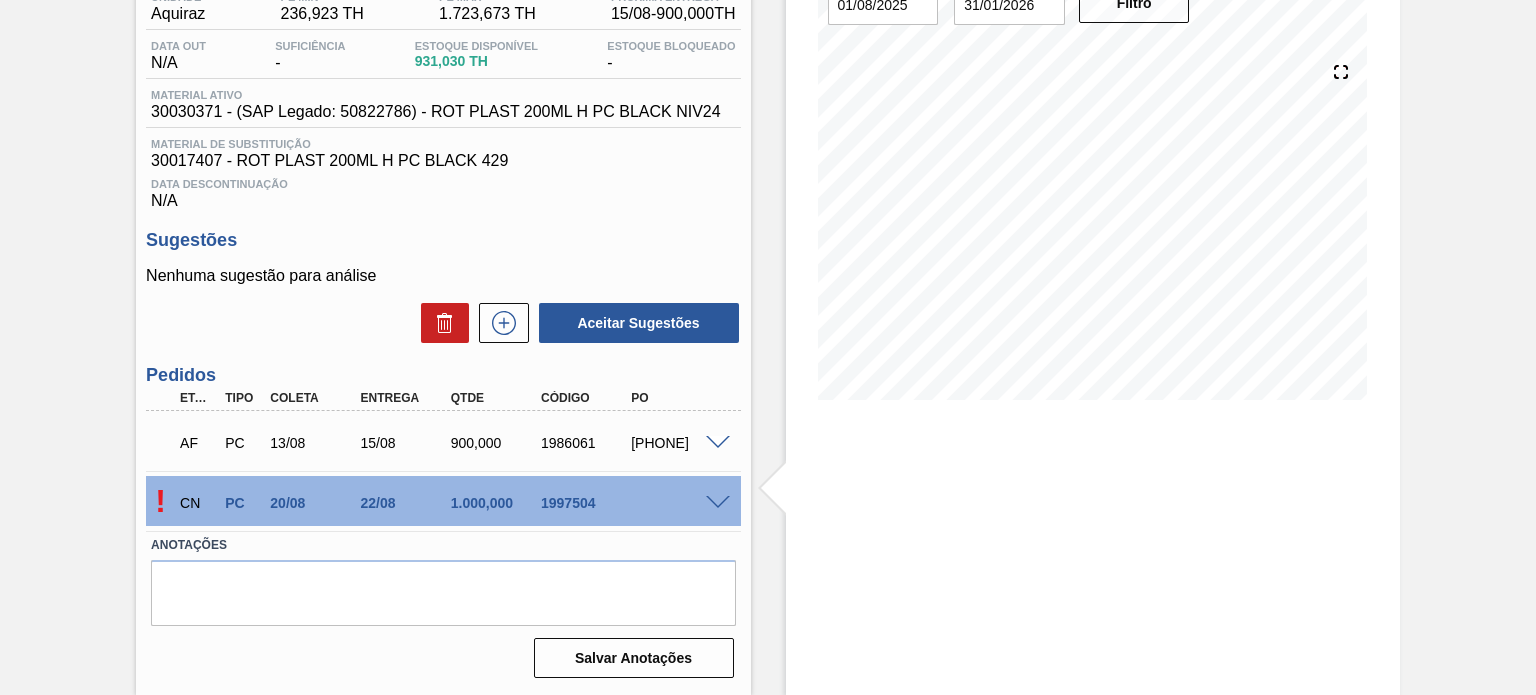 click at bounding box center [718, 503] 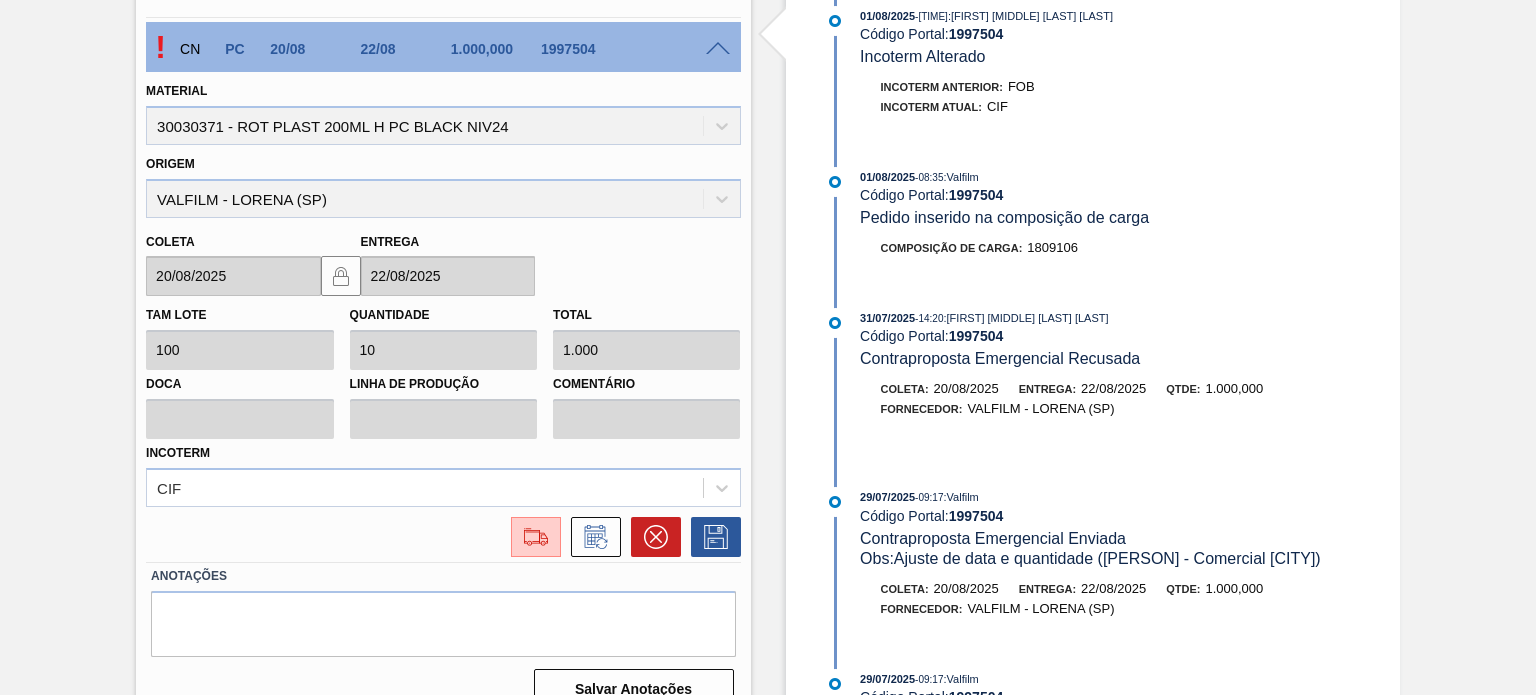 scroll, scrollTop: 668, scrollLeft: 0, axis: vertical 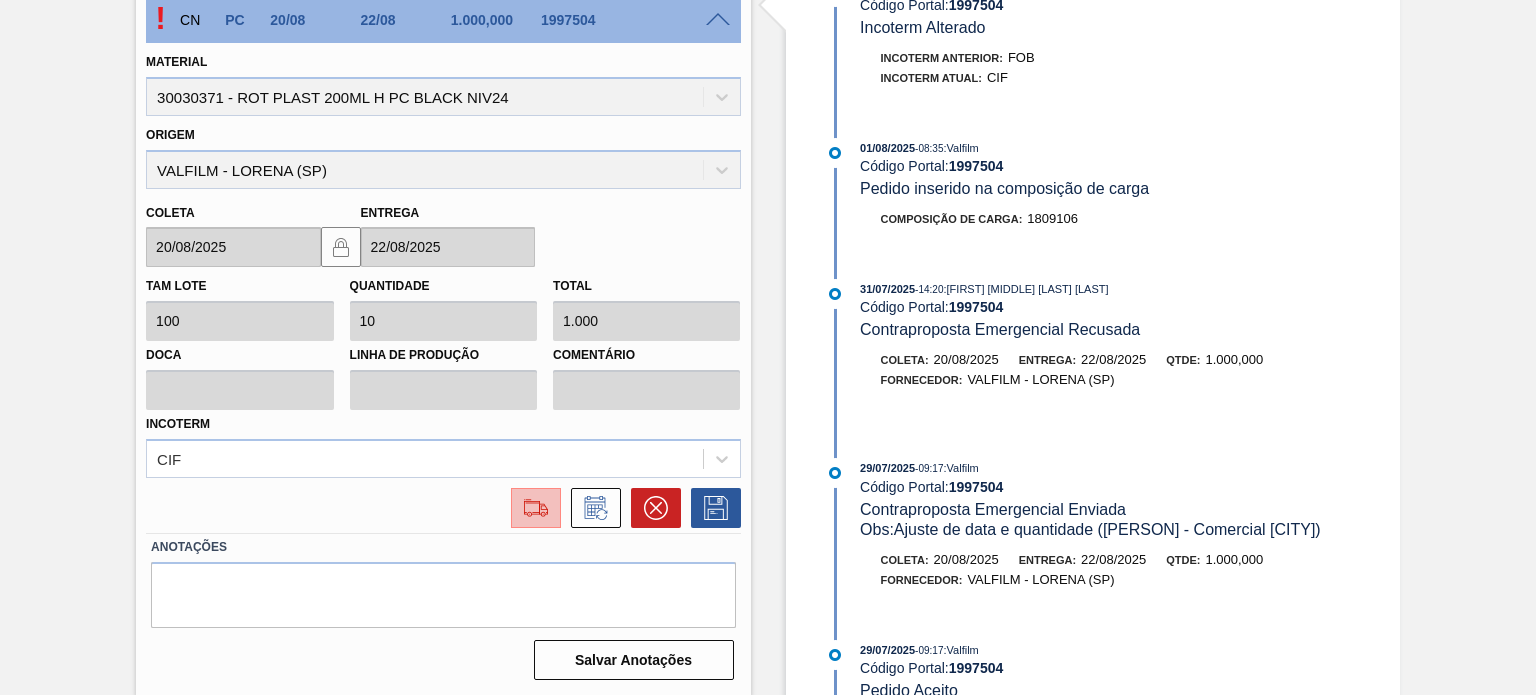 click at bounding box center (536, 508) 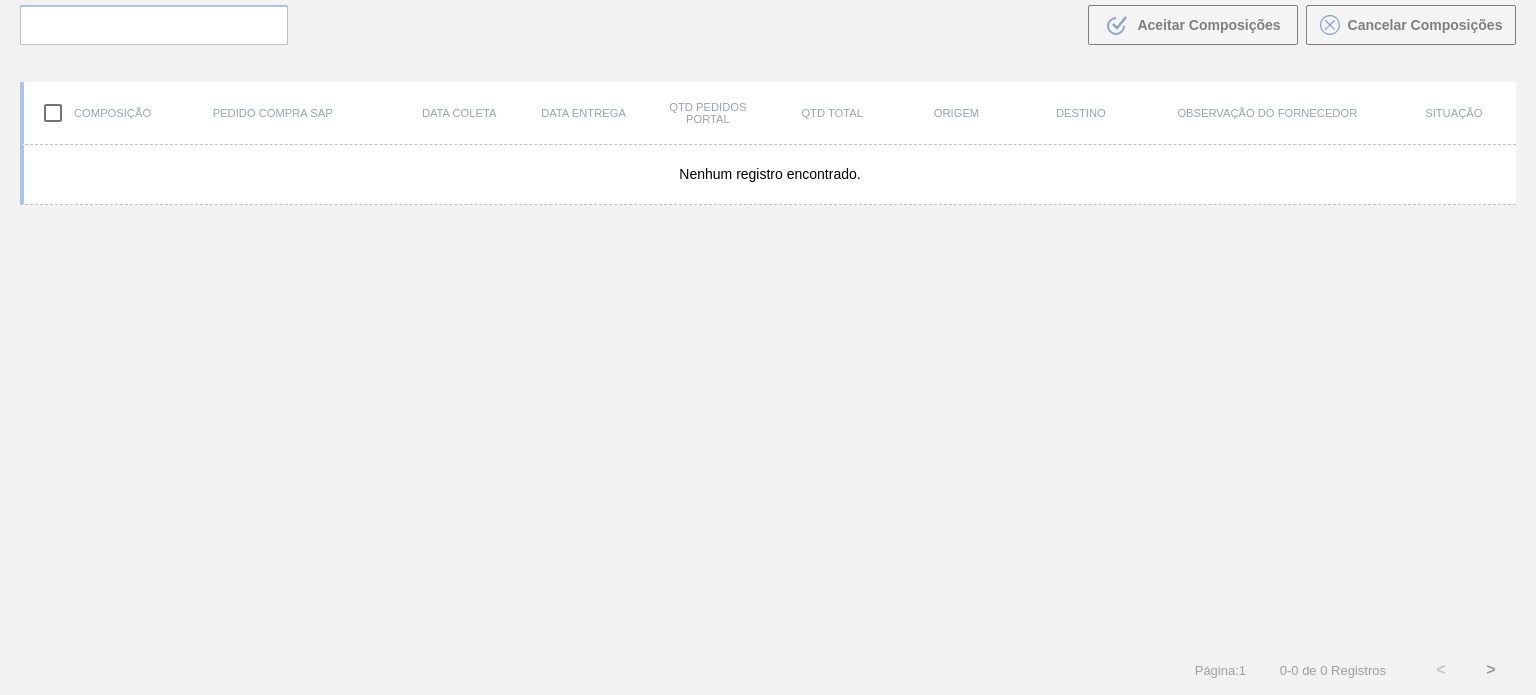 scroll, scrollTop: 144, scrollLeft: 0, axis: vertical 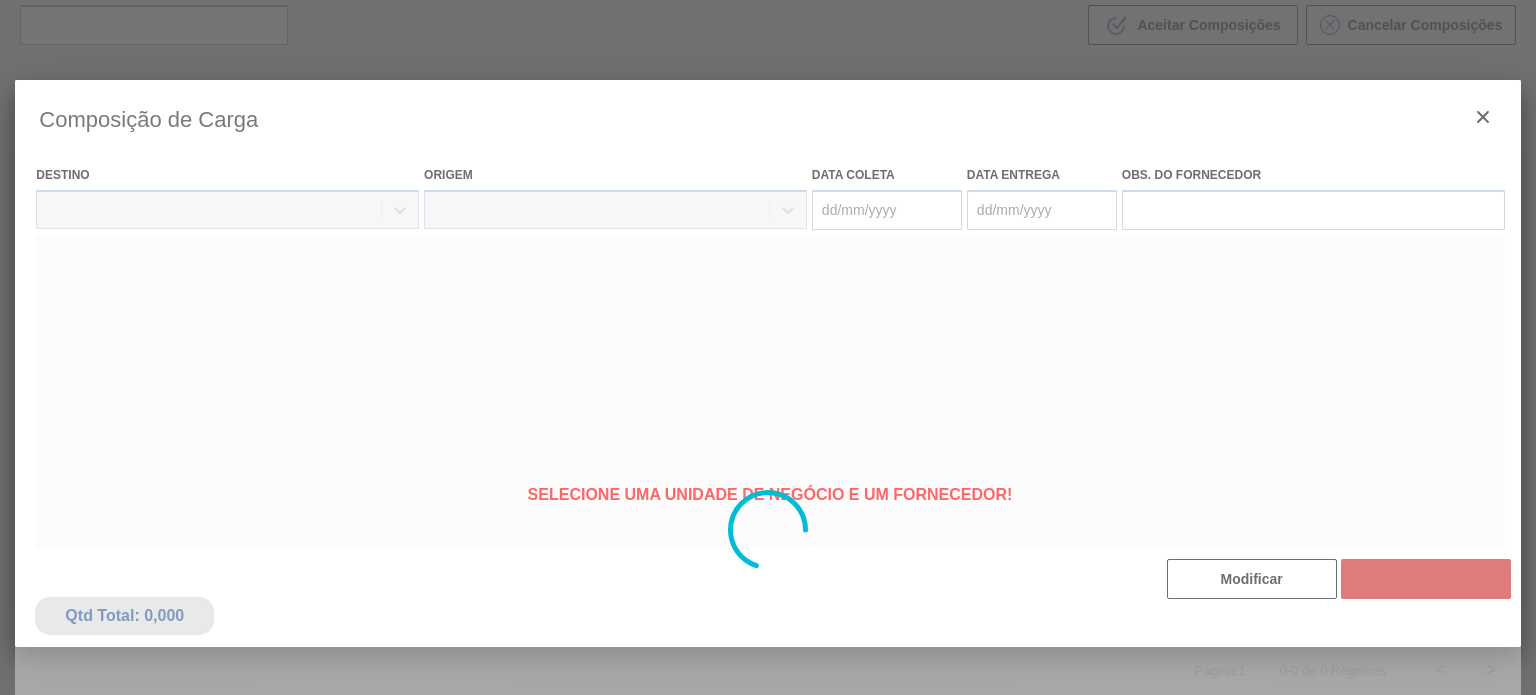 type on "20/08/2025" 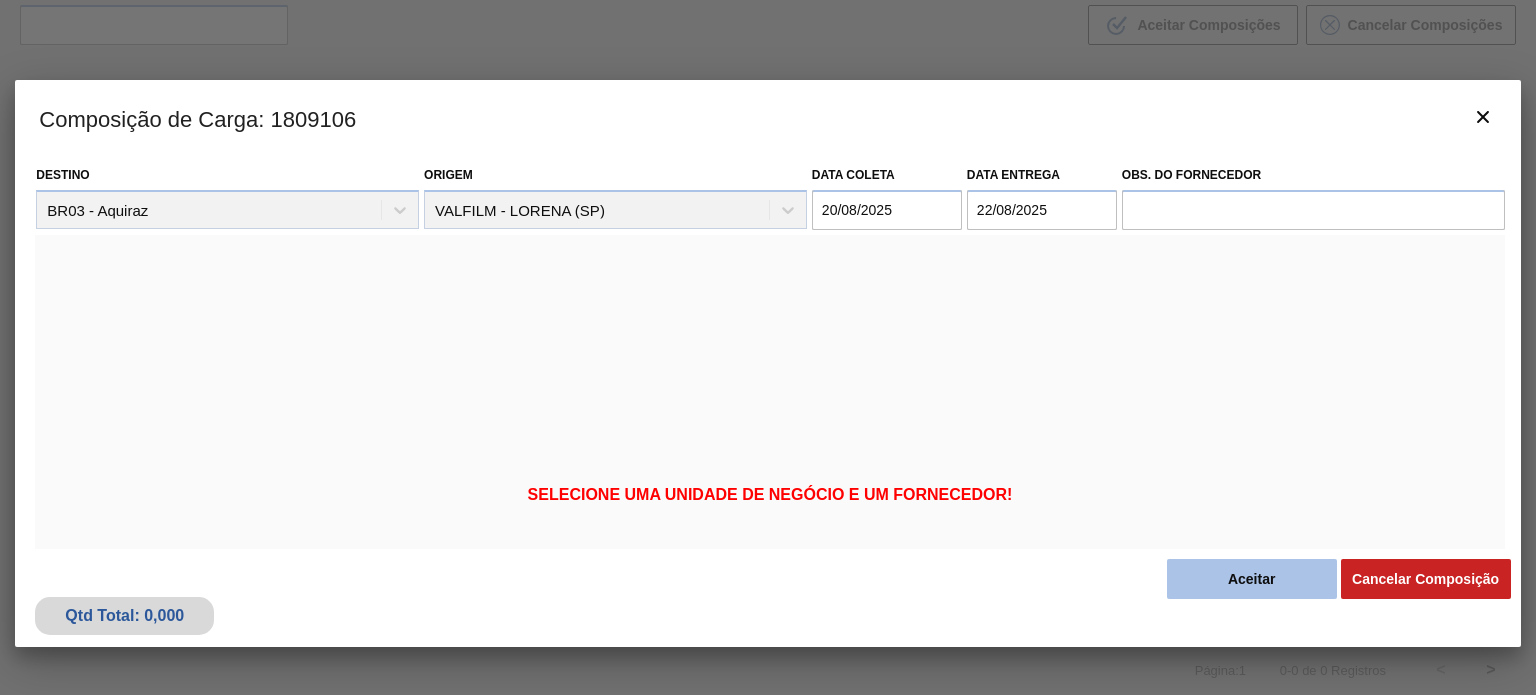 click on "Aceitar" at bounding box center [1252, 579] 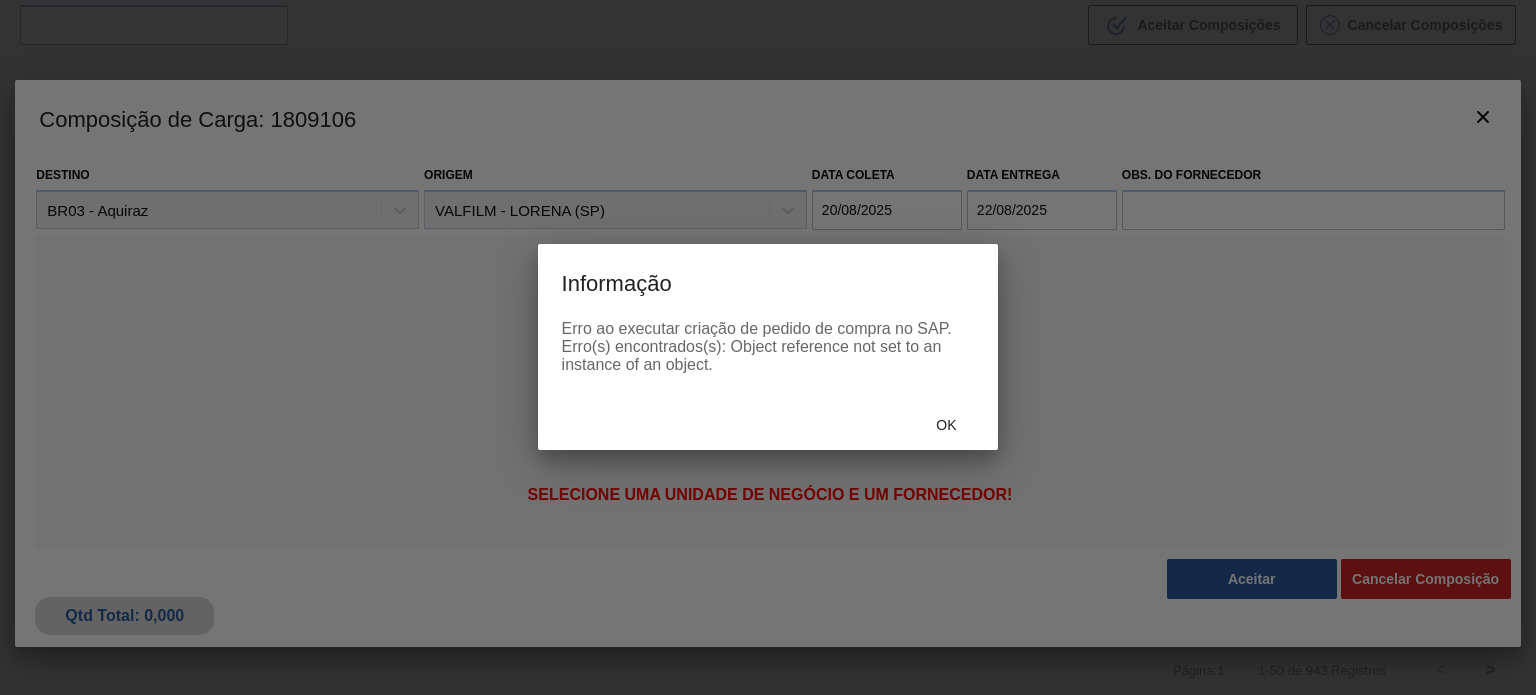 click on "Ok" at bounding box center (768, 424) 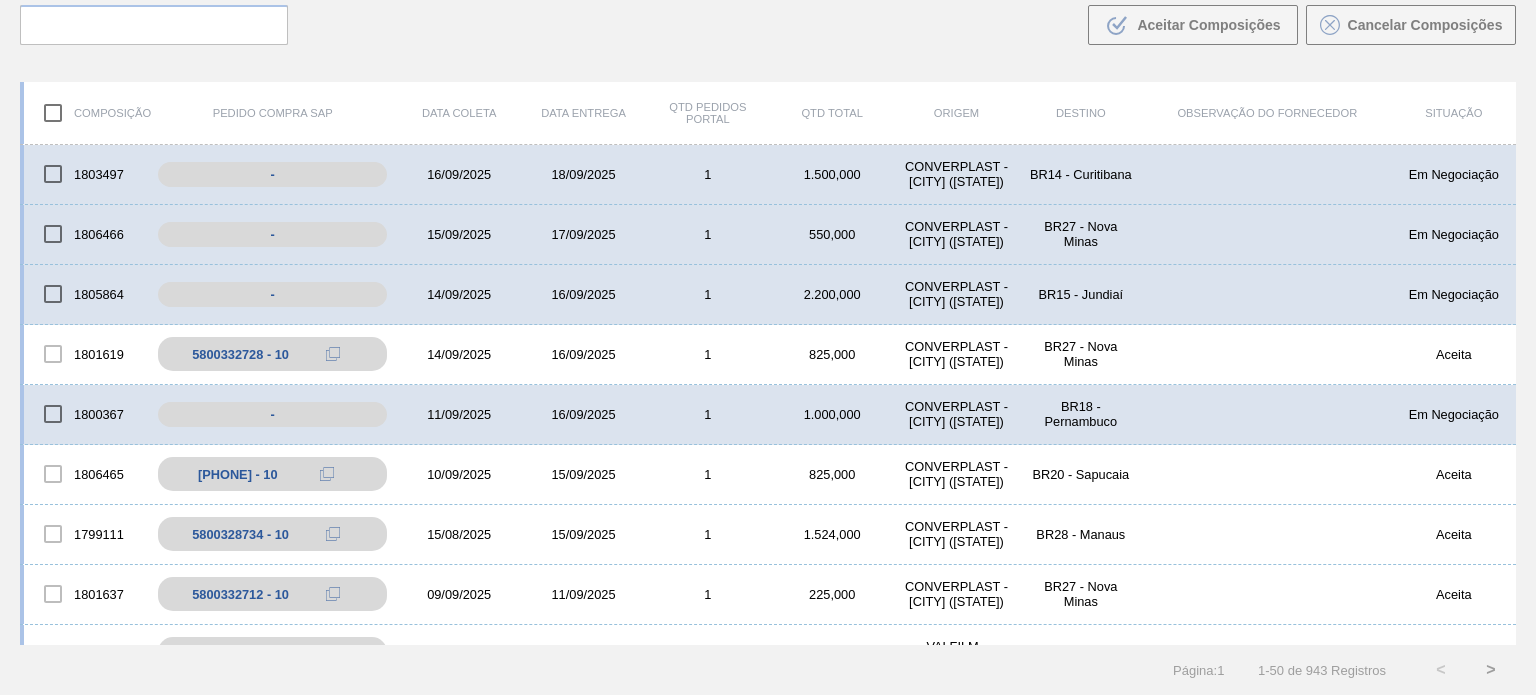 scroll, scrollTop: 0, scrollLeft: 0, axis: both 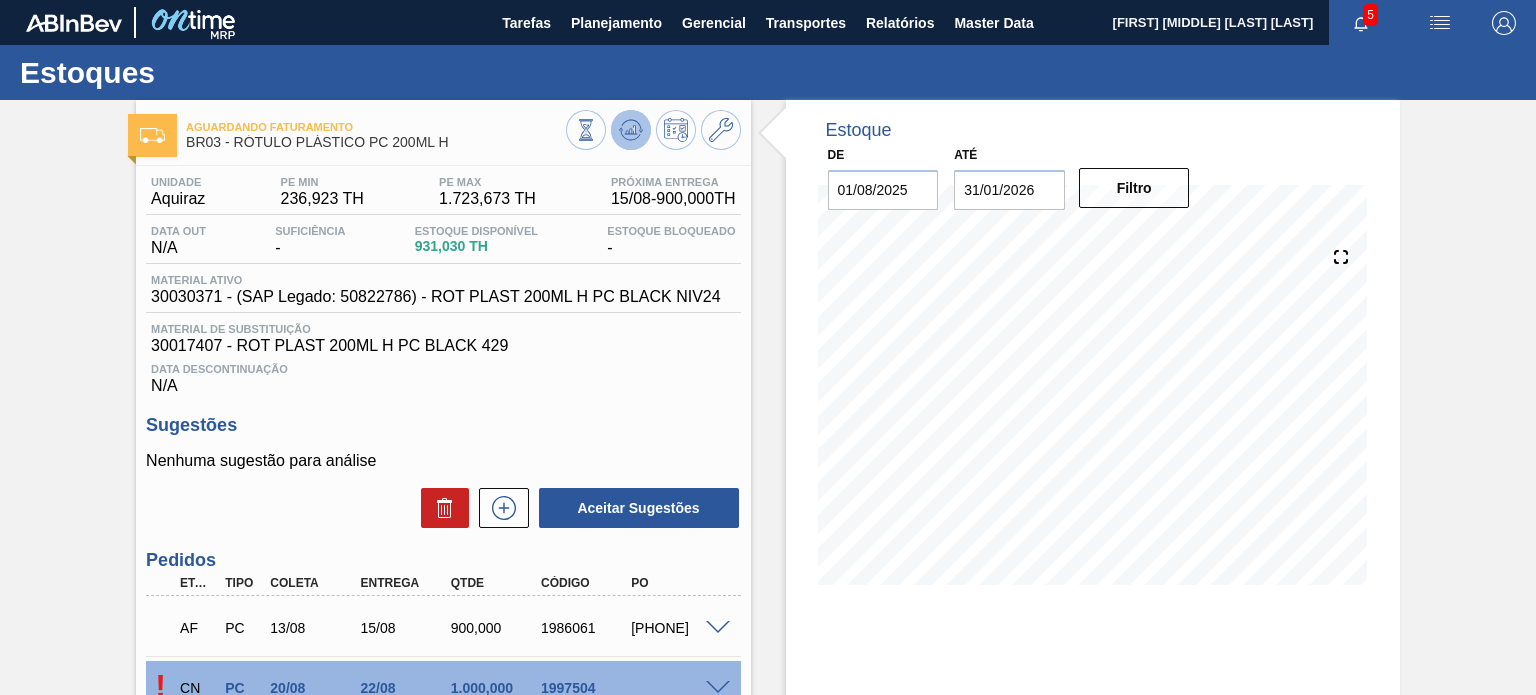 click 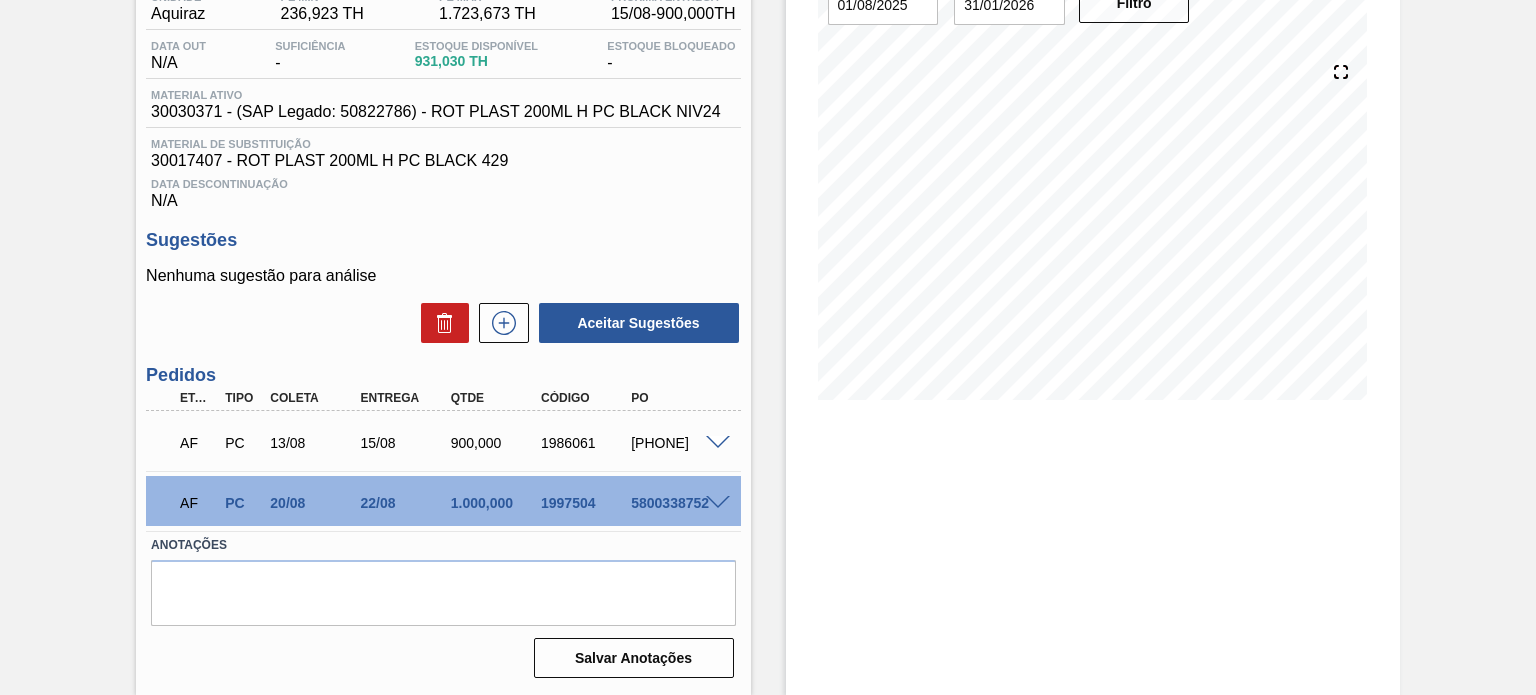 scroll, scrollTop: 85, scrollLeft: 0, axis: vertical 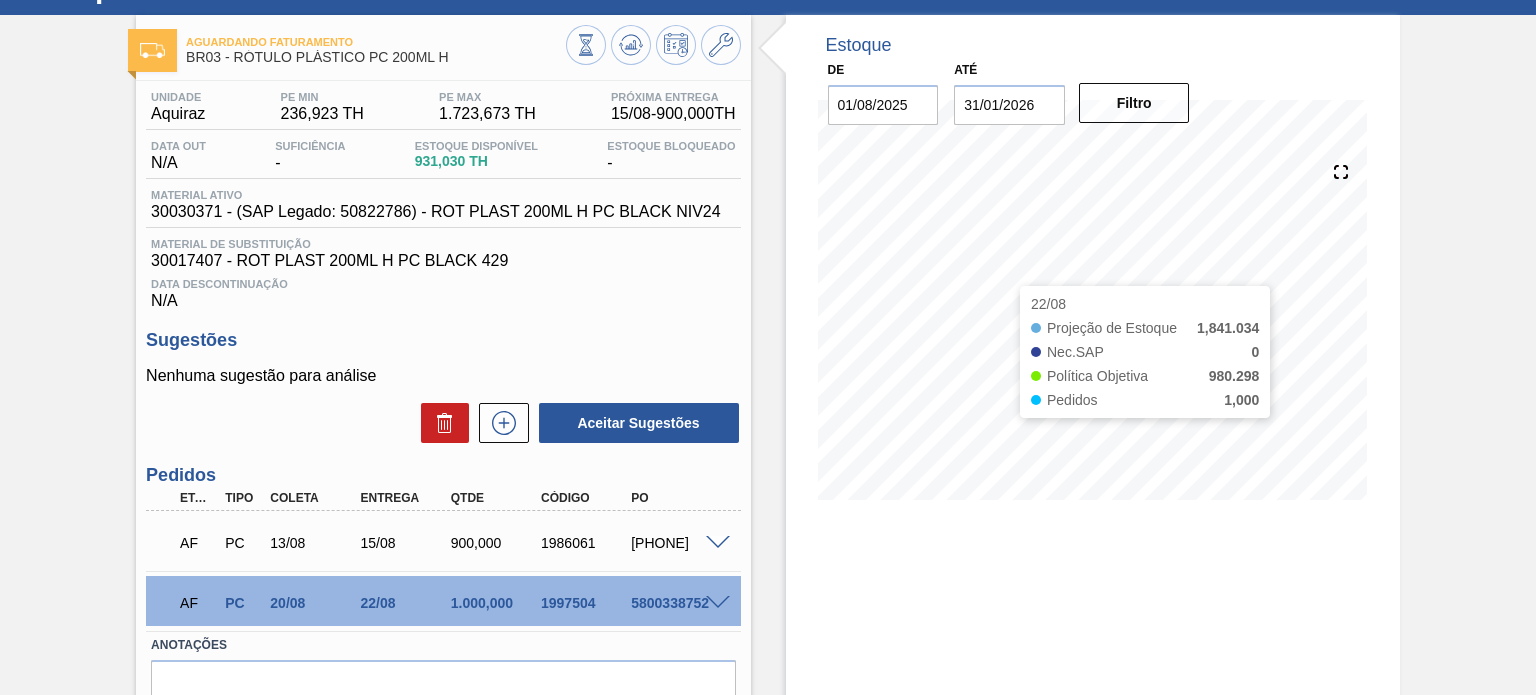type 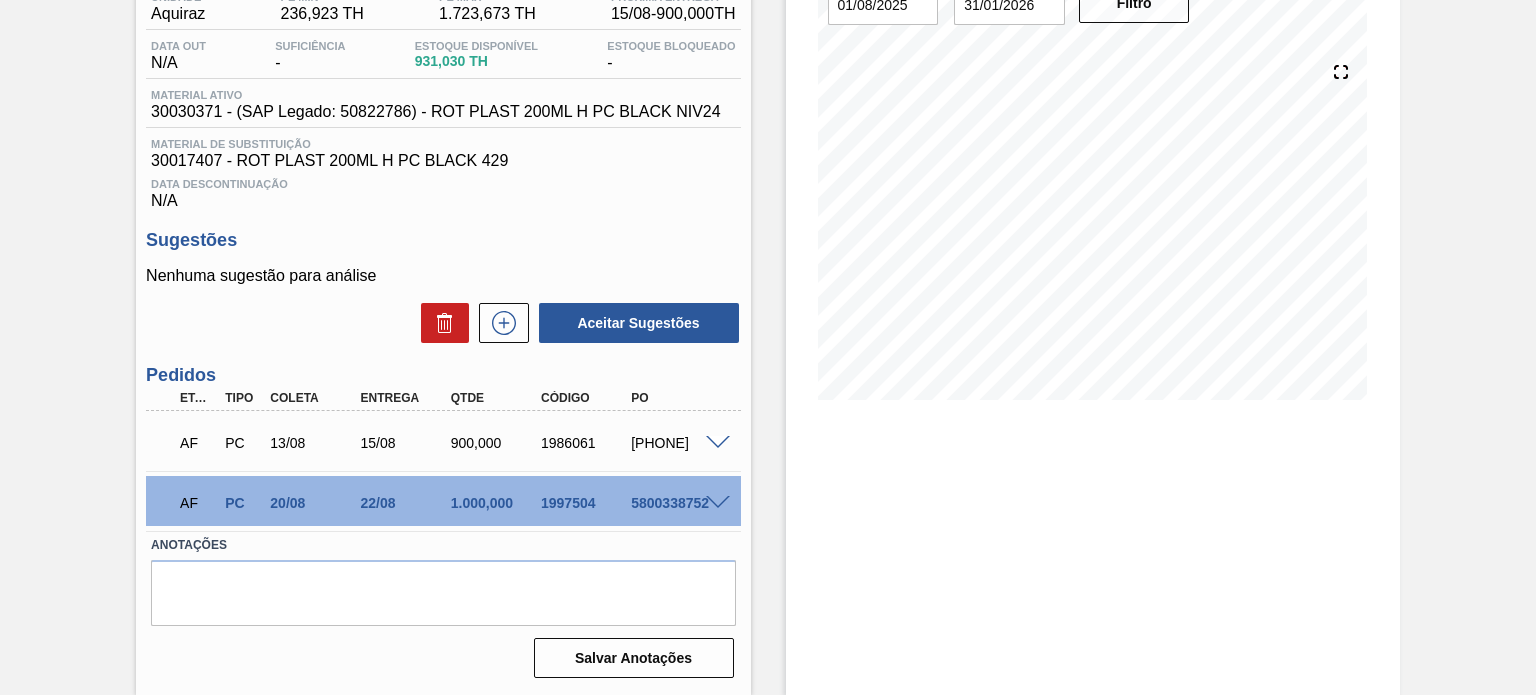 scroll, scrollTop: 0, scrollLeft: 0, axis: both 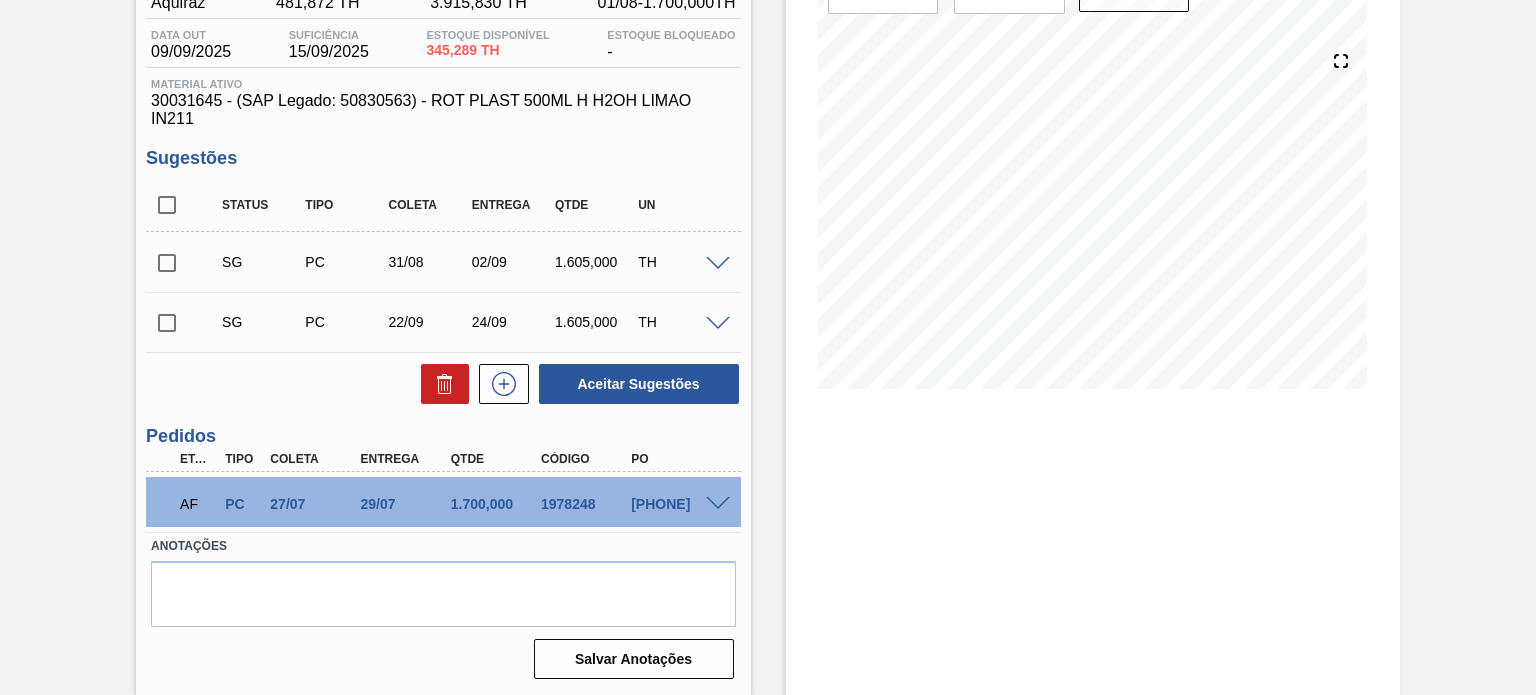 click on "AF   PC [DATE] [DATE] [PRICE] [NUMBER] [PHONE]" at bounding box center [443, 502] 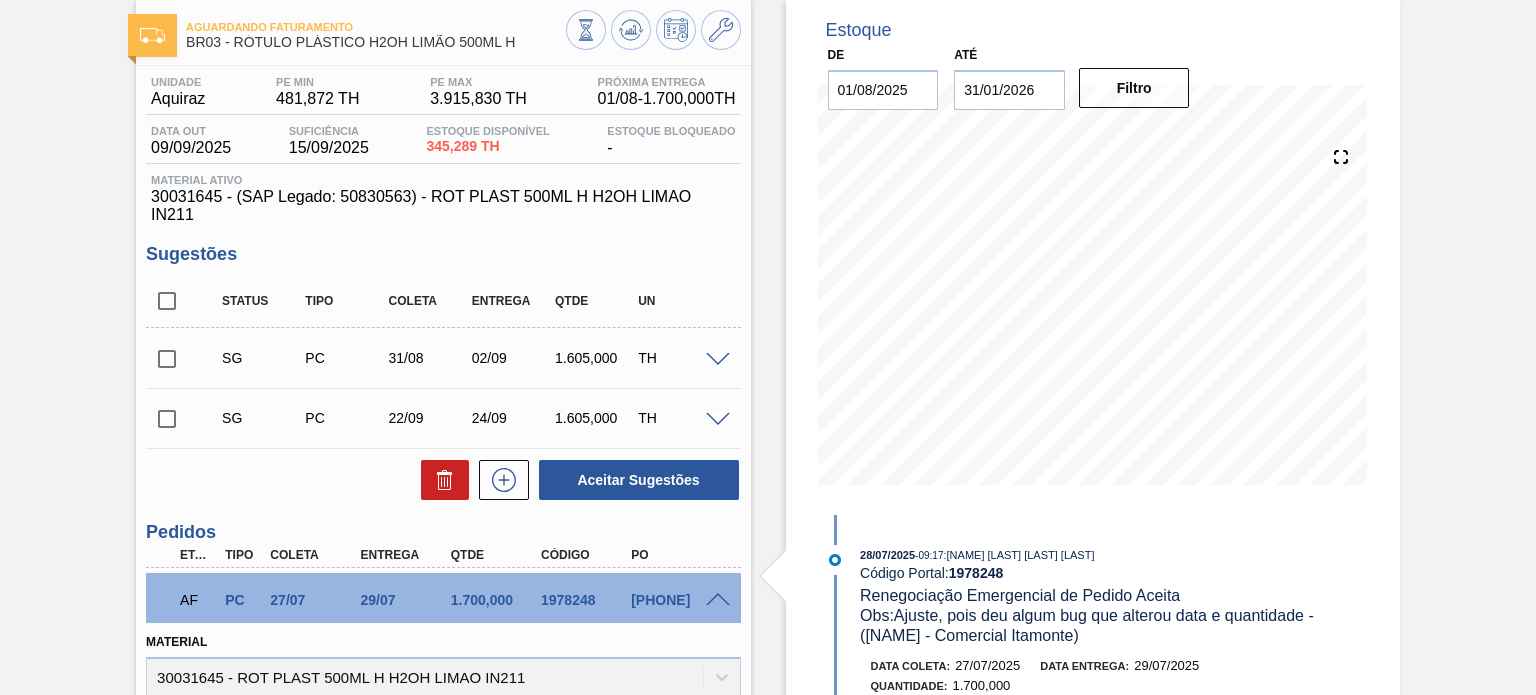 scroll, scrollTop: 300, scrollLeft: 0, axis: vertical 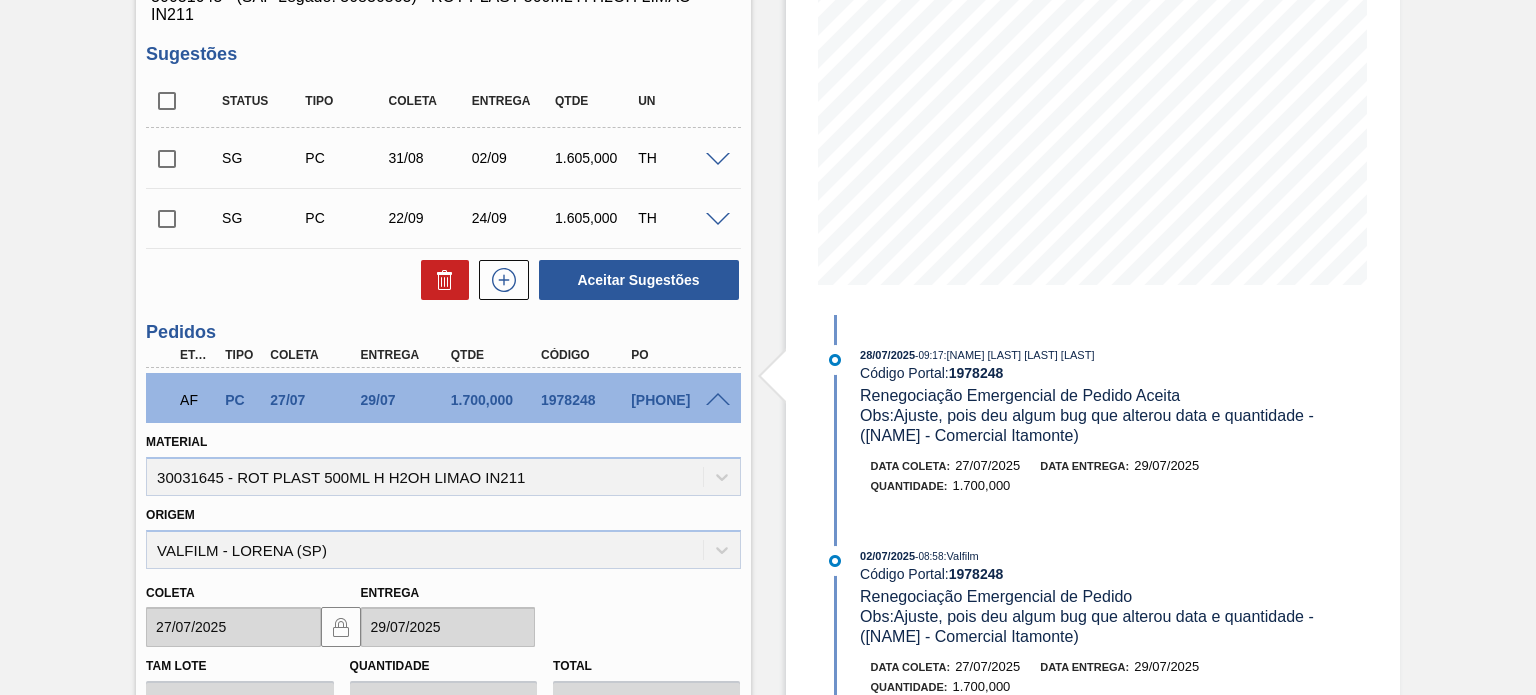 click at bounding box center (167, 159) 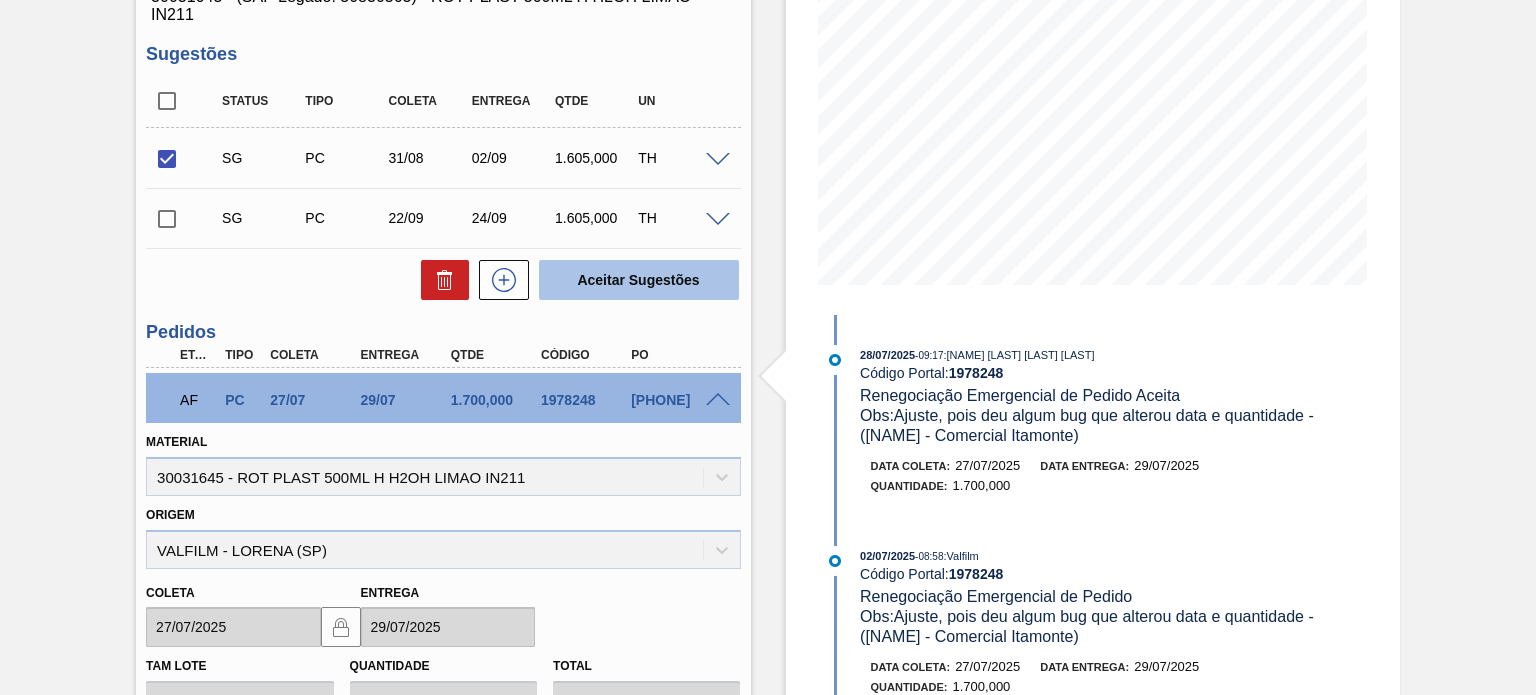 click on "Aceitar Sugestões" at bounding box center [639, 280] 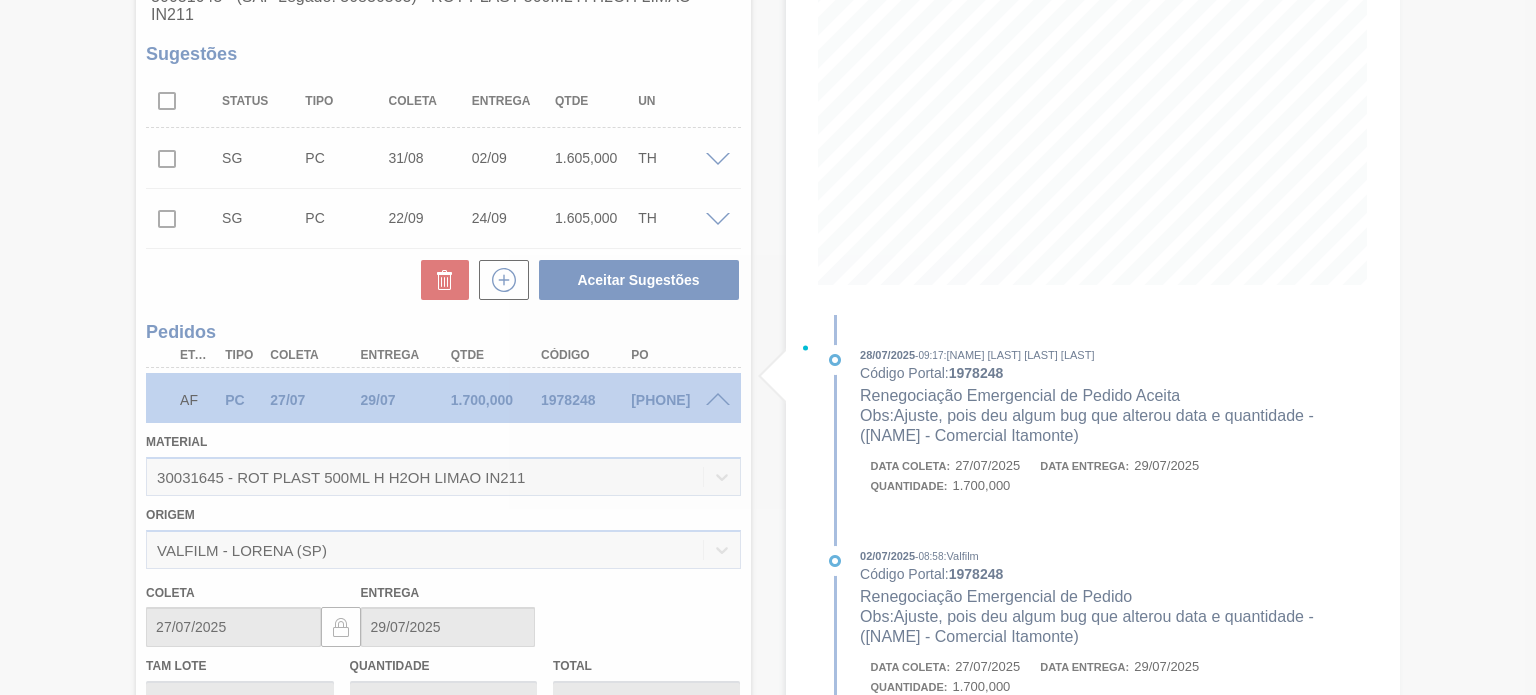 type 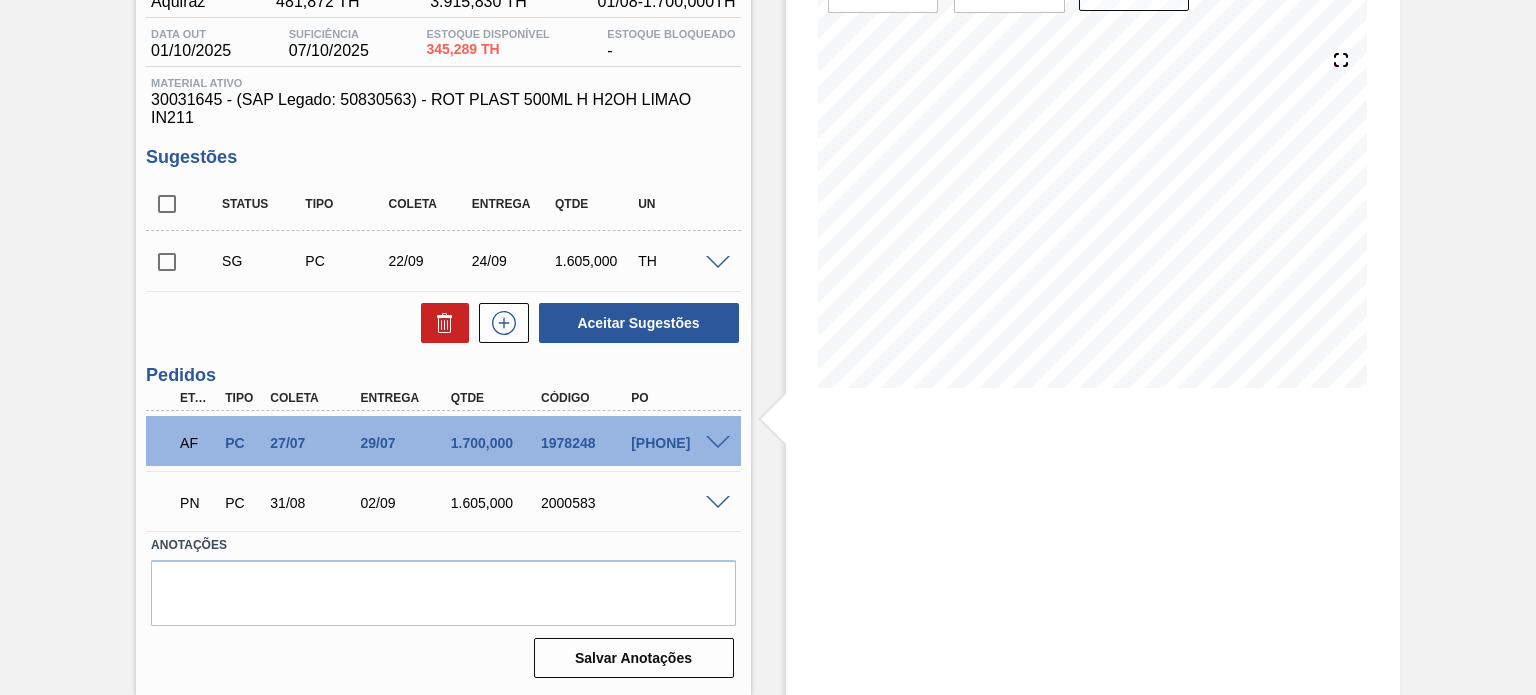 scroll, scrollTop: 196, scrollLeft: 0, axis: vertical 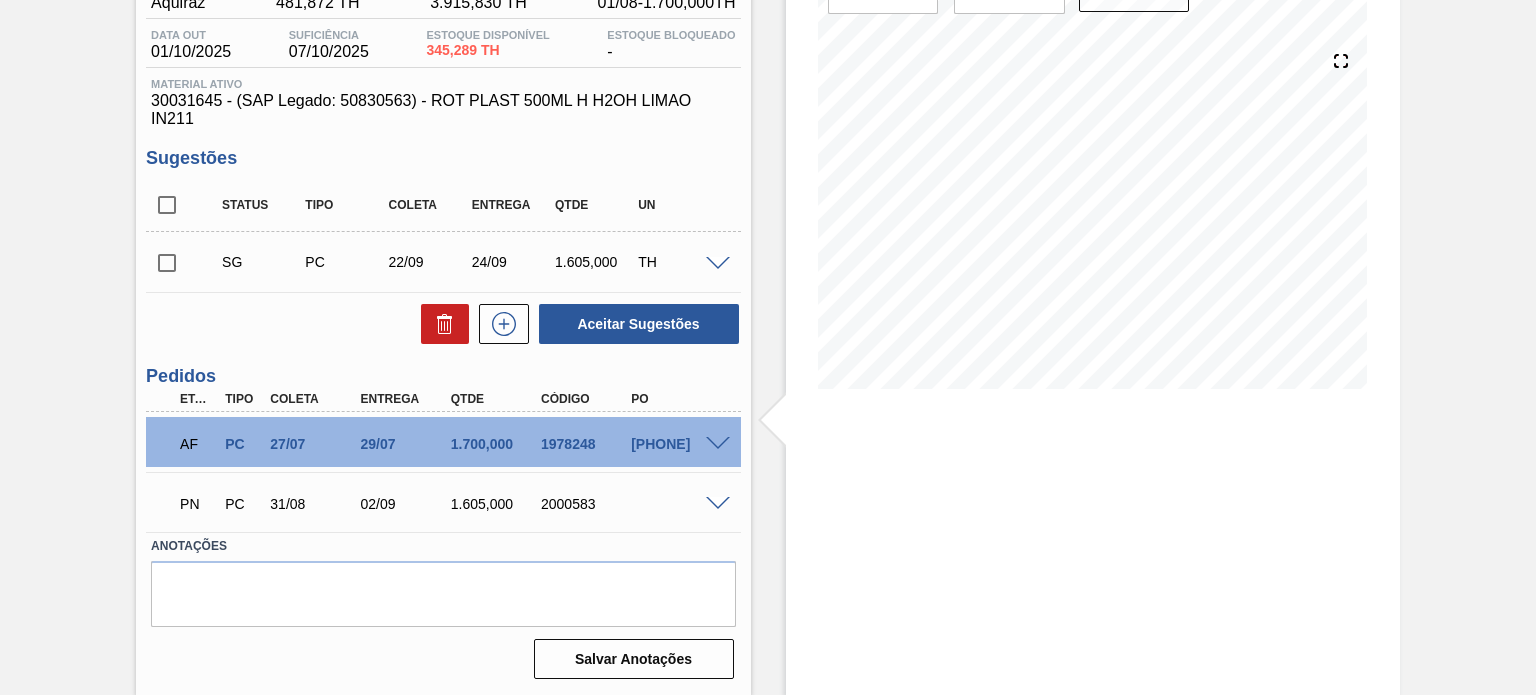 click on "2000583" at bounding box center (585, 504) 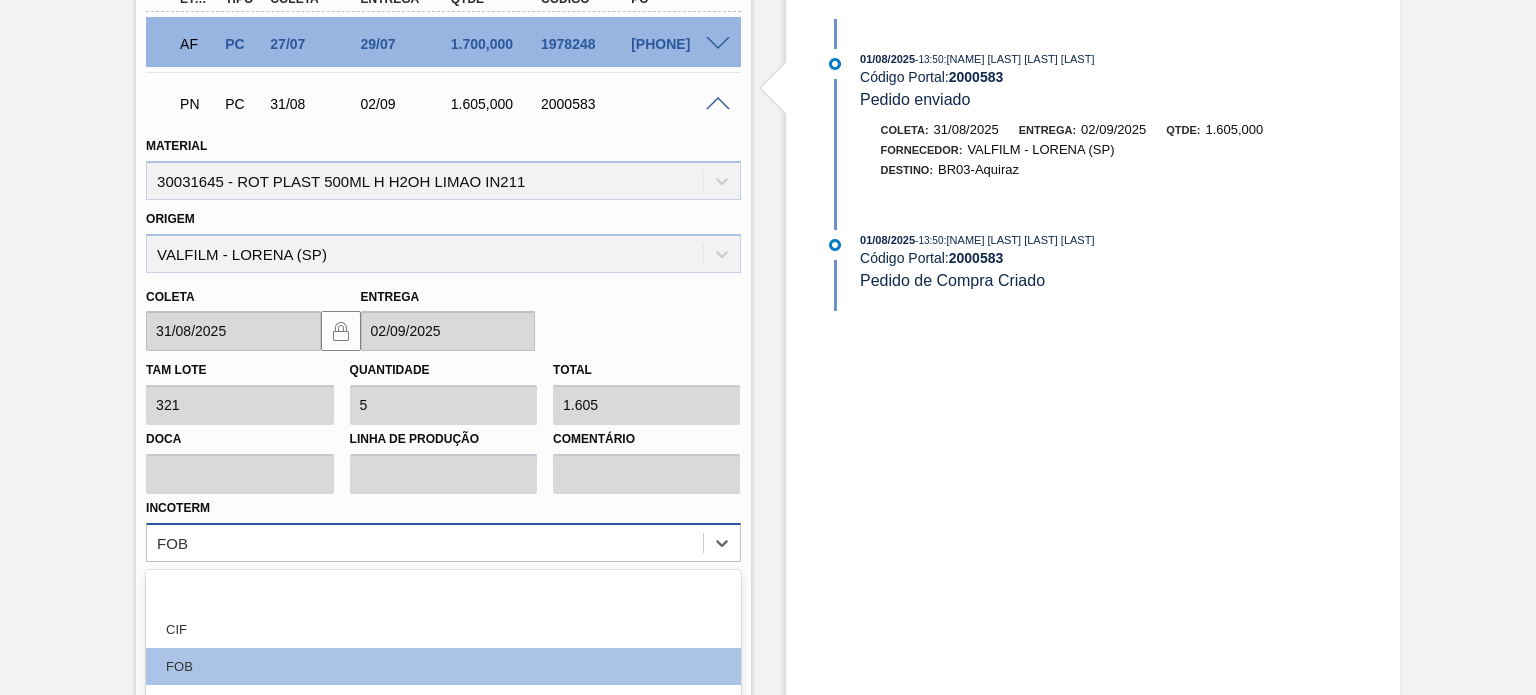 click on "option EXW focused, 4 of 12. 12 results available. Use Up and Down to choose options, press Enter to select the currently focused option, press Escape to exit the menu, press Tab to select the option and exit the menu. FOB CIF FOB EXW FCA FAS CPT CIP CFR DAP DPU DDP" at bounding box center (443, 542) 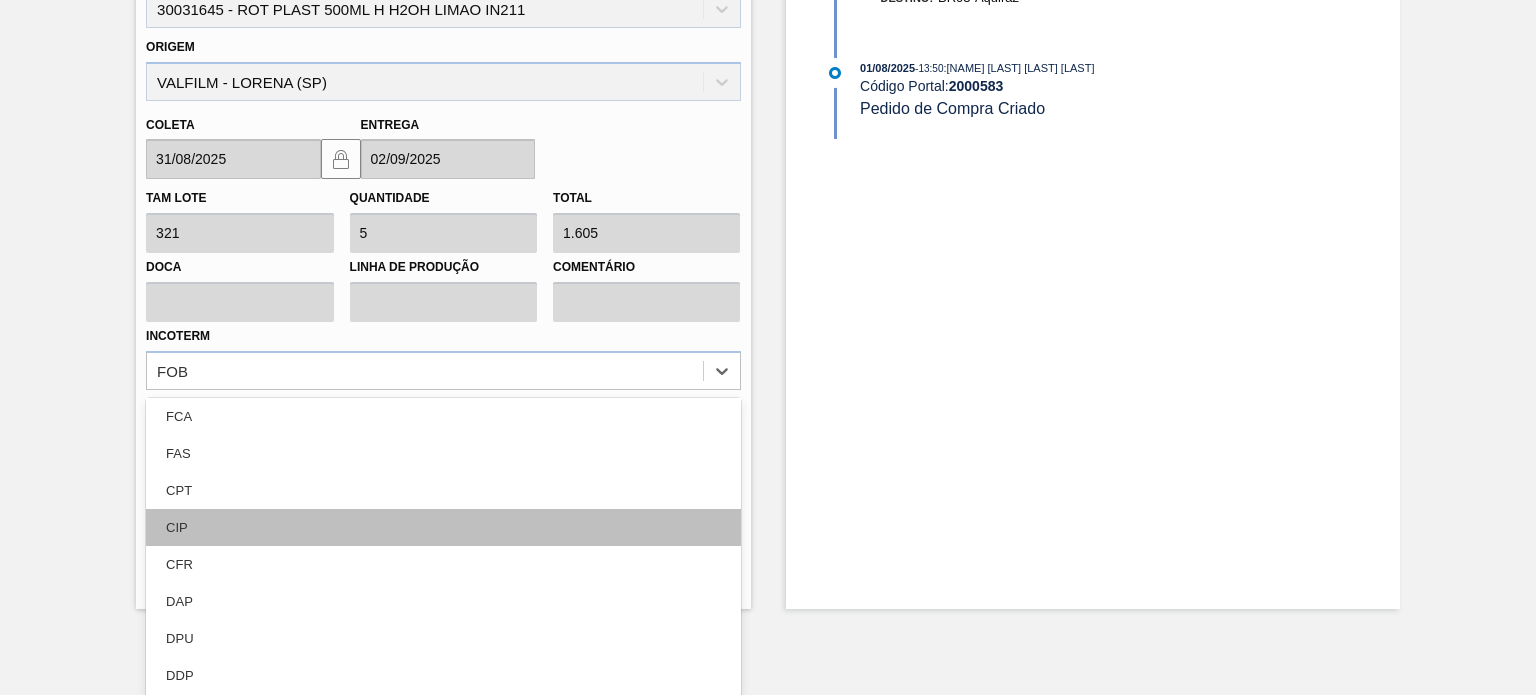 scroll, scrollTop: 0, scrollLeft: 0, axis: both 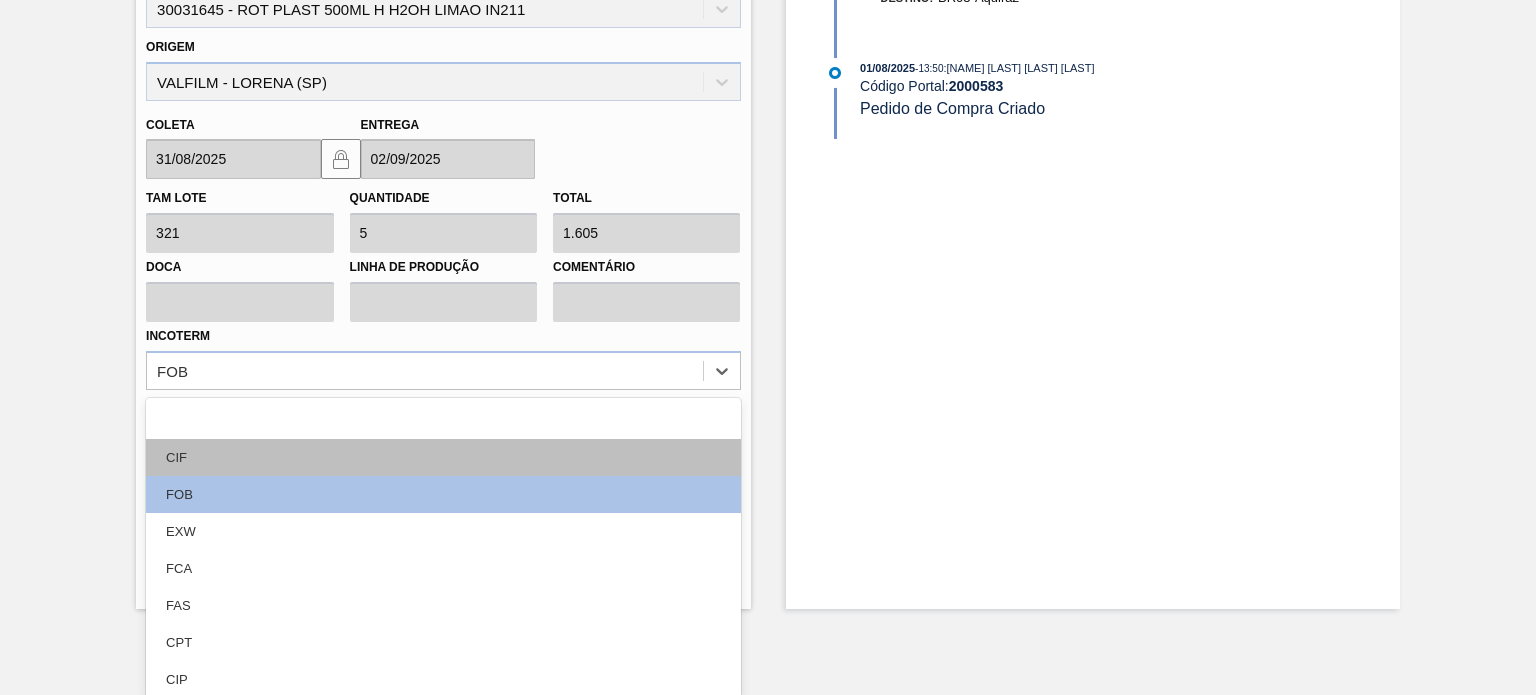 click on "CIF" at bounding box center [443, 457] 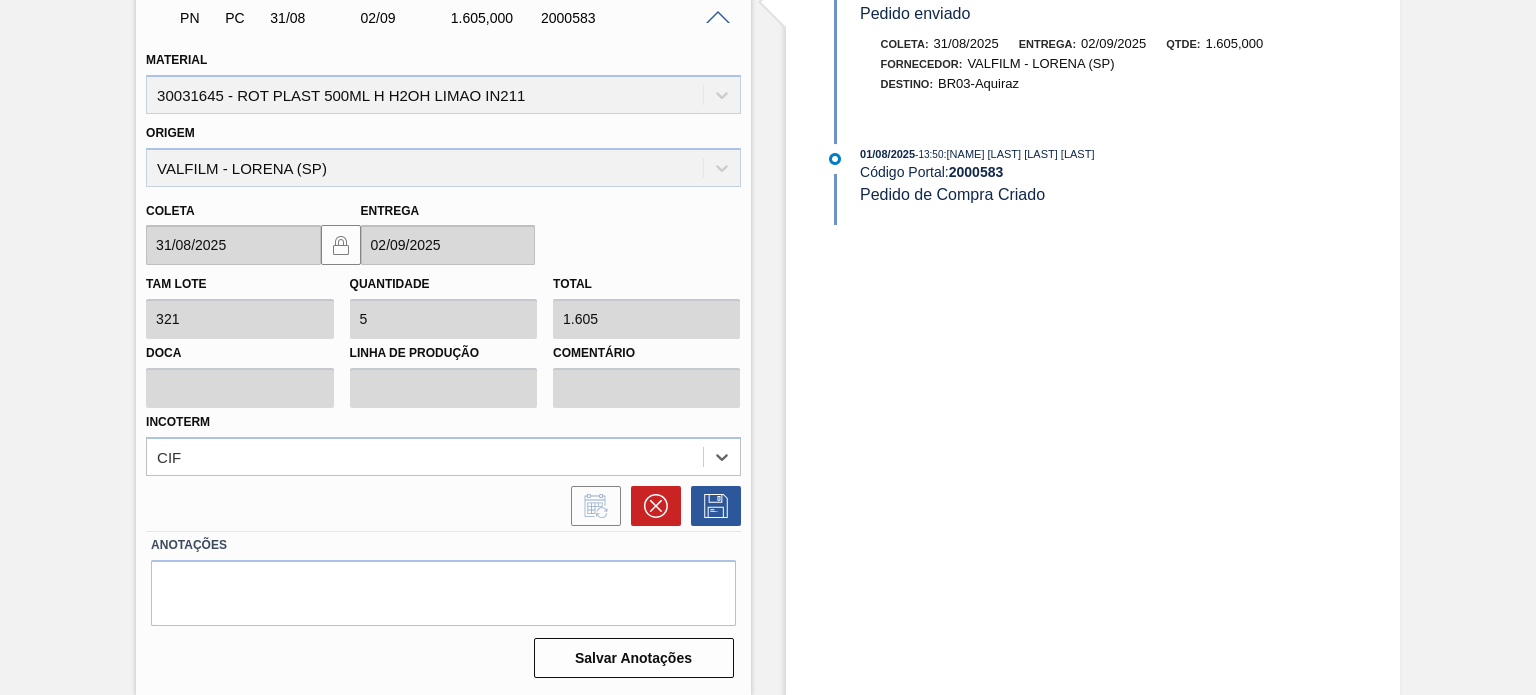 scroll, scrollTop: 680, scrollLeft: 0, axis: vertical 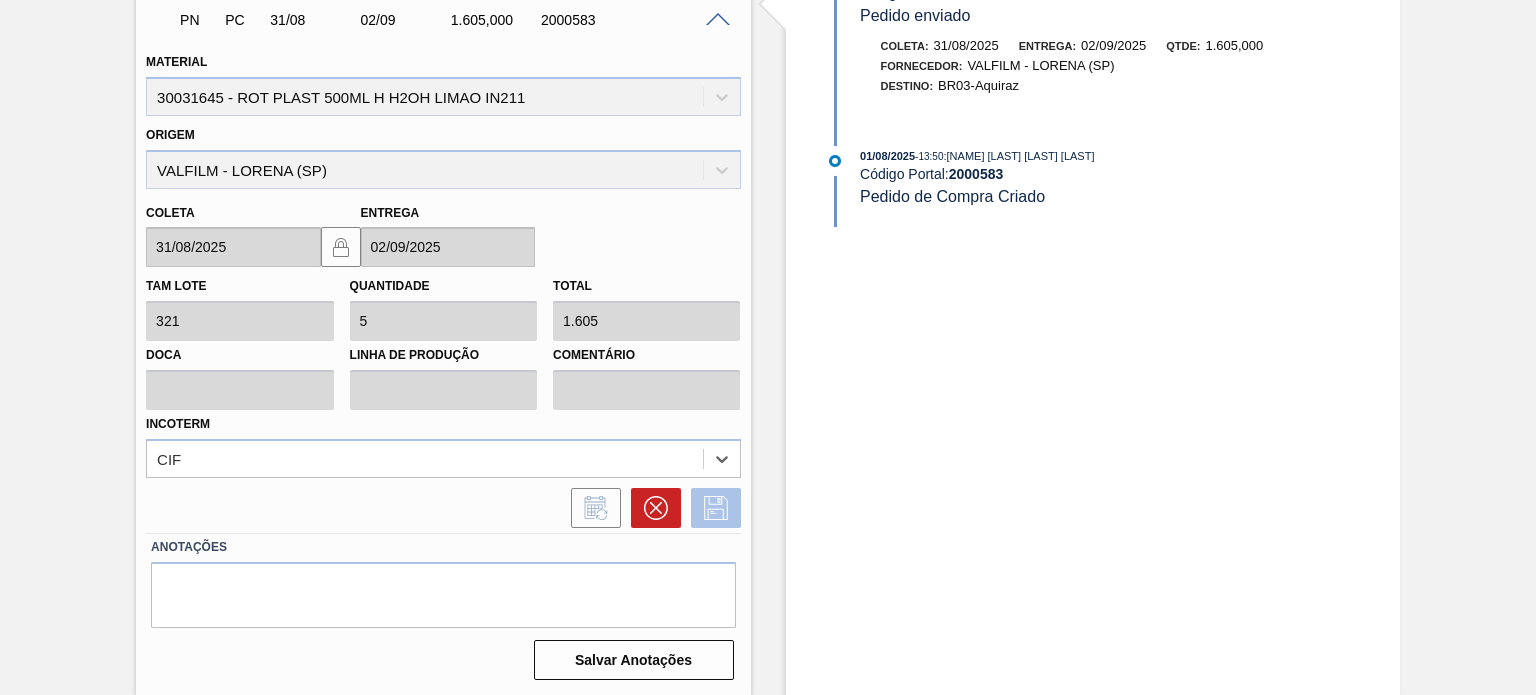 click at bounding box center [716, 508] 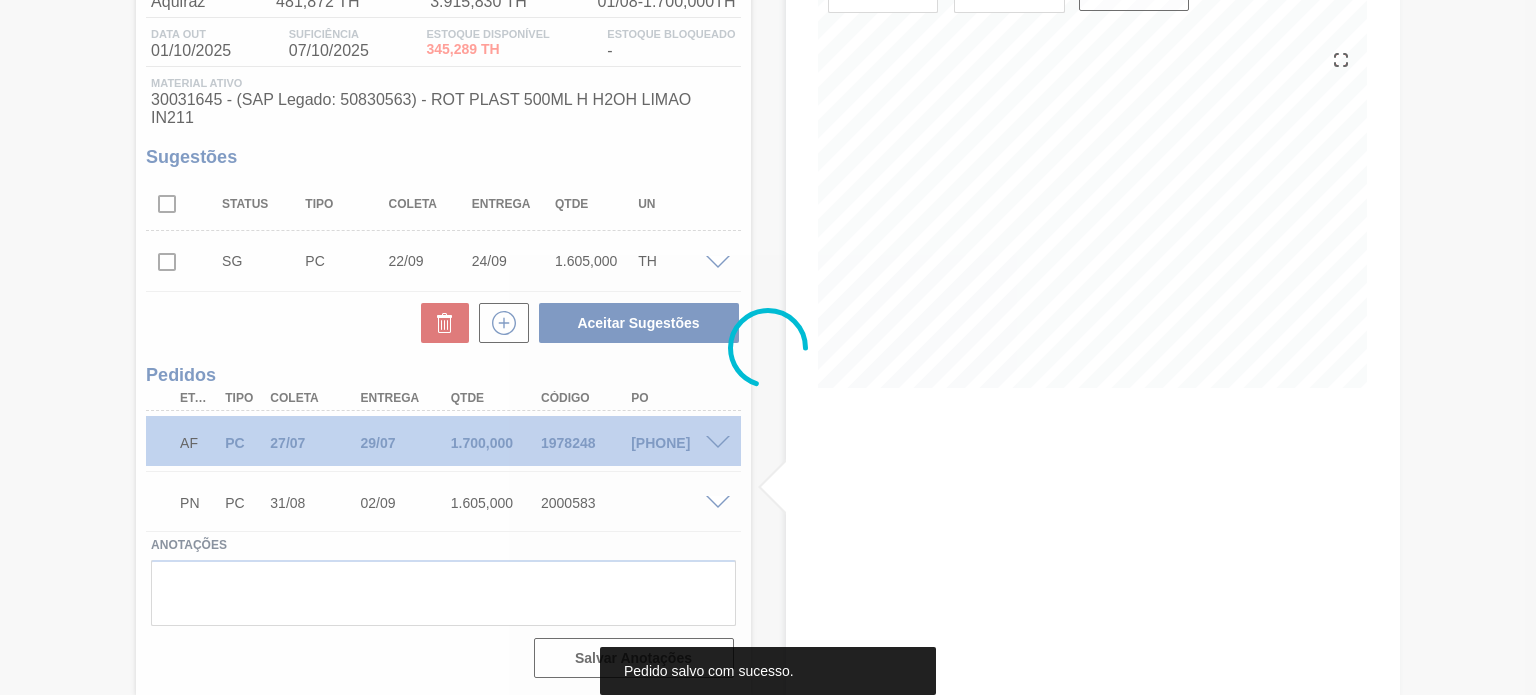 scroll, scrollTop: 196, scrollLeft: 0, axis: vertical 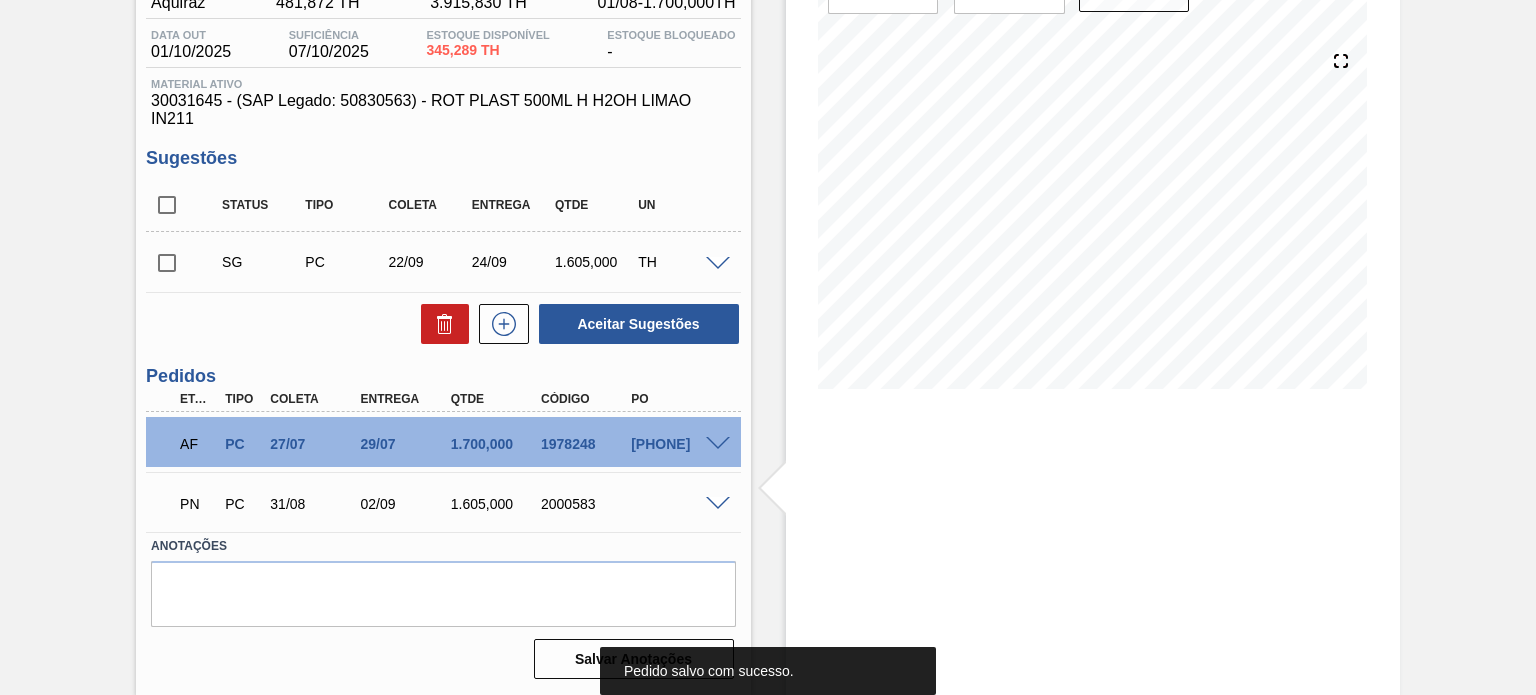 click at bounding box center (718, 504) 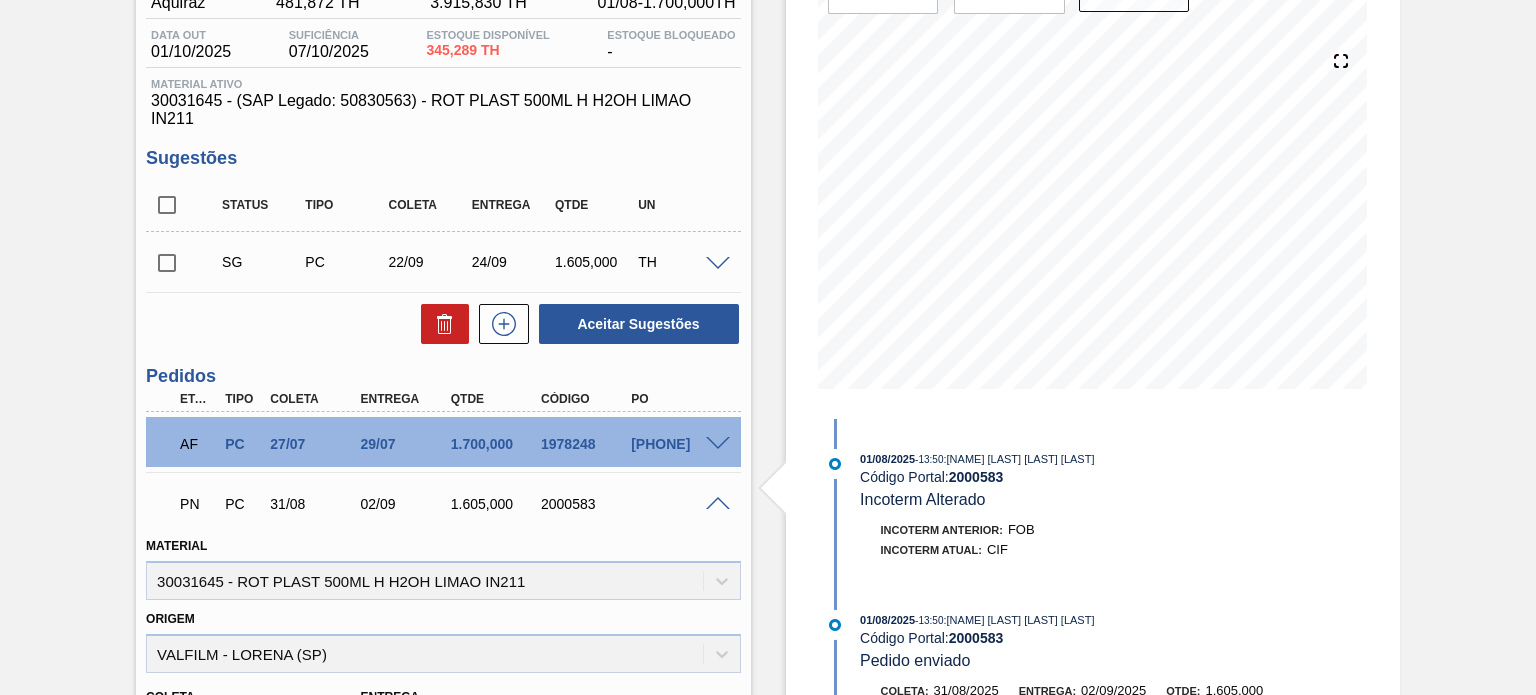 click on "2000583" at bounding box center [585, 504] 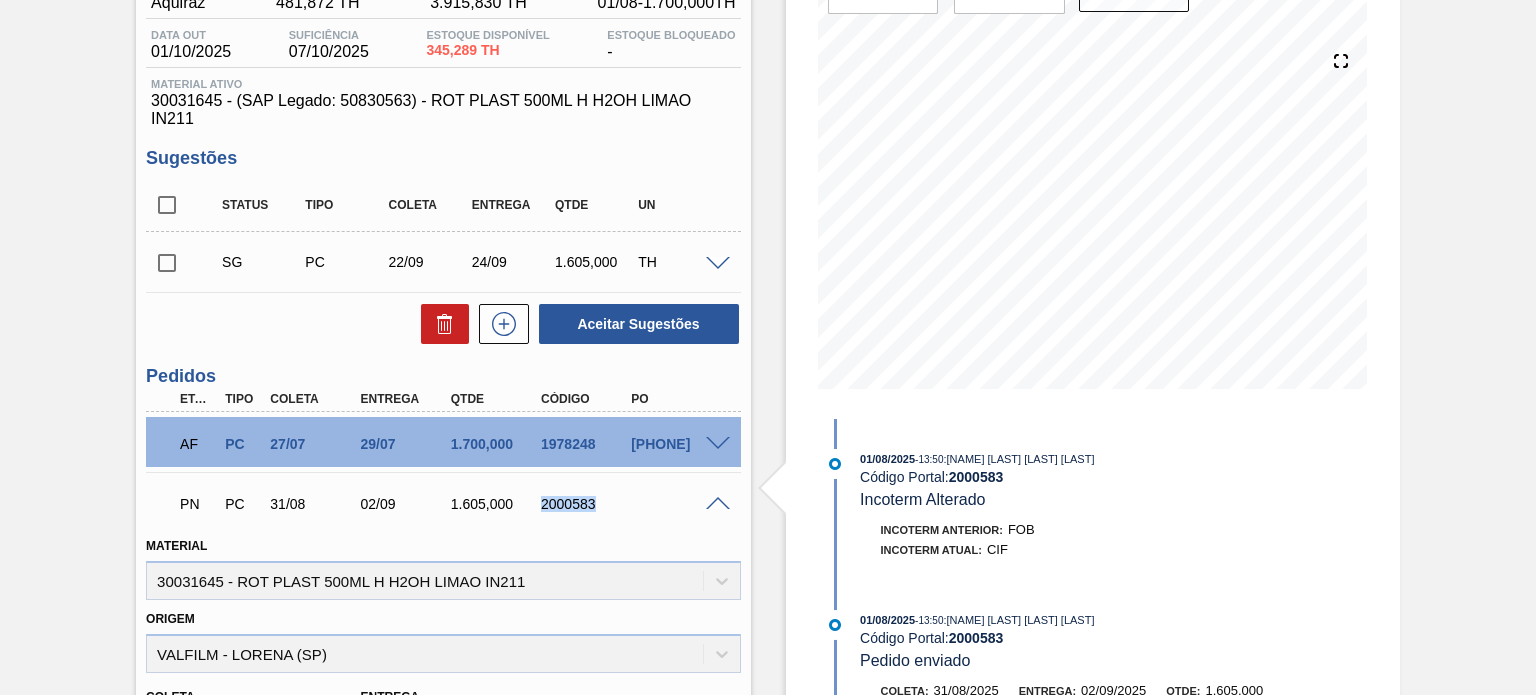 click on "2000583" at bounding box center (585, 504) 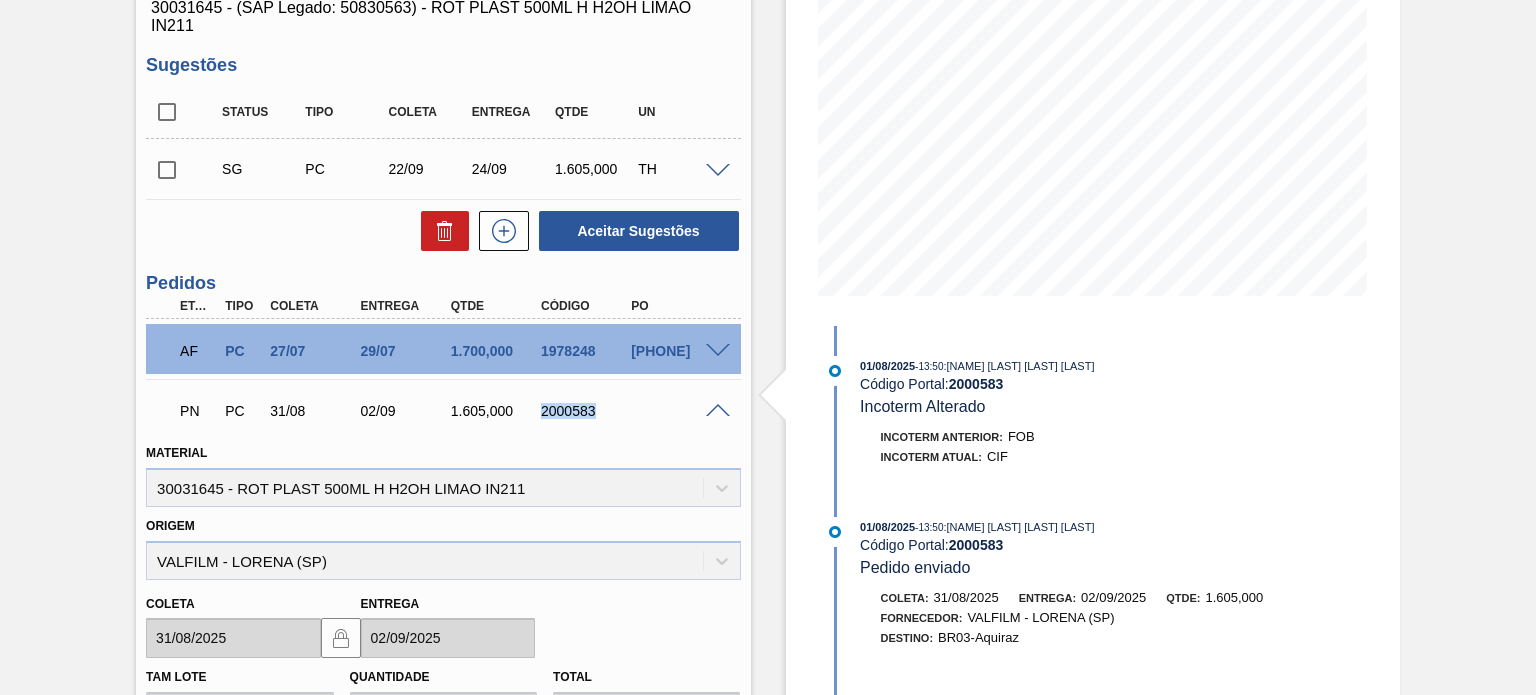 scroll, scrollTop: 396, scrollLeft: 0, axis: vertical 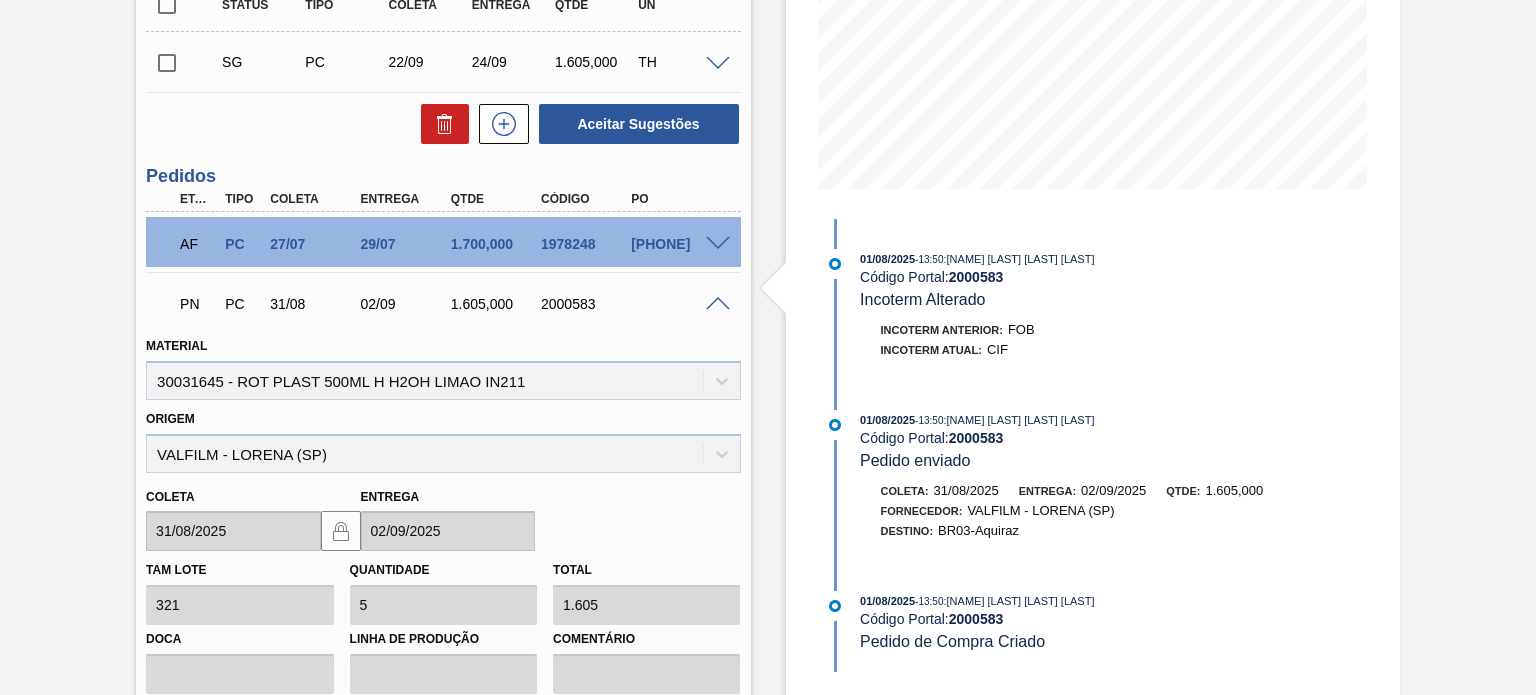 click at bounding box center [718, 244] 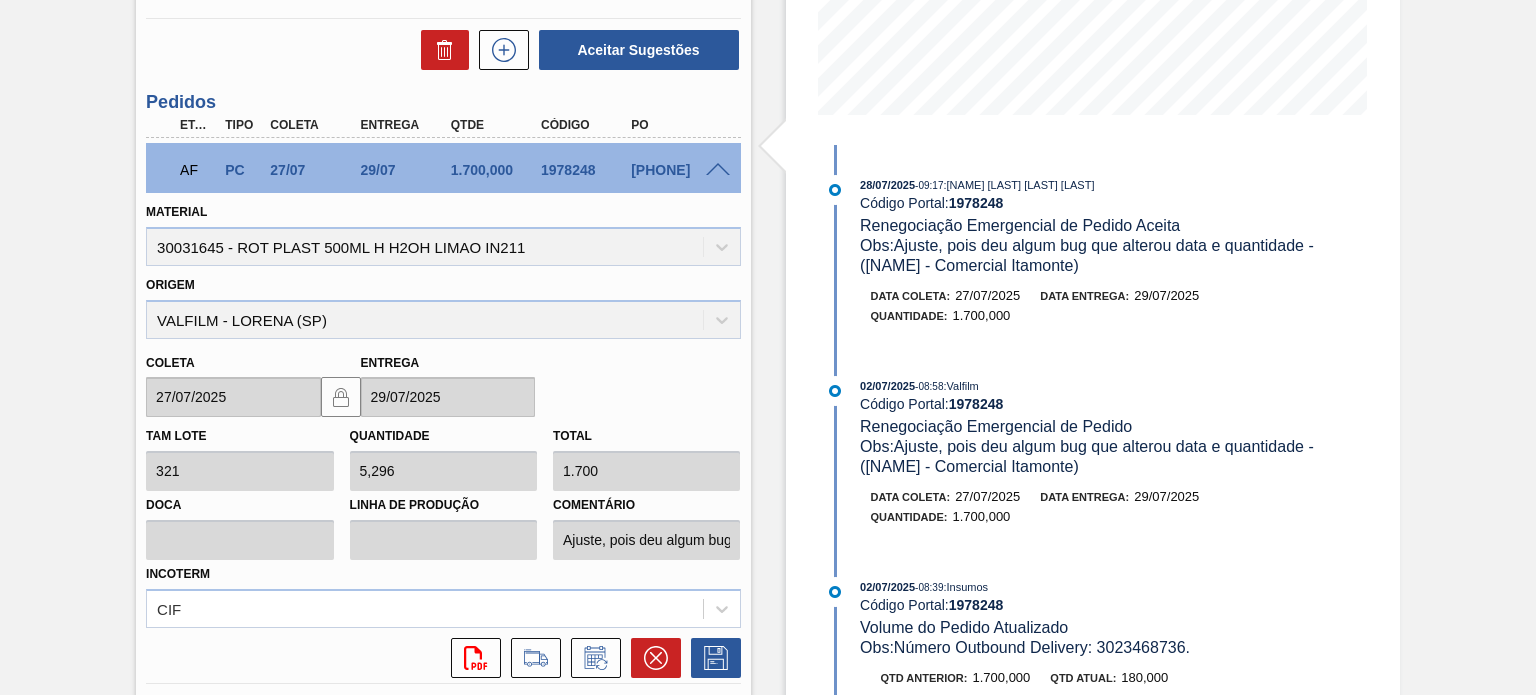 scroll, scrollTop: 696, scrollLeft: 0, axis: vertical 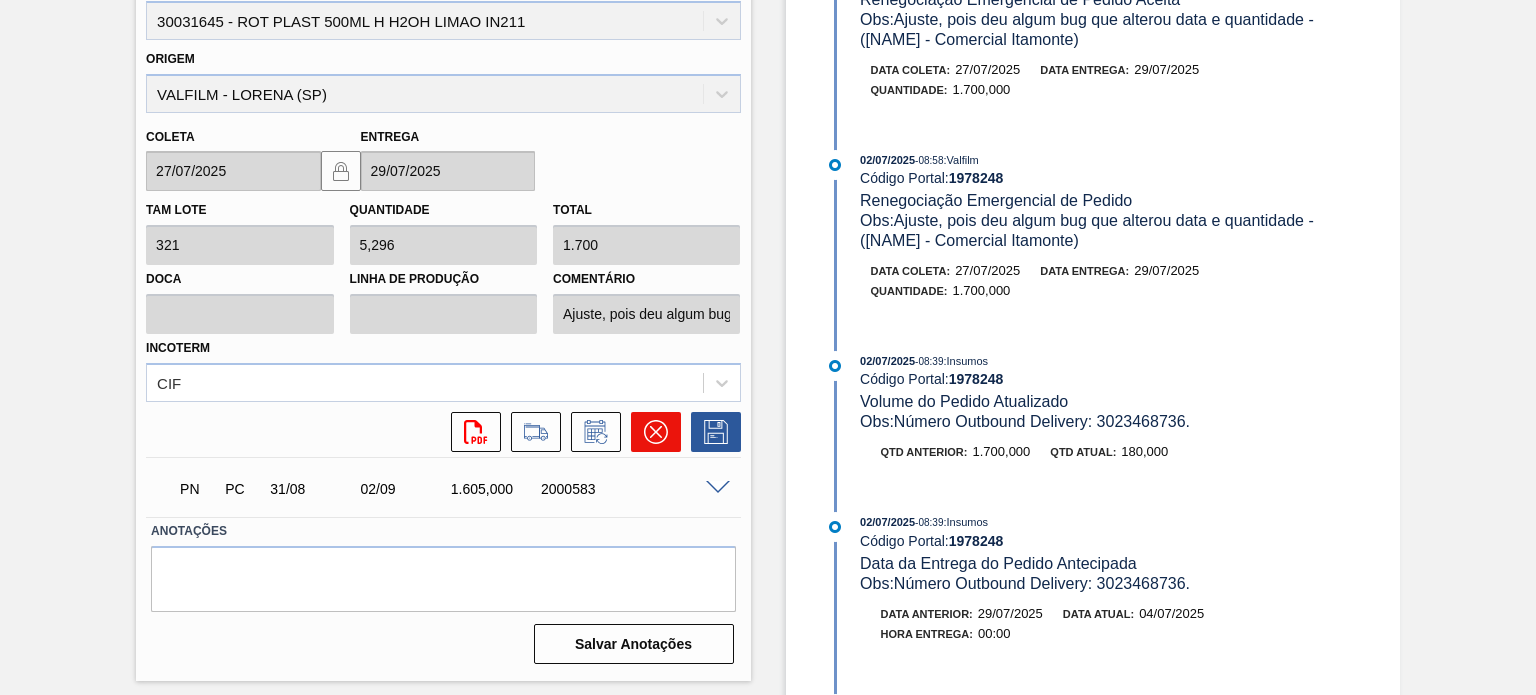 click at bounding box center [656, 432] 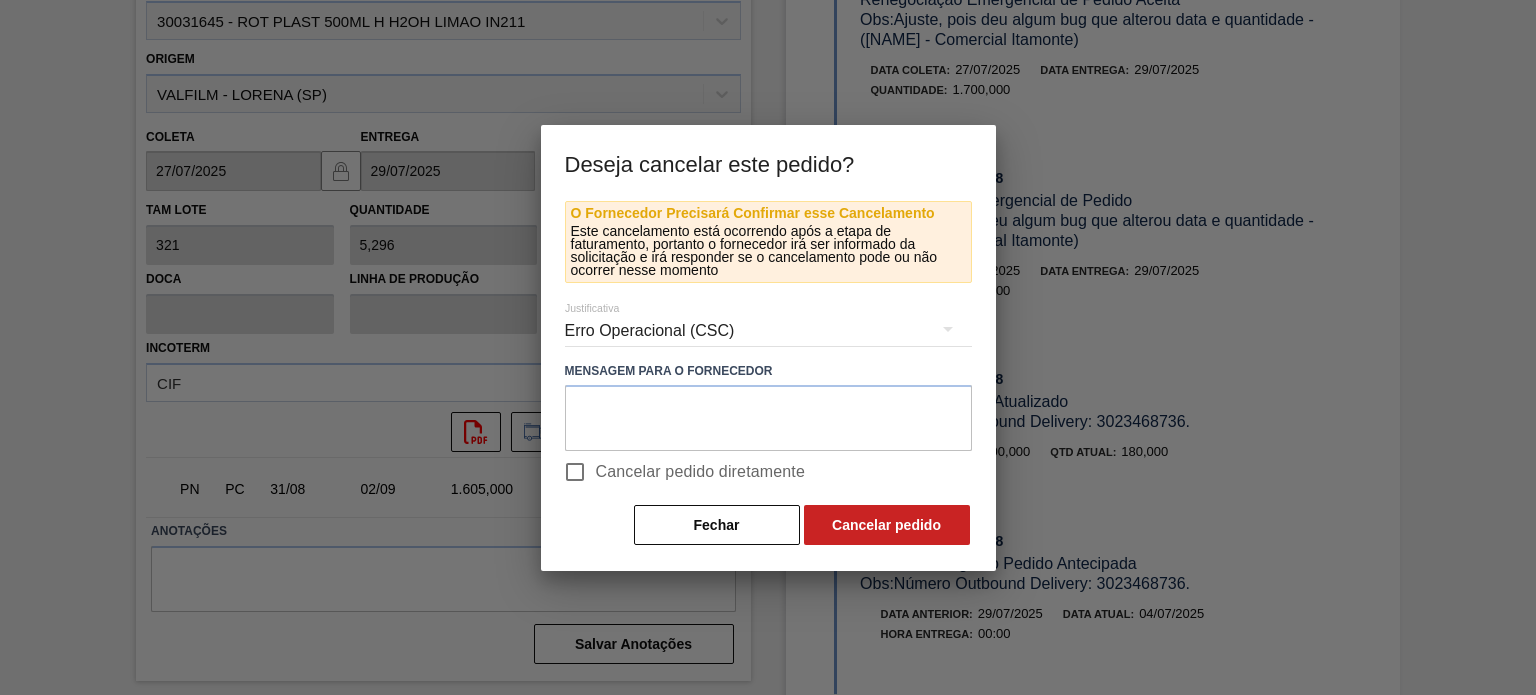 click on "Erro Operacional (CSC)" at bounding box center (768, 331) 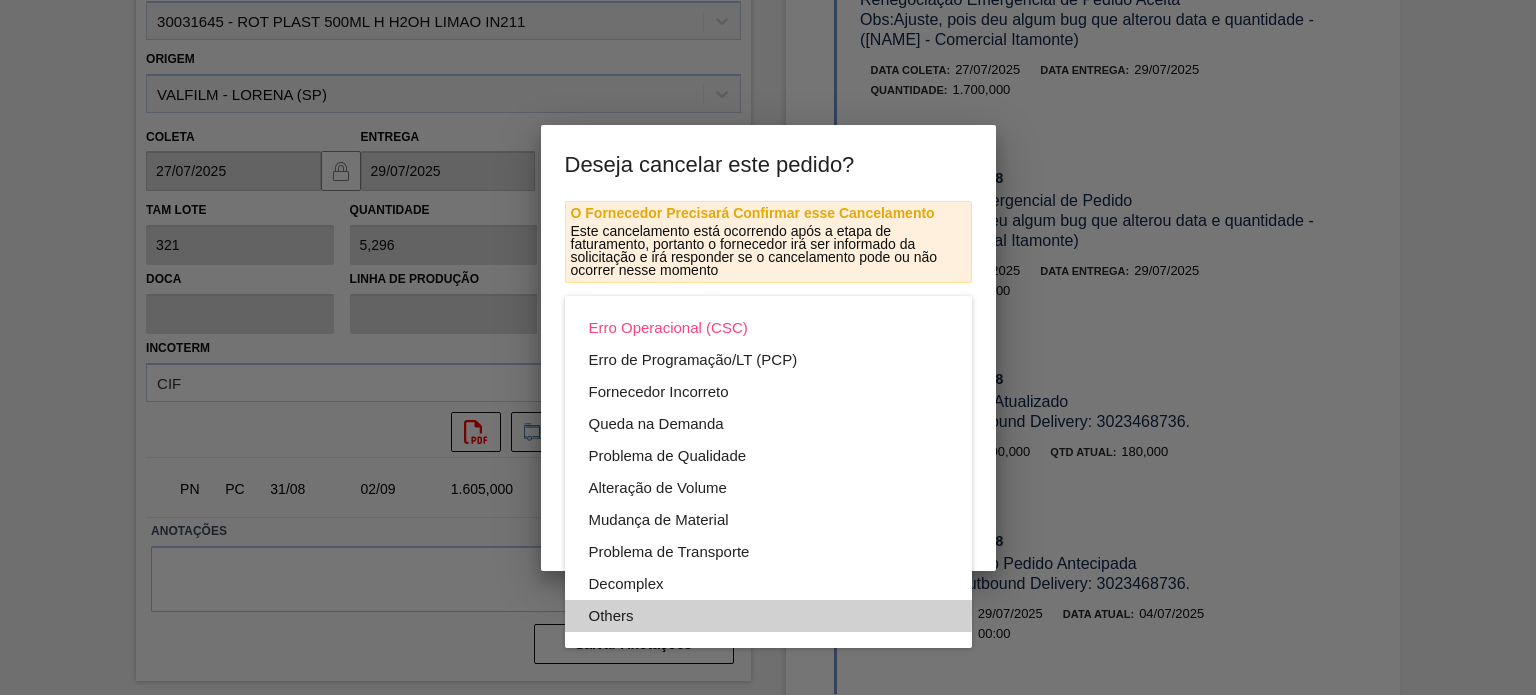 click on "Others" at bounding box center (768, 616) 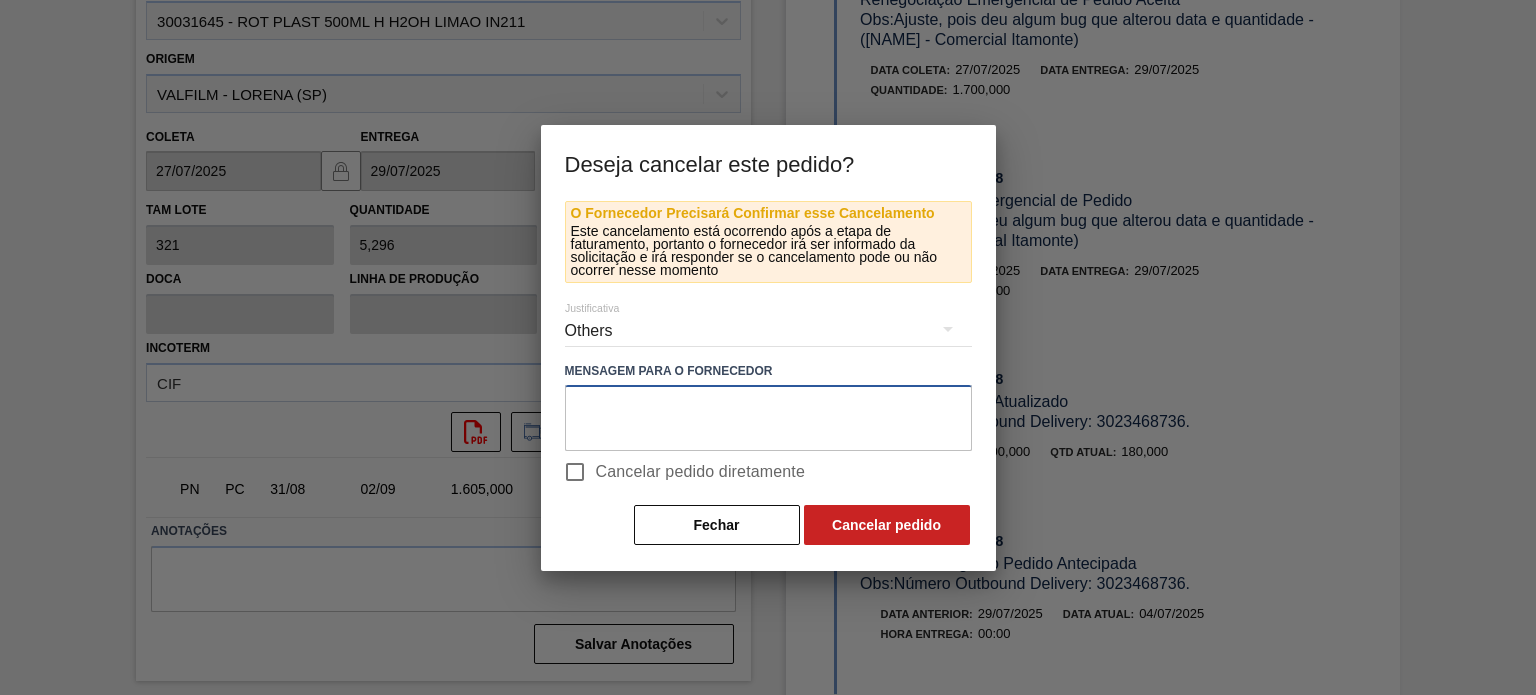 click at bounding box center [768, 418] 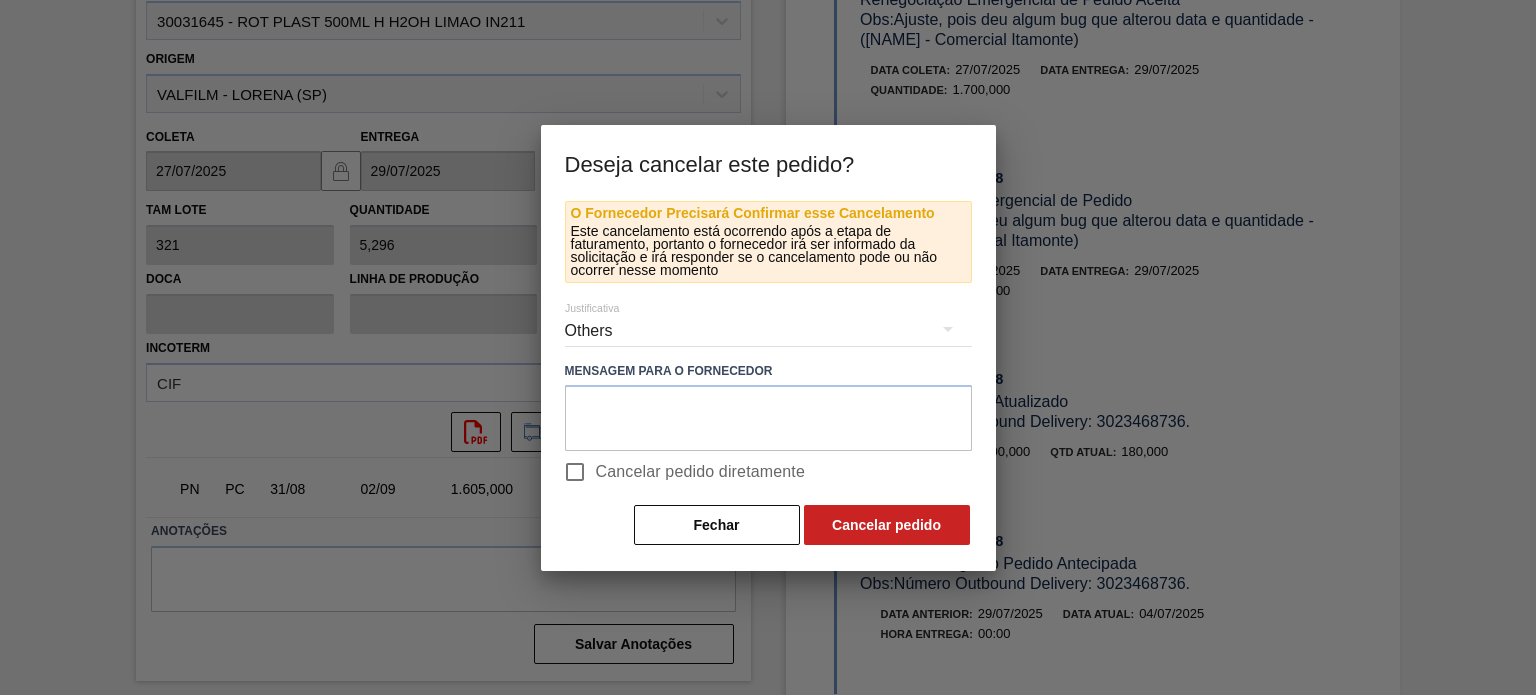 click on "Others" at bounding box center [768, 331] 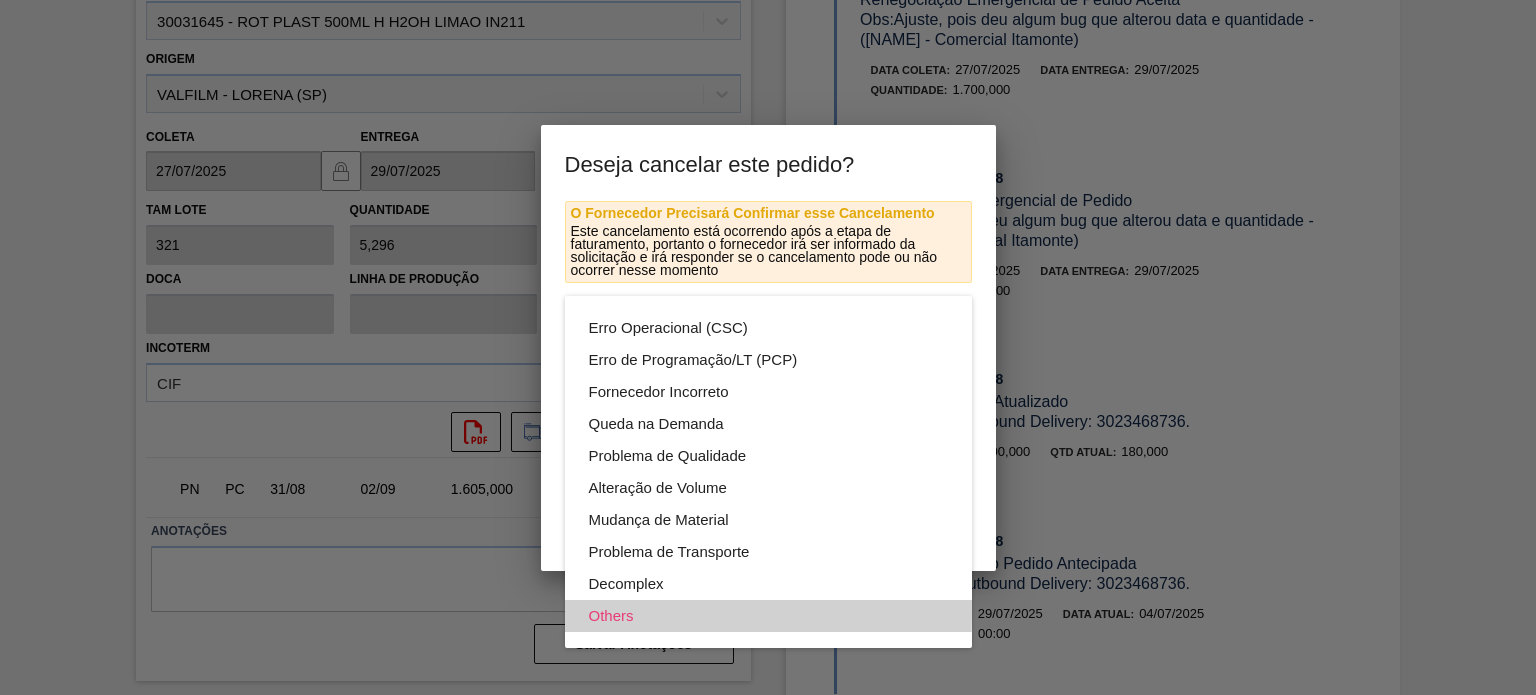 click on "Others" at bounding box center (768, 616) 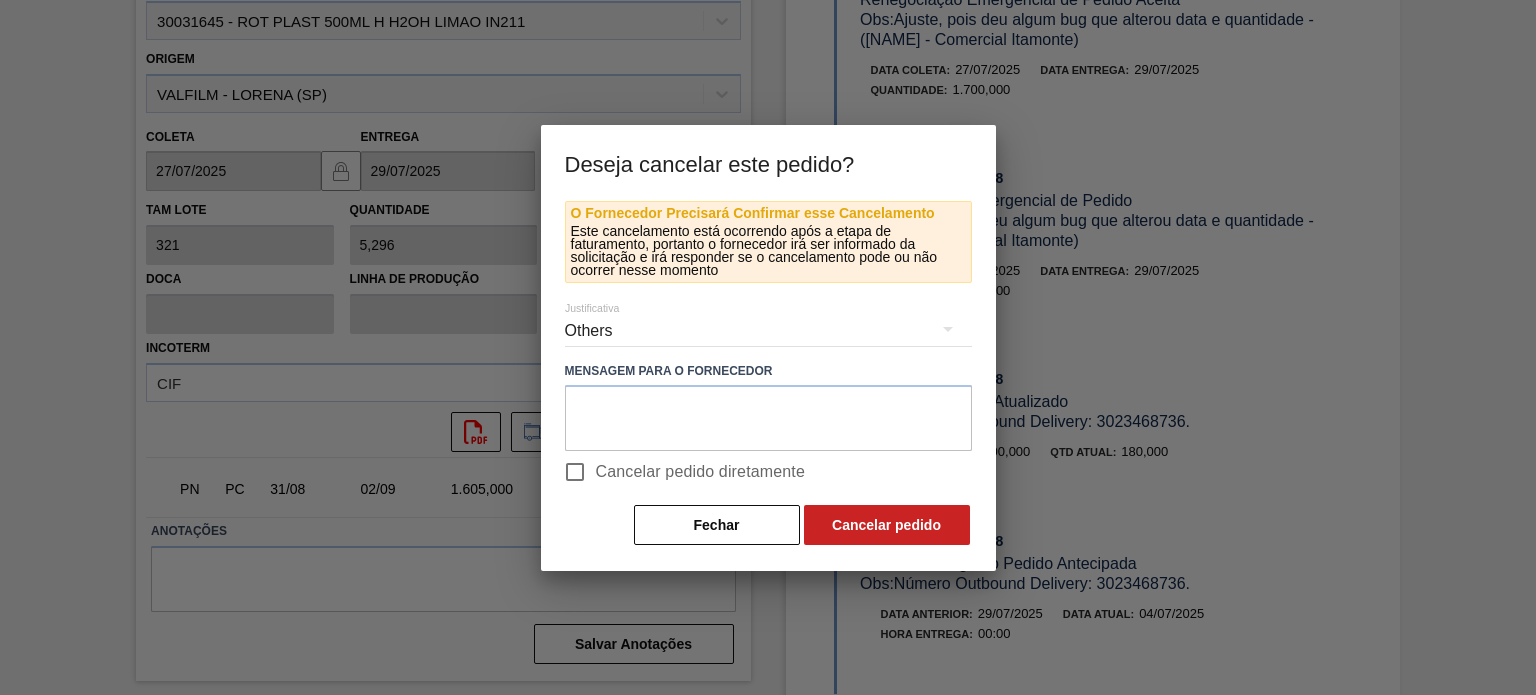 click on "Cancelar pedido diretamente" at bounding box center (575, 472) 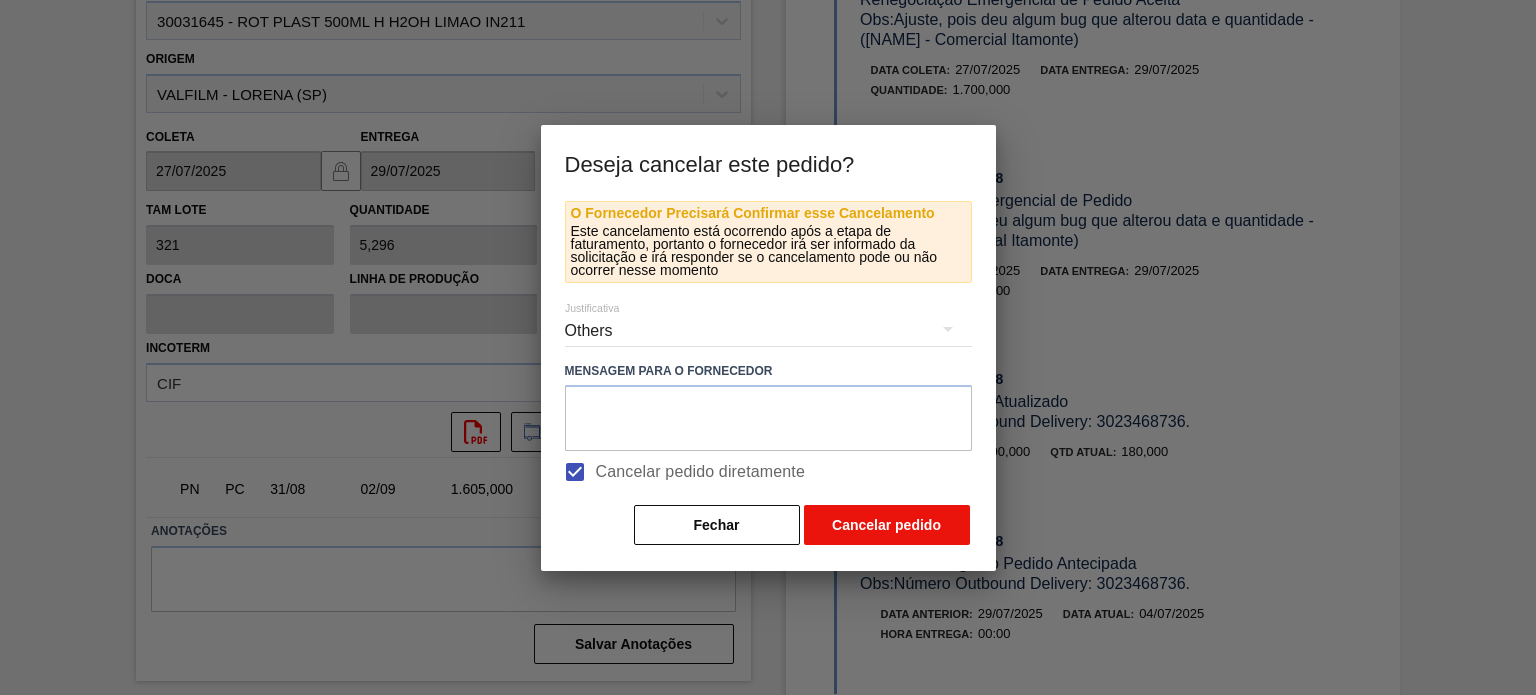click on "Cancelar pedido" at bounding box center [887, 525] 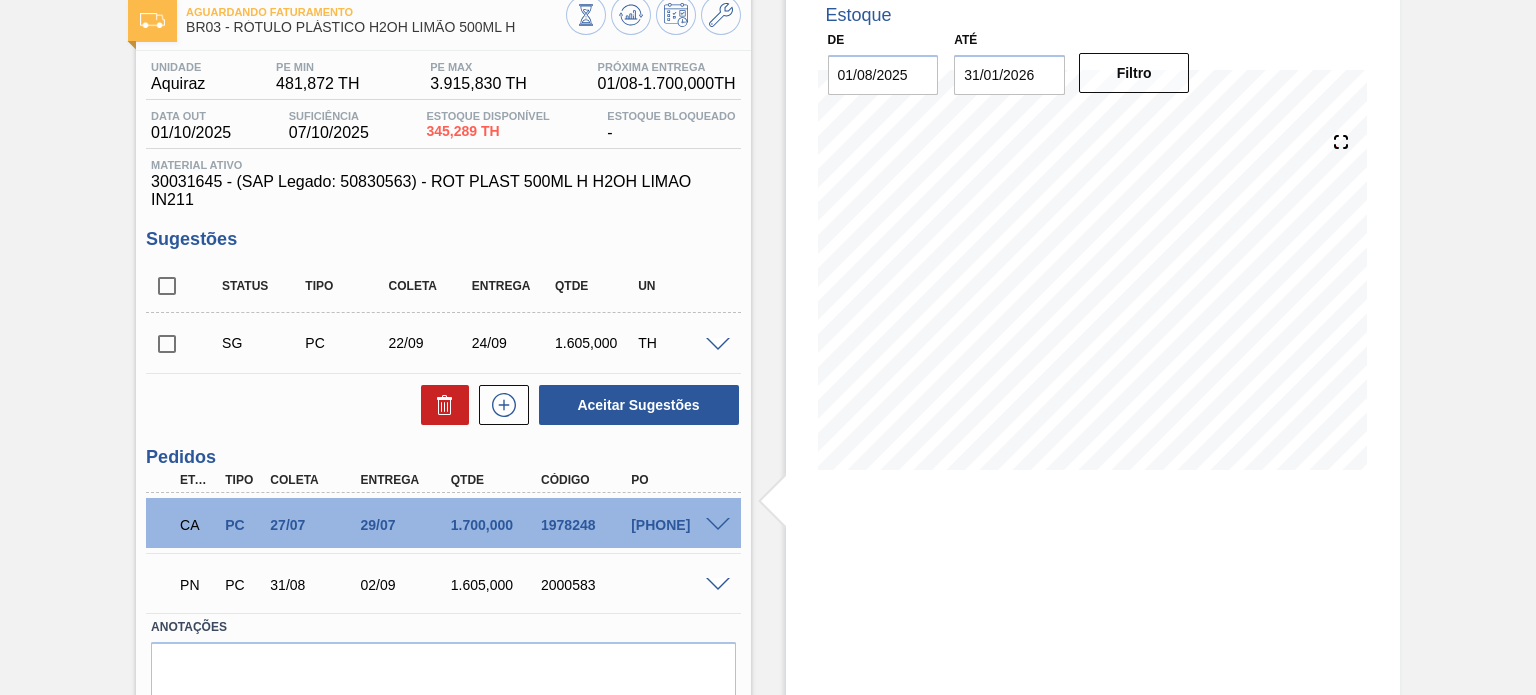 scroll, scrollTop: 0, scrollLeft: 0, axis: both 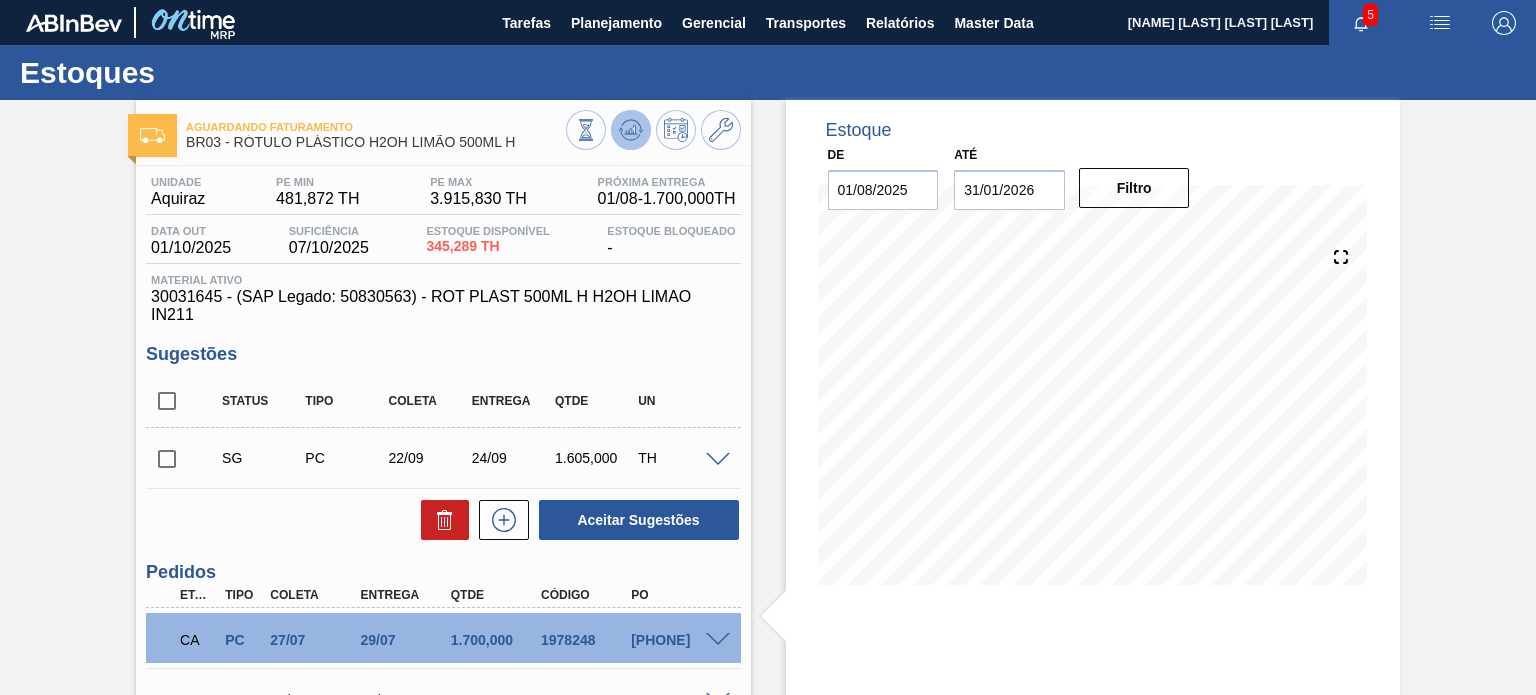click 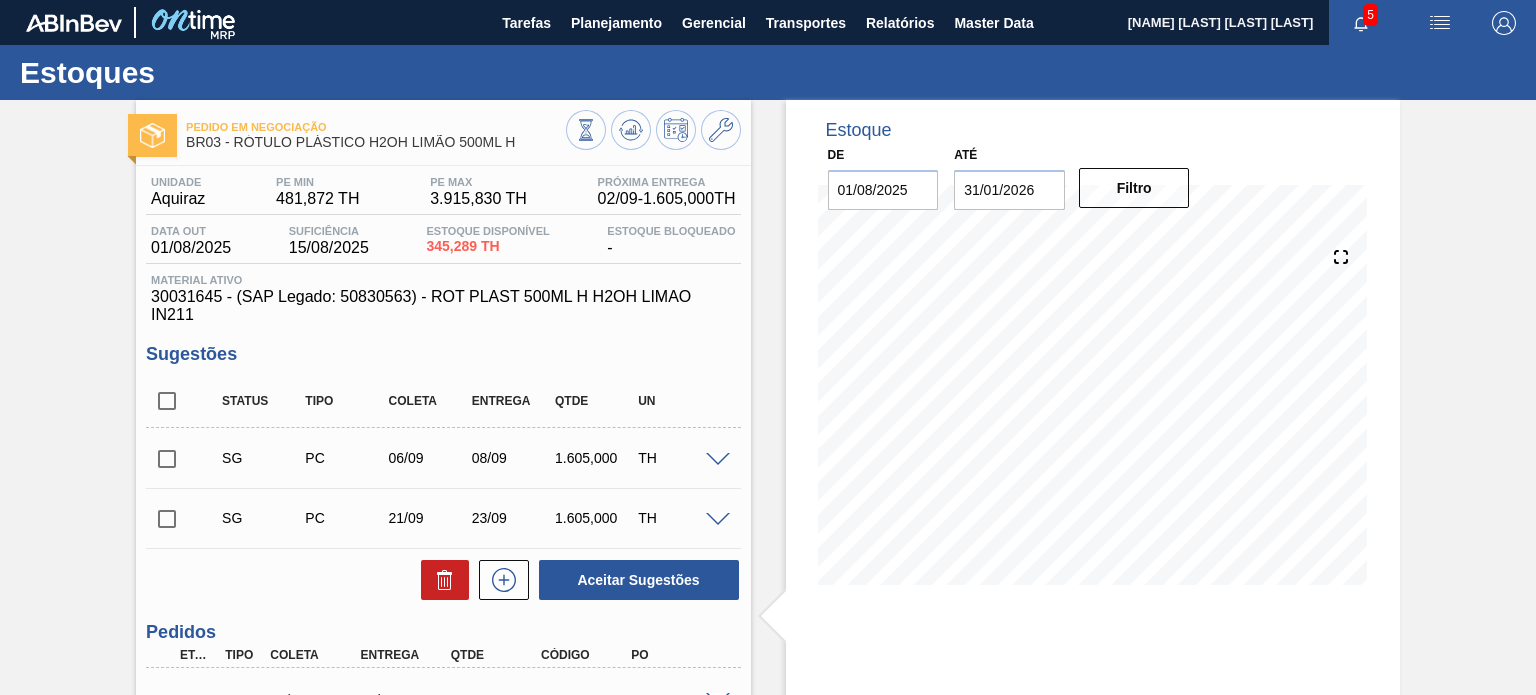 type 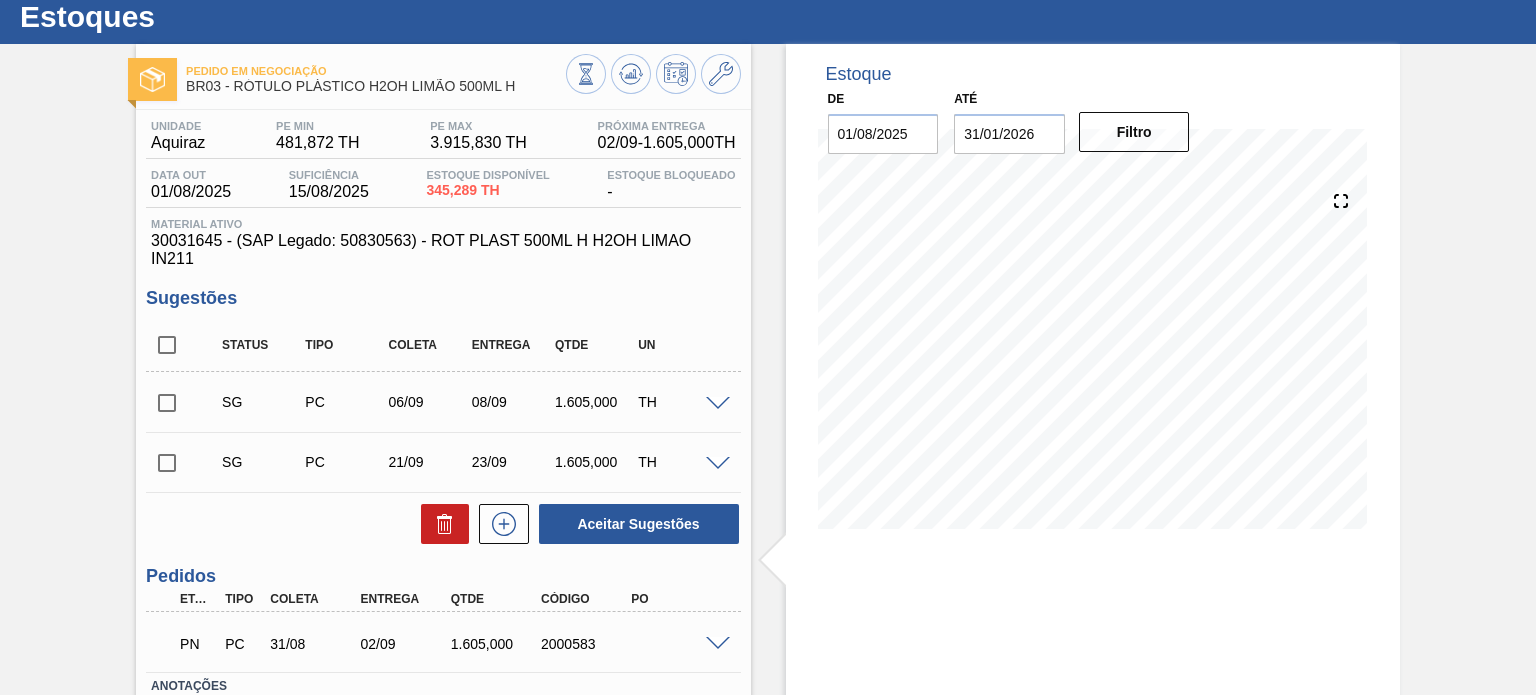scroll, scrollTop: 0, scrollLeft: 0, axis: both 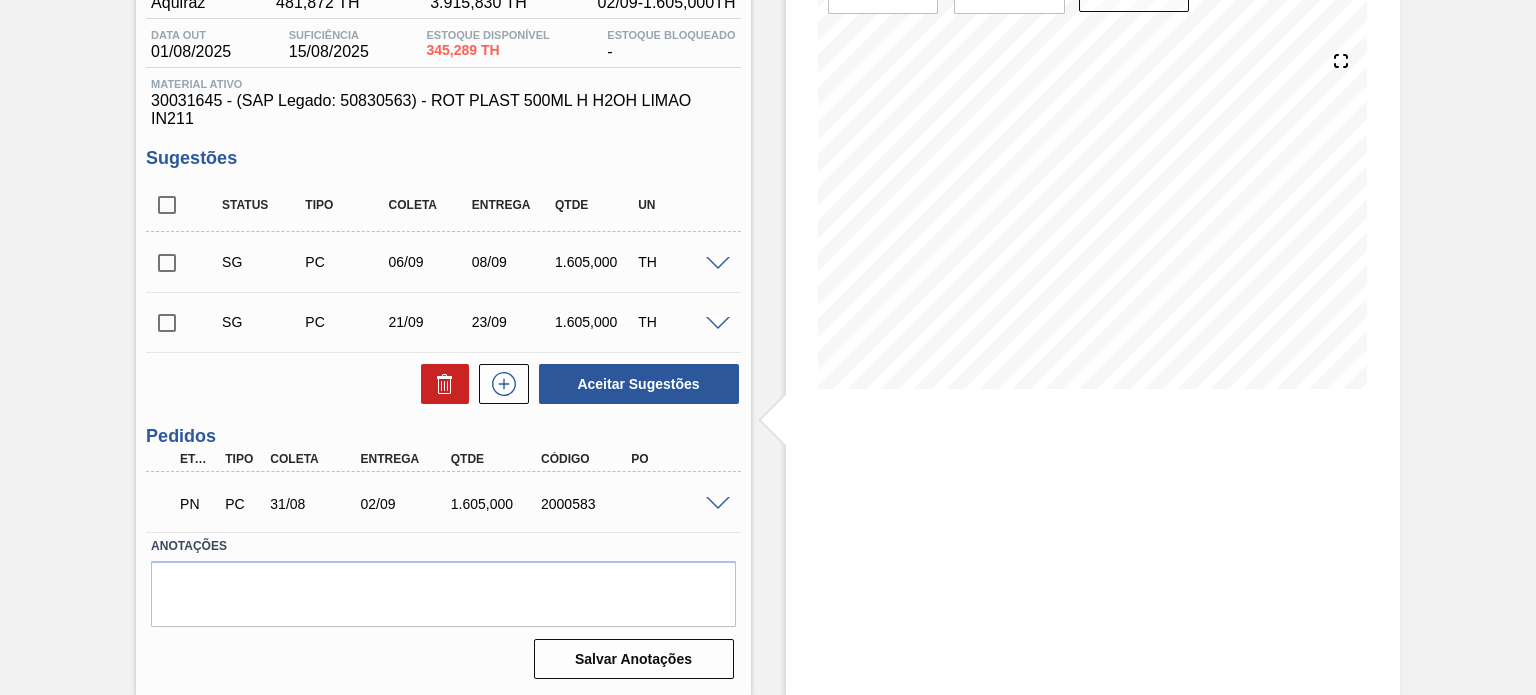 click on "2000583" at bounding box center (585, 504) 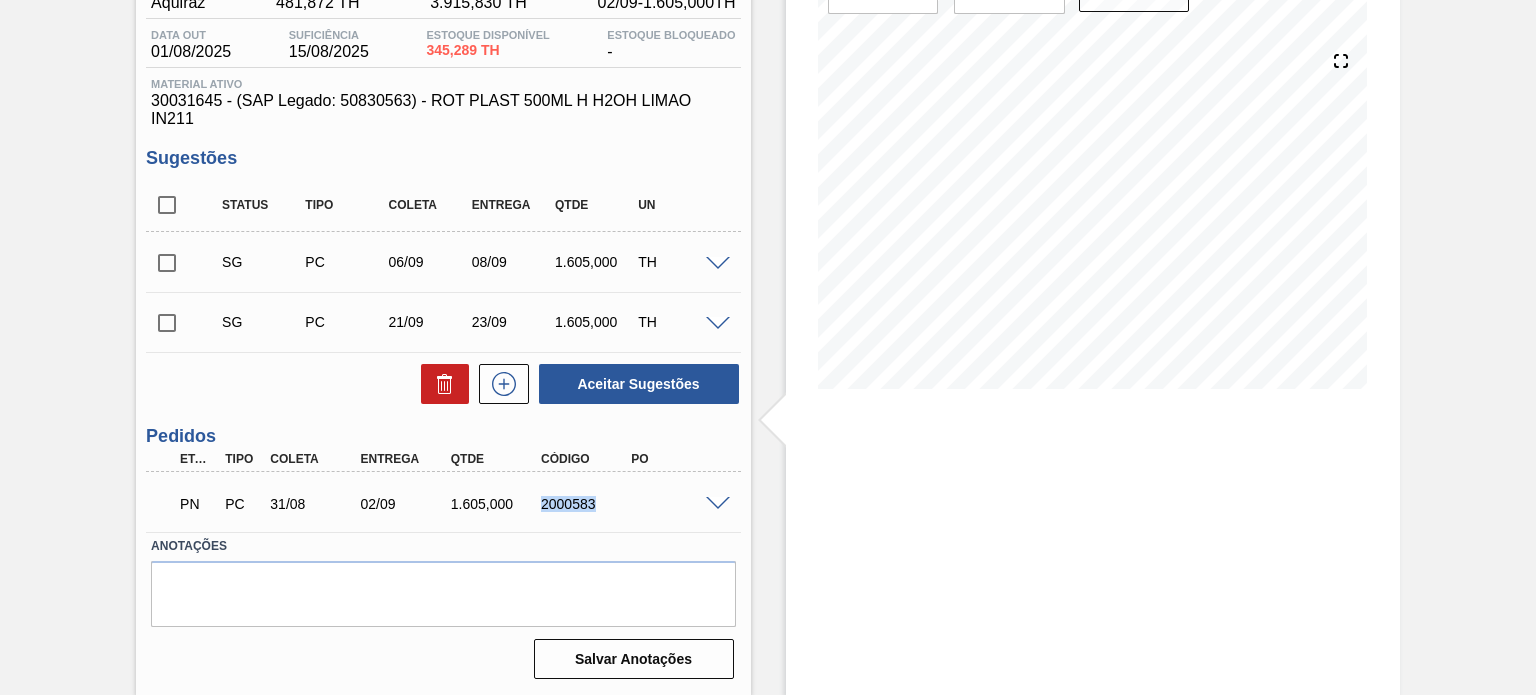 click on "2000583" at bounding box center (585, 504) 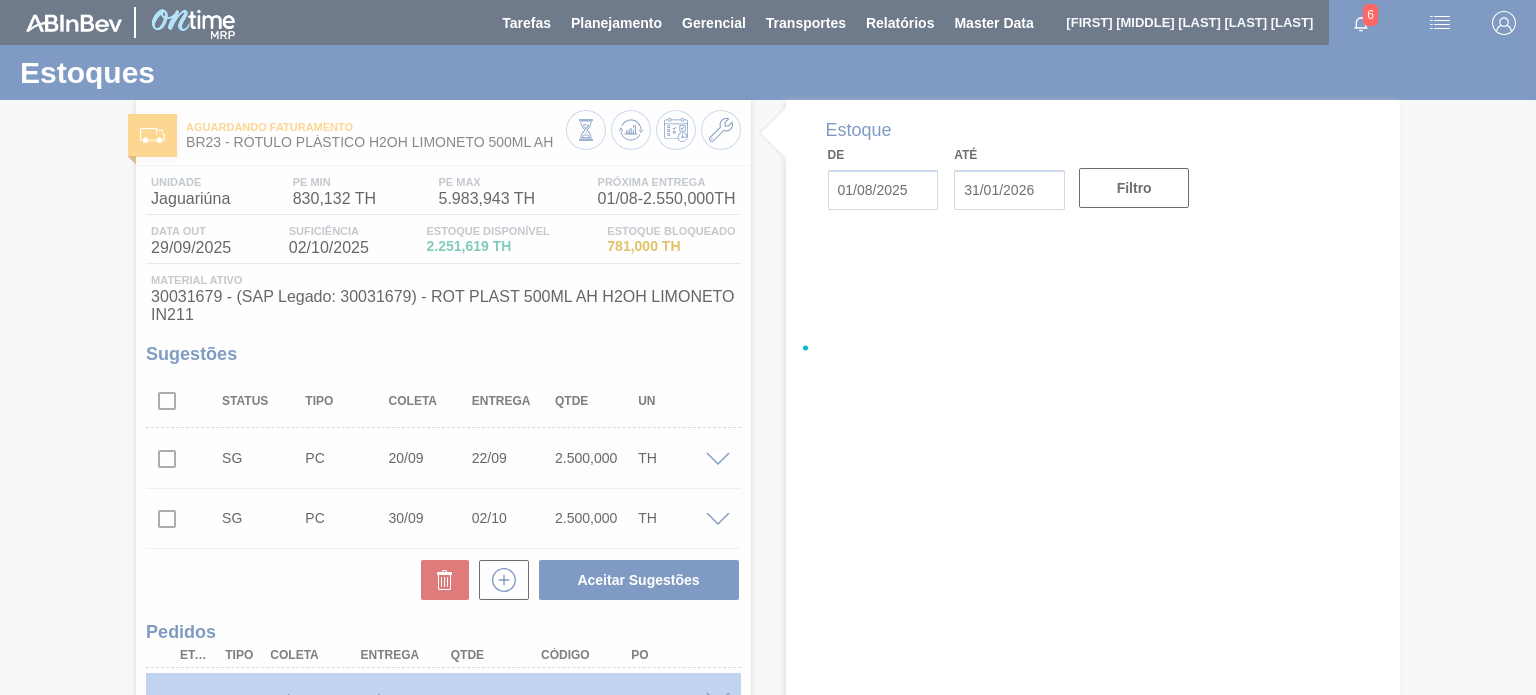 scroll, scrollTop: 0, scrollLeft: 0, axis: both 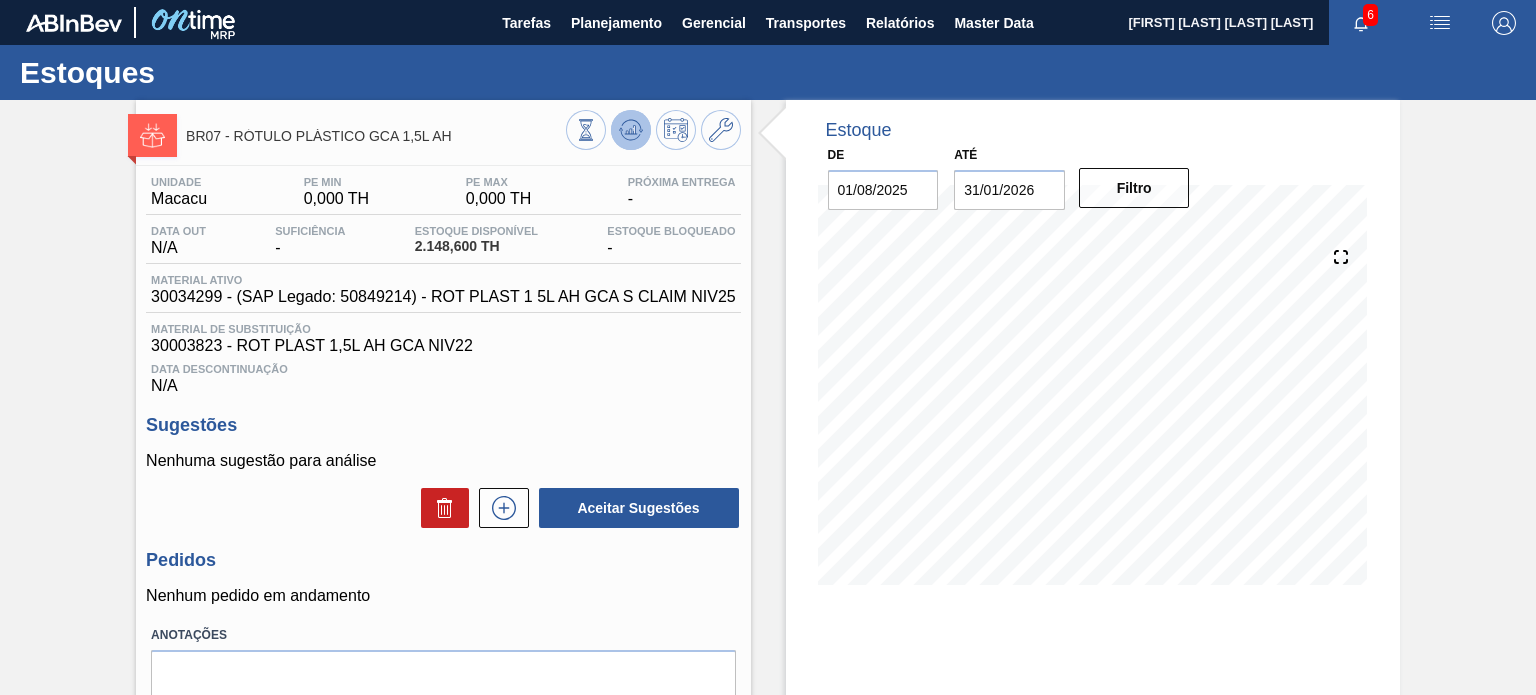 click at bounding box center (631, 130) 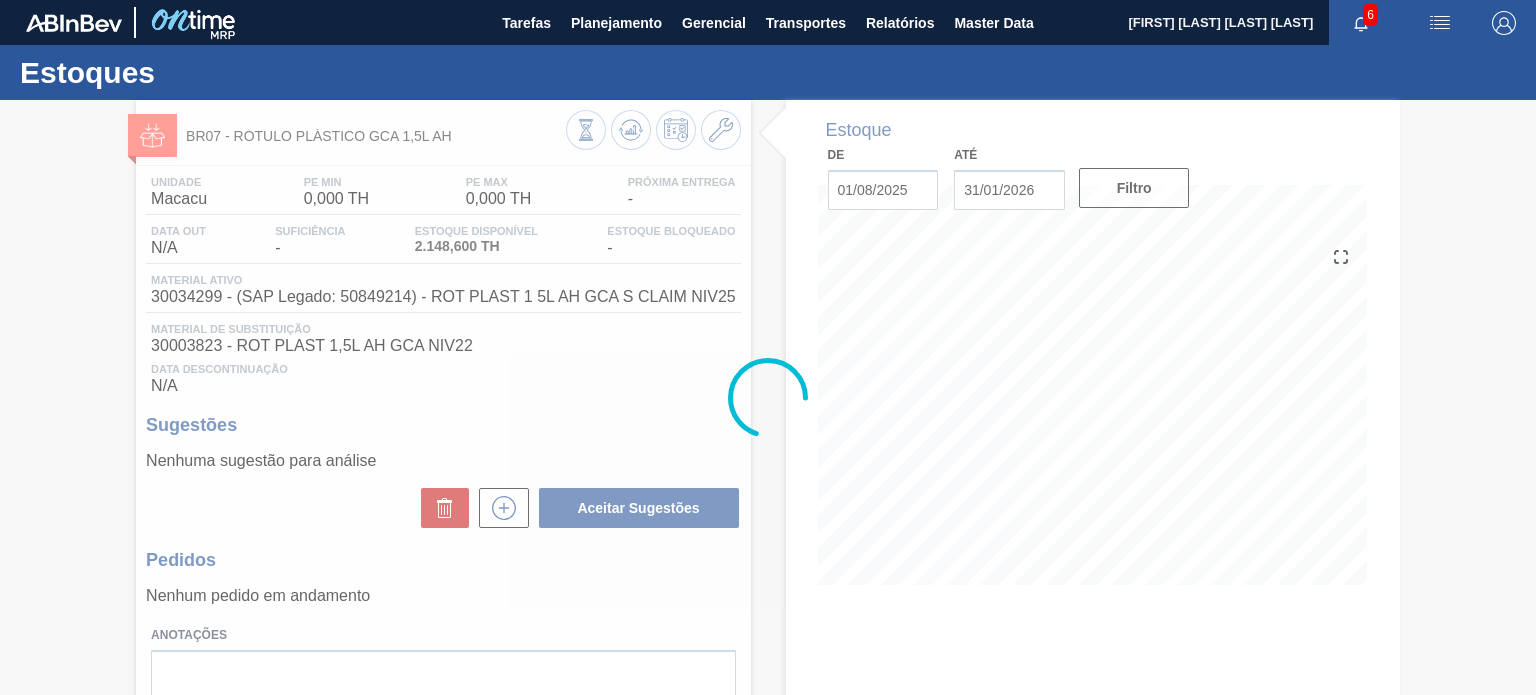 type 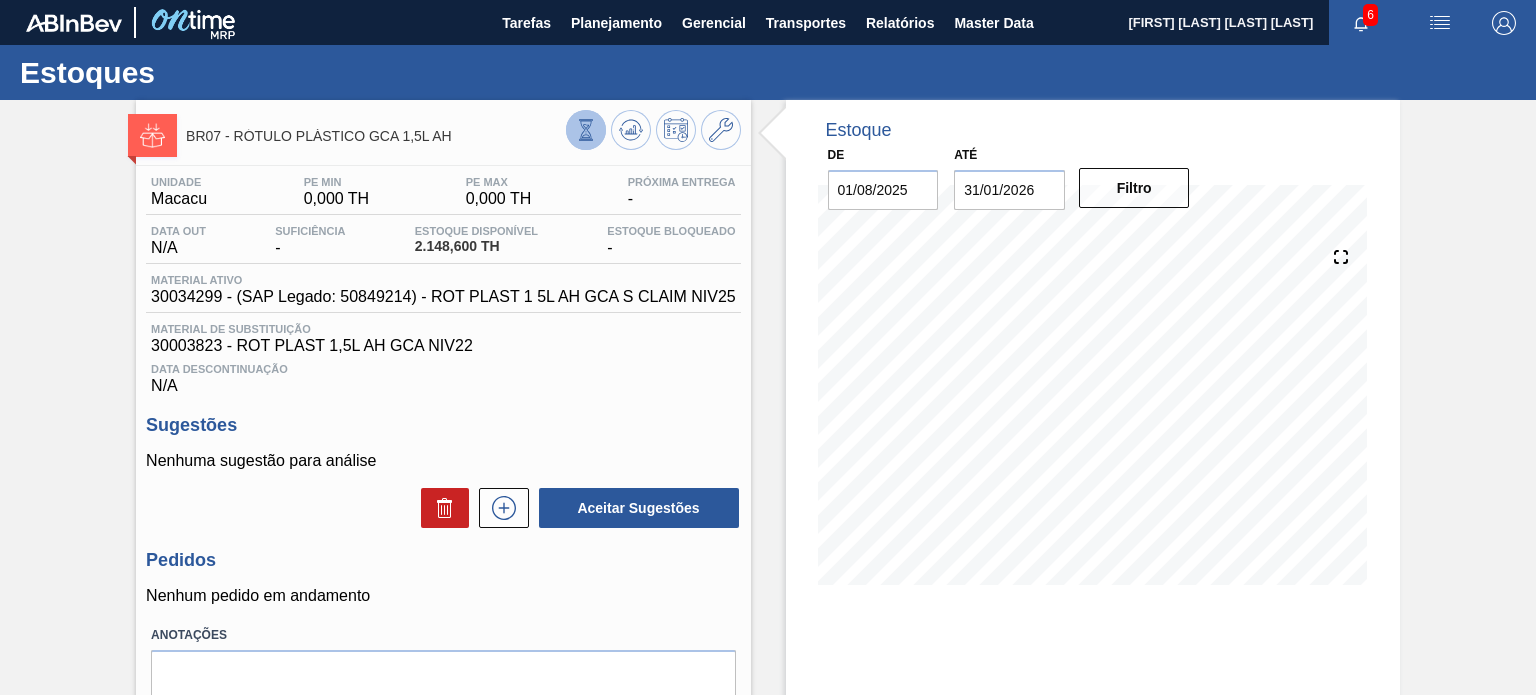 click 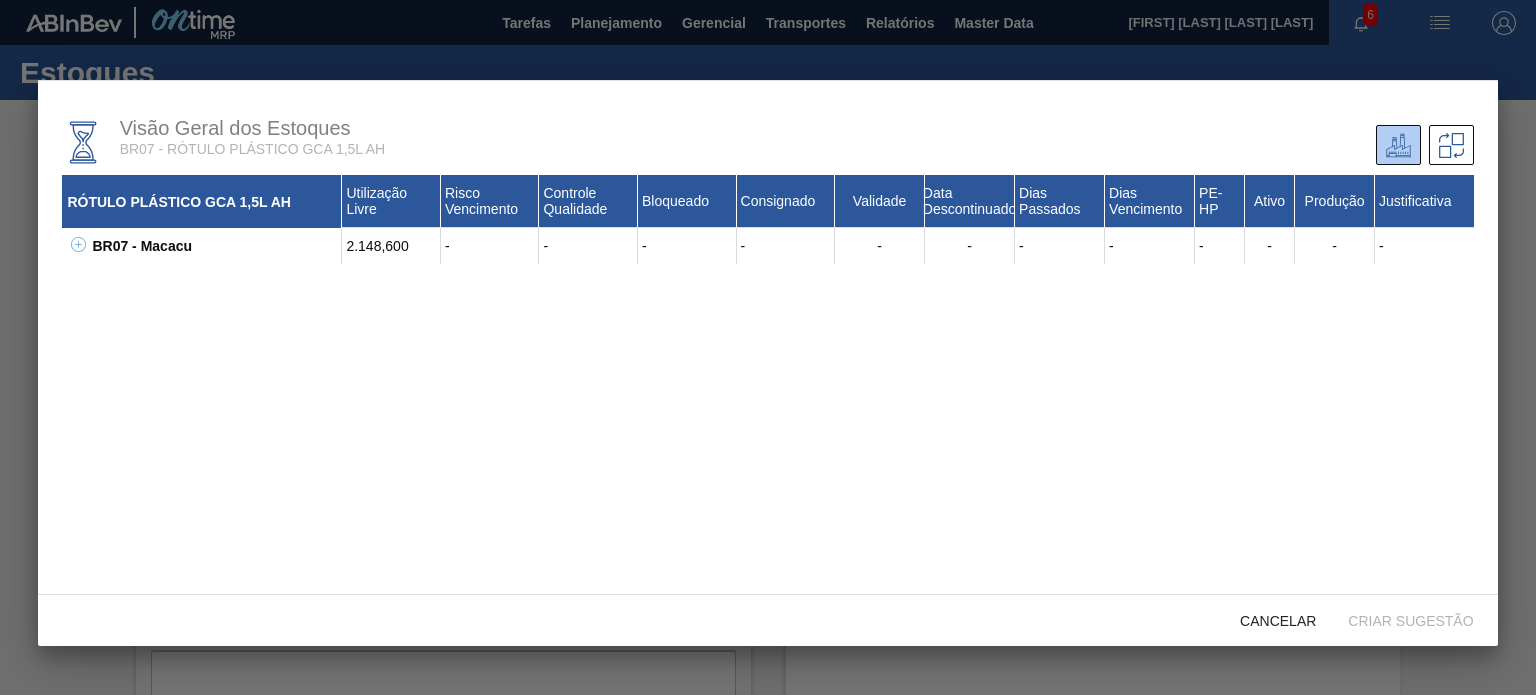 click 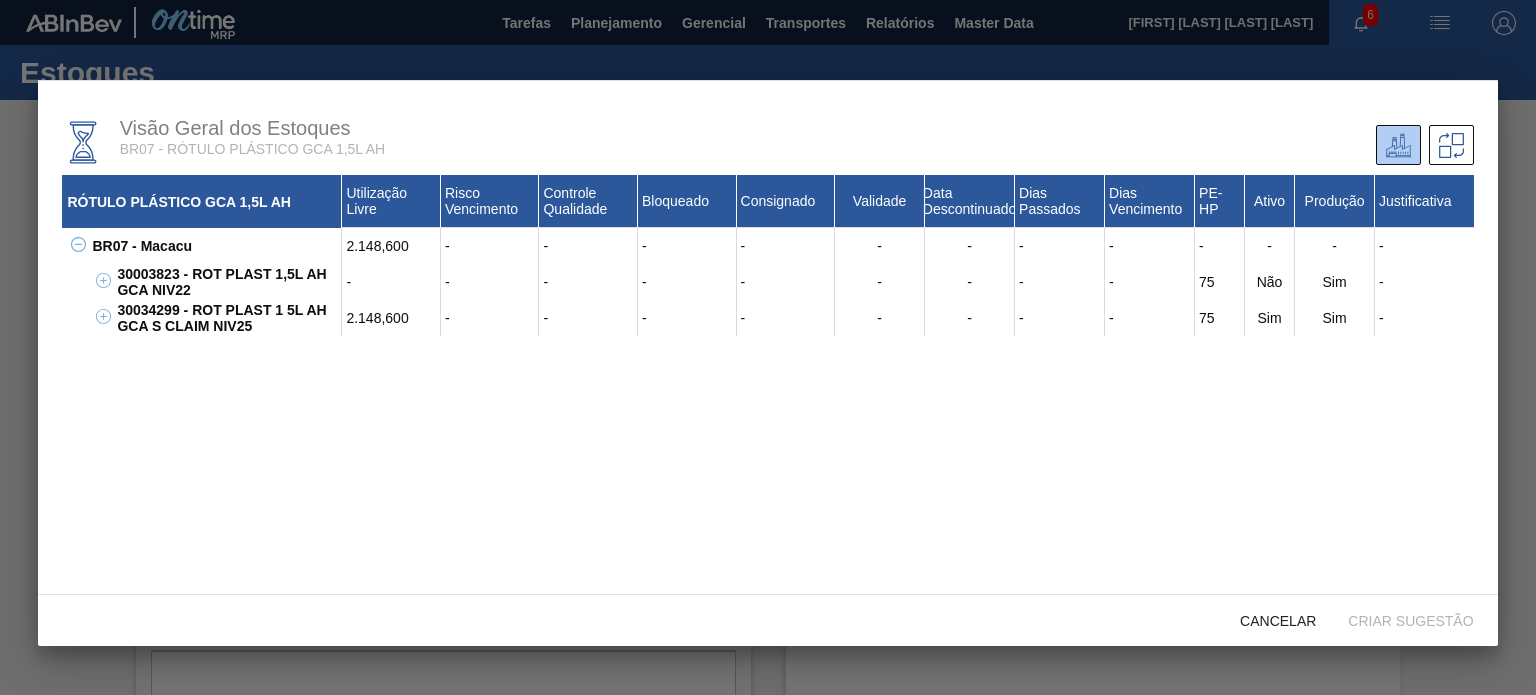 type 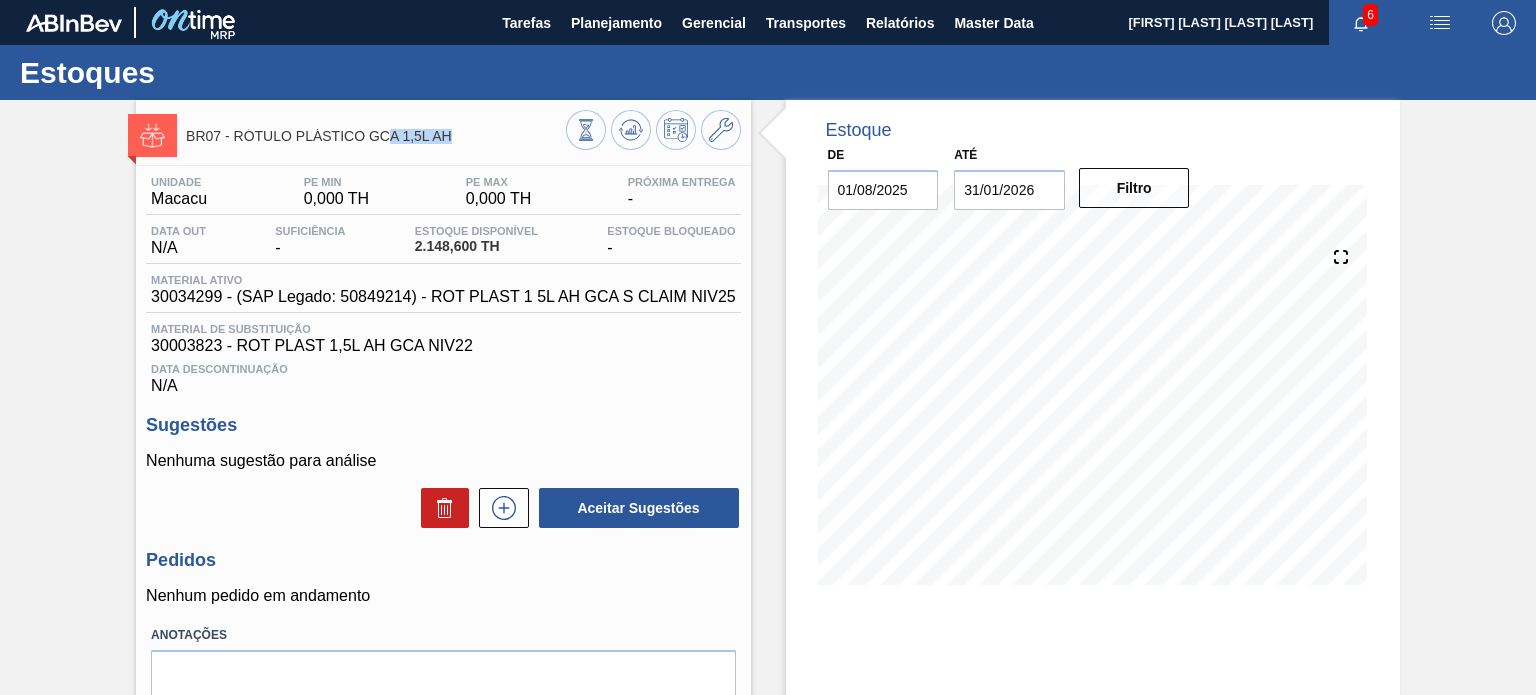 drag, startPoint x: 448, startPoint y: 139, endPoint x: 389, endPoint y: 136, distance: 59.07622 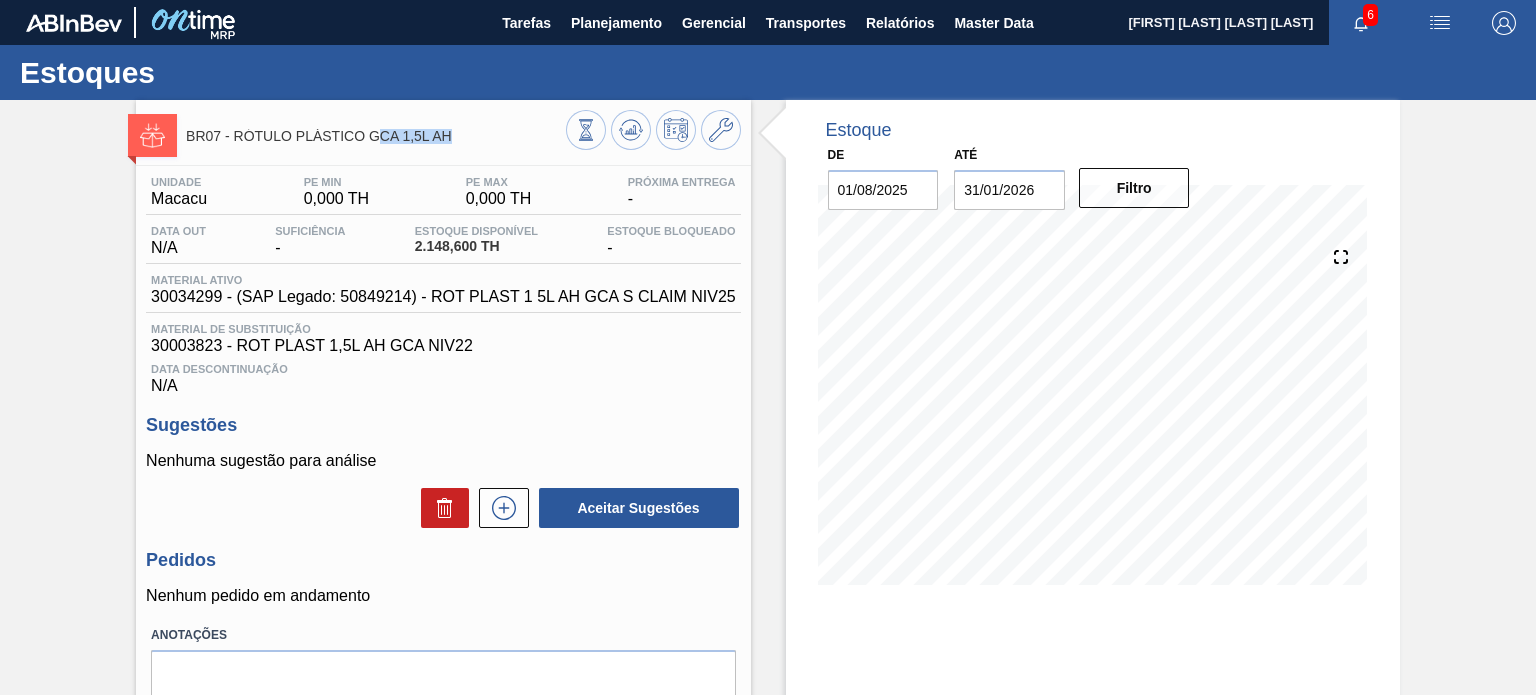 click on "BR07 - RÓTULO PLÁSTICO GCA 1,5L AH" at bounding box center (375, 136) 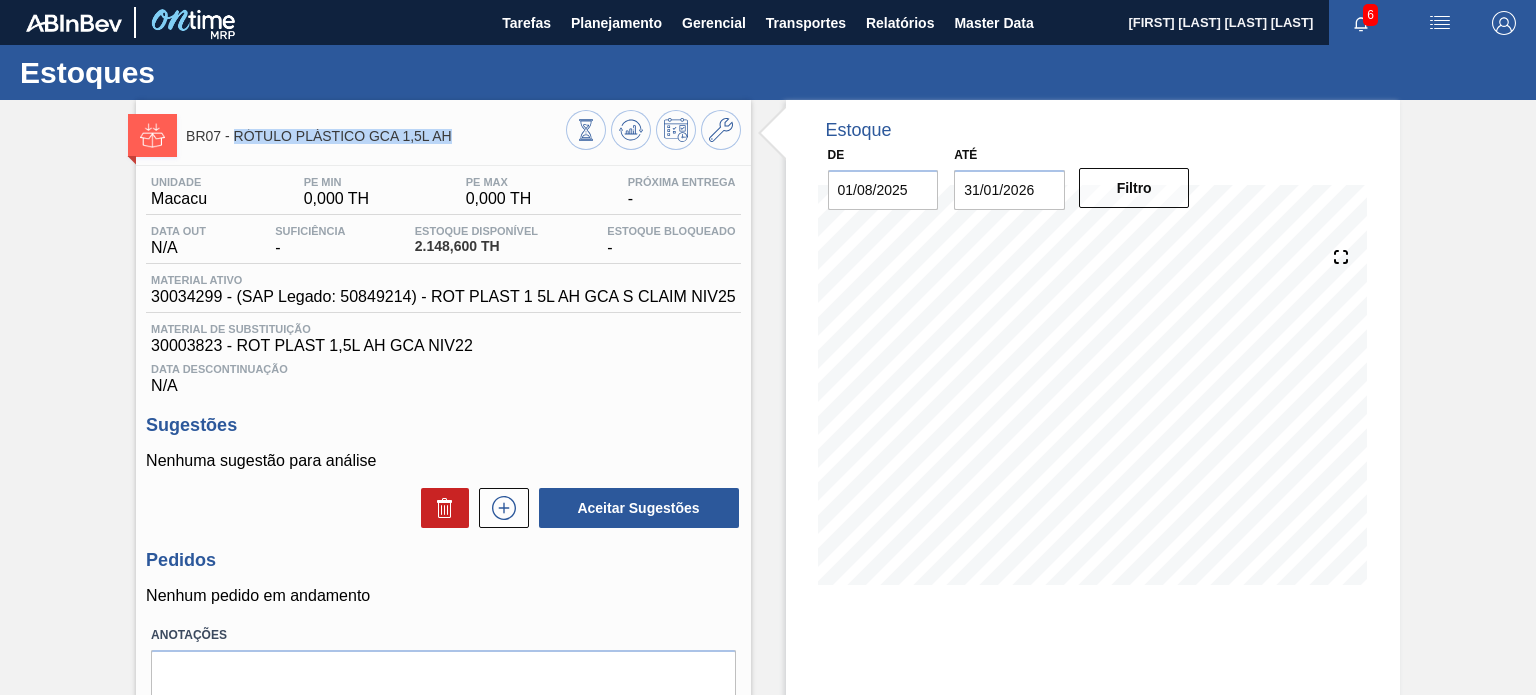 drag, startPoint x: 452, startPoint y: 136, endPoint x: 236, endPoint y: 138, distance: 216.00926 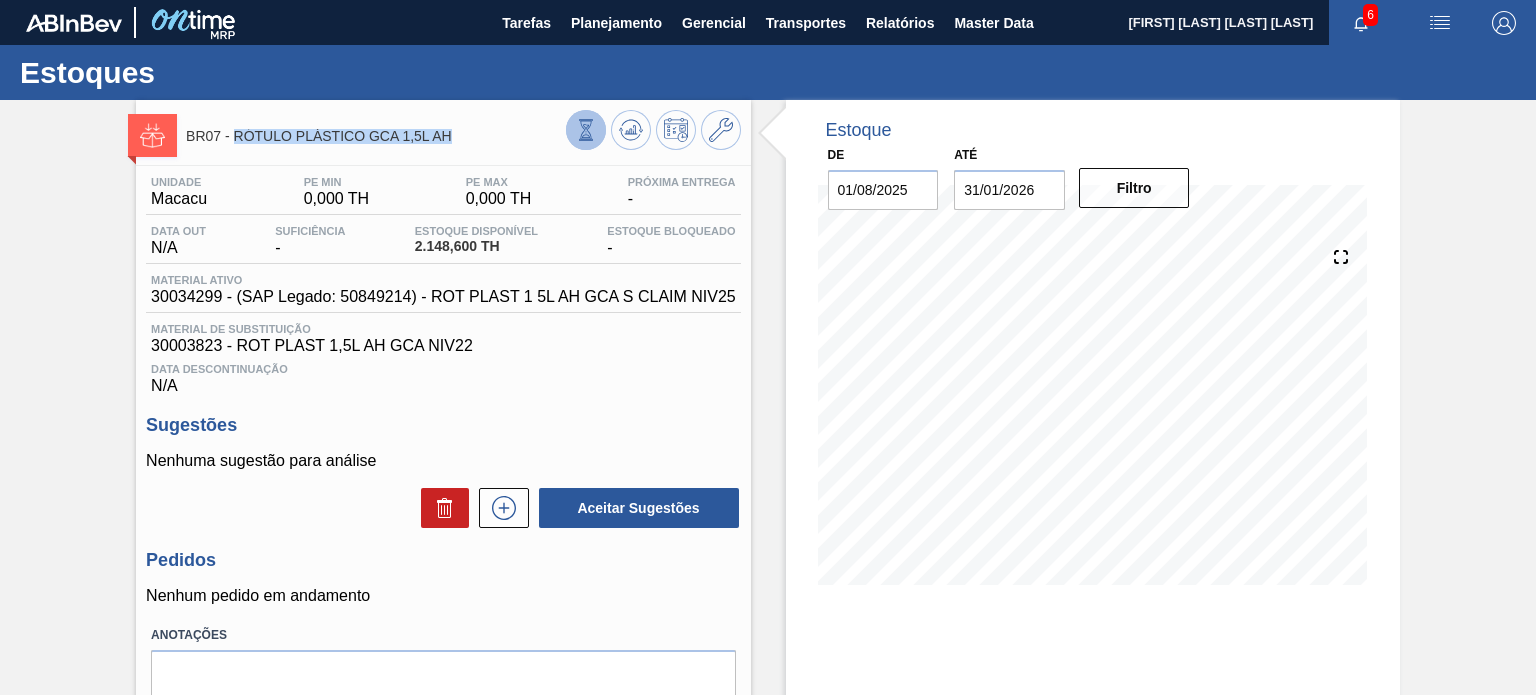 click 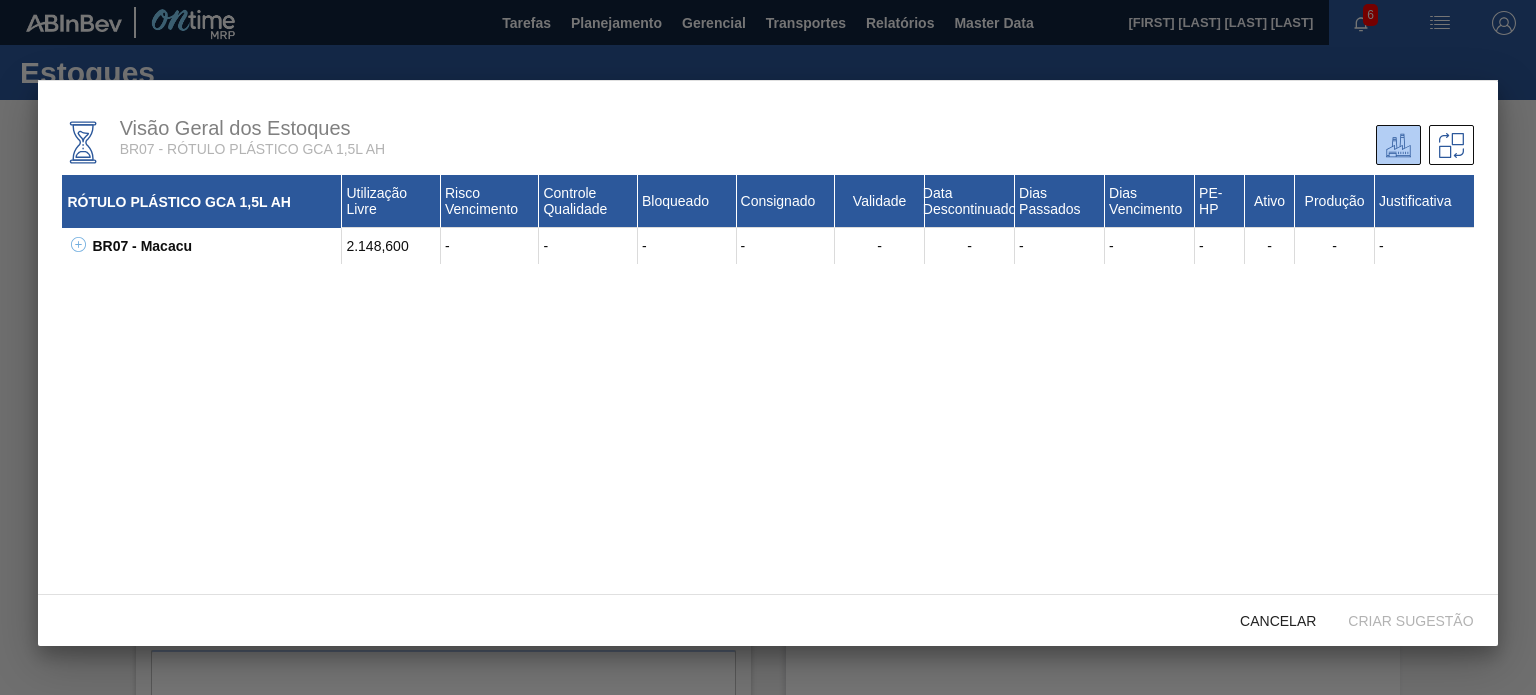 click 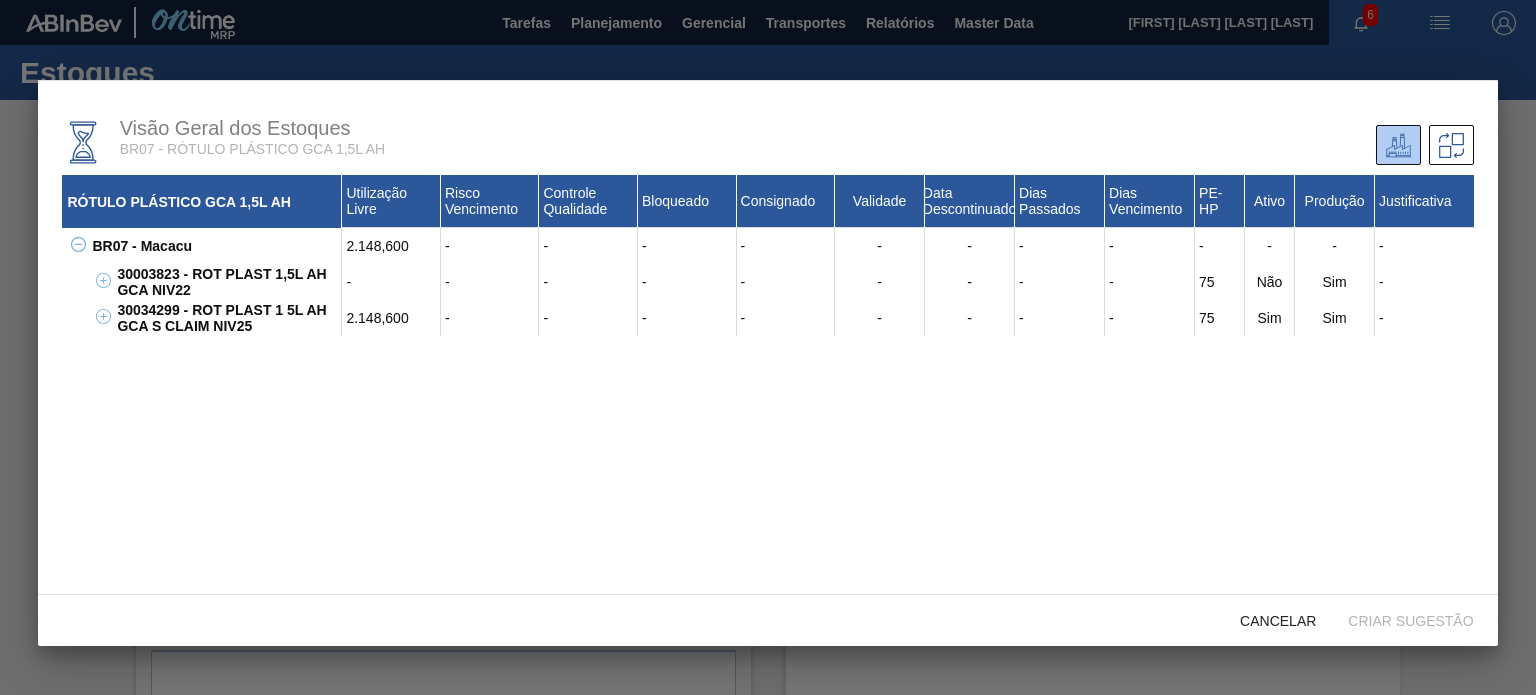 click on "30034299 - ROT PLAST 1 5L AH GCA S CLAIM NIV25" at bounding box center (227, 318) 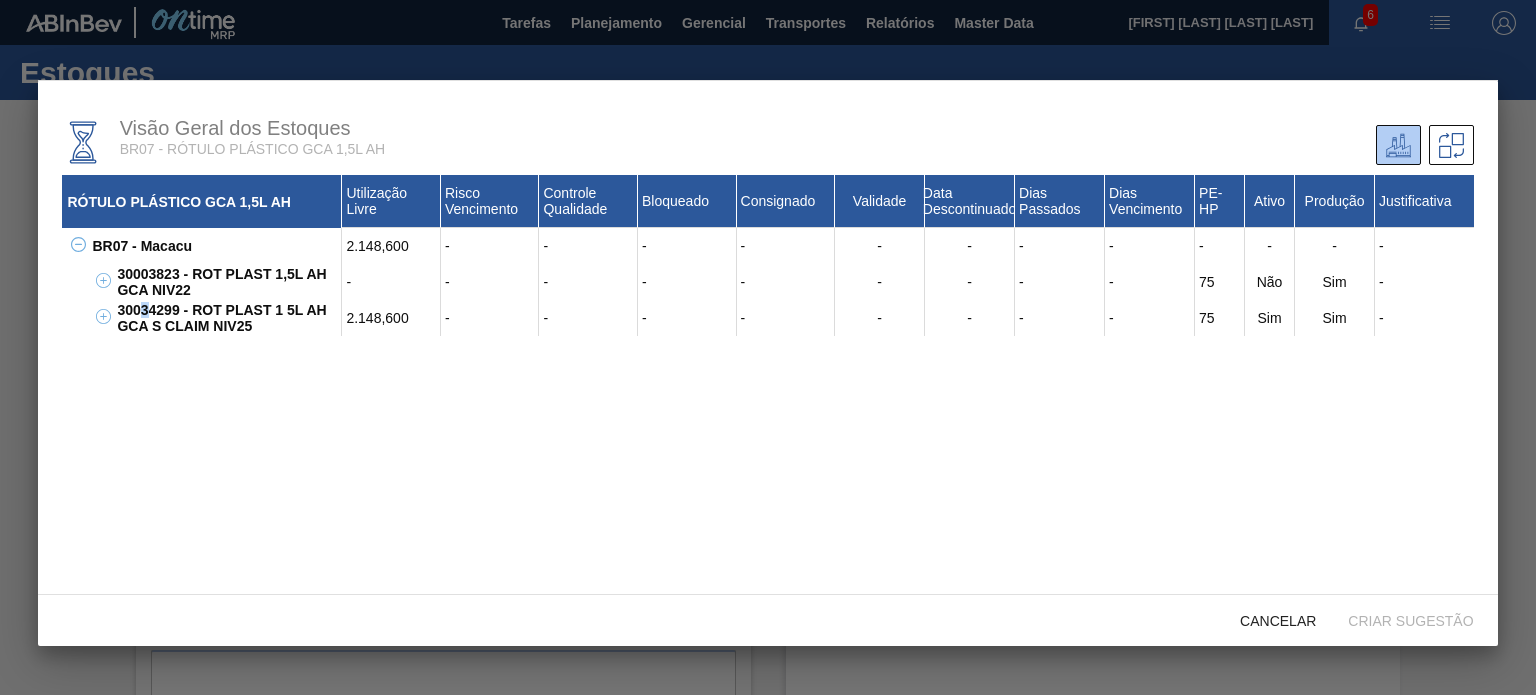 click on "30034299 - ROT PLAST 1 5L AH GCA S CLAIM NIV25" at bounding box center [227, 318] 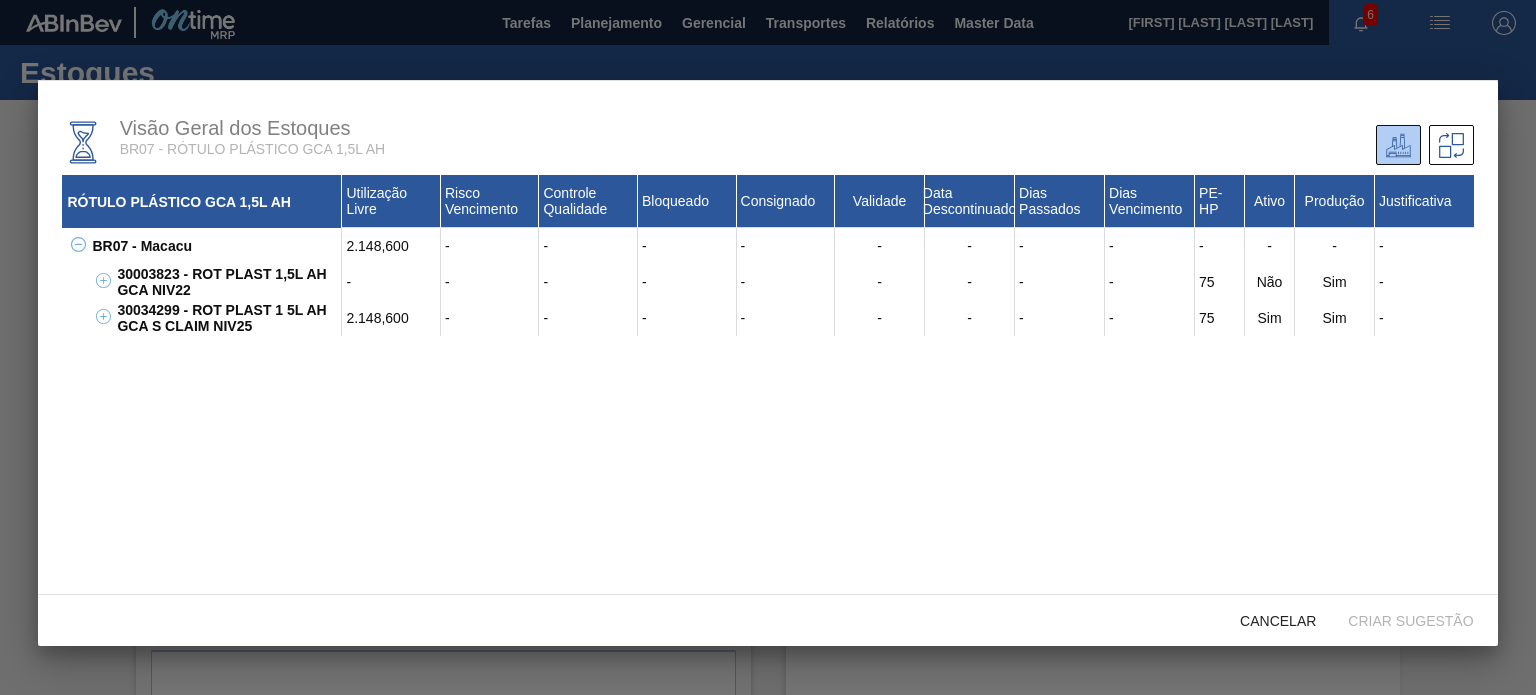 click on "30034299 - ROT PLAST 1 5L AH GCA S CLAIM NIV25" at bounding box center (227, 318) 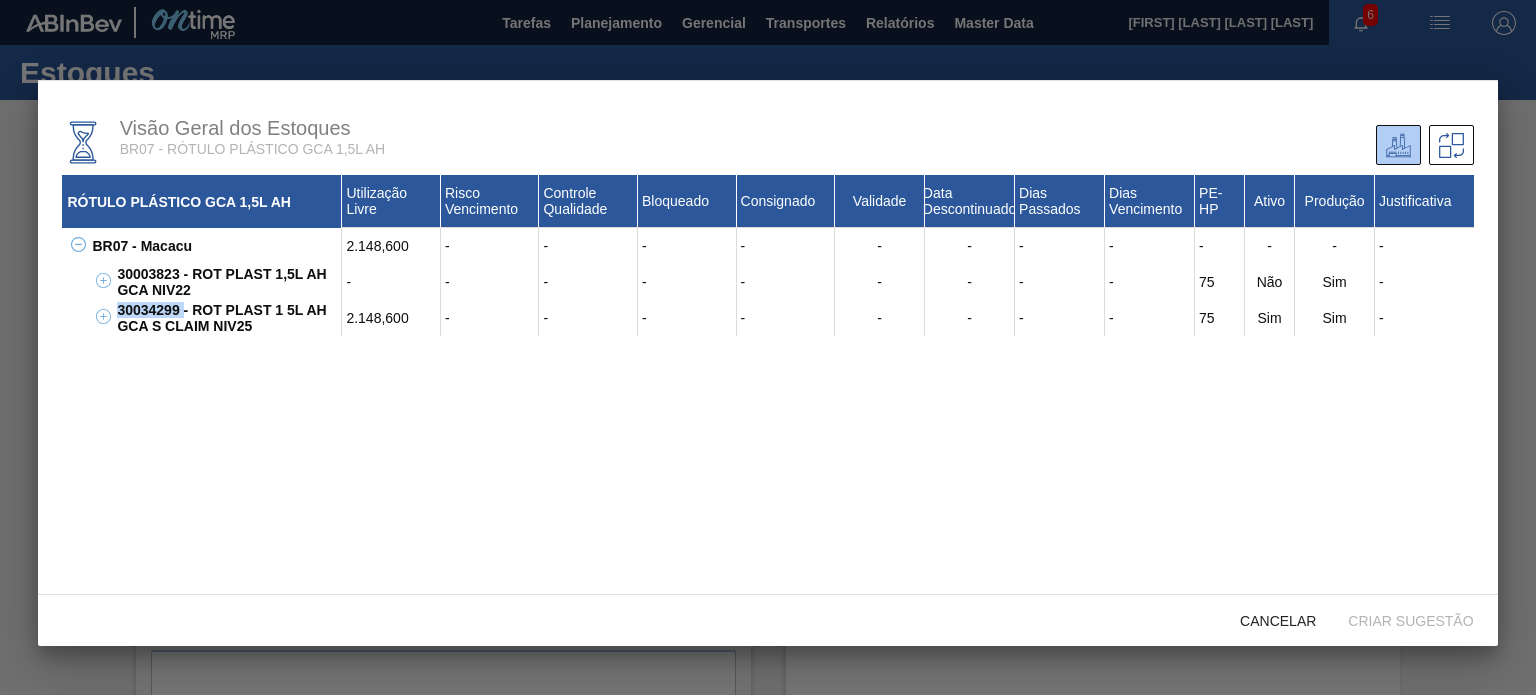 click on "30034299 - ROT PLAST 1 5L AH GCA S CLAIM NIV25" at bounding box center (227, 318) 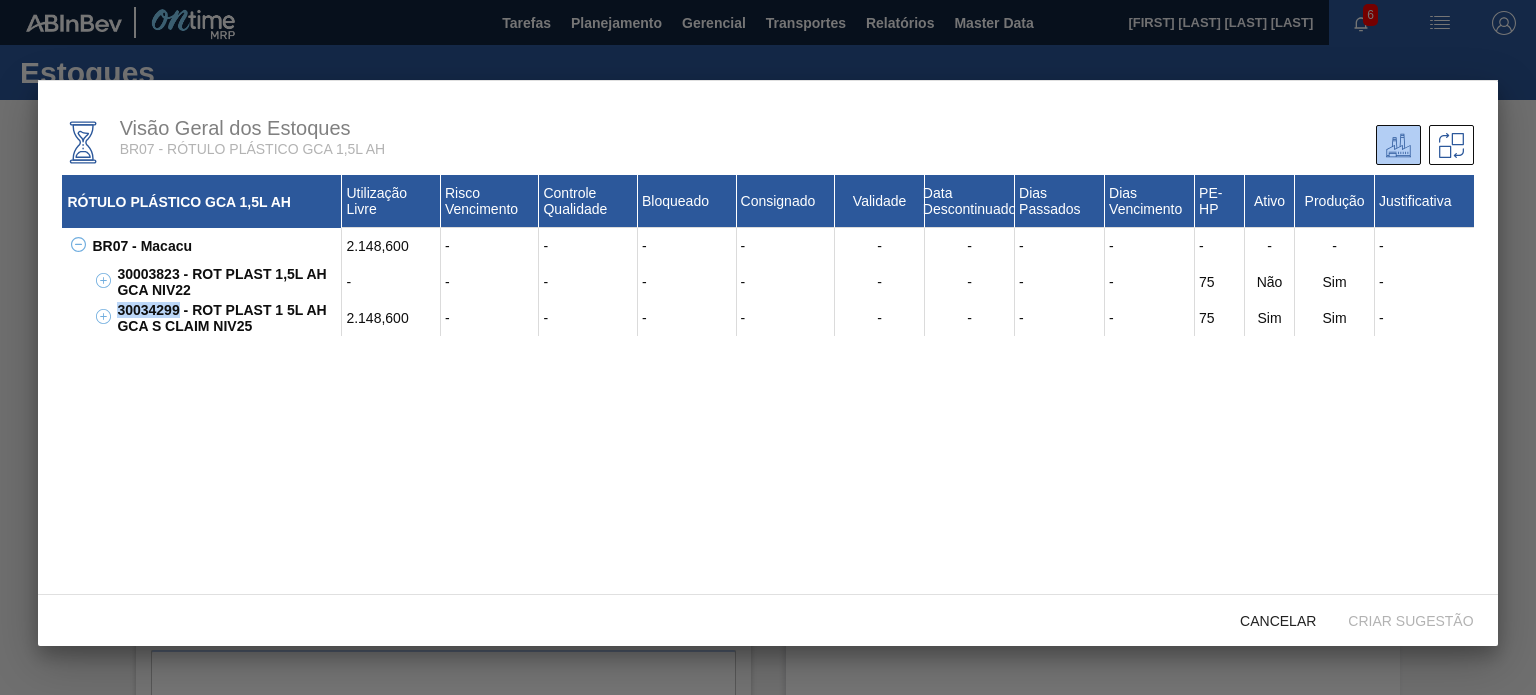 copy on "30034299" 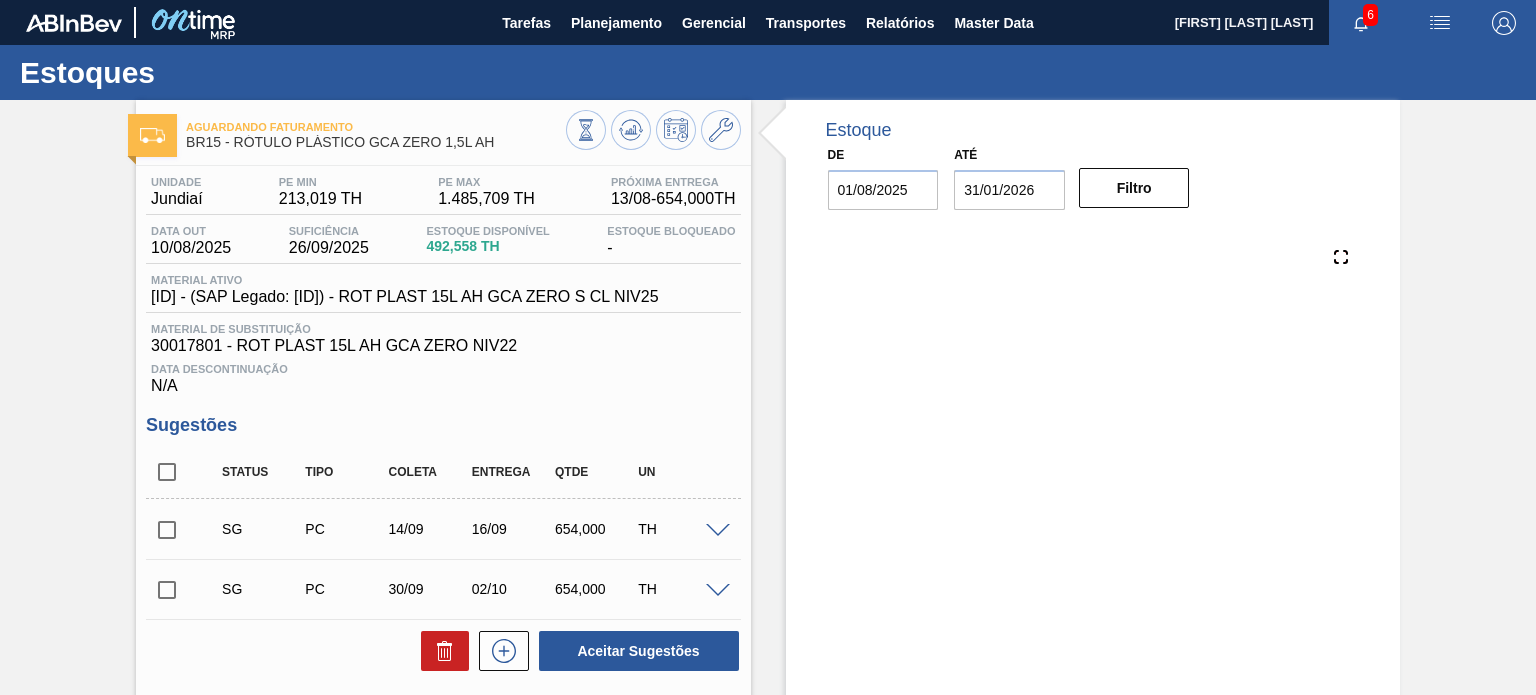 scroll, scrollTop: 0, scrollLeft: 0, axis: both 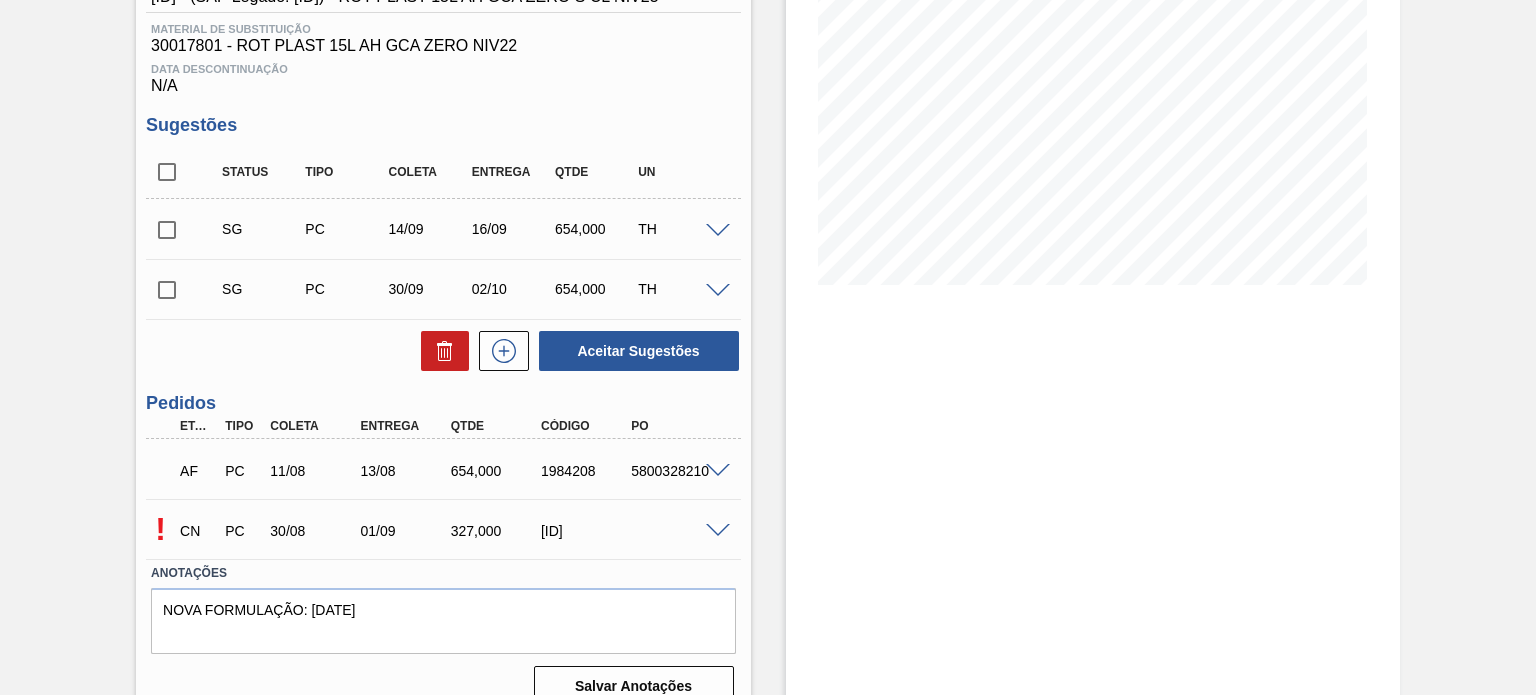 click at bounding box center (718, 531) 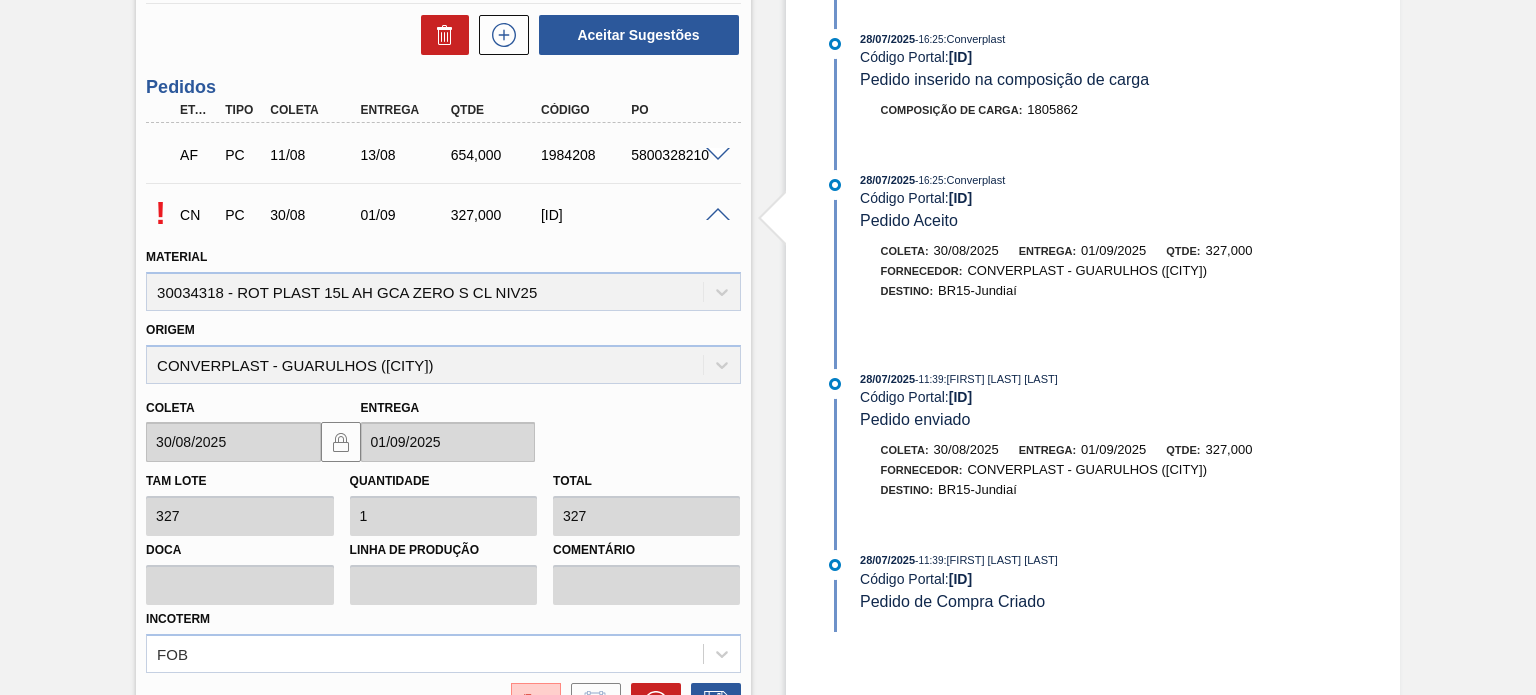 scroll, scrollTop: 700, scrollLeft: 0, axis: vertical 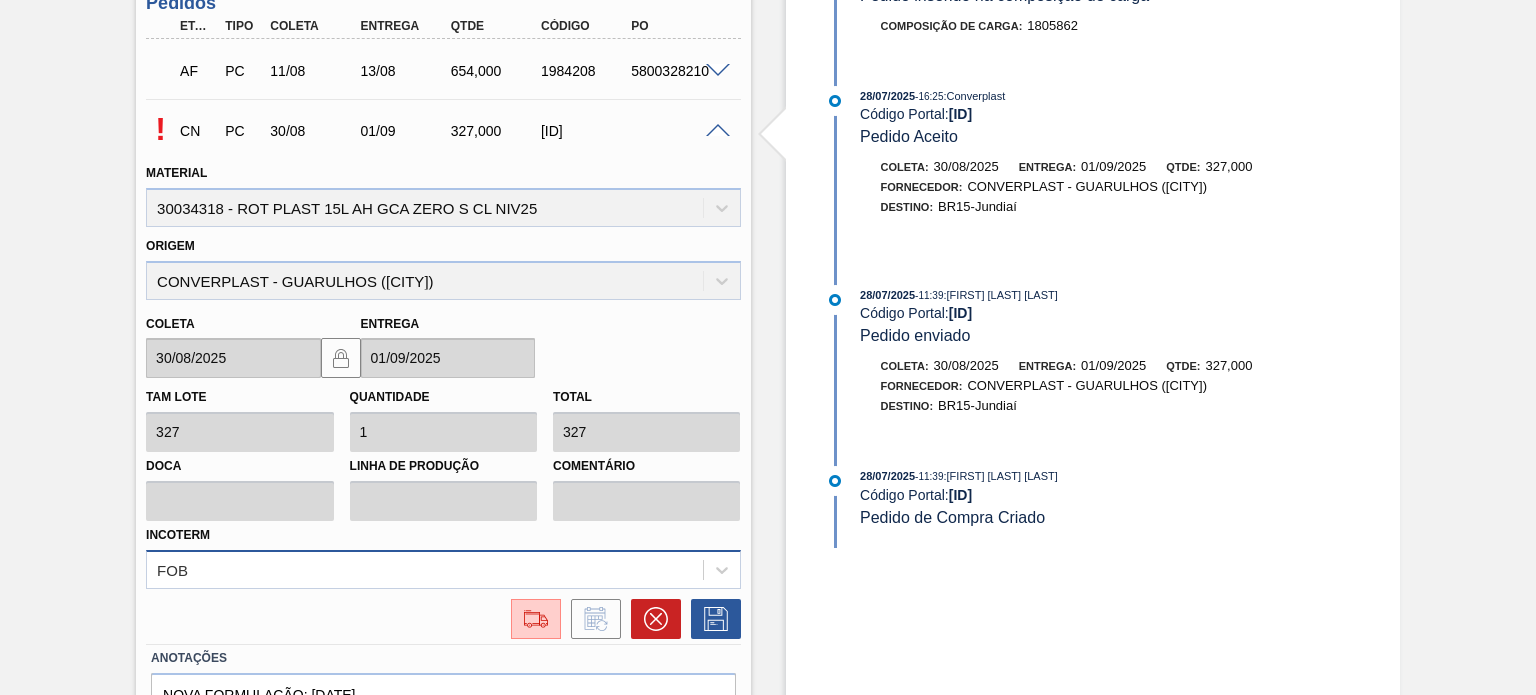 click on "FOB" at bounding box center (443, 569) 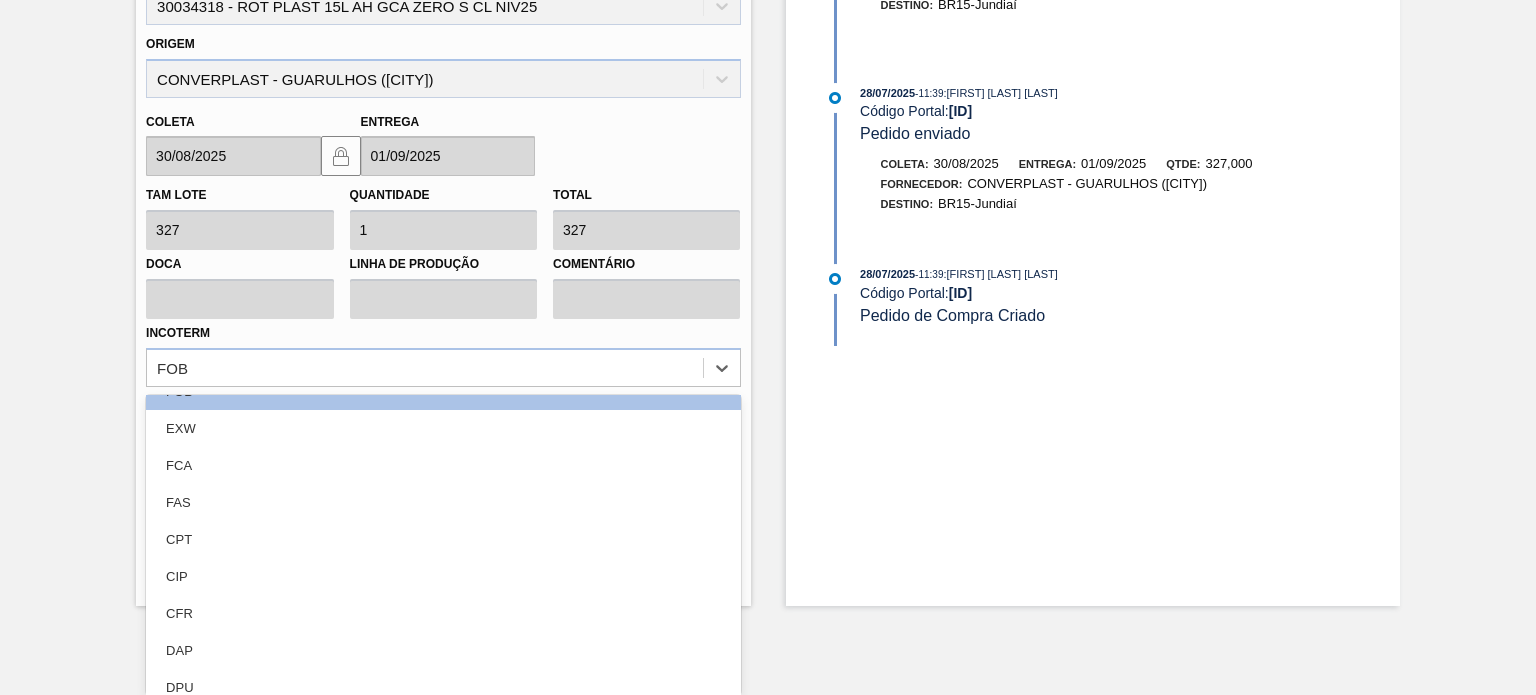 scroll, scrollTop: 0, scrollLeft: 0, axis: both 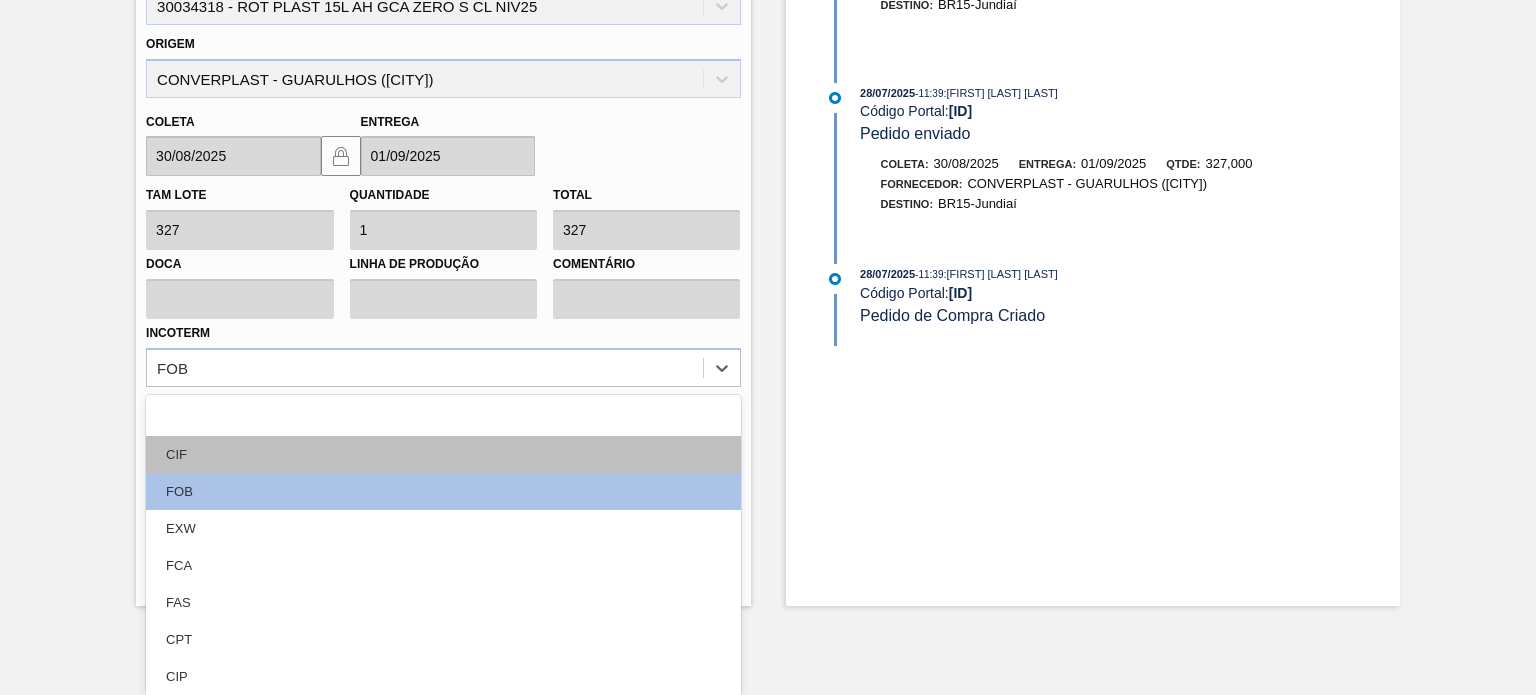 click on "CIF" at bounding box center [443, 454] 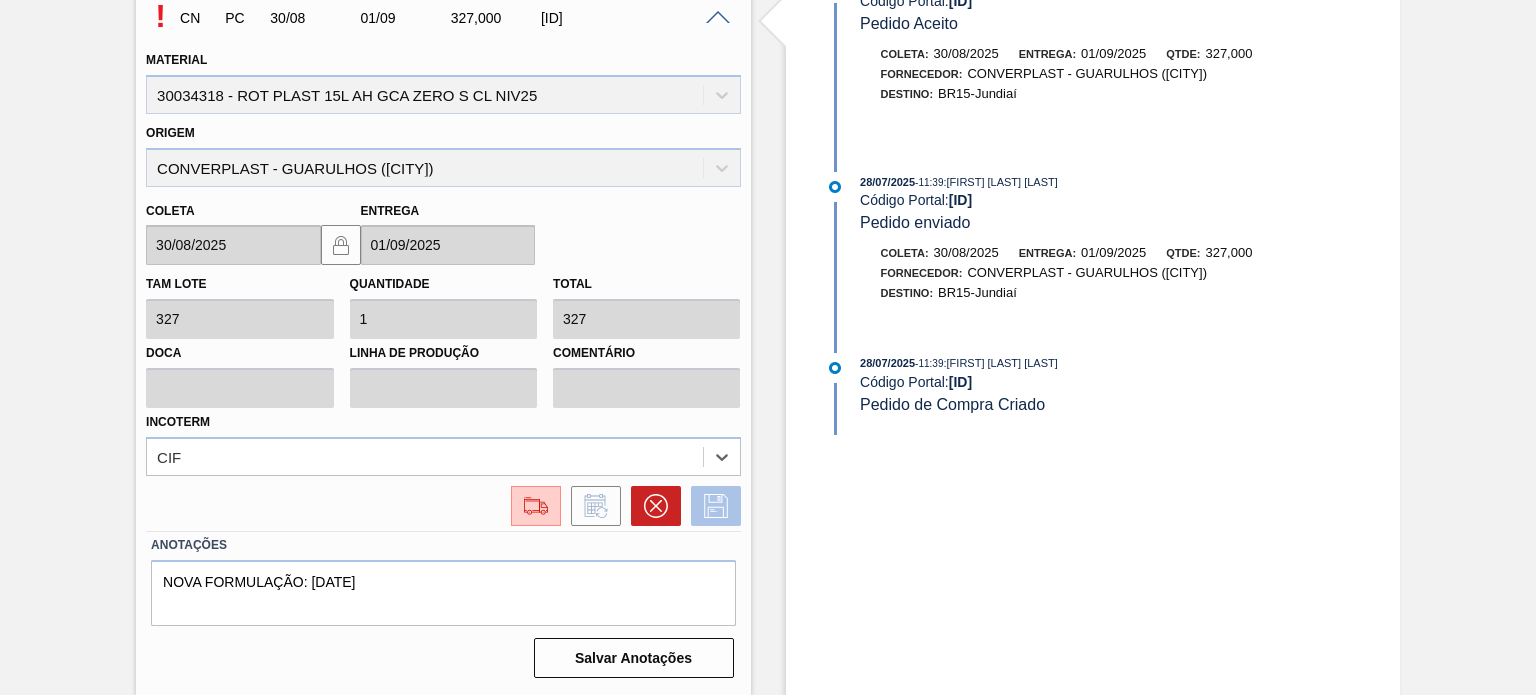 click at bounding box center (716, 506) 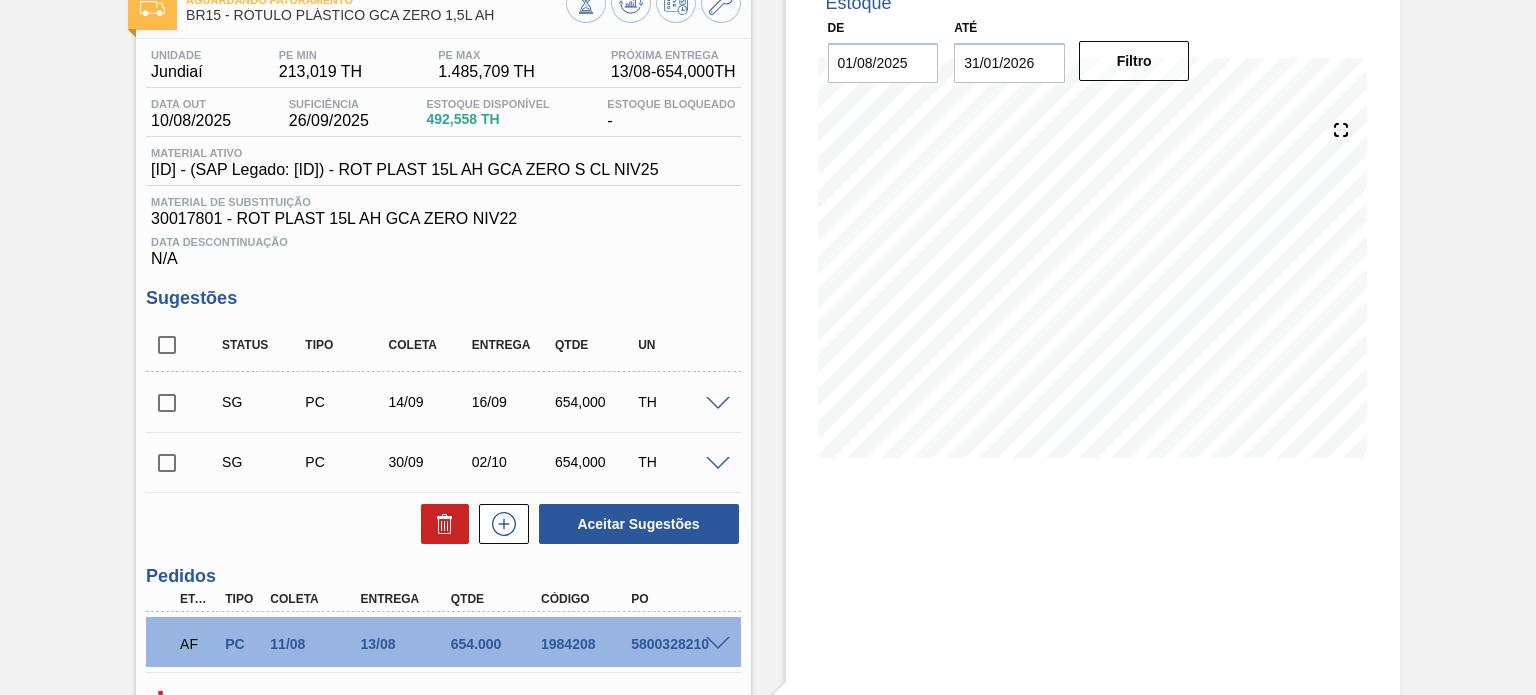 scroll, scrollTop: 0, scrollLeft: 0, axis: both 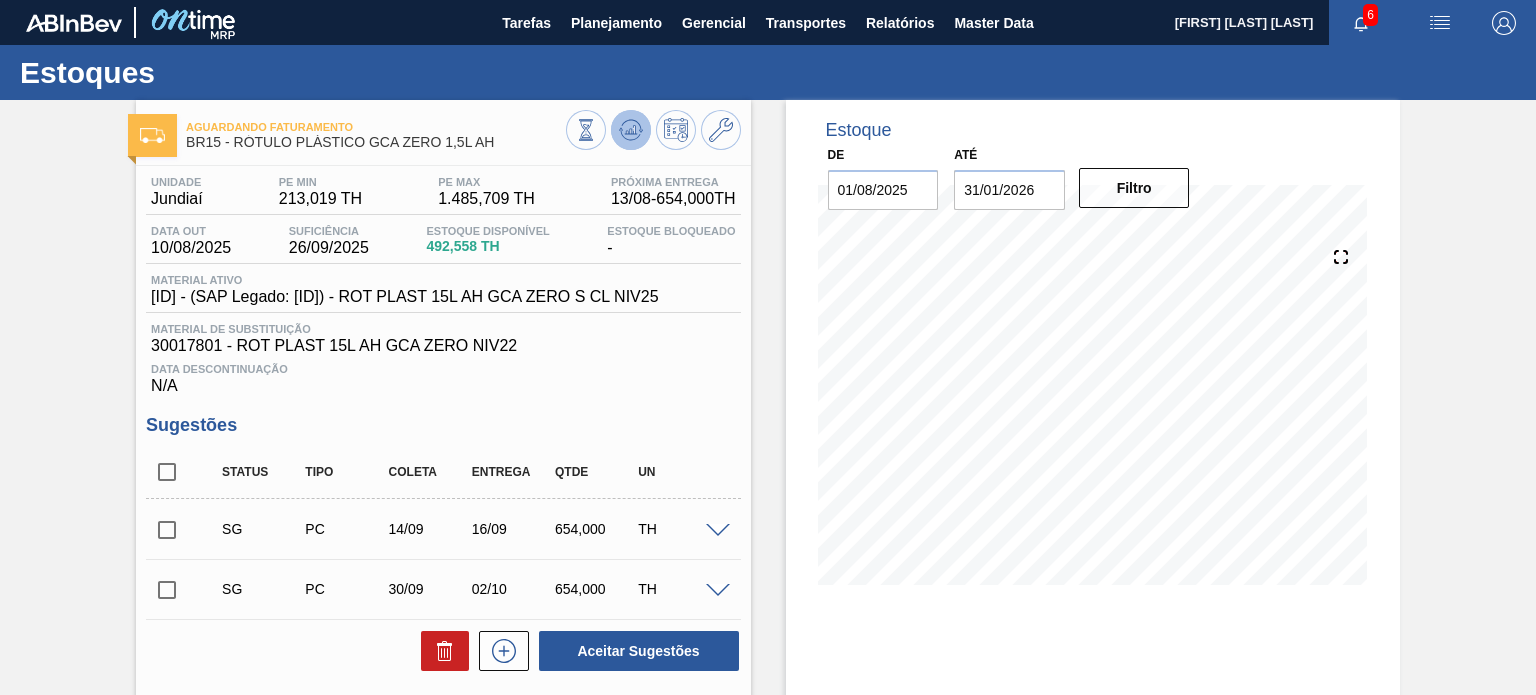 click 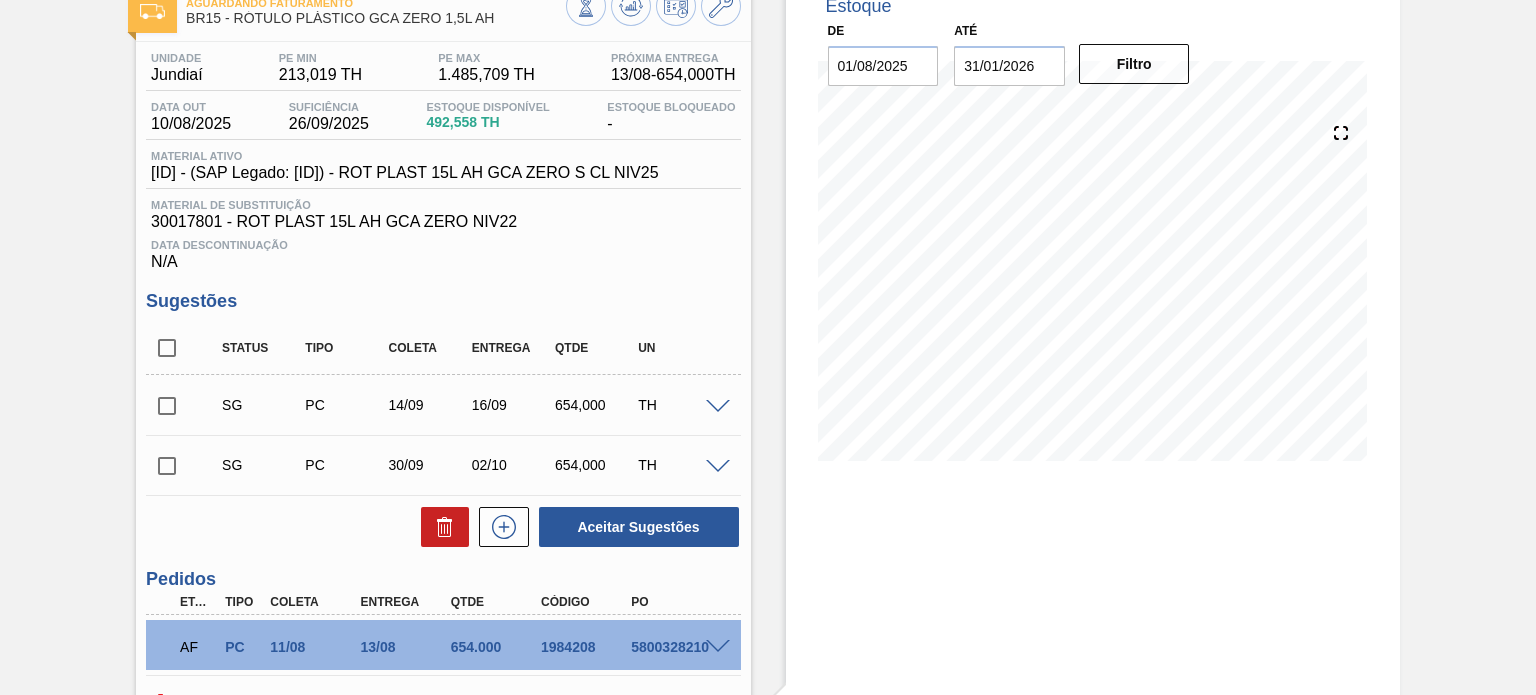 scroll, scrollTop: 0, scrollLeft: 0, axis: both 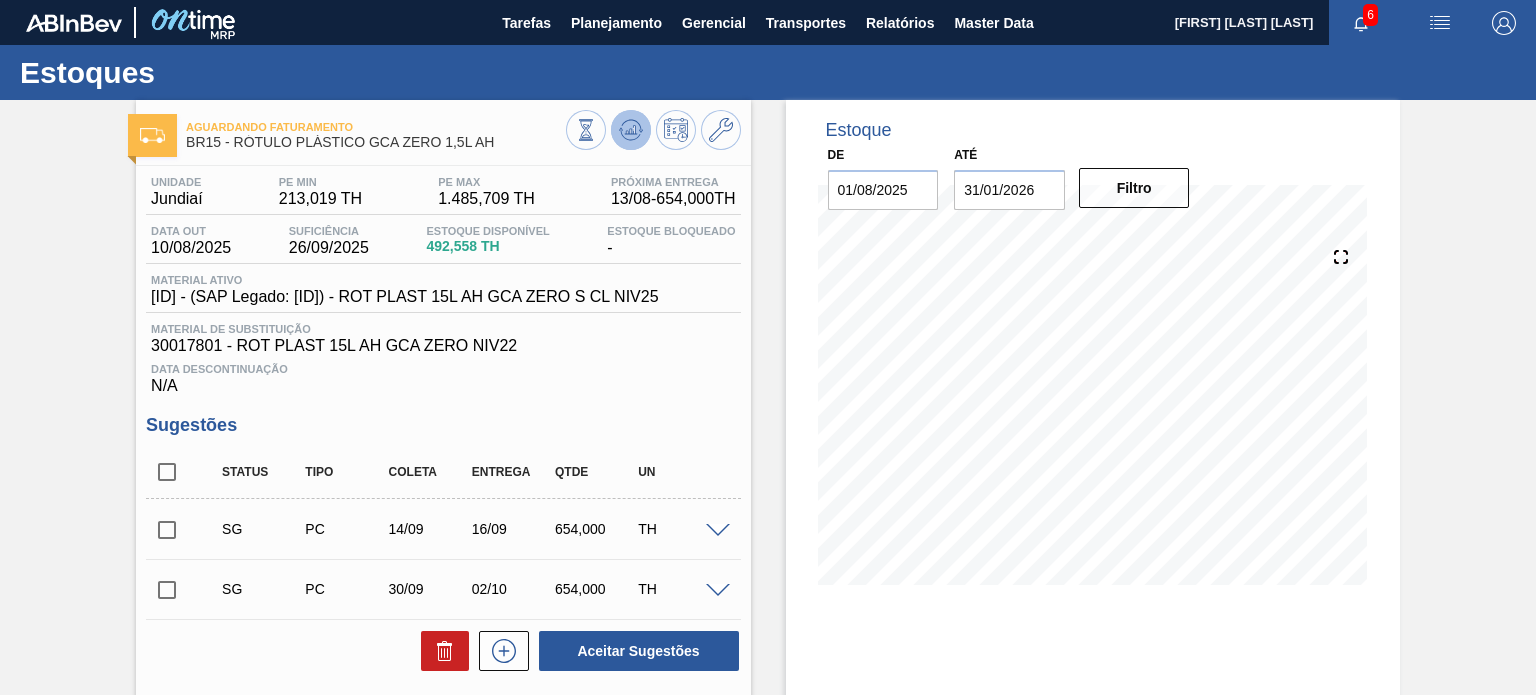 click 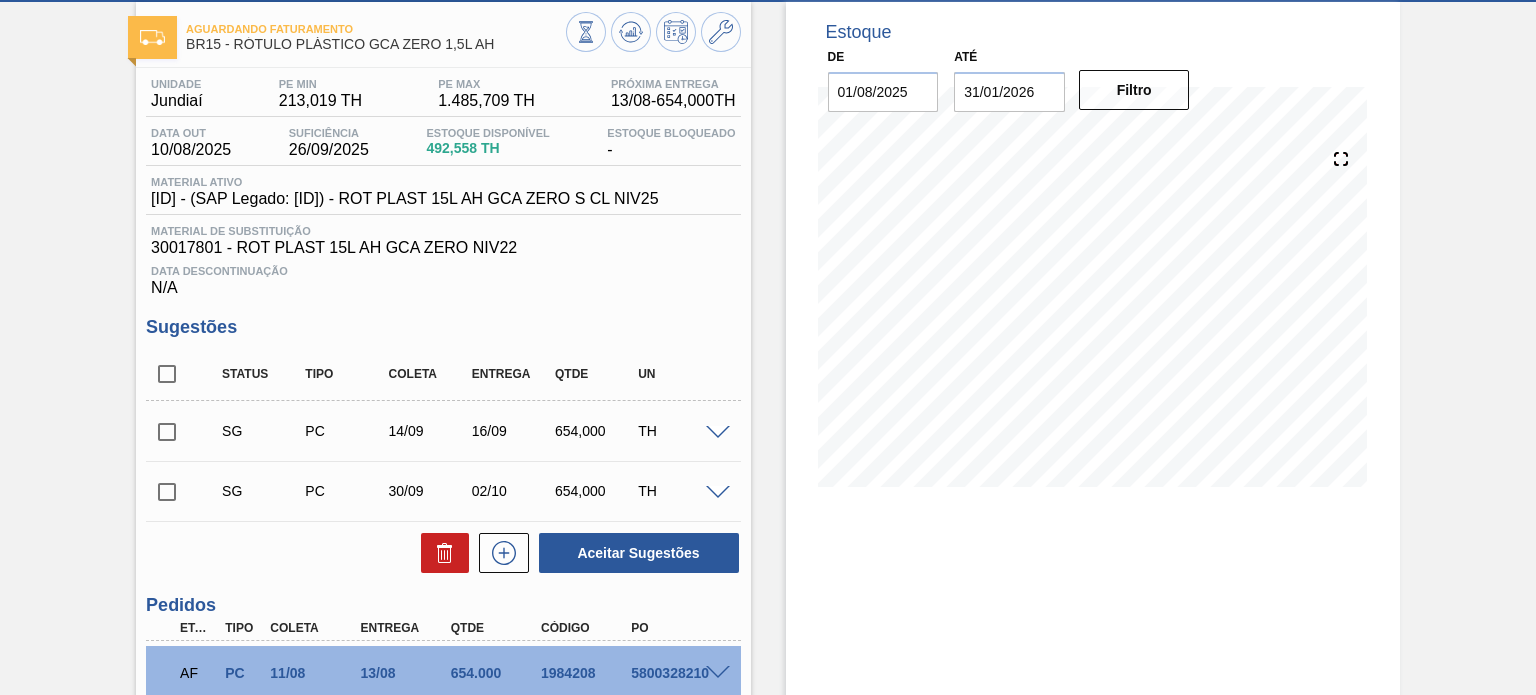 scroll, scrollTop: 346, scrollLeft: 0, axis: vertical 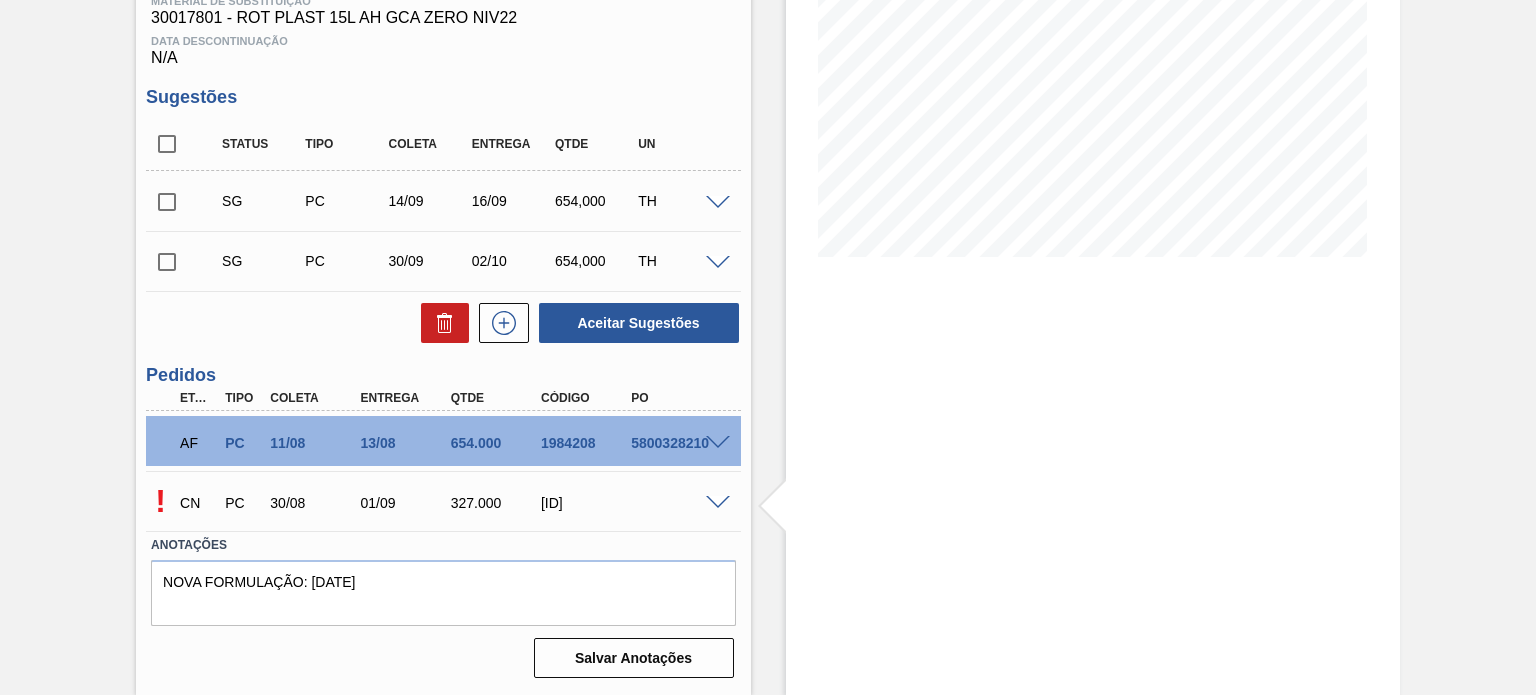 click at bounding box center [718, 503] 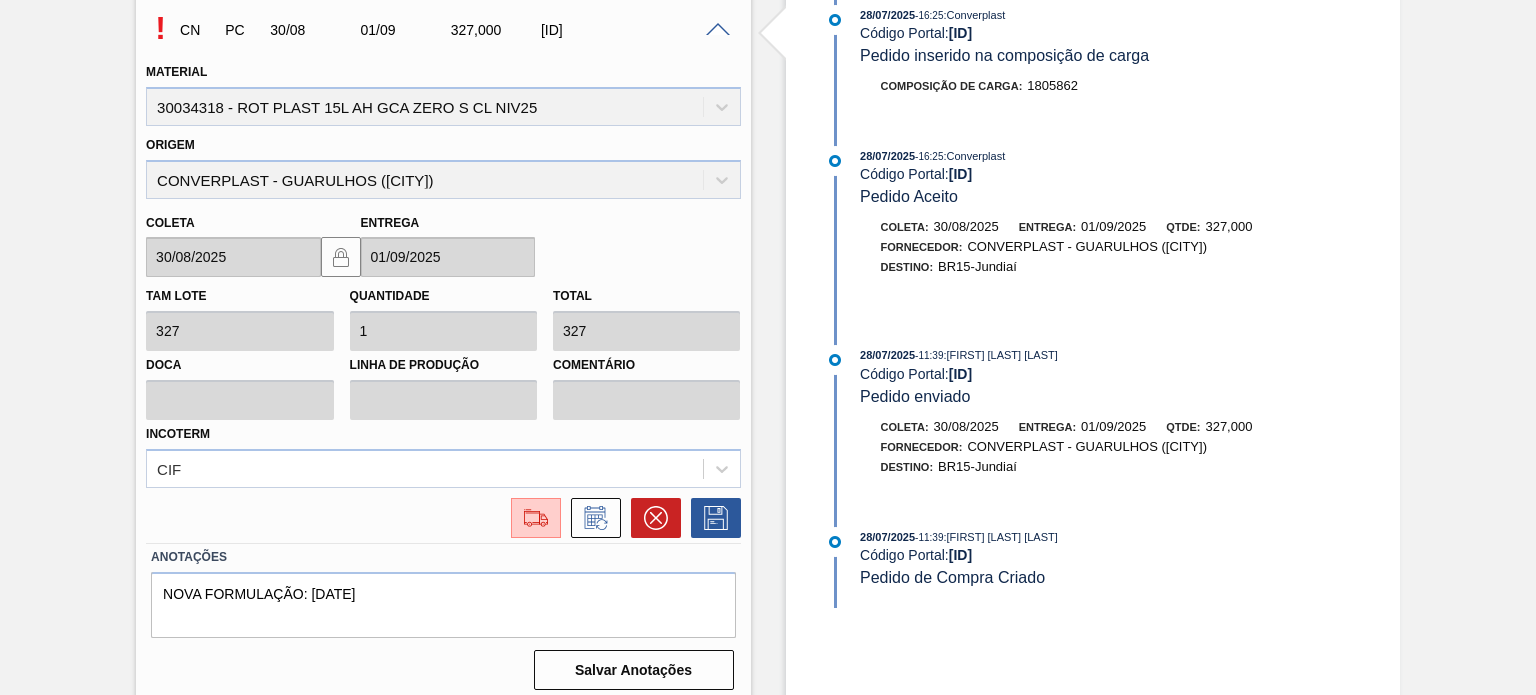scroll, scrollTop: 829, scrollLeft: 0, axis: vertical 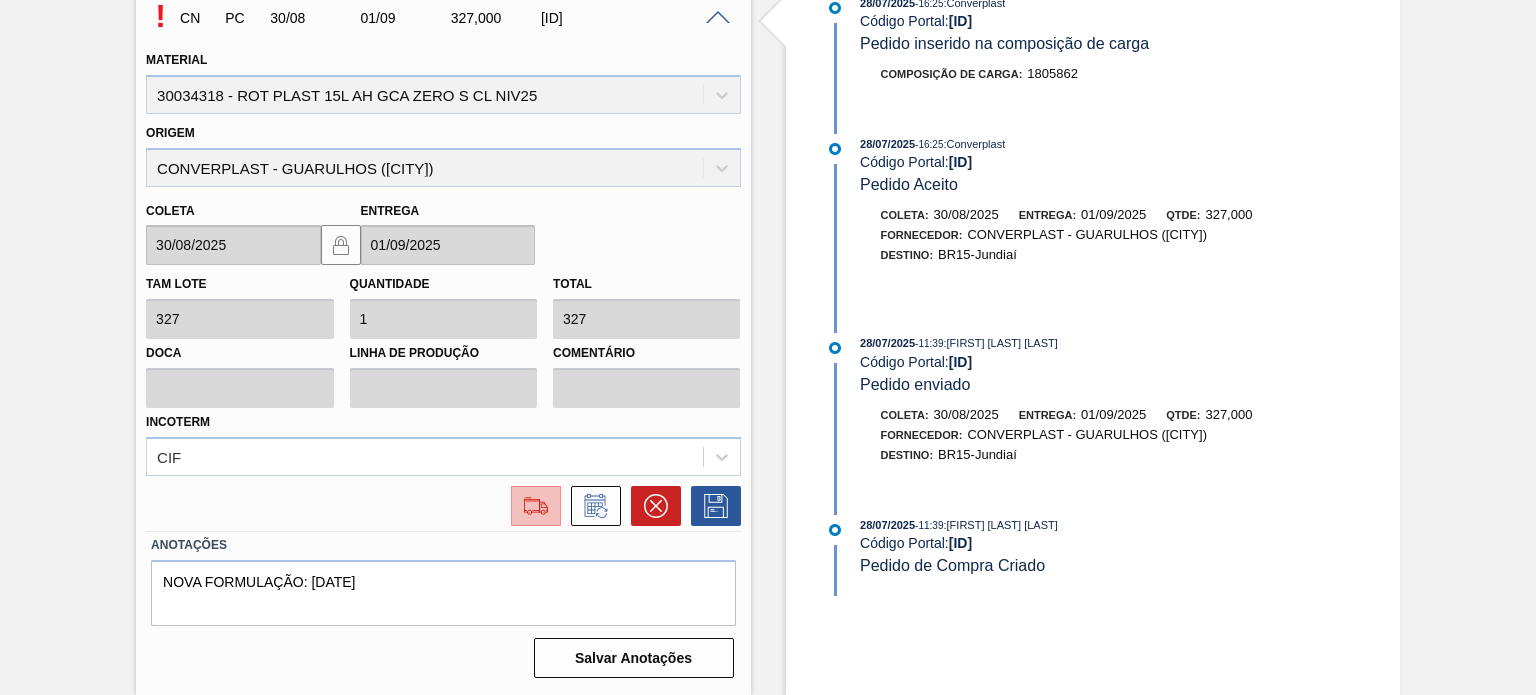 click at bounding box center [536, 506] 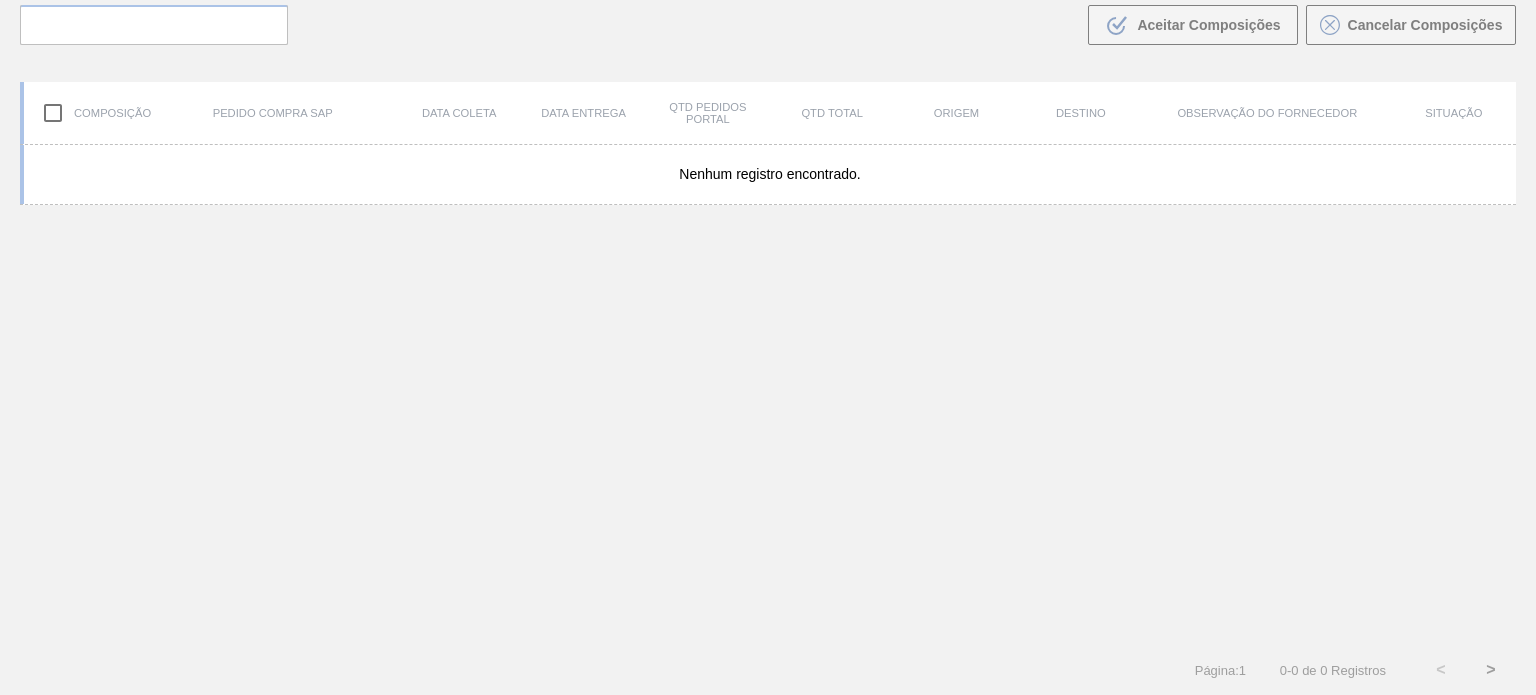 scroll, scrollTop: 144, scrollLeft: 0, axis: vertical 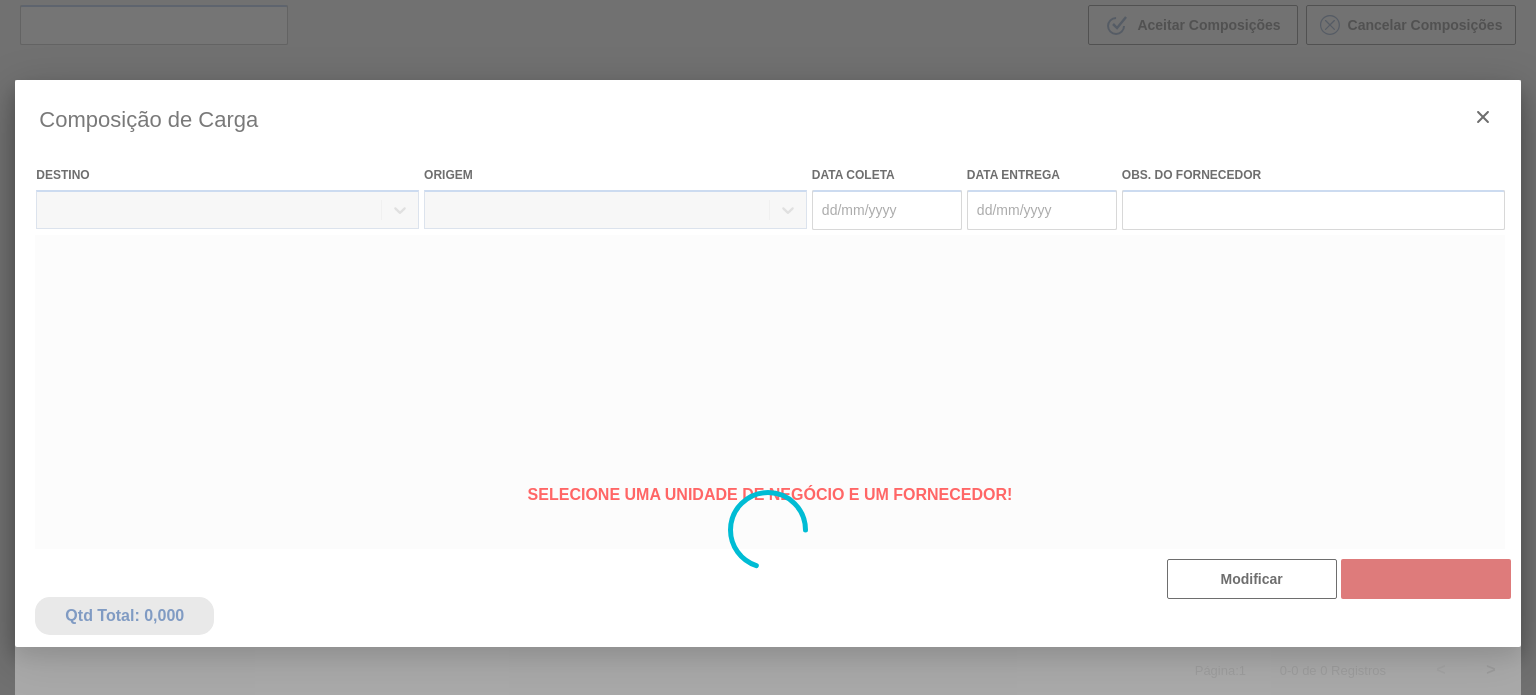 type on "30/08/2025" 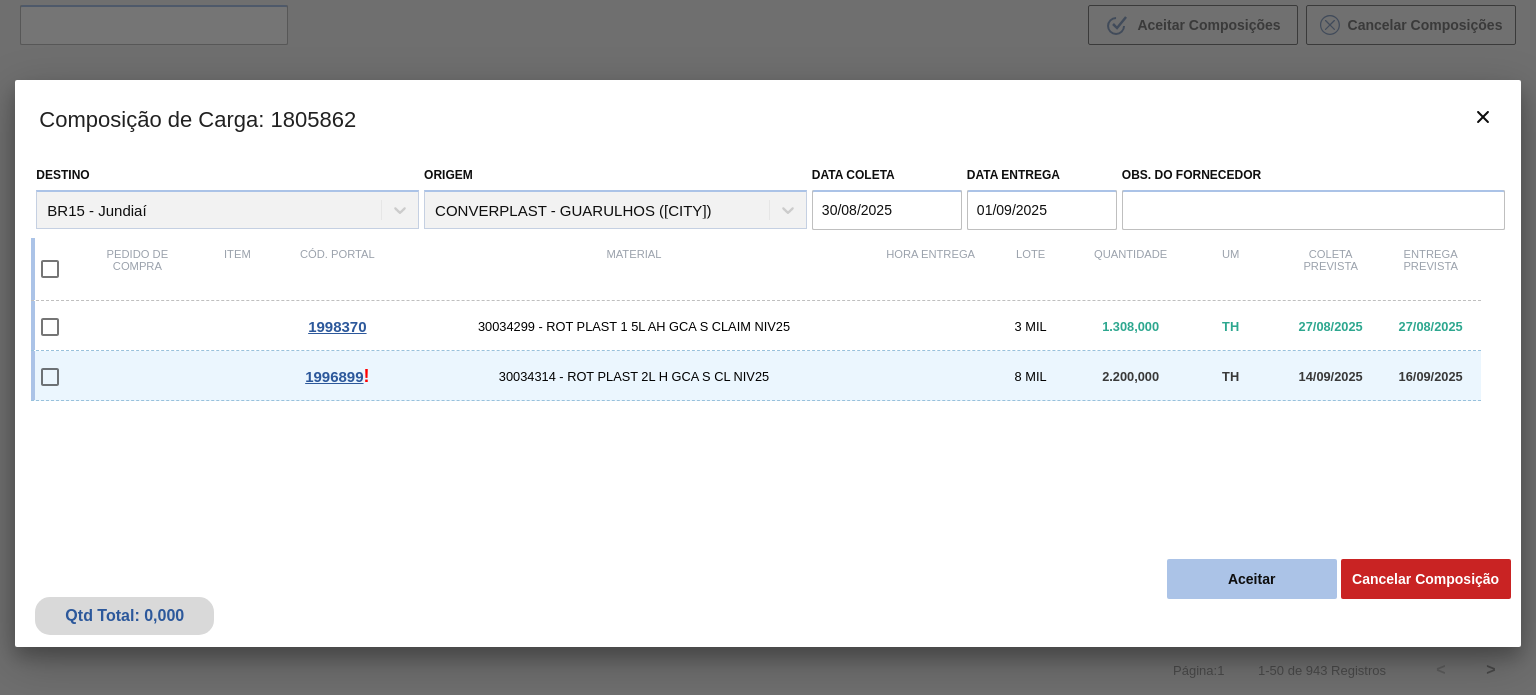 click on "Aceitar" at bounding box center (1252, 579) 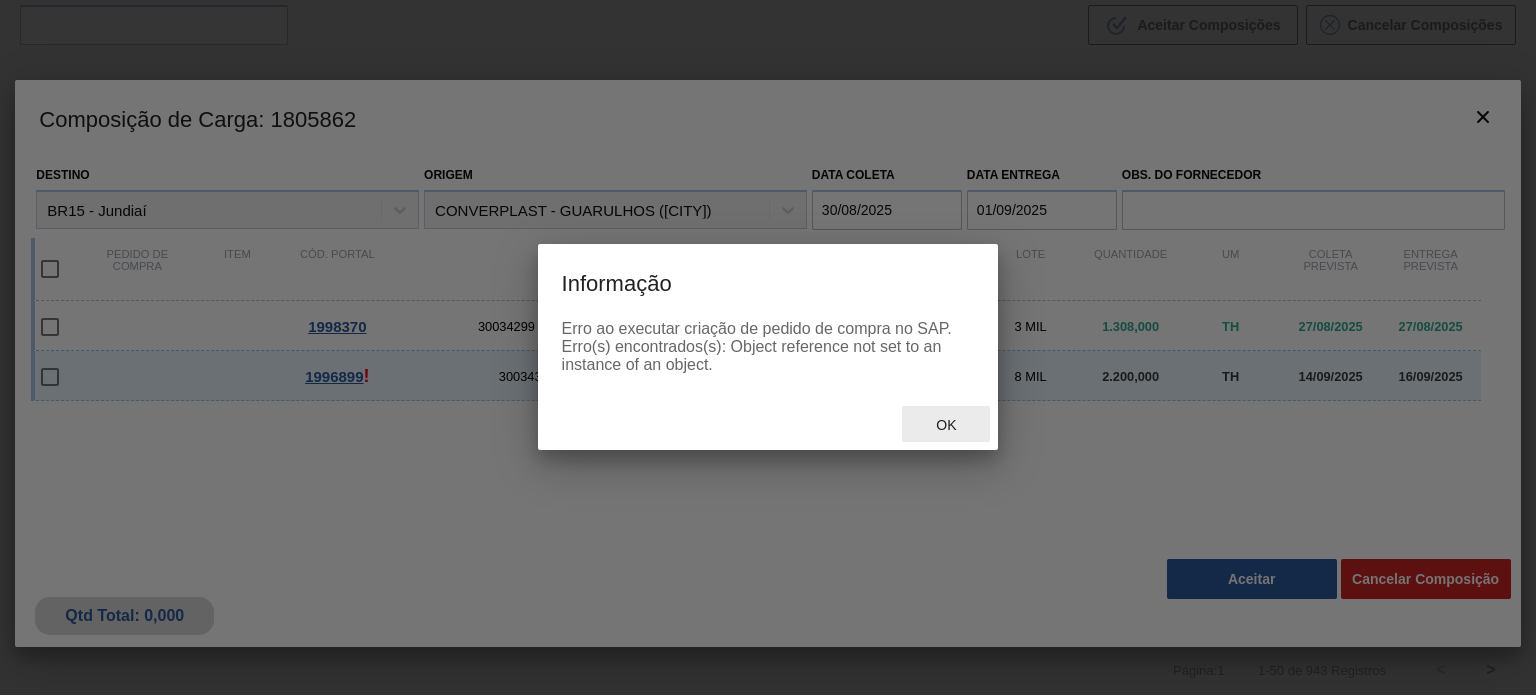click on "Ok" at bounding box center [946, 424] 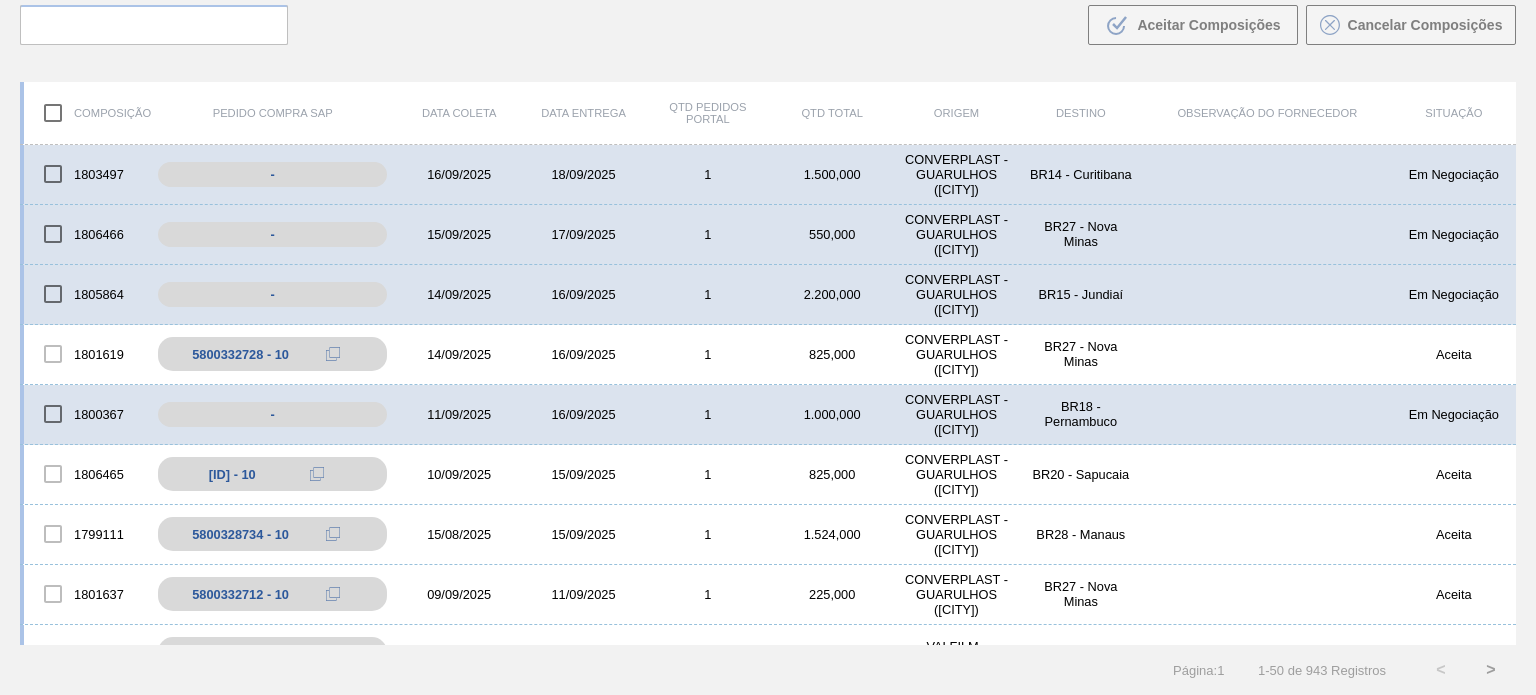 scroll, scrollTop: 0, scrollLeft: 0, axis: both 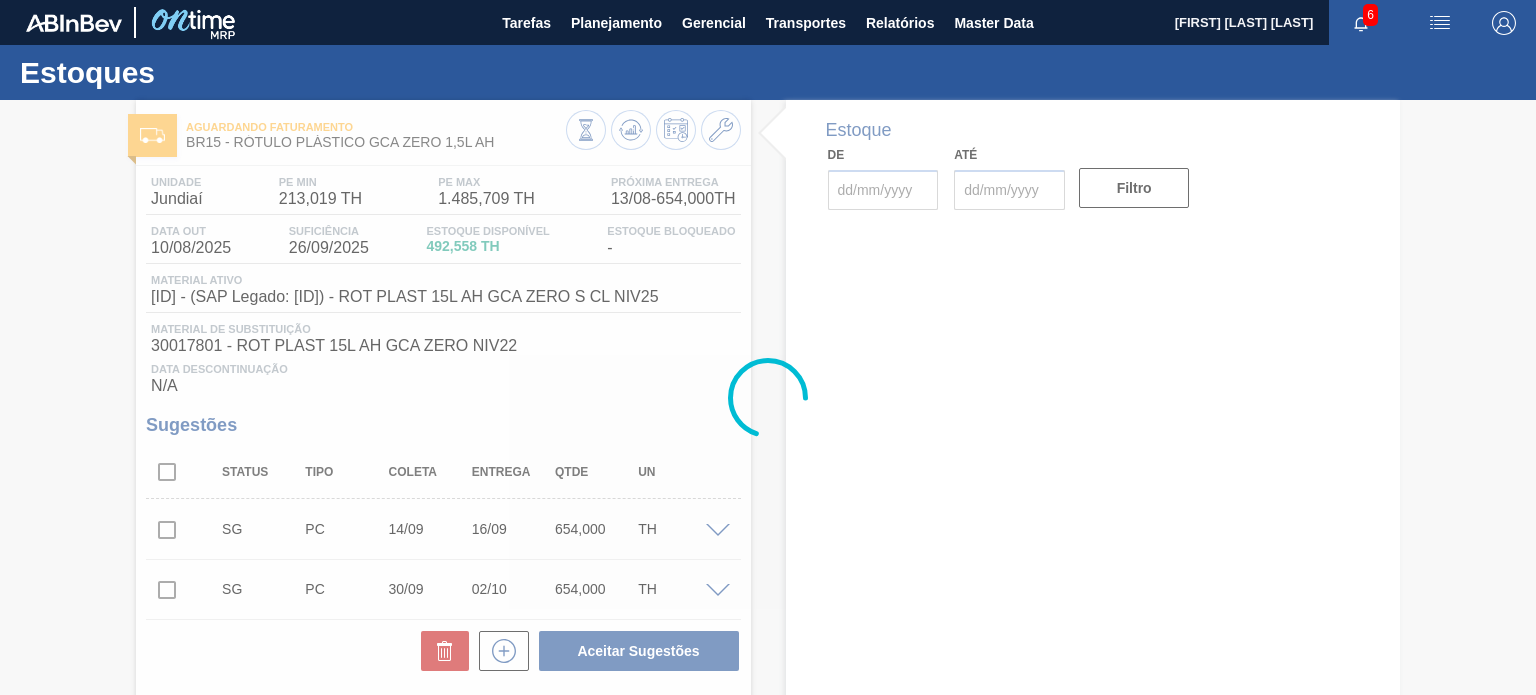 type on "01/08/2025" 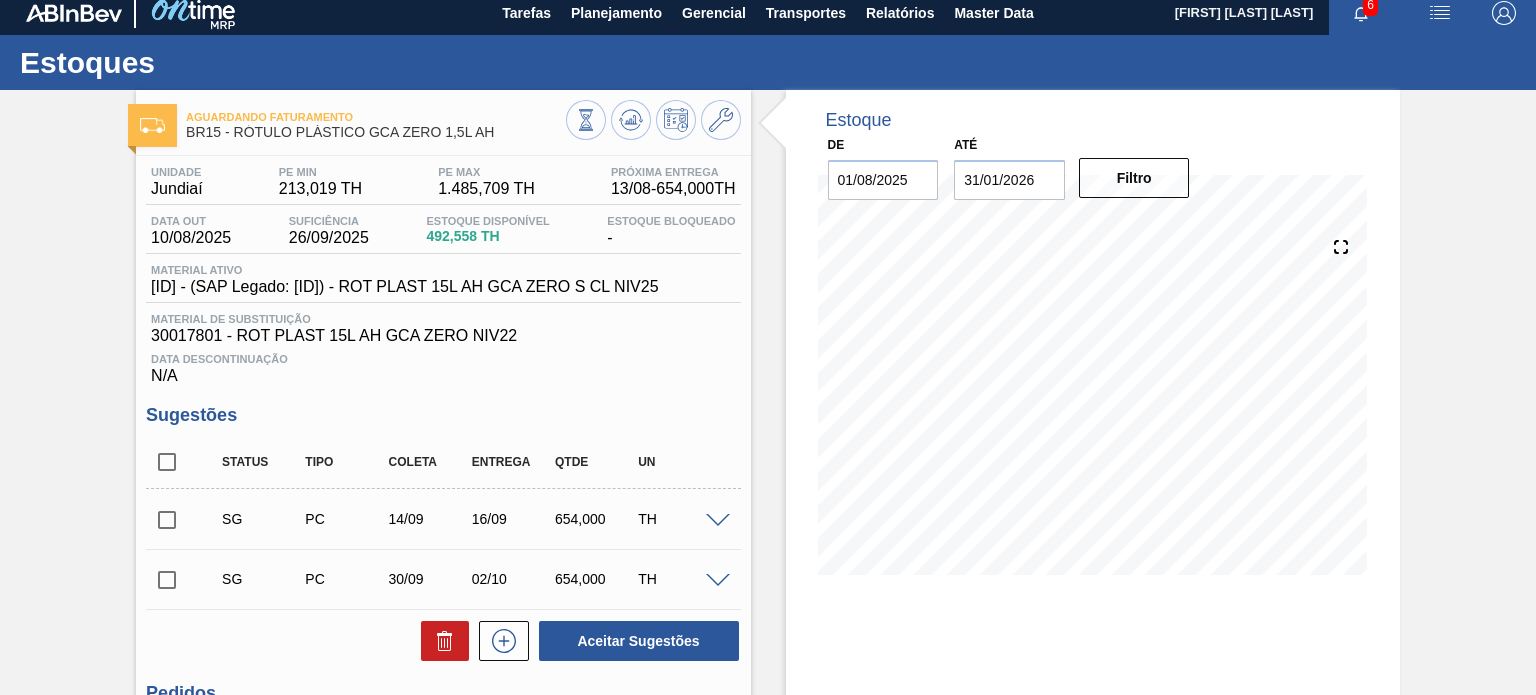 scroll, scrollTop: 0, scrollLeft: 0, axis: both 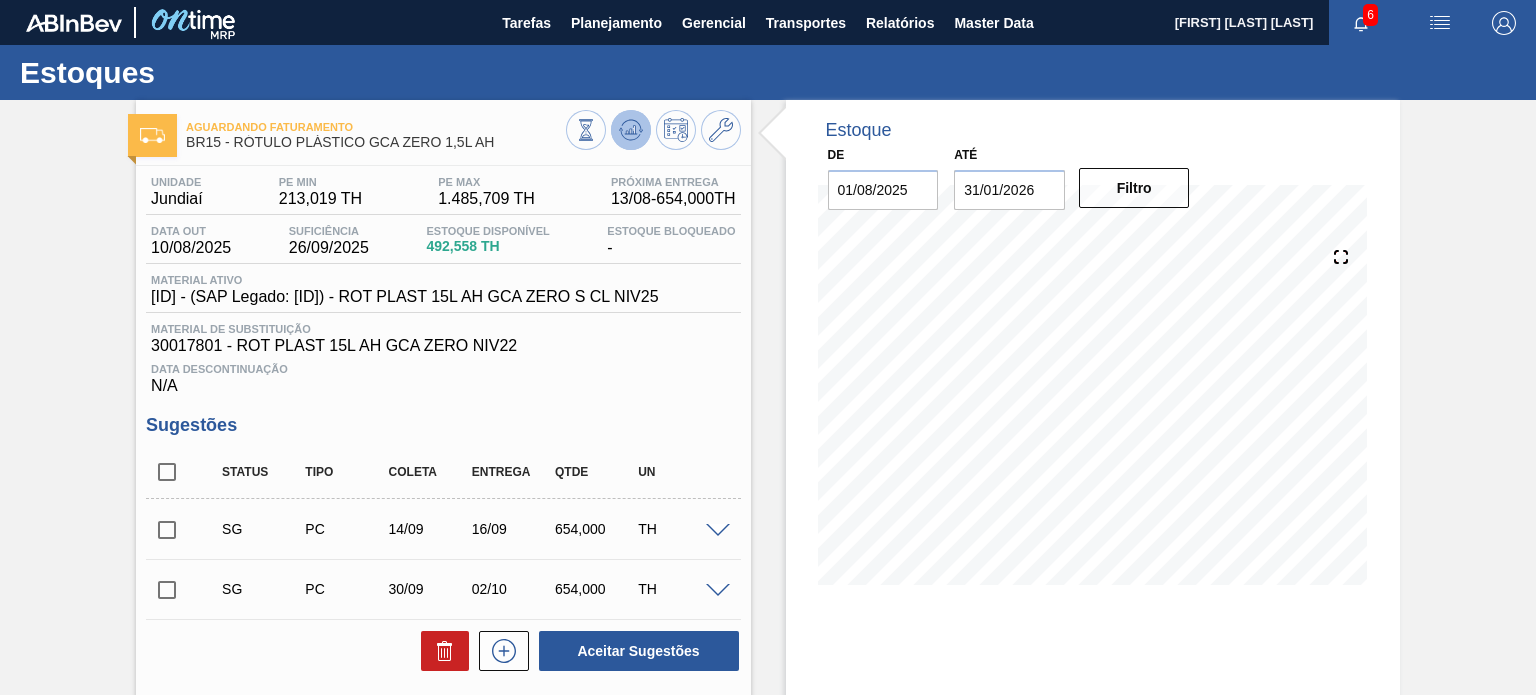 click 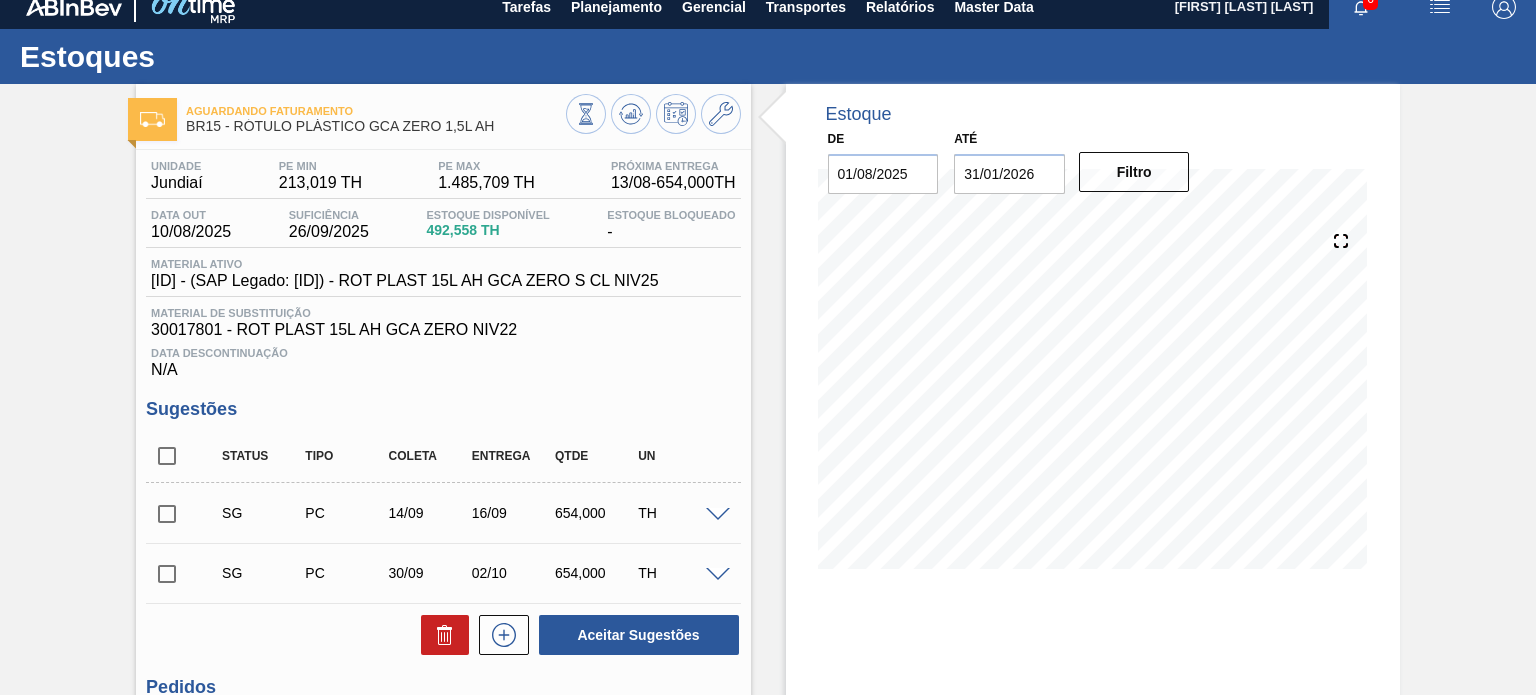 scroll, scrollTop: 0, scrollLeft: 0, axis: both 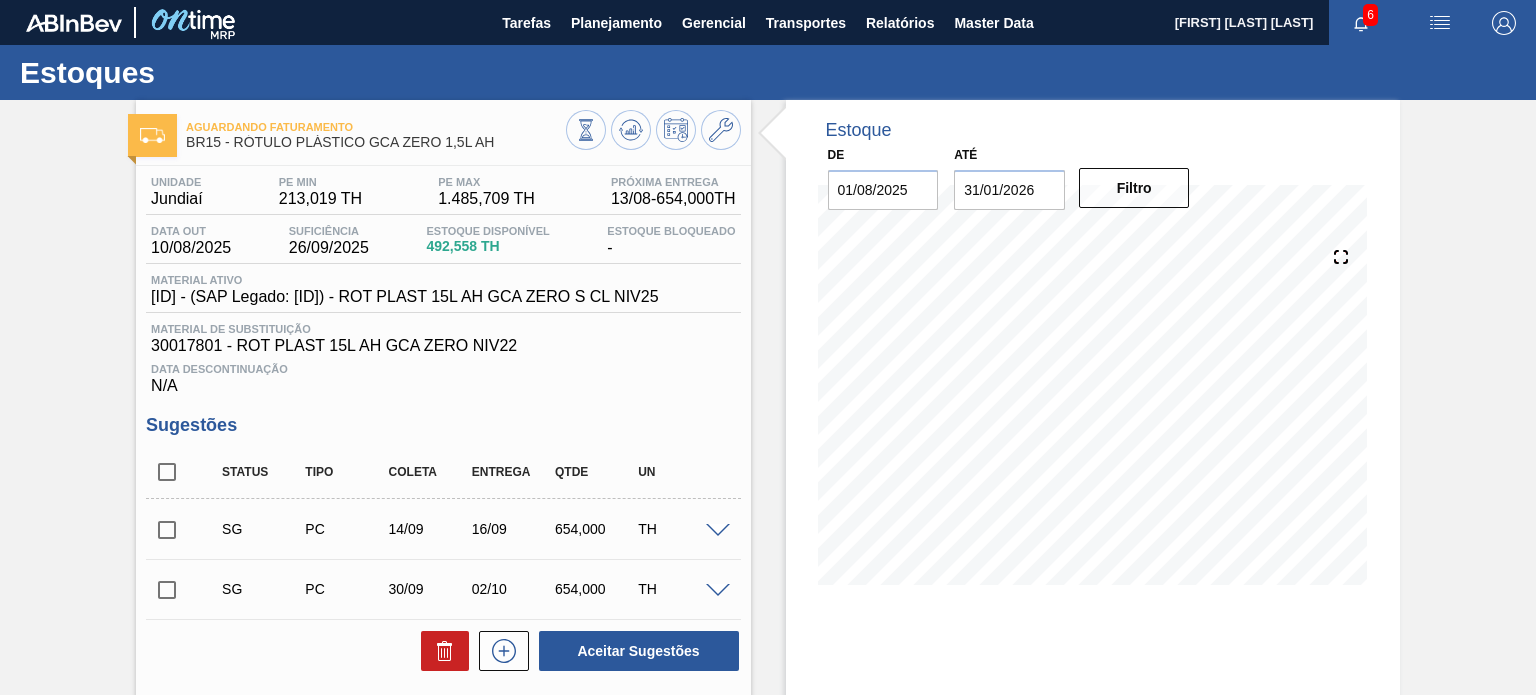 type 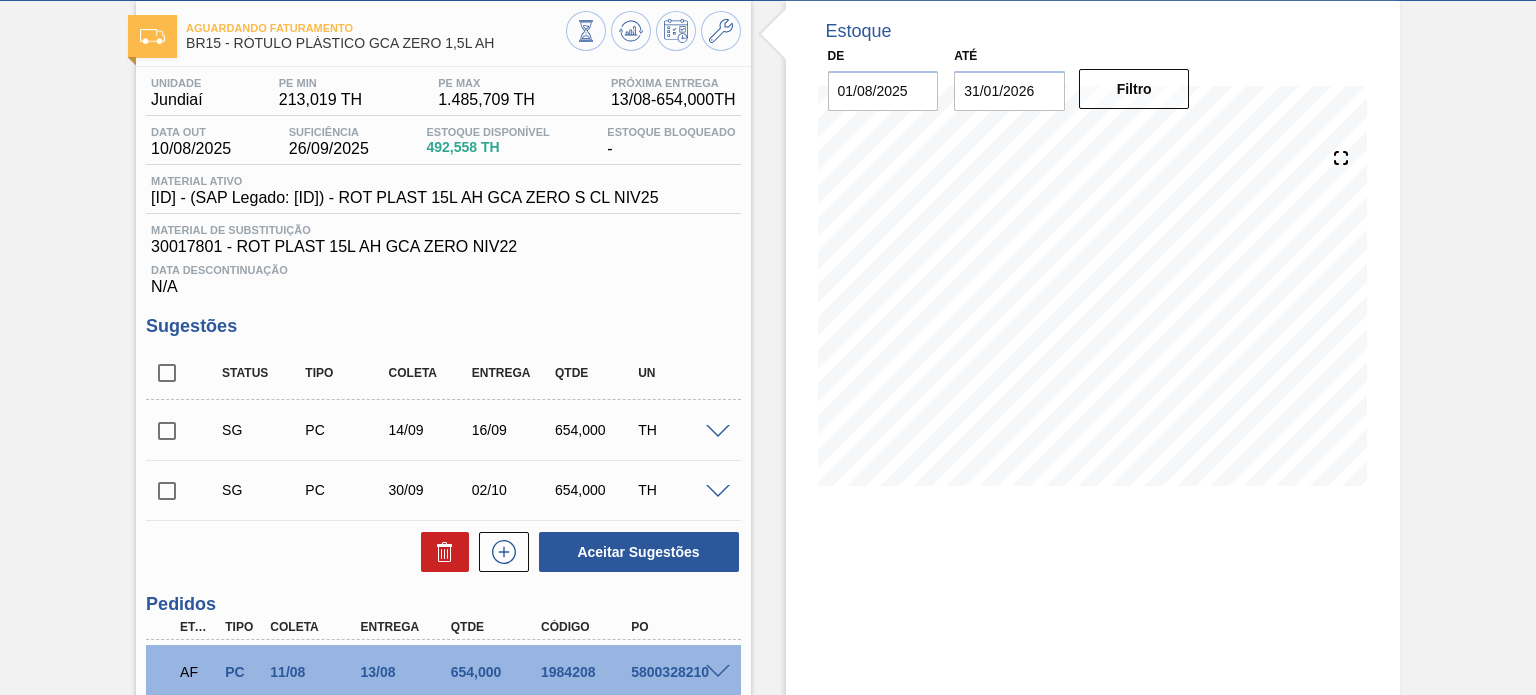 scroll, scrollTop: 100, scrollLeft: 0, axis: vertical 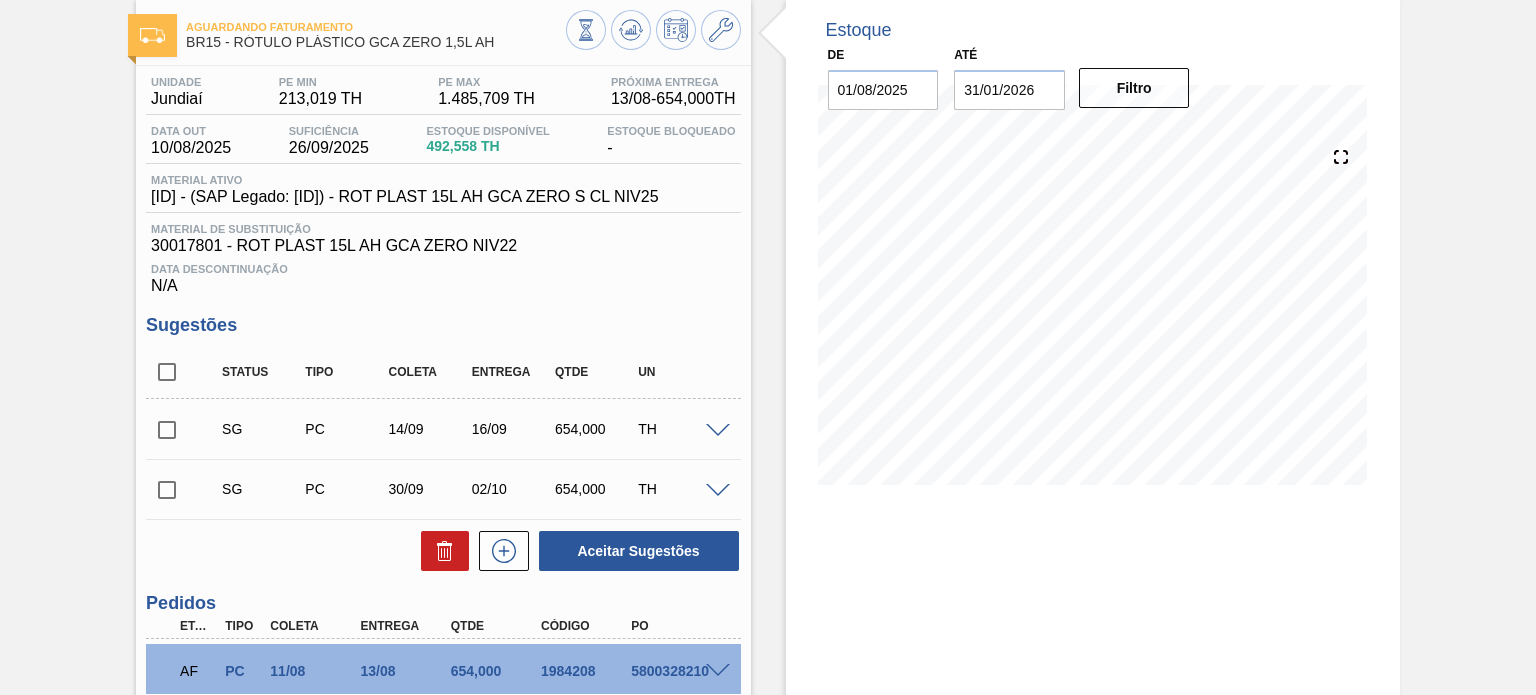 click on "Estoque De 01/08/2025 Até 31/01/2026 Filtro 04/08 Projeção de Estoque 328.962 Nec.SAP 0 Política Objetiva 849.364 Pedidos 0 Sugestões 0" at bounding box center [1075, 461] 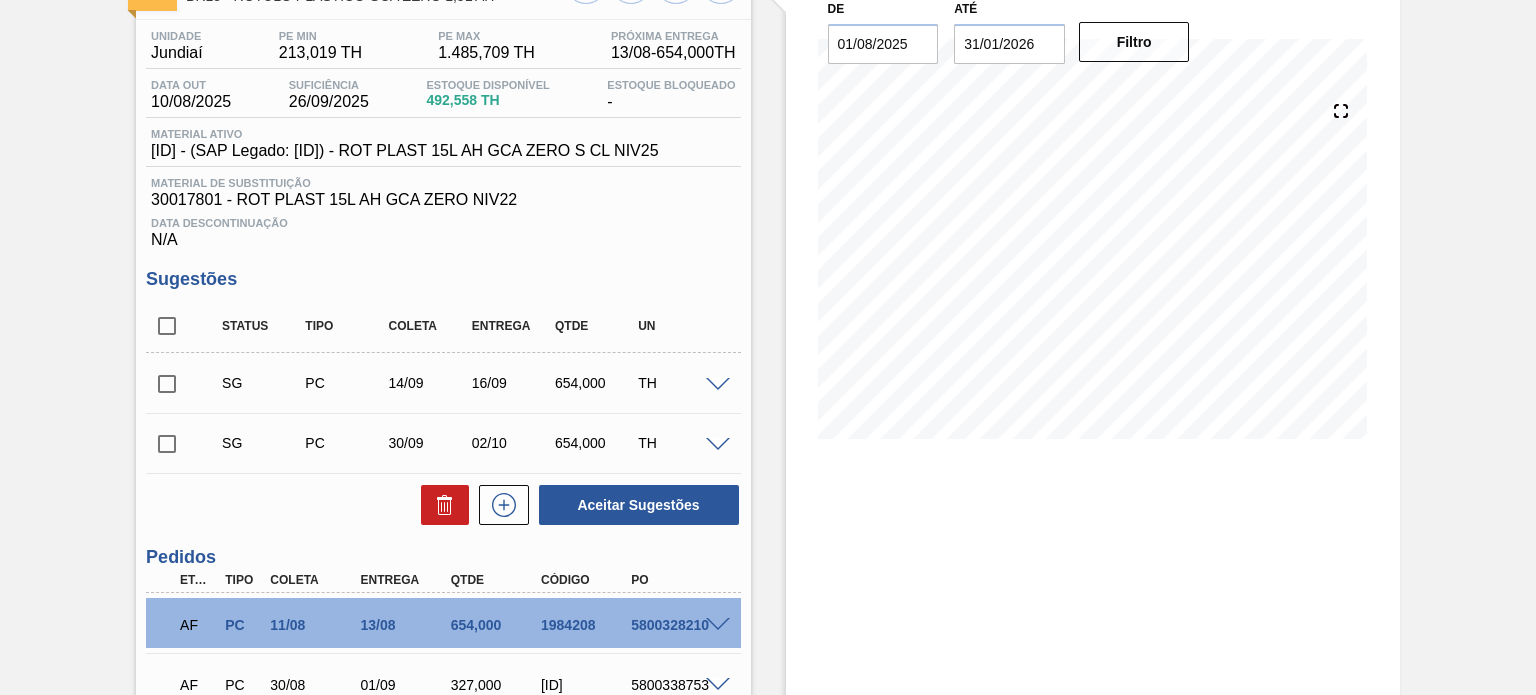 scroll, scrollTop: 46, scrollLeft: 0, axis: vertical 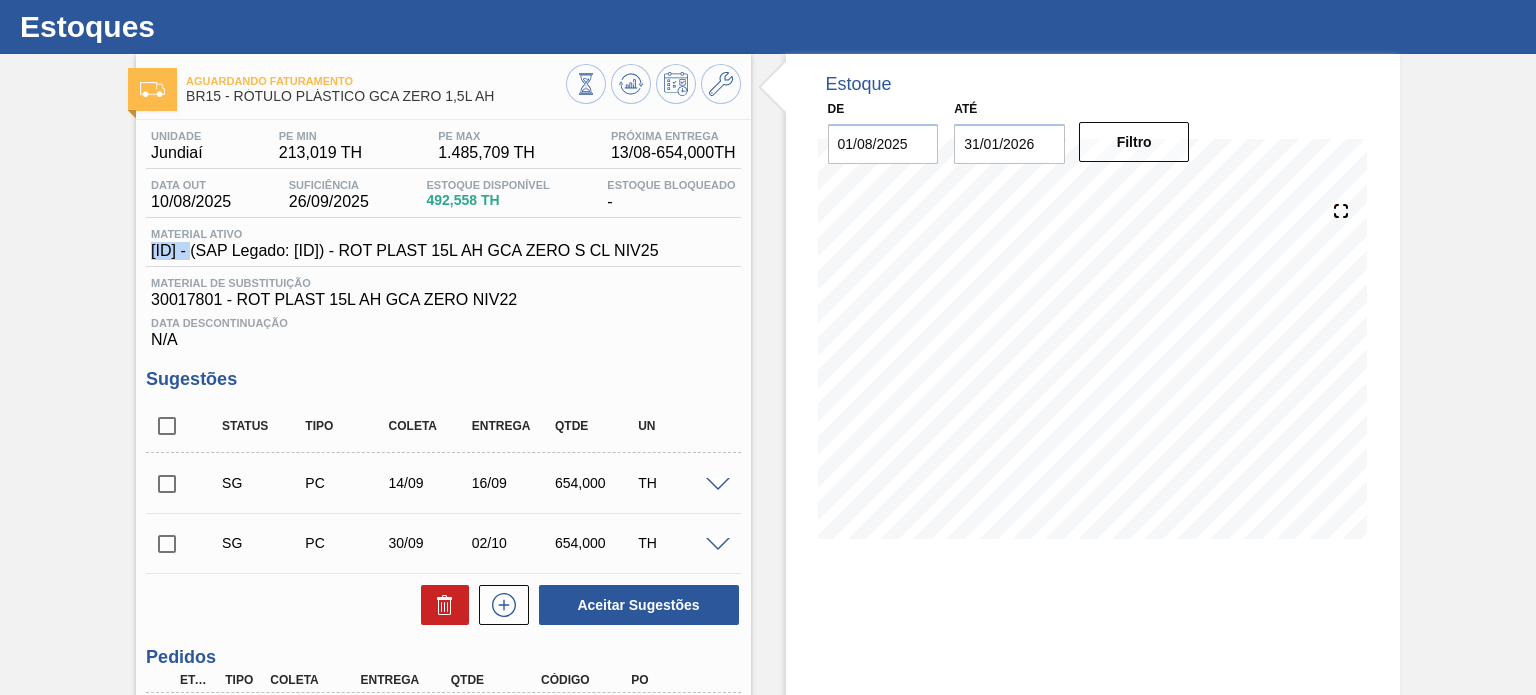 drag, startPoint x: 217, startPoint y: 253, endPoint x: 144, endPoint y: 255, distance: 73.02739 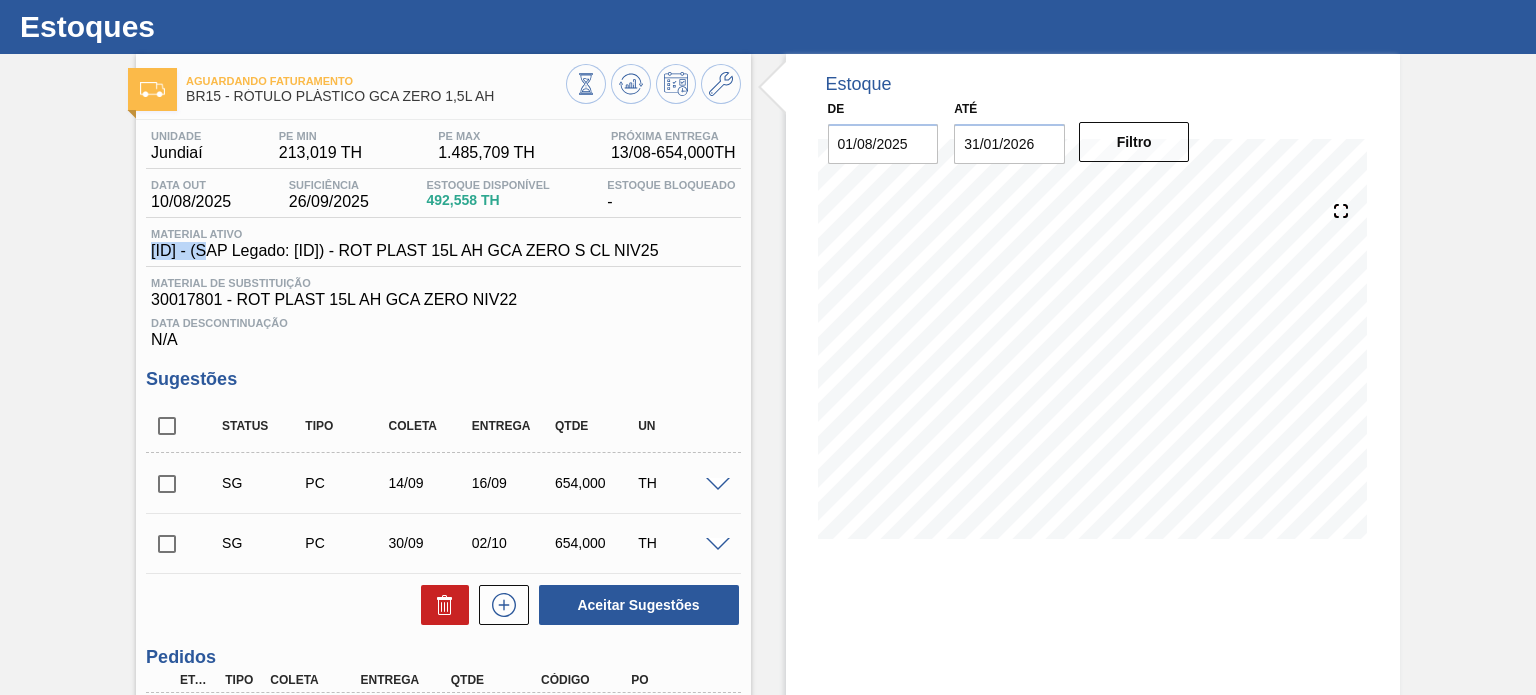 click on "30034318 - (SAP Legado: 50849283) - ROT PLAST 15L AH GCA ZERO S CL NIV25" at bounding box center (404, 251) 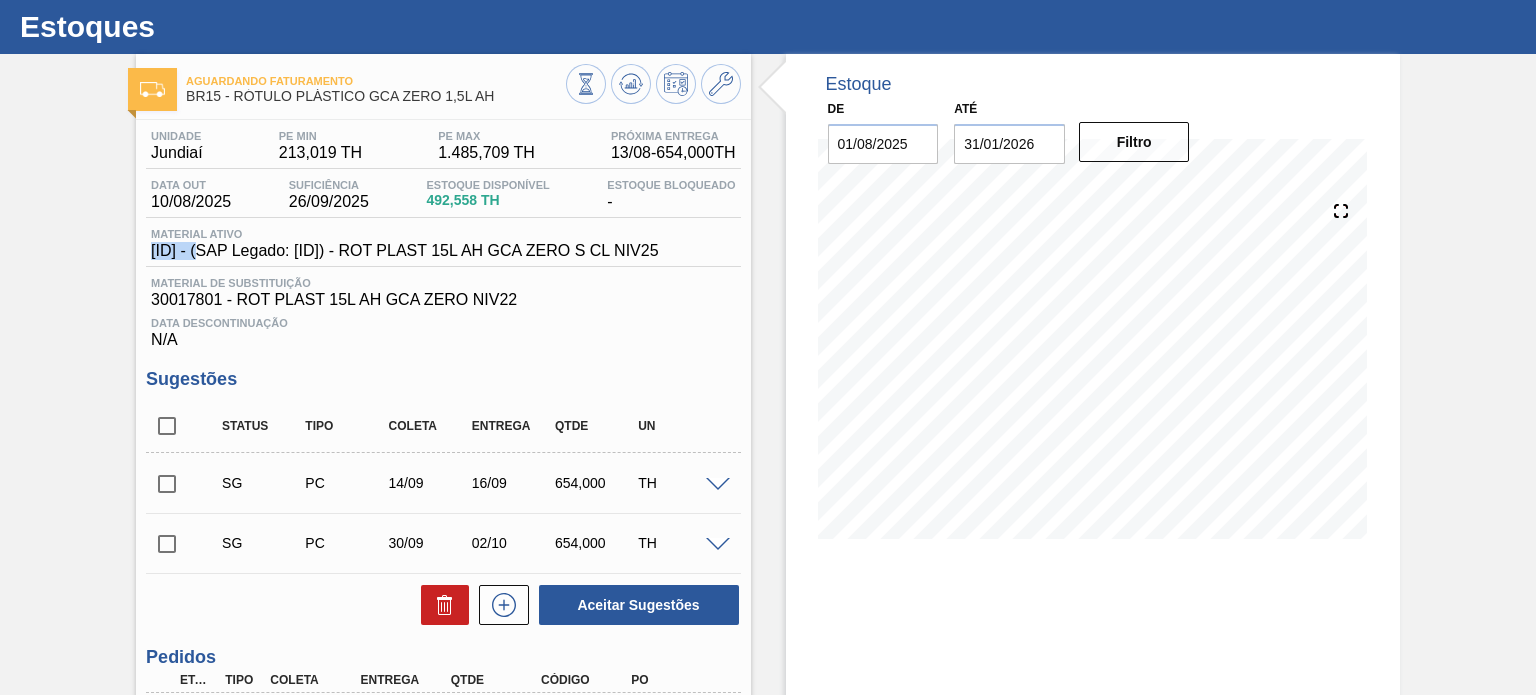 drag, startPoint x: 207, startPoint y: 254, endPoint x: 144, endPoint y: 255, distance: 63.007935 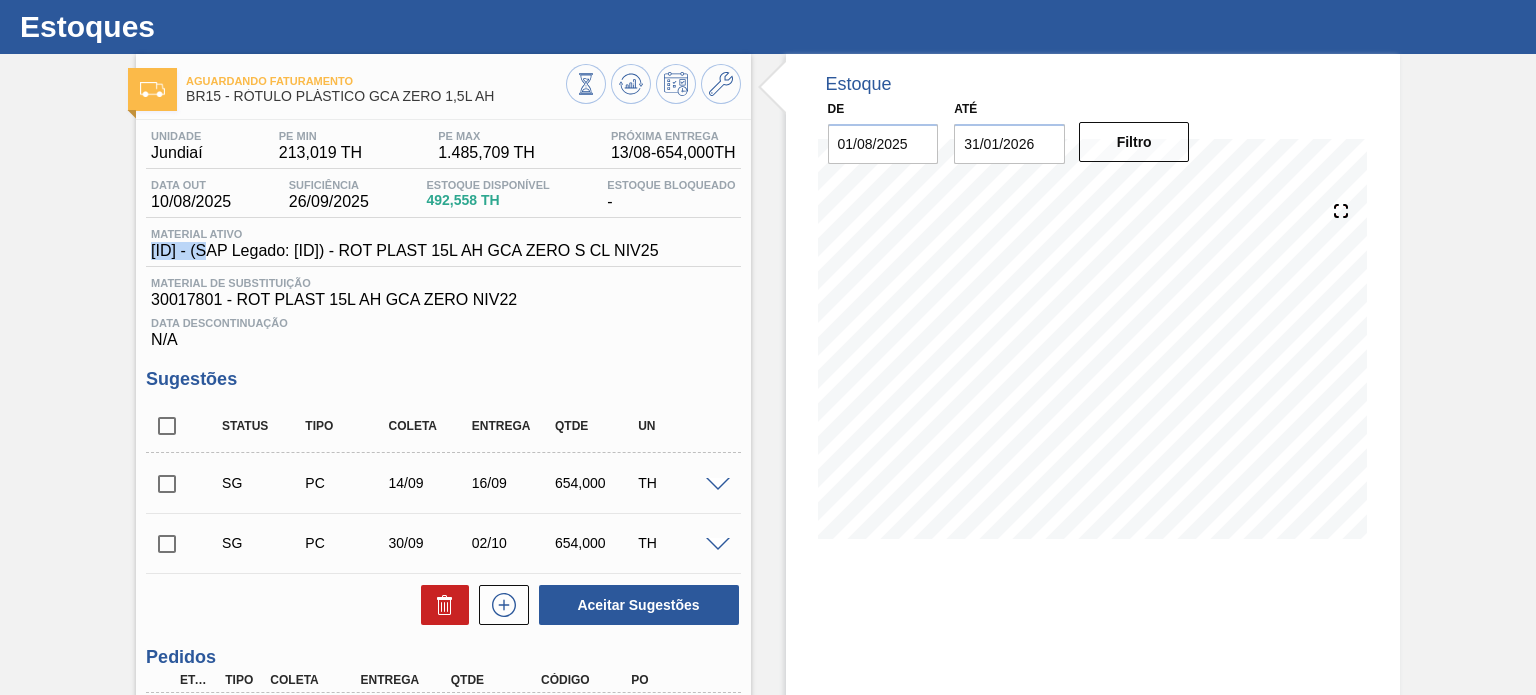 click on "30034318 - (SAP Legado: 50849283) - ROT PLAST 15L AH GCA ZERO S CL NIV25" at bounding box center (404, 251) 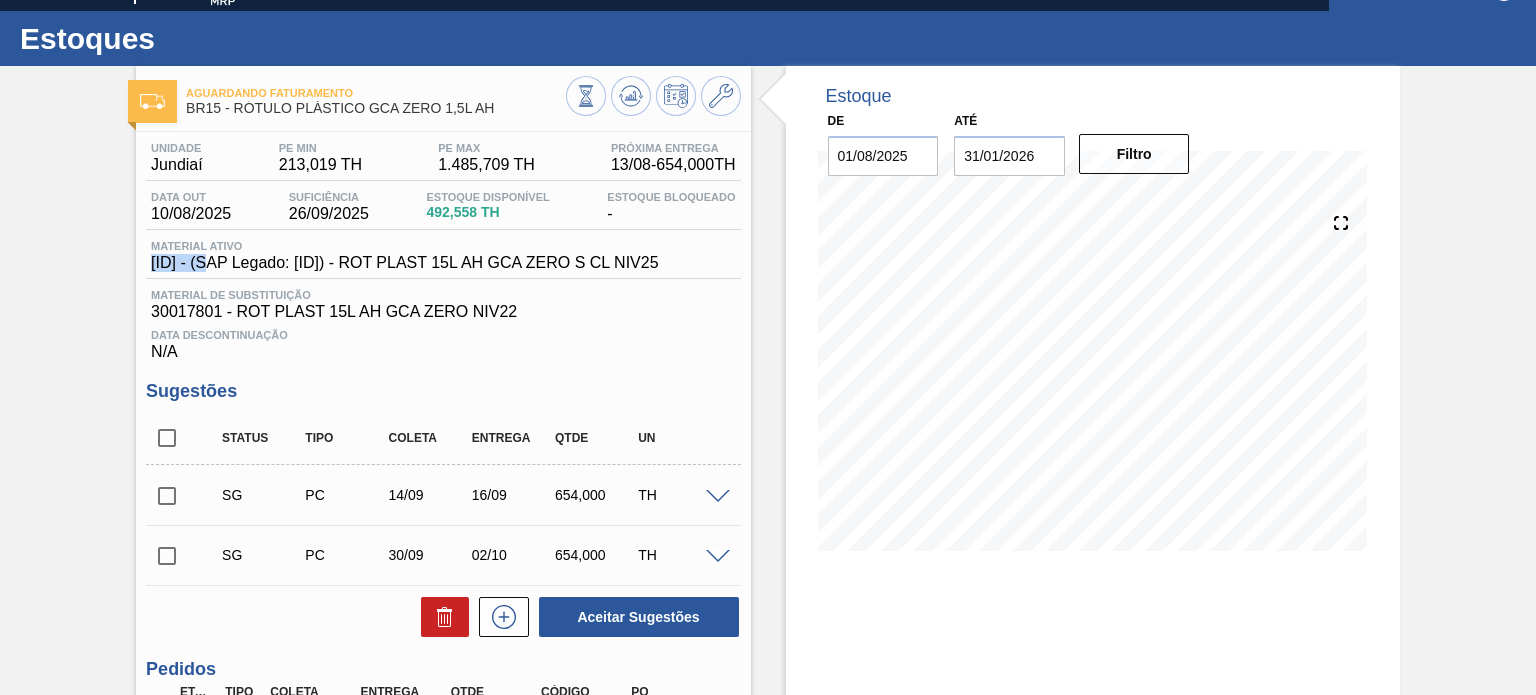 scroll, scrollTop: 0, scrollLeft: 0, axis: both 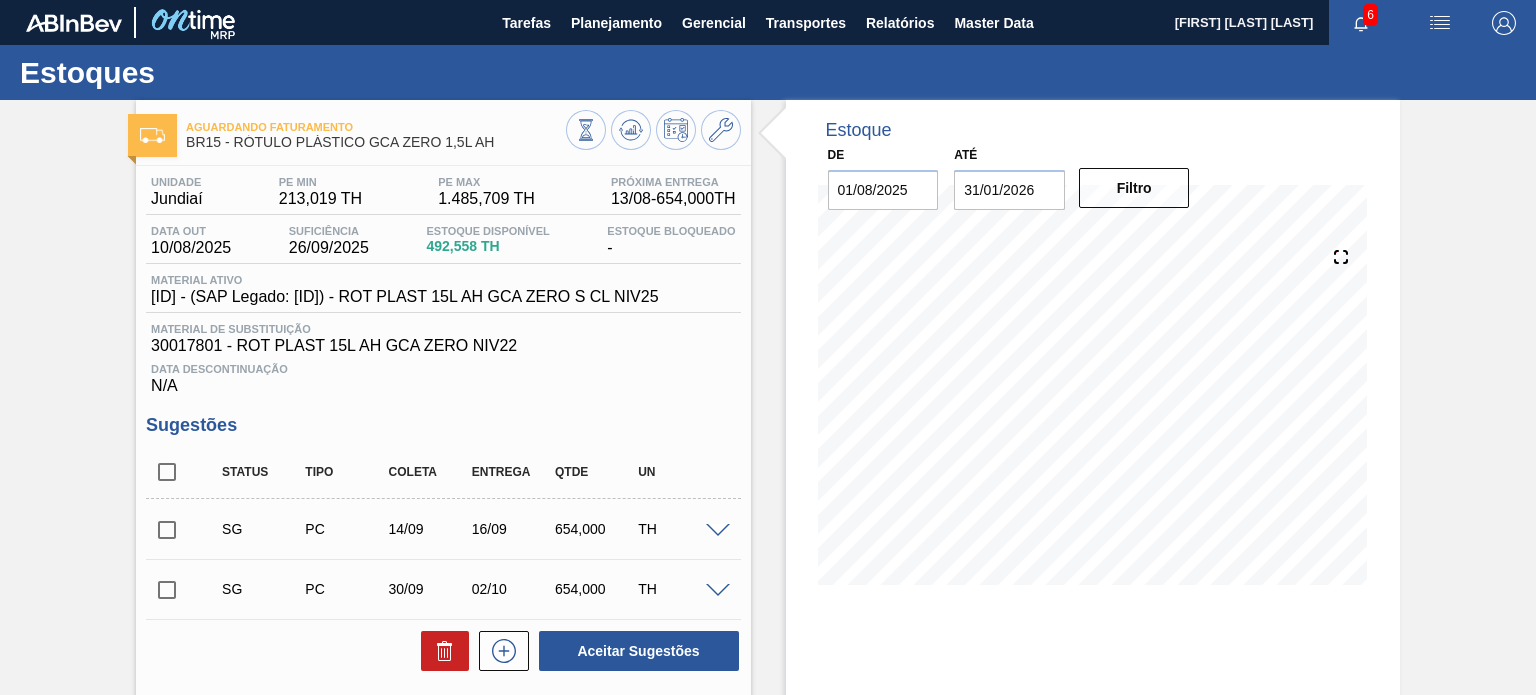 click on "Unidade Jundiaí PE MIN 213,019   TH PE MAX 1.485,709   TH Próxima Entrega 13/08  -  654,000 TH Data out 10/08/2025 Suficiência 26/09/2025 Estoque Disponível 492,558 TH Estoque Bloqueado - Material ativo 30034318 - (SAP Legado: 50849283) - ROT PLAST 15L AH GCA ZERO S CL NIV25 Material de Substituição 30017801 - ROT PLAST 15L AH GCA ZERO NIV22 Data Descontinuação N/A" at bounding box center [443, 285] 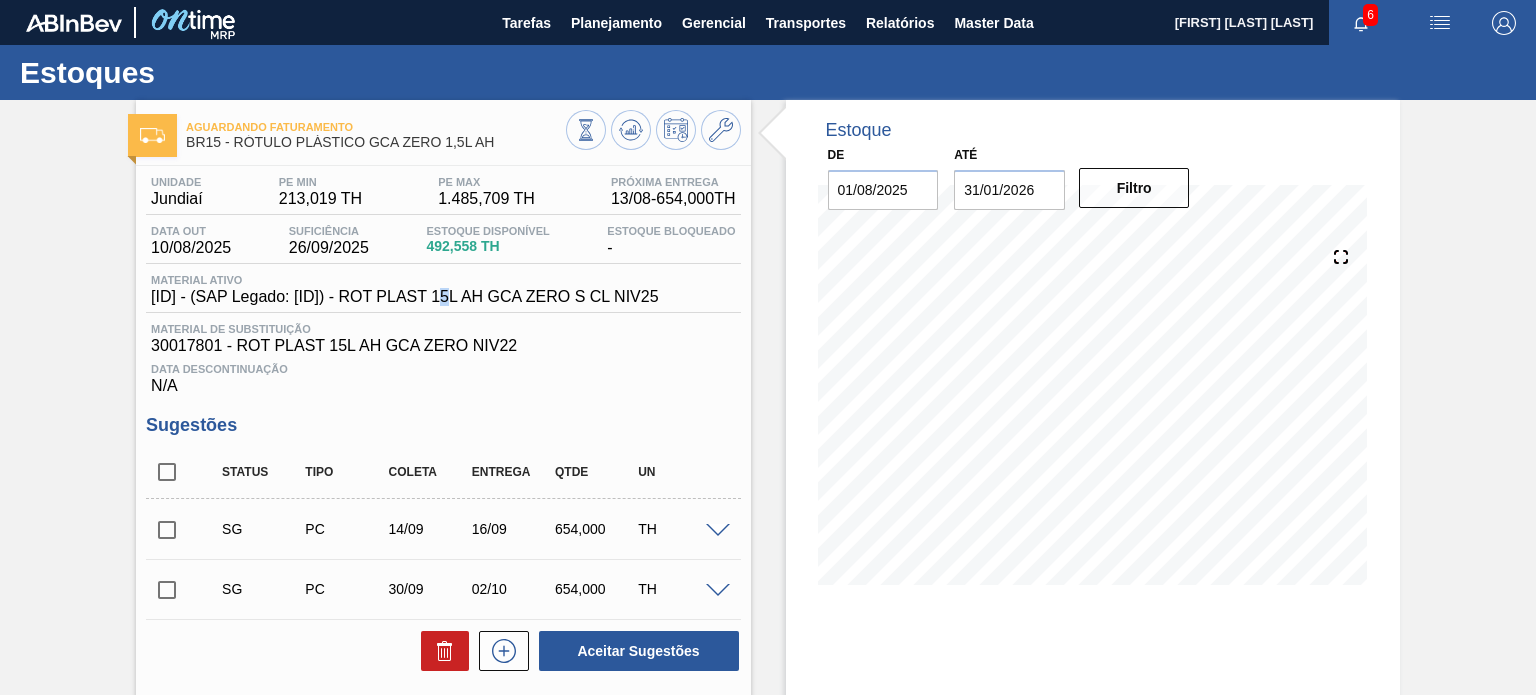 click on "30034318 - (SAP Legado: 50849283) - ROT PLAST 15L AH GCA ZERO S CL NIV25" at bounding box center [404, 297] 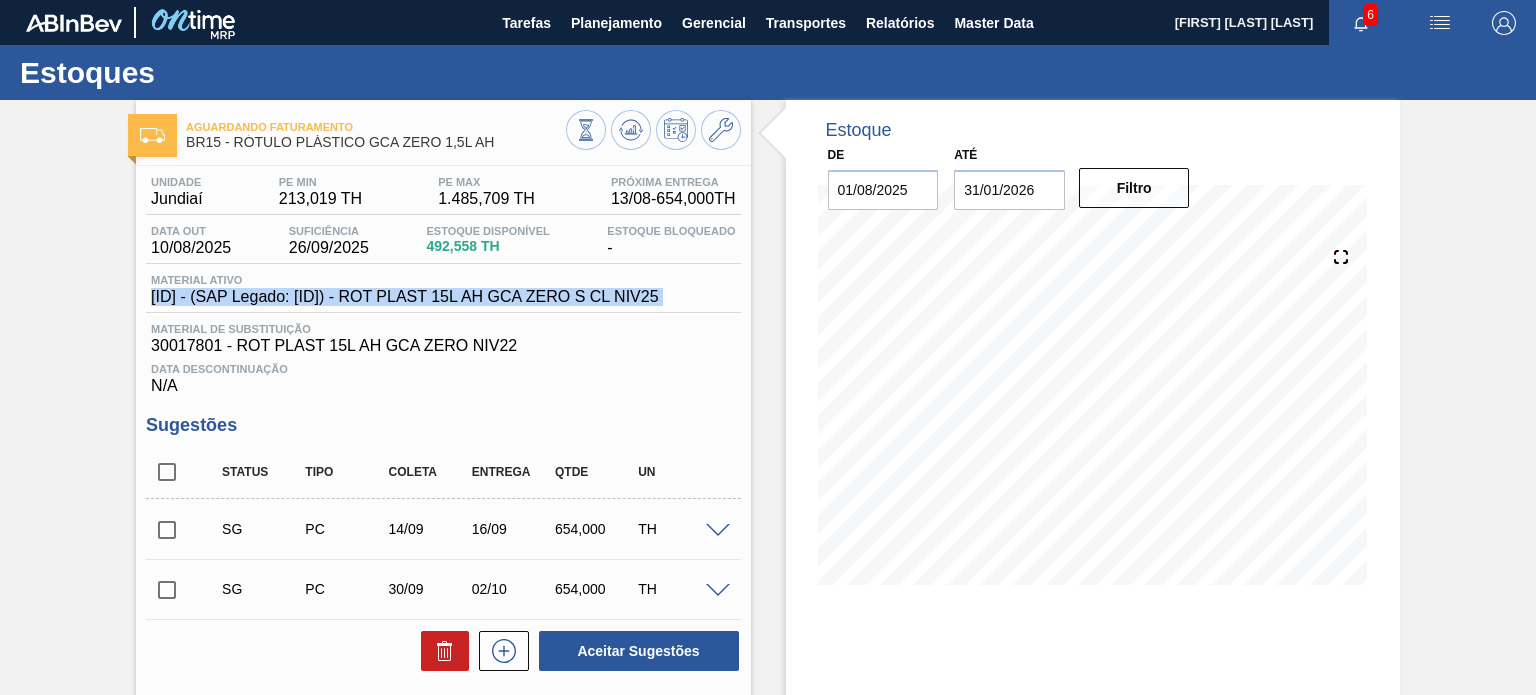 click on "30034318 - (SAP Legado: 50849283) - ROT PLAST 15L AH GCA ZERO S CL NIV25" at bounding box center (404, 297) 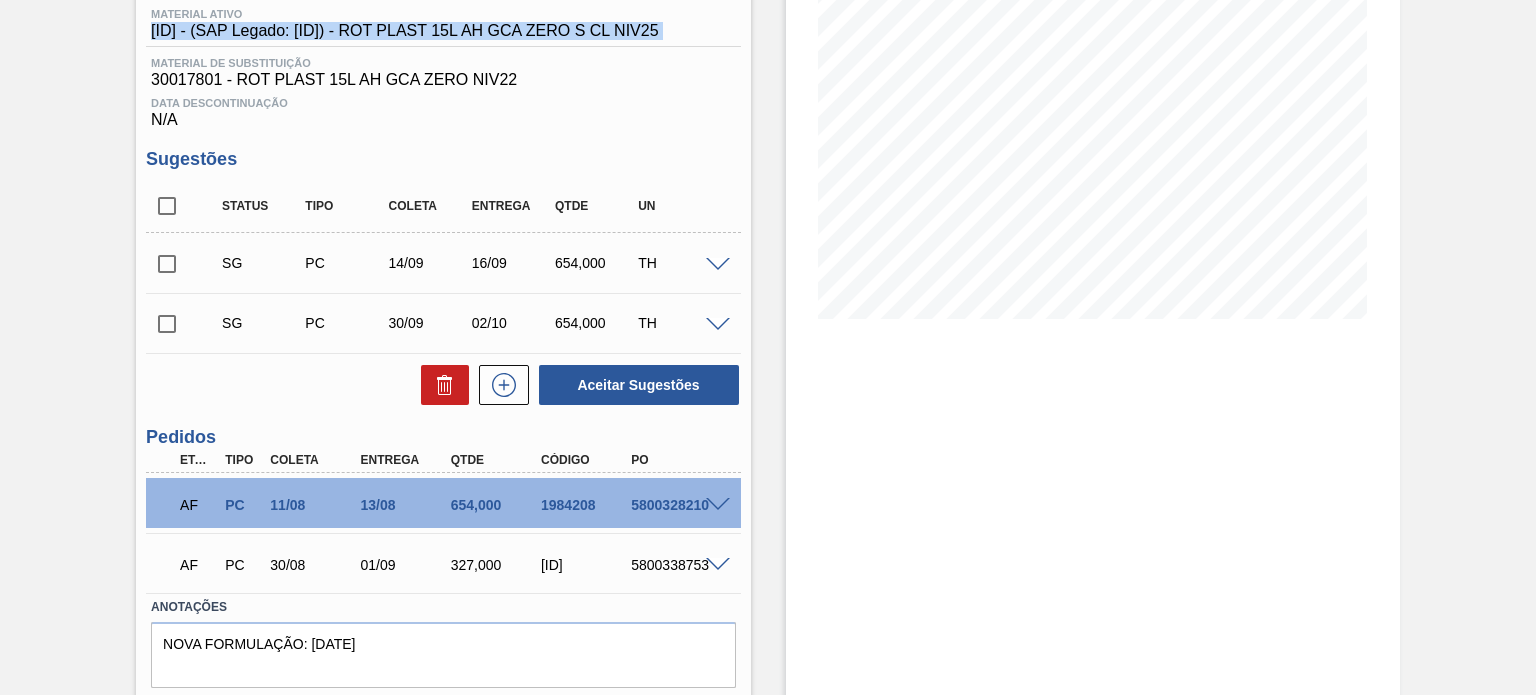scroll, scrollTop: 300, scrollLeft: 0, axis: vertical 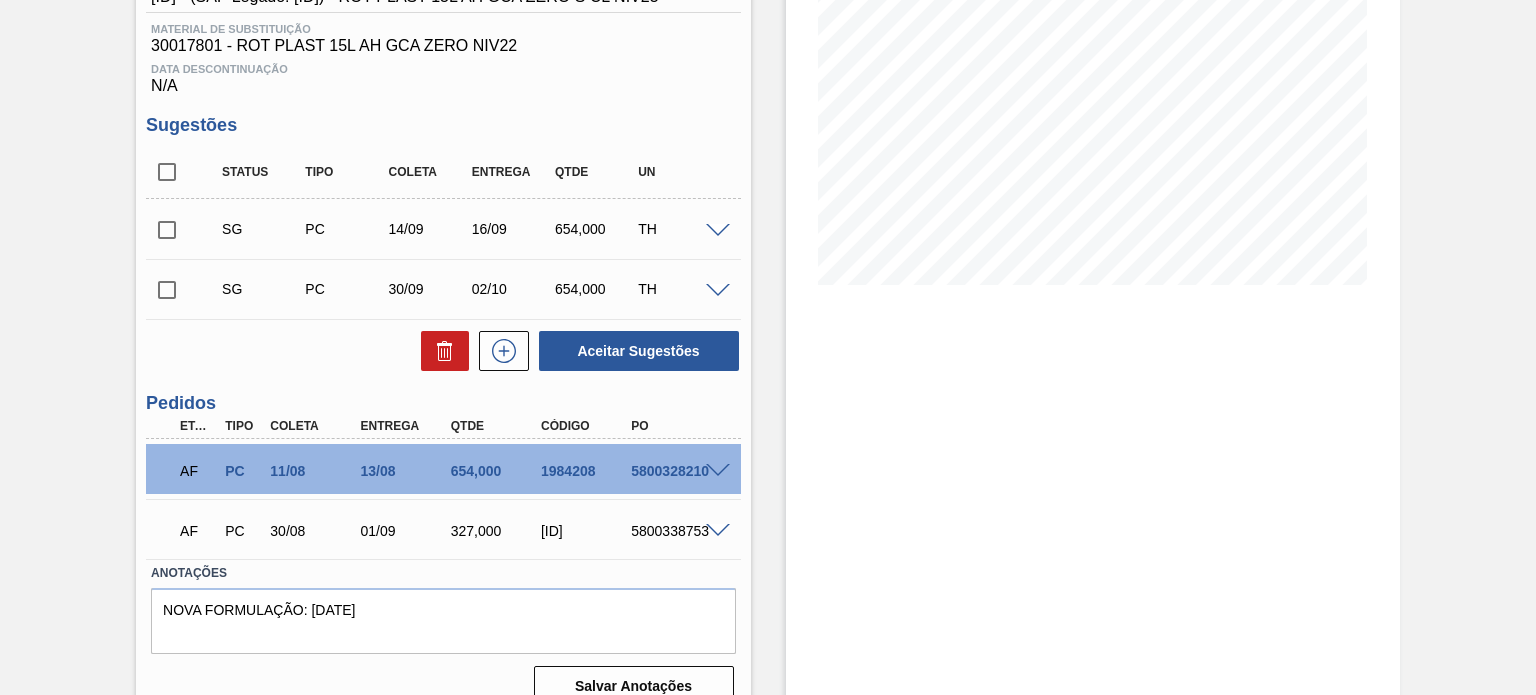 click at bounding box center (718, 471) 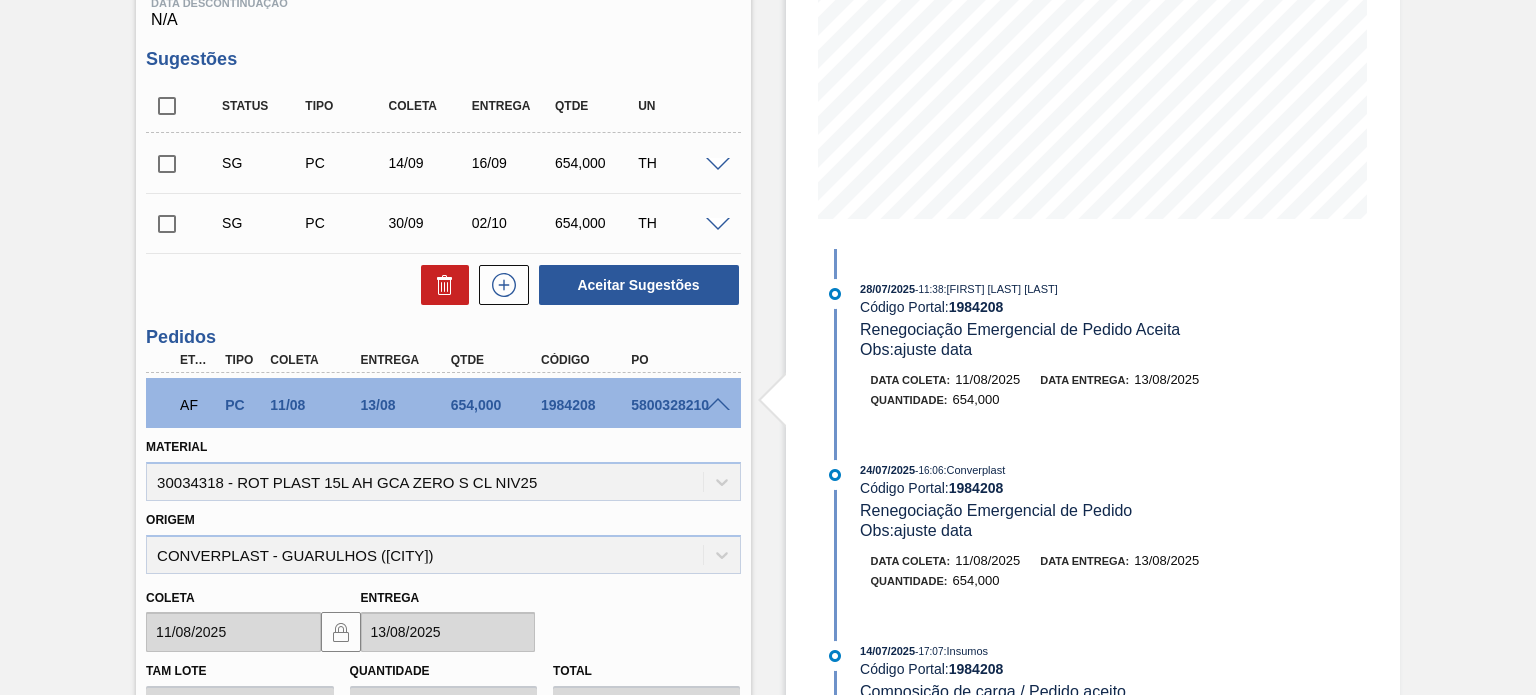 scroll, scrollTop: 400, scrollLeft: 0, axis: vertical 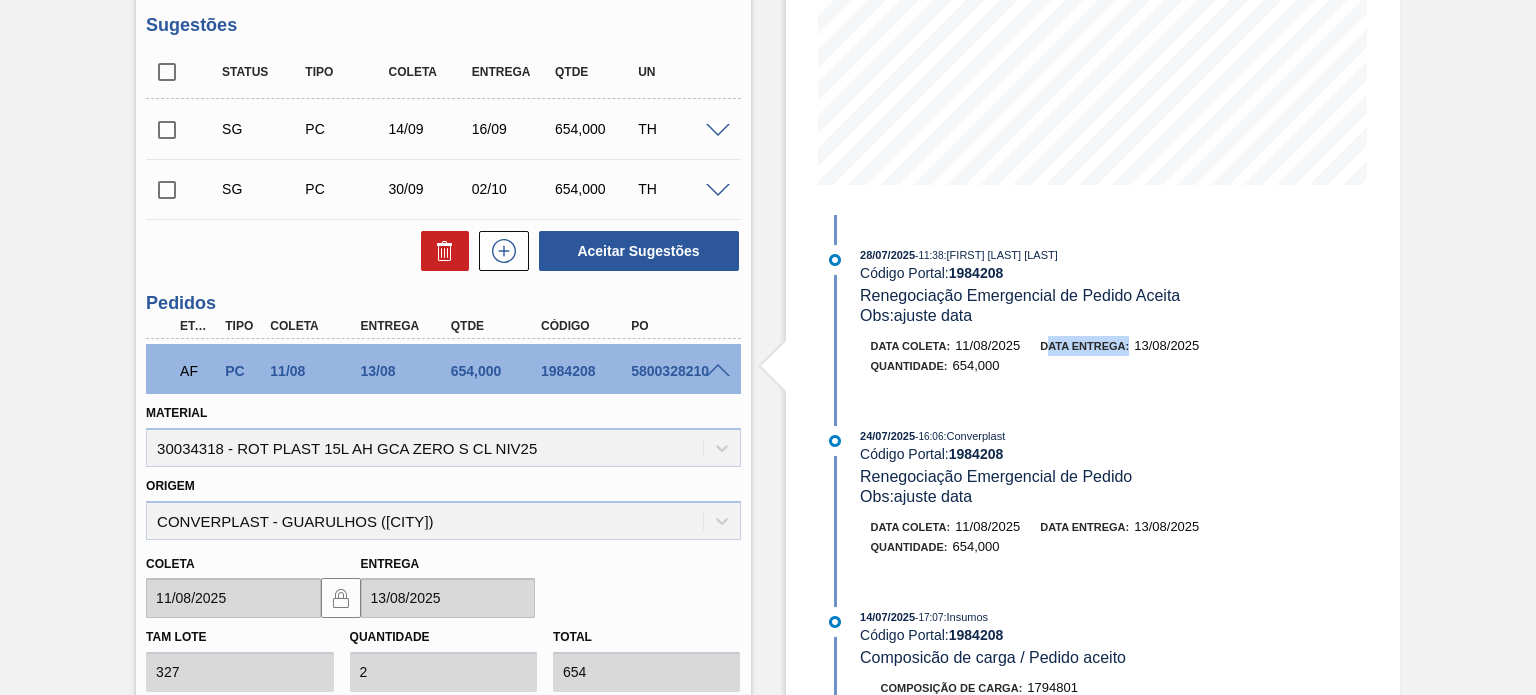 drag, startPoint x: 1045, startPoint y: 342, endPoint x: 1132, endPoint y: 347, distance: 87.14356 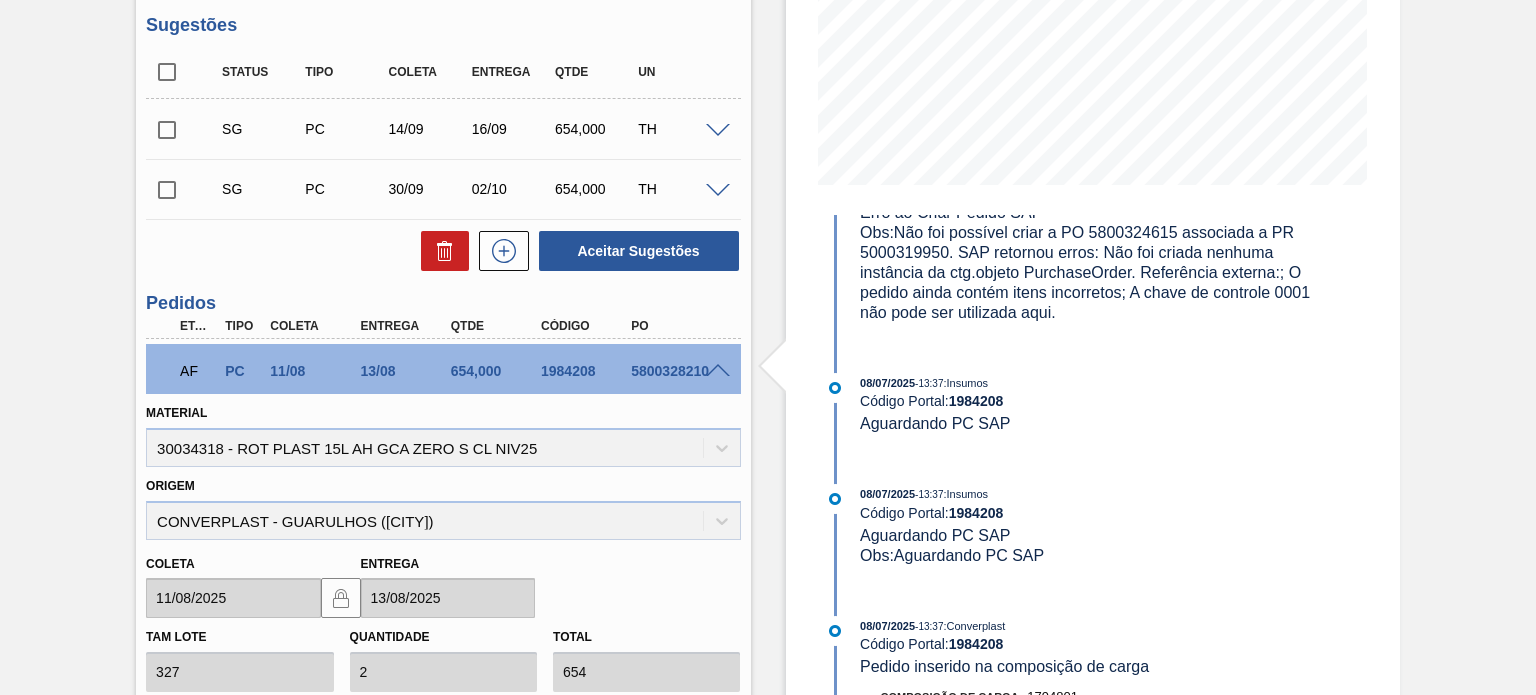 scroll, scrollTop: 2844, scrollLeft: 0, axis: vertical 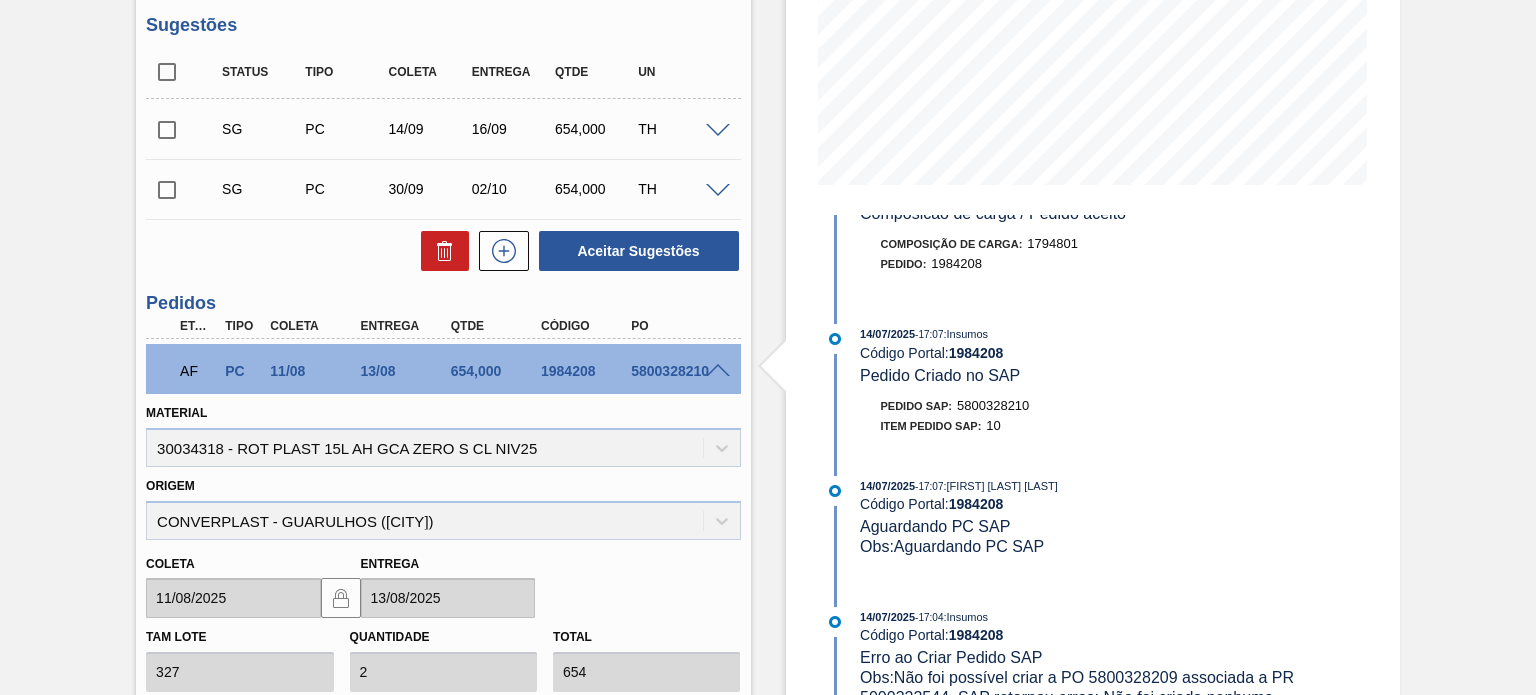 click at bounding box center (718, 371) 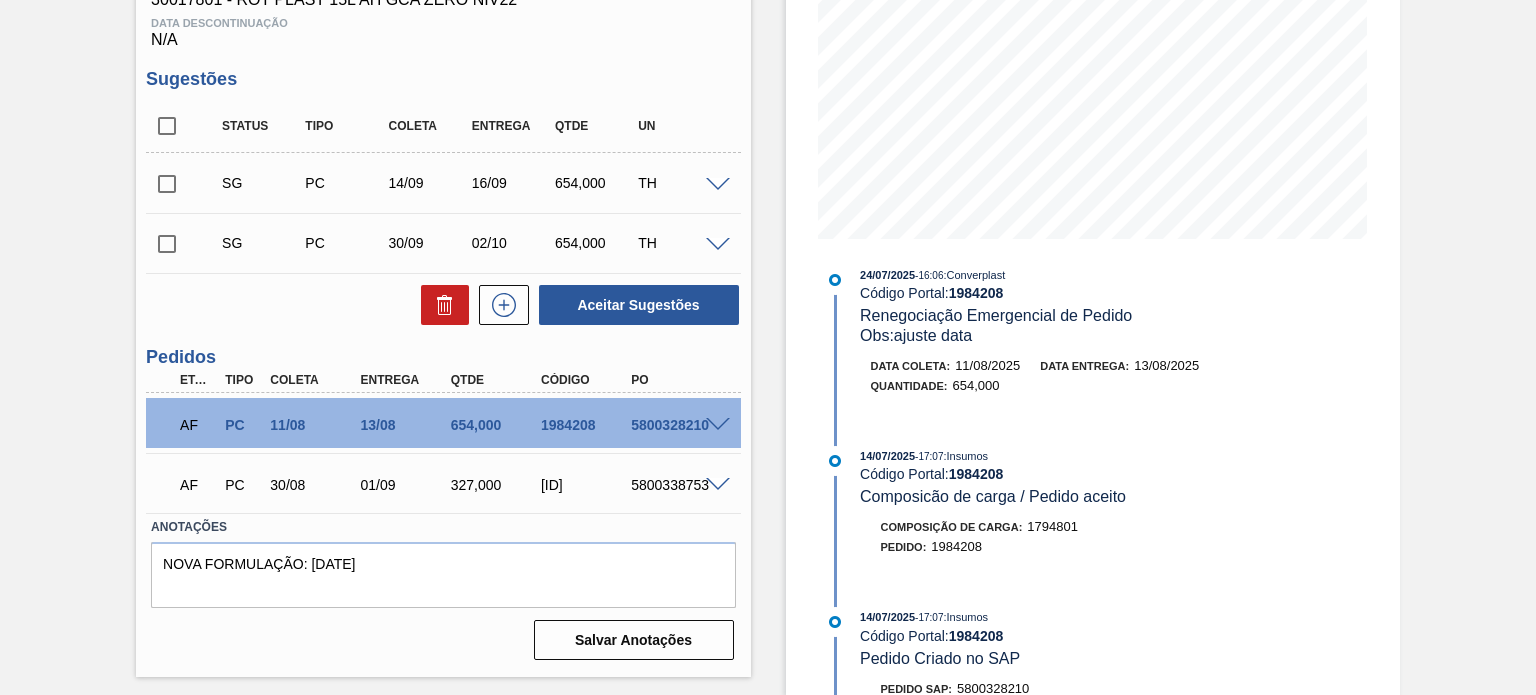 scroll, scrollTop: 0, scrollLeft: 0, axis: both 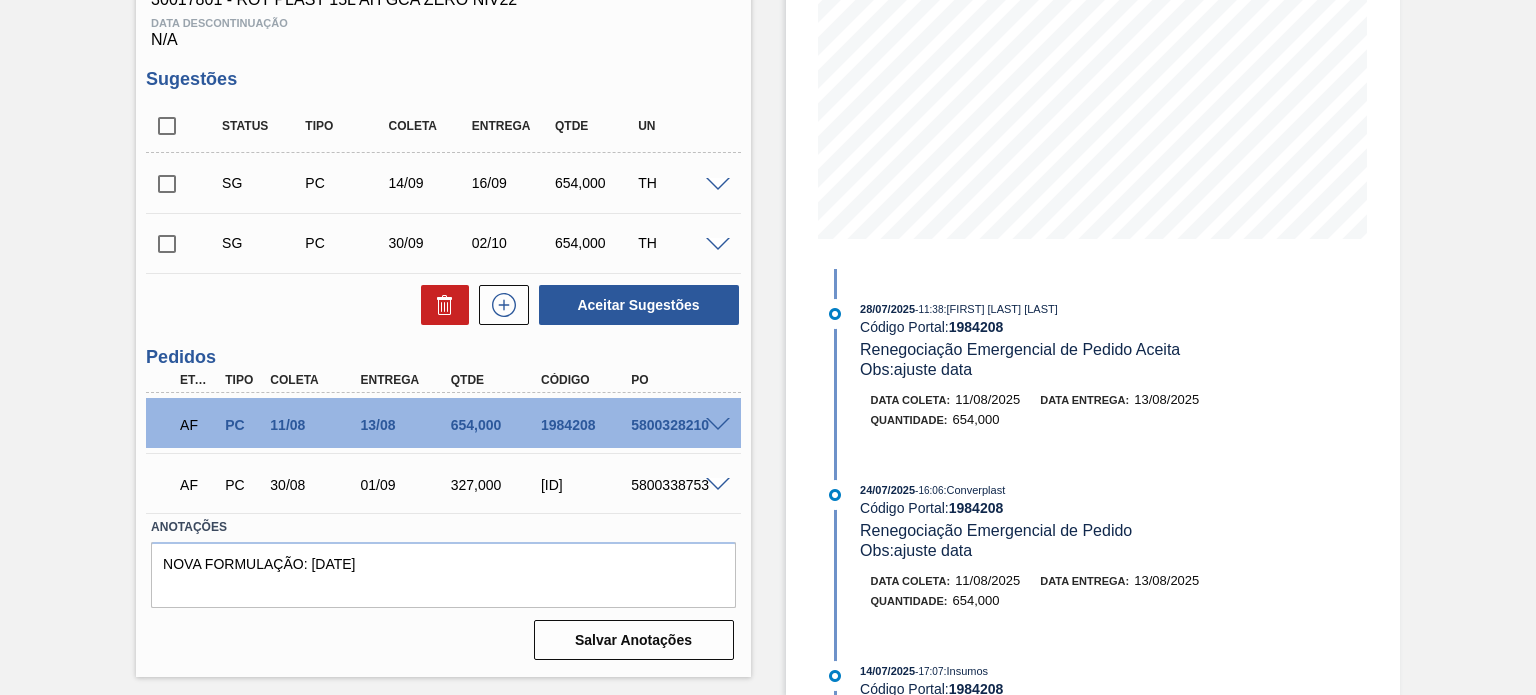 click on "Estoque De 01/08/2025 Até 31/01/2026 Filtro 01/08 Projeção de Estoque 419.226 Nec.SAP 73.332 Política Objetiva 849.364 Pedidos 0 Sugestões 0 28/07/2025  -  11:38 :  MATHEUS FARIA LIMA DA SILVA Código Portal:  1984208 Renegociação Emergencial de Pedido Aceita Obs:  ajuste data Data coleta: 11/08/2025 Data entrega: 13/08/2025 Quantidade : 654,000 24/07/2025  -  16:06 :  Converplast Código Portal:  1984208 Renegociação Emergencial de Pedido Obs:  ajuste data Data coleta: 11/08/2025 Data entrega: 13/08/2025 Quantidade : 654,000 14/07/2025  -  17:07 :  Insumos Código Portal:  1984208 Composicão de carga / Pedido aceito Composição de Carga : 1794801 Pedido : 1984208 14/07/2025  -  17:07 :  Insumos Código Portal:  1984208 Pedido Criado no SAP Pedido SAP:  5800328210 Item pedido SAP: 10 14/07/2025  -  17:07 :  MATHEUS FARIA LIMA DA SILVA Código Portal:  1984208 Aguardando PC SAP Obs:  Aguardando PC SAP 14/07/2025  -  17:04 :  Insumos Código Portal:  1984208 Erro ao Criar Pedido SAP Obs:  14/07/2025" at bounding box center (1075, 224) 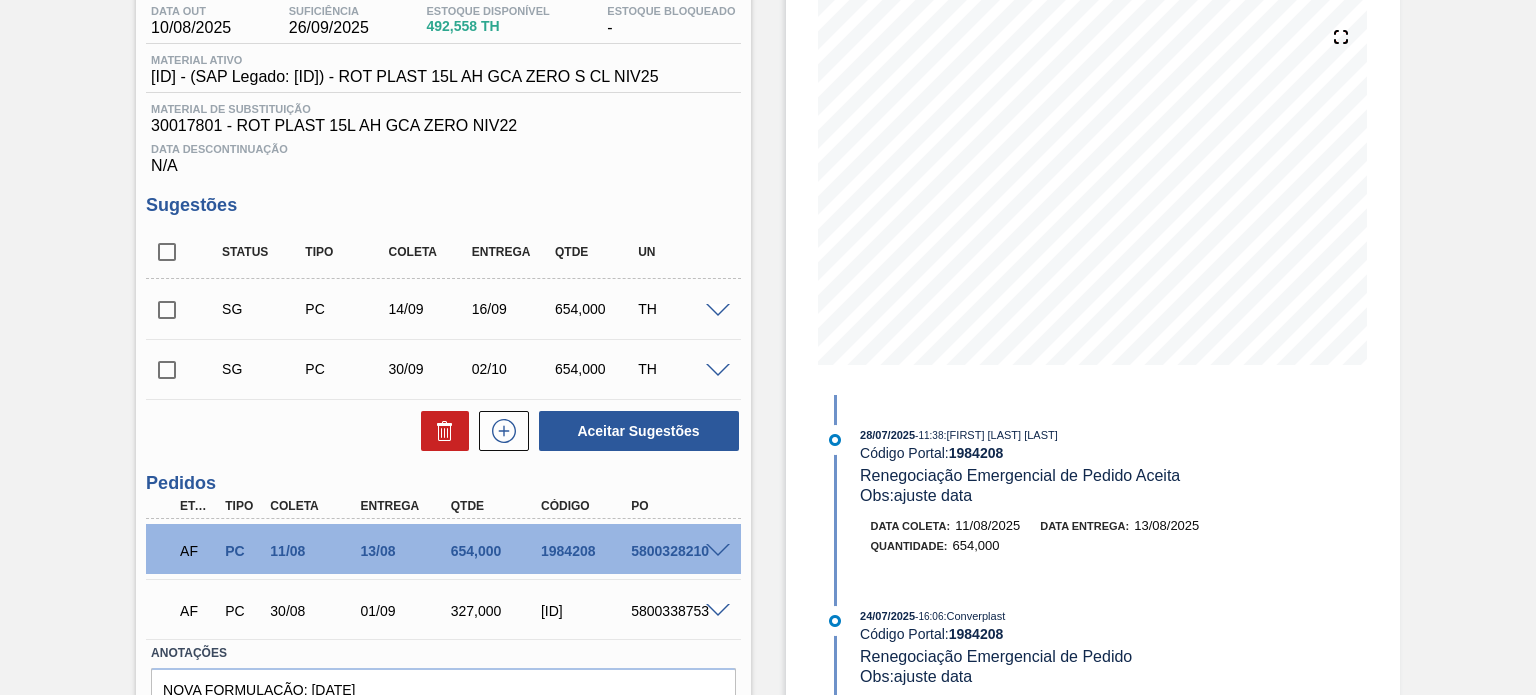 scroll, scrollTop: 346, scrollLeft: 0, axis: vertical 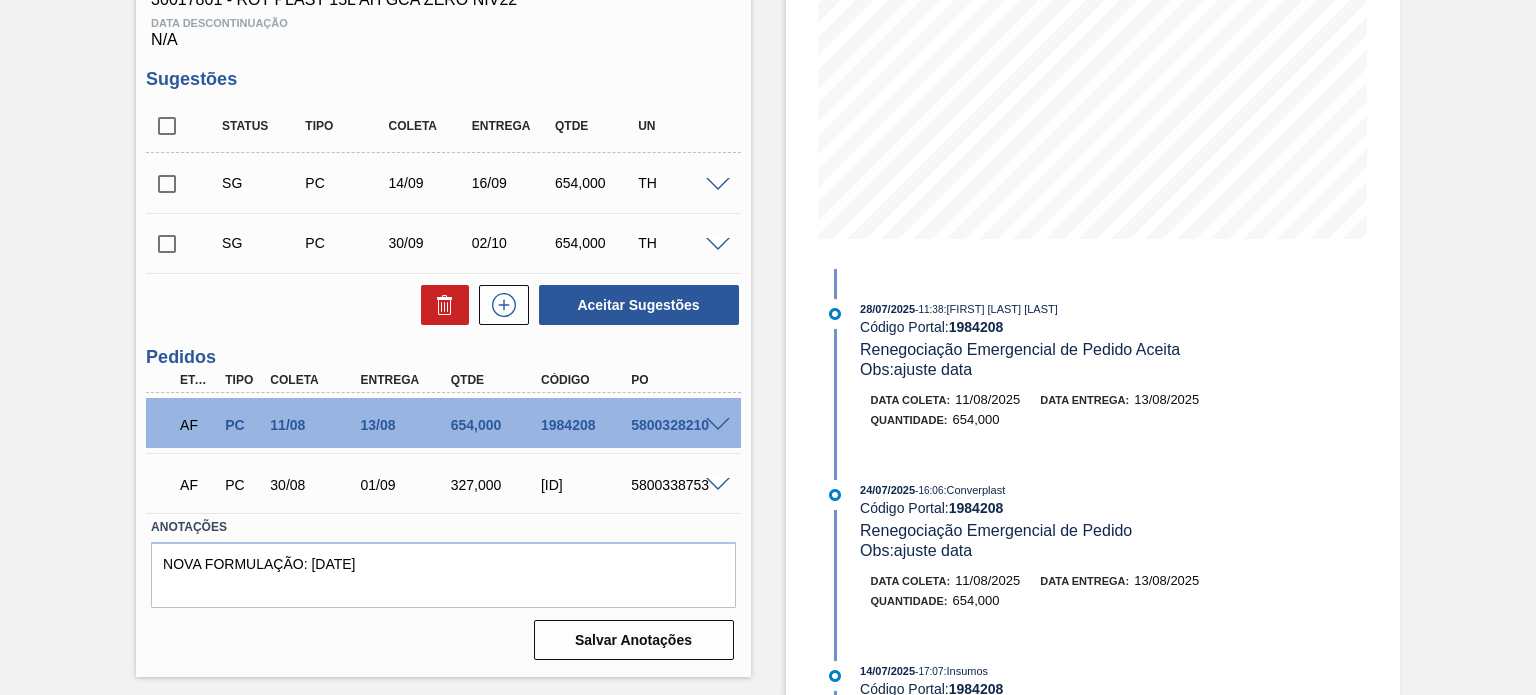 drag, startPoint x: 592, startPoint y: 503, endPoint x: 561, endPoint y: 505, distance: 31.06445 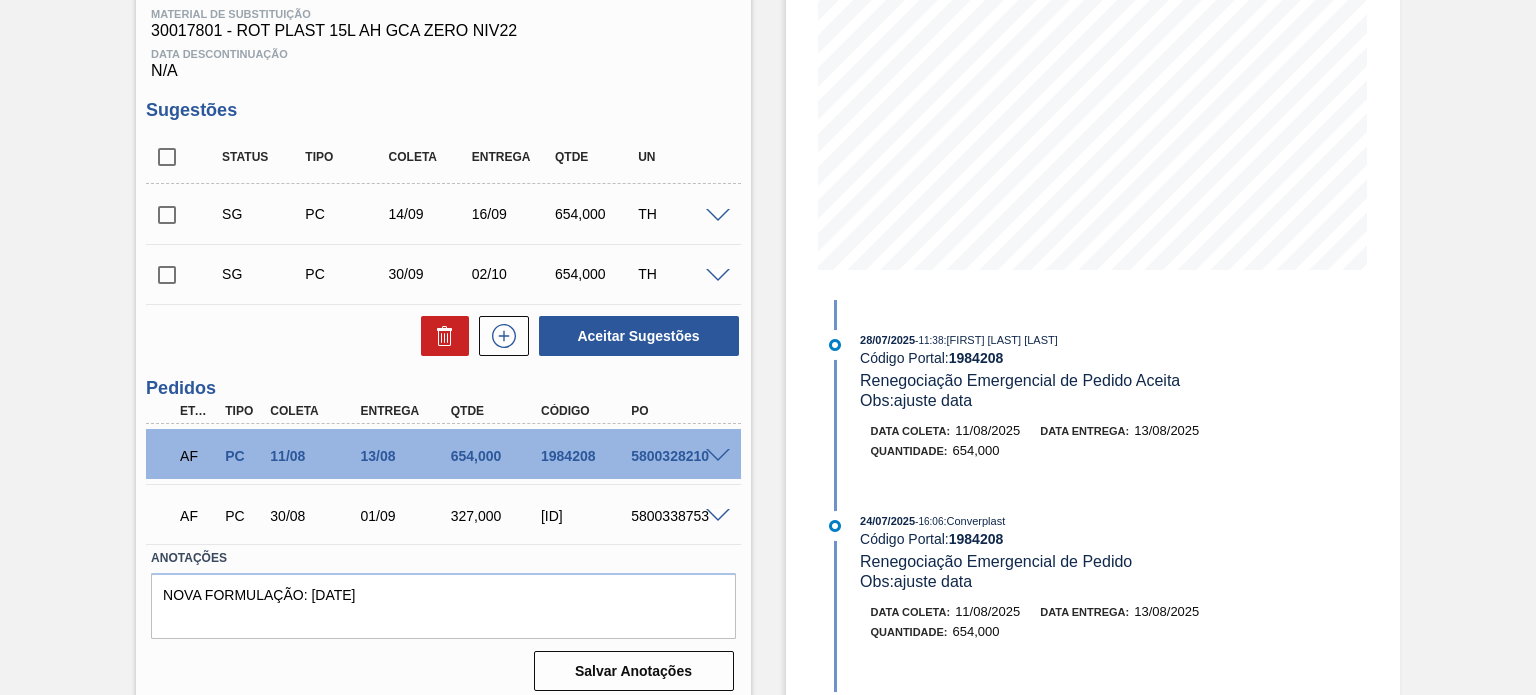 scroll, scrollTop: 346, scrollLeft: 0, axis: vertical 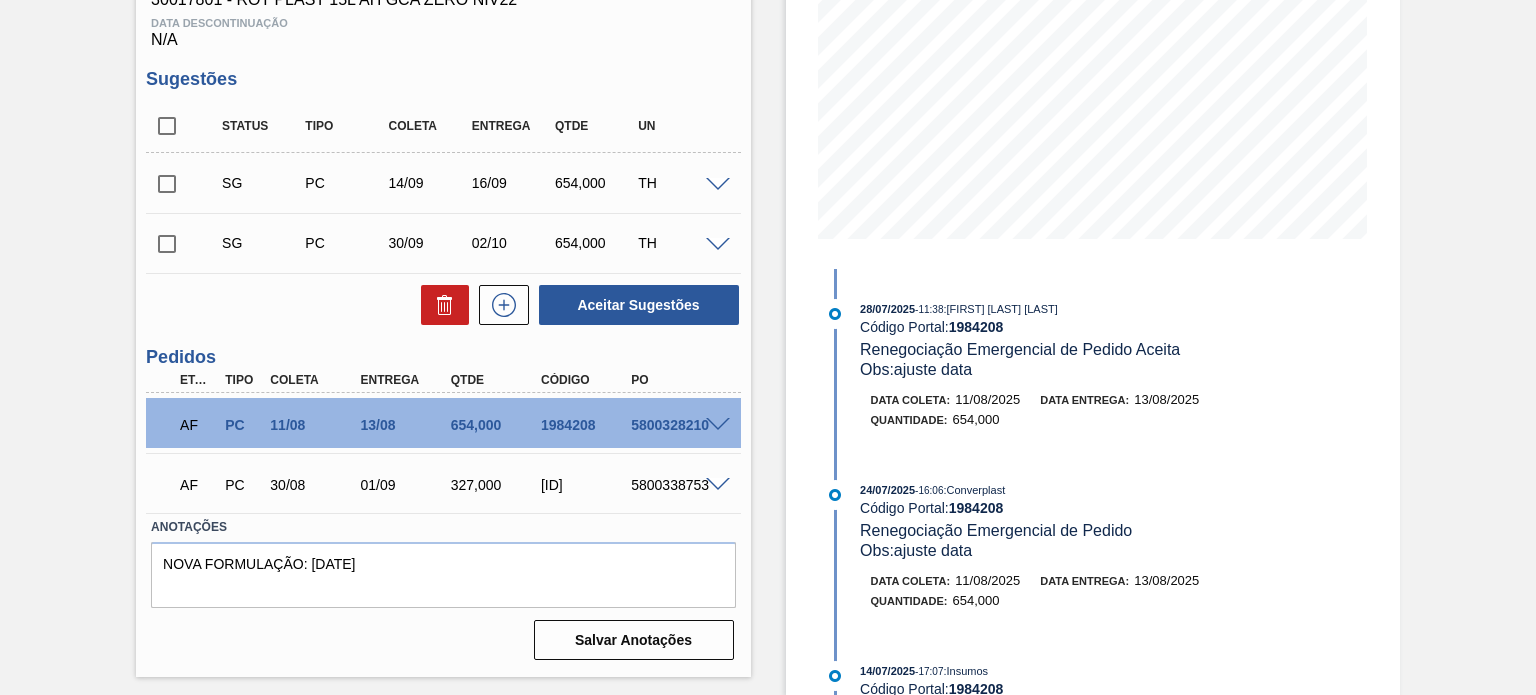 click on "327,000" at bounding box center [495, 485] 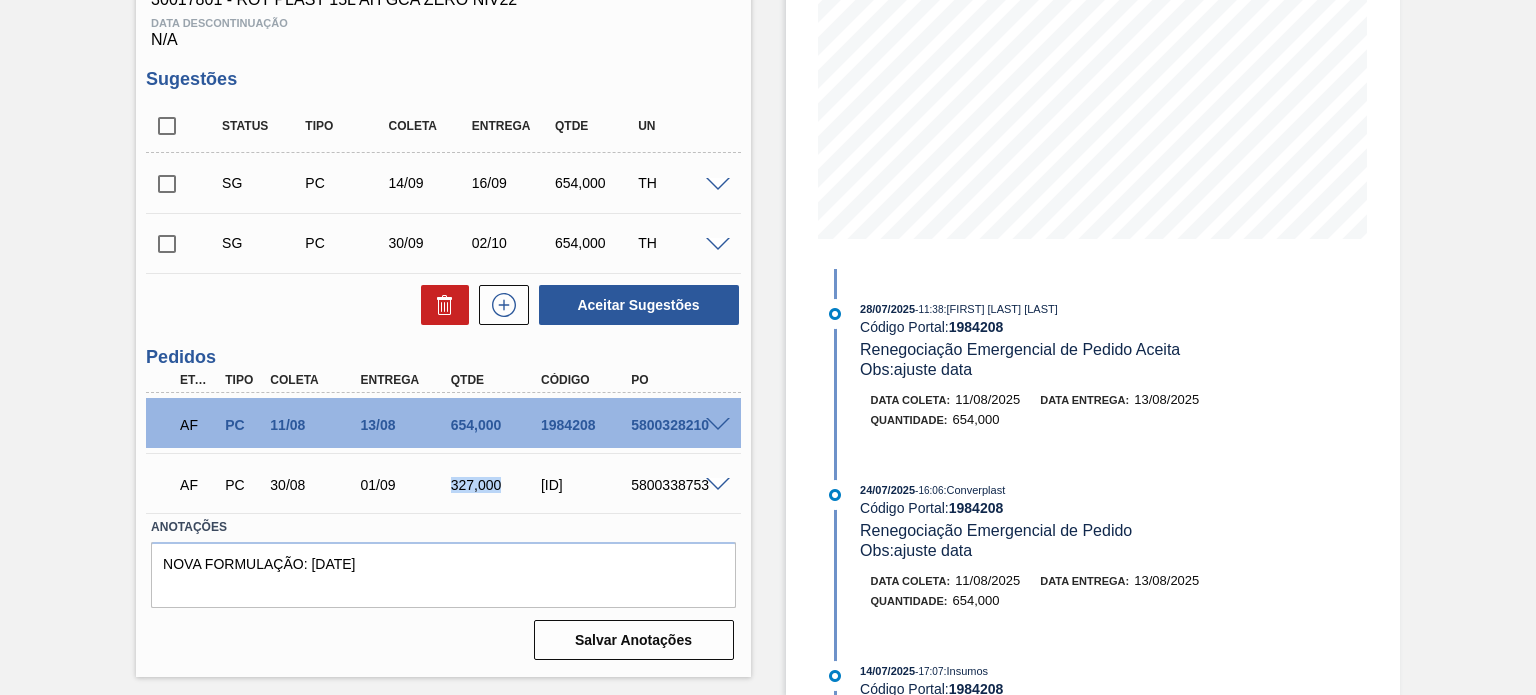 click on "327,000" at bounding box center [495, 485] 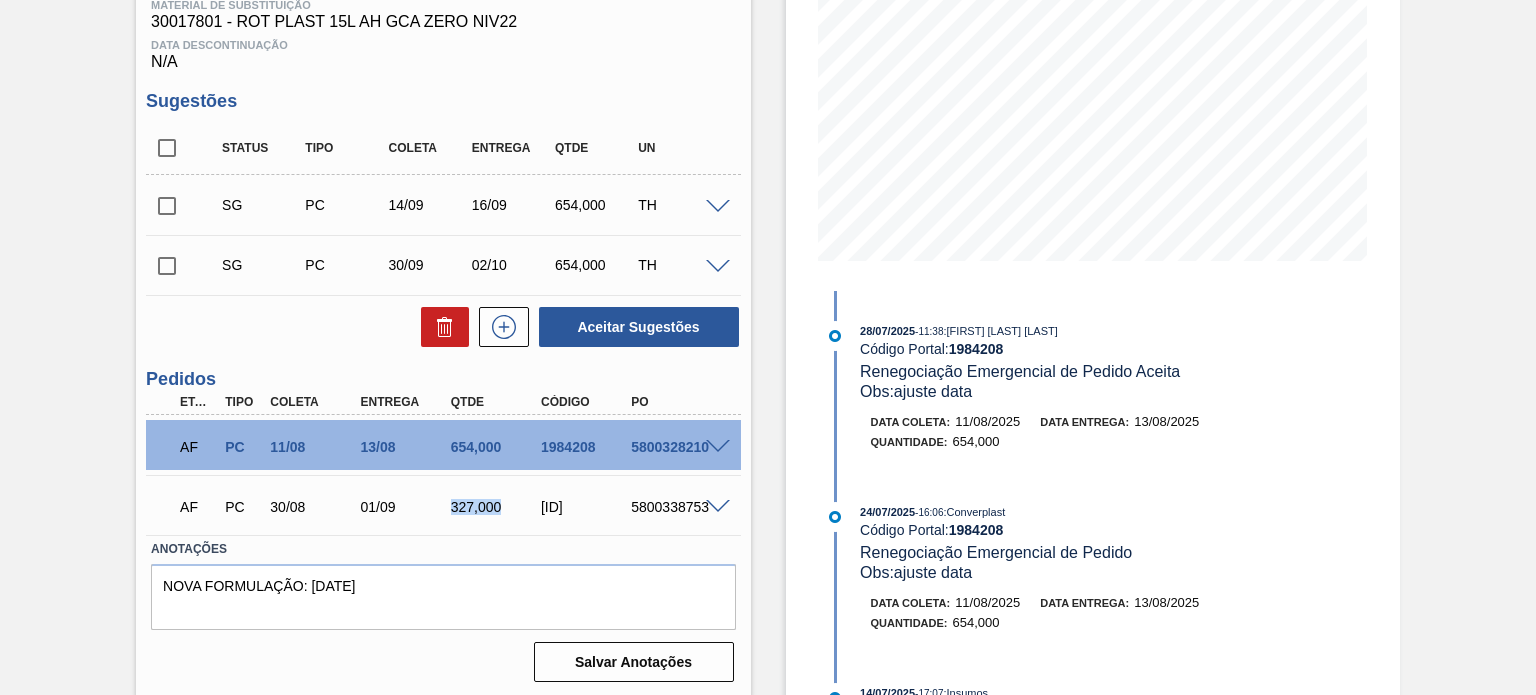 scroll, scrollTop: 346, scrollLeft: 0, axis: vertical 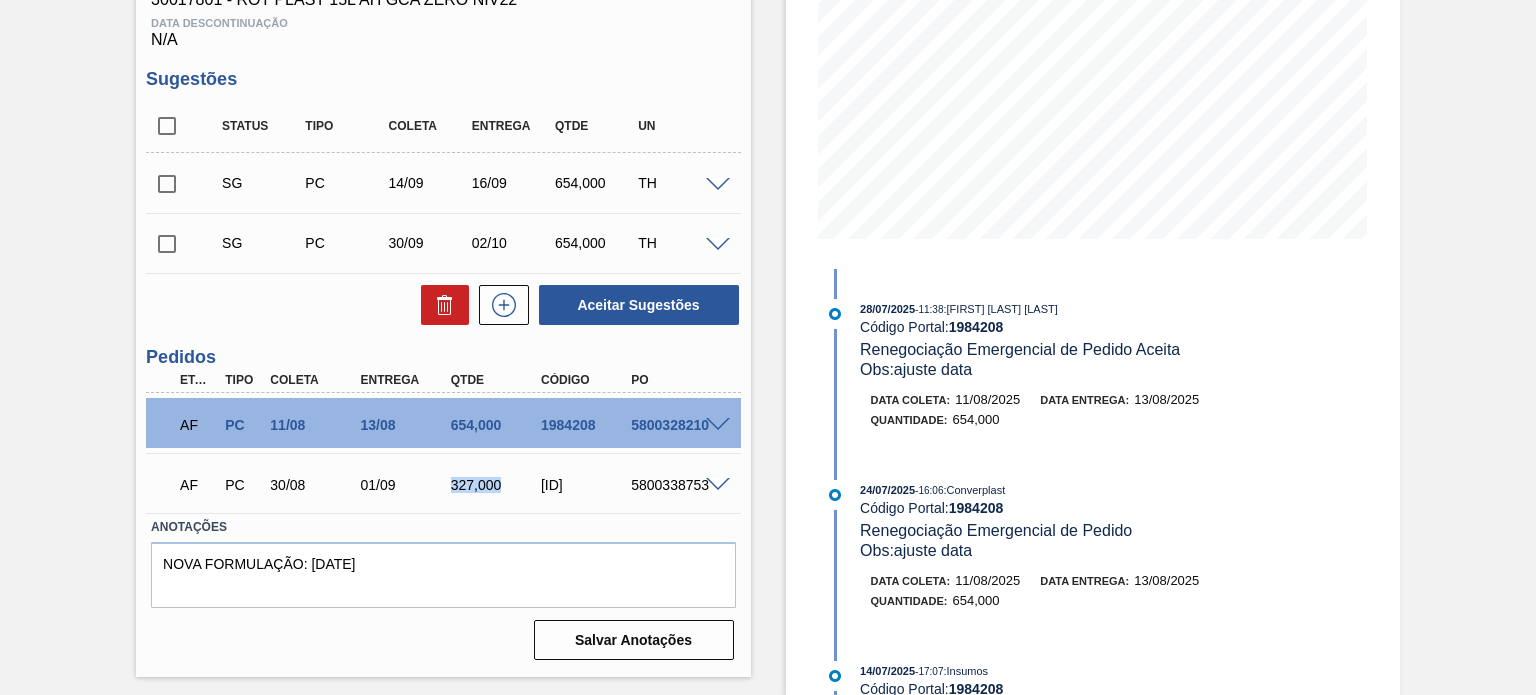click on "327,000" at bounding box center (495, 485) 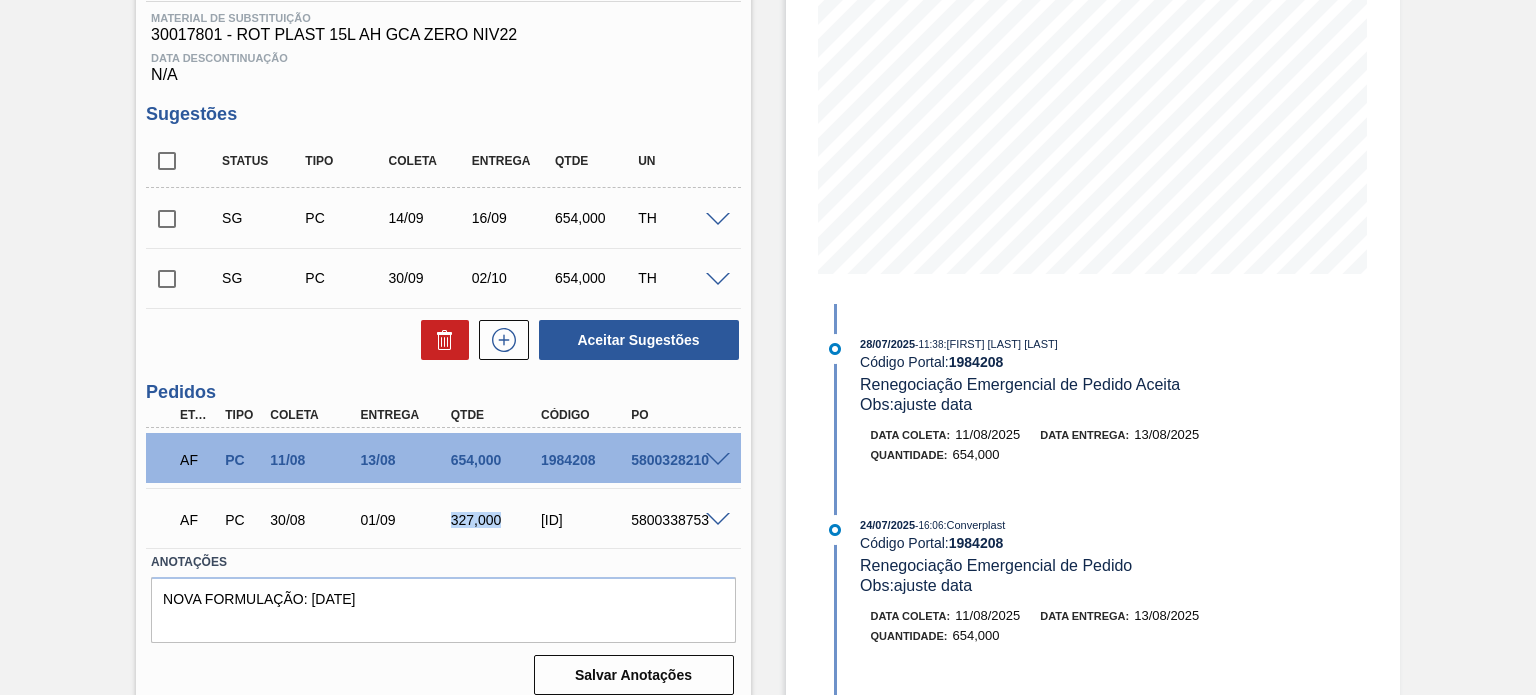 scroll, scrollTop: 346, scrollLeft: 0, axis: vertical 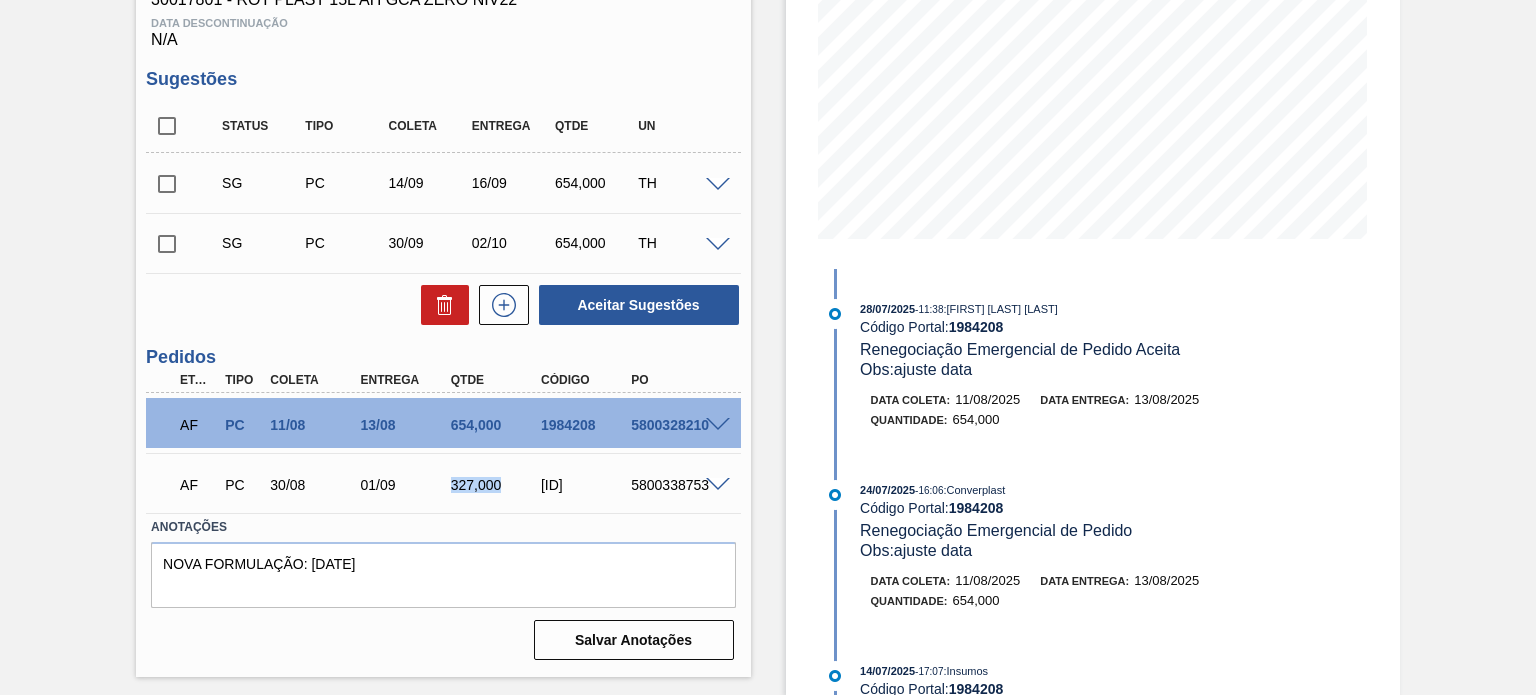 click on "327,000" at bounding box center [495, 485] 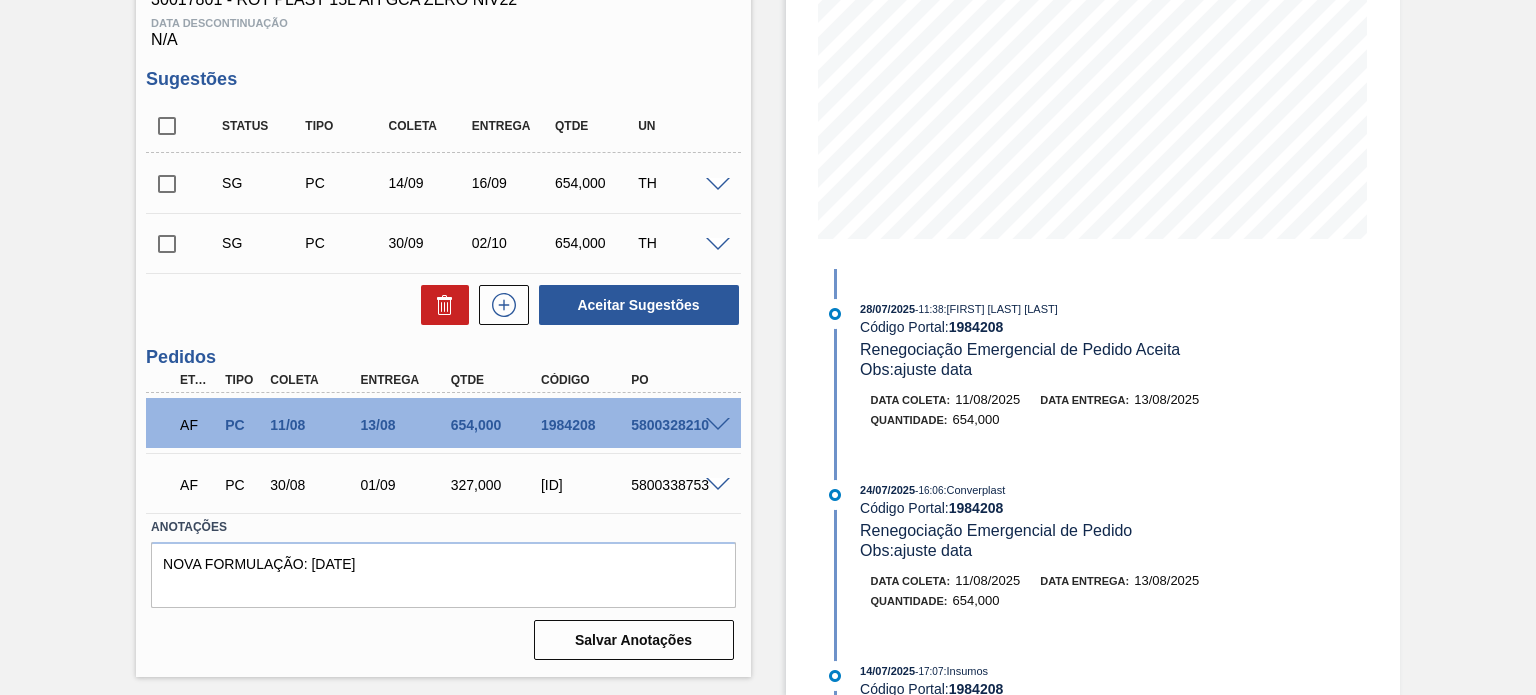 click on "1996900" at bounding box center (585, 485) 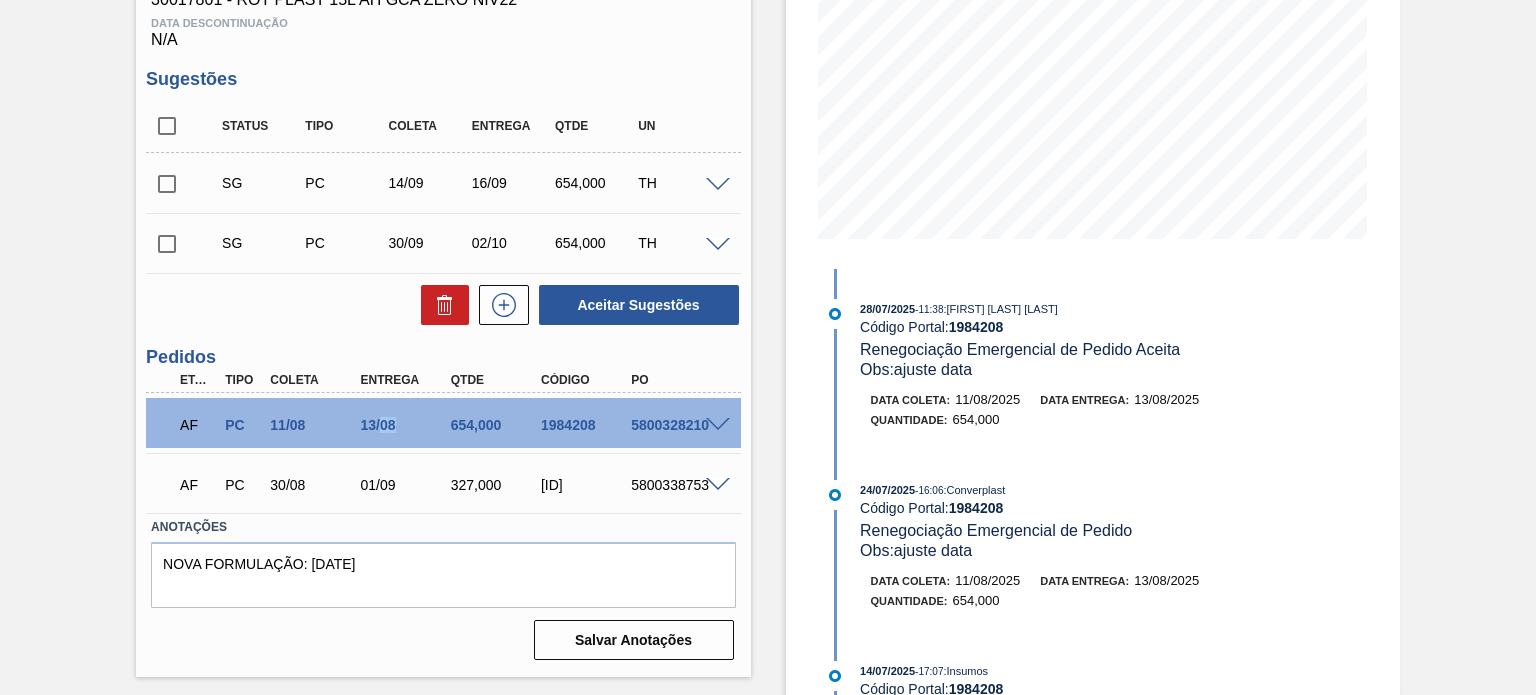 click on "13/08" at bounding box center (405, 425) 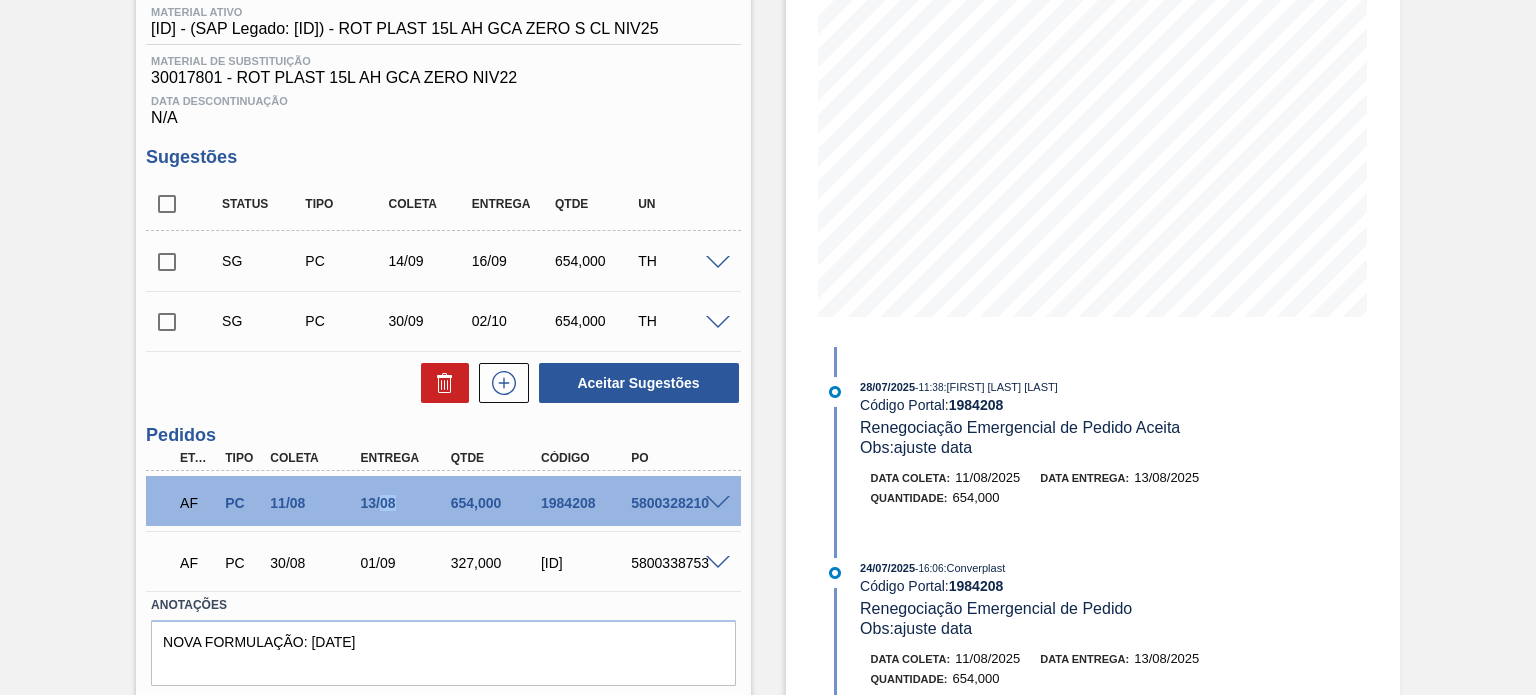 scroll, scrollTop: 346, scrollLeft: 0, axis: vertical 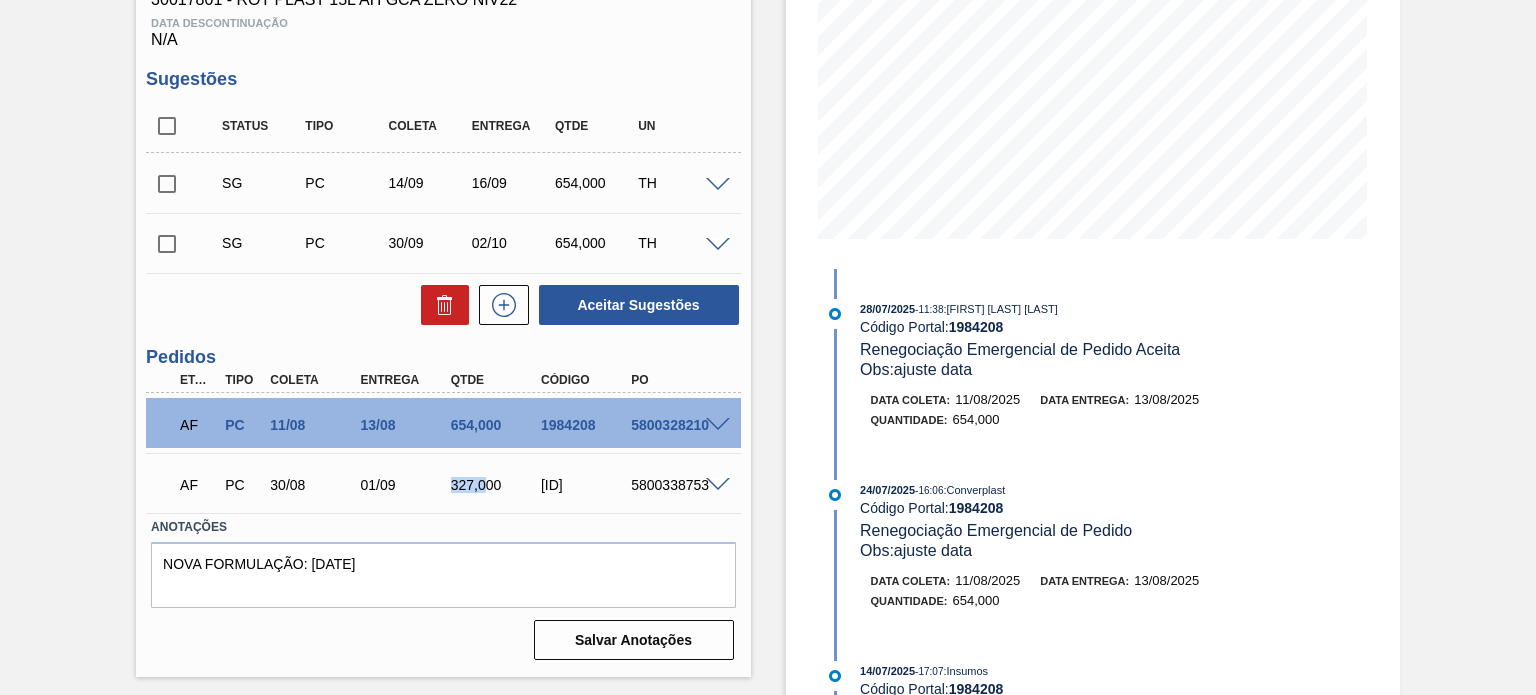 drag, startPoint x: 451, startPoint y: 503, endPoint x: 486, endPoint y: 502, distance: 35.014282 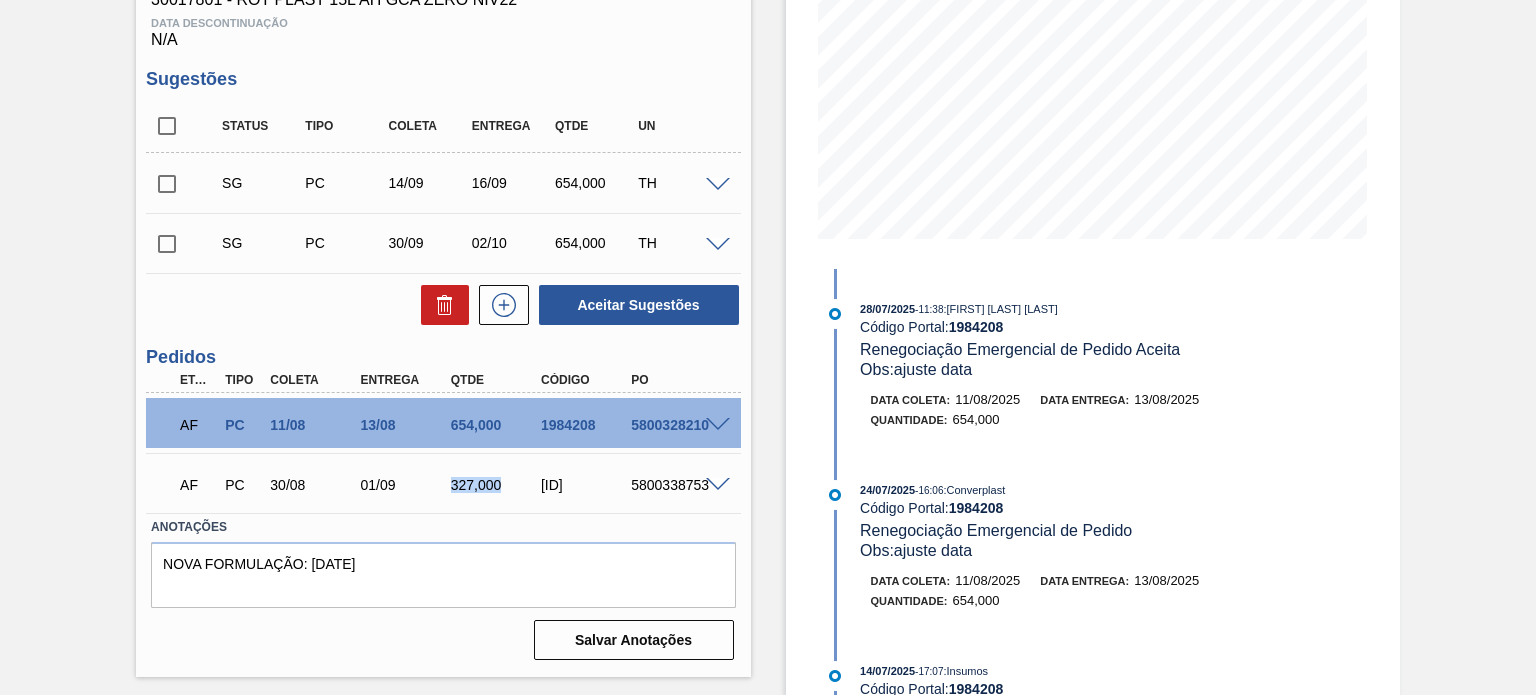 click on "327,000" at bounding box center (495, 485) 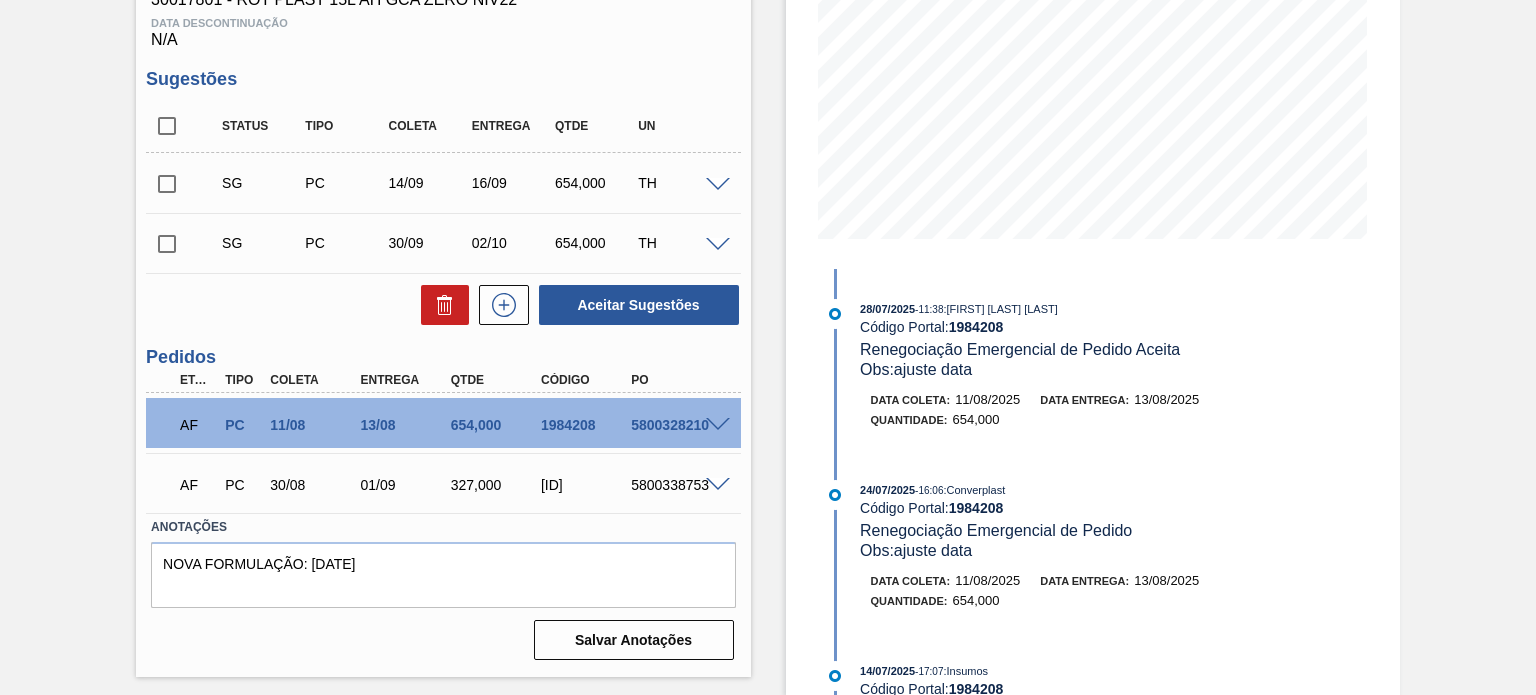 click on "1996900" at bounding box center (585, 485) 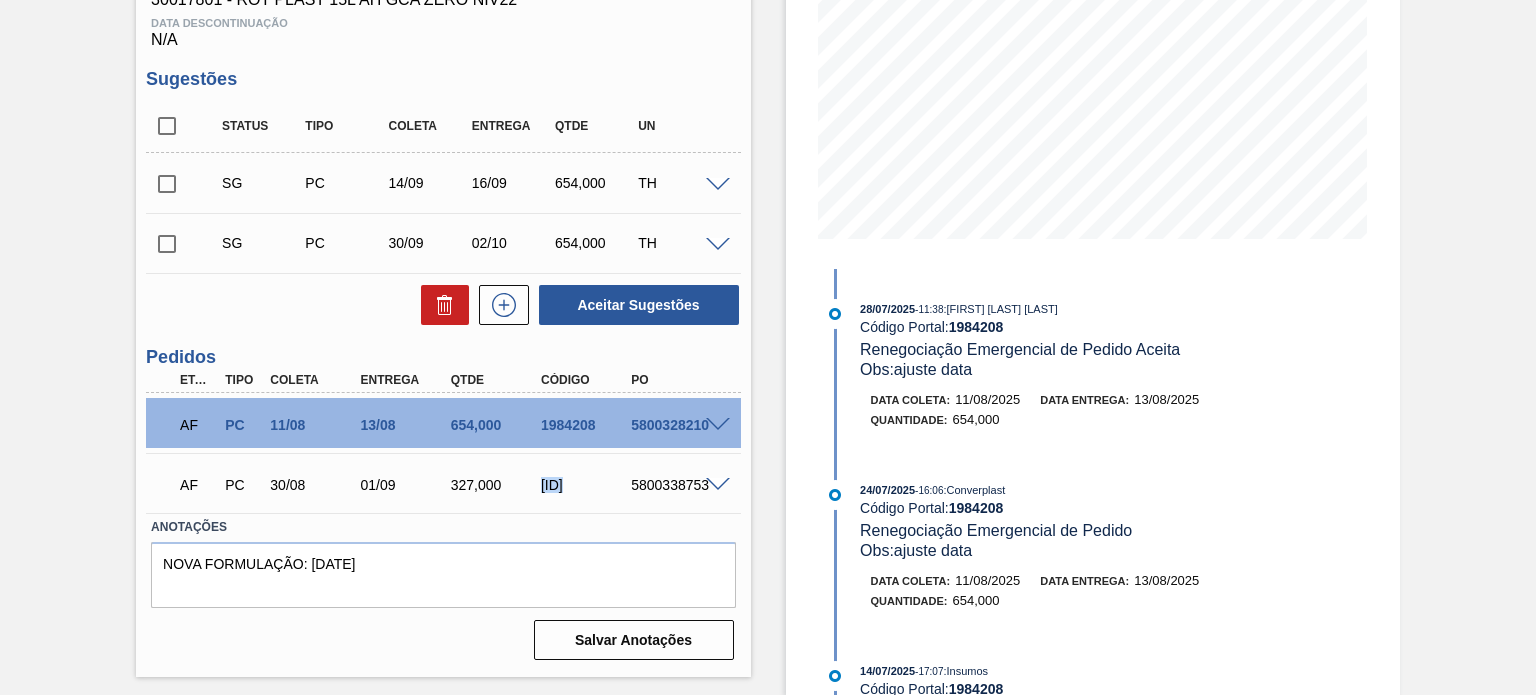 click on "1996900" at bounding box center (585, 485) 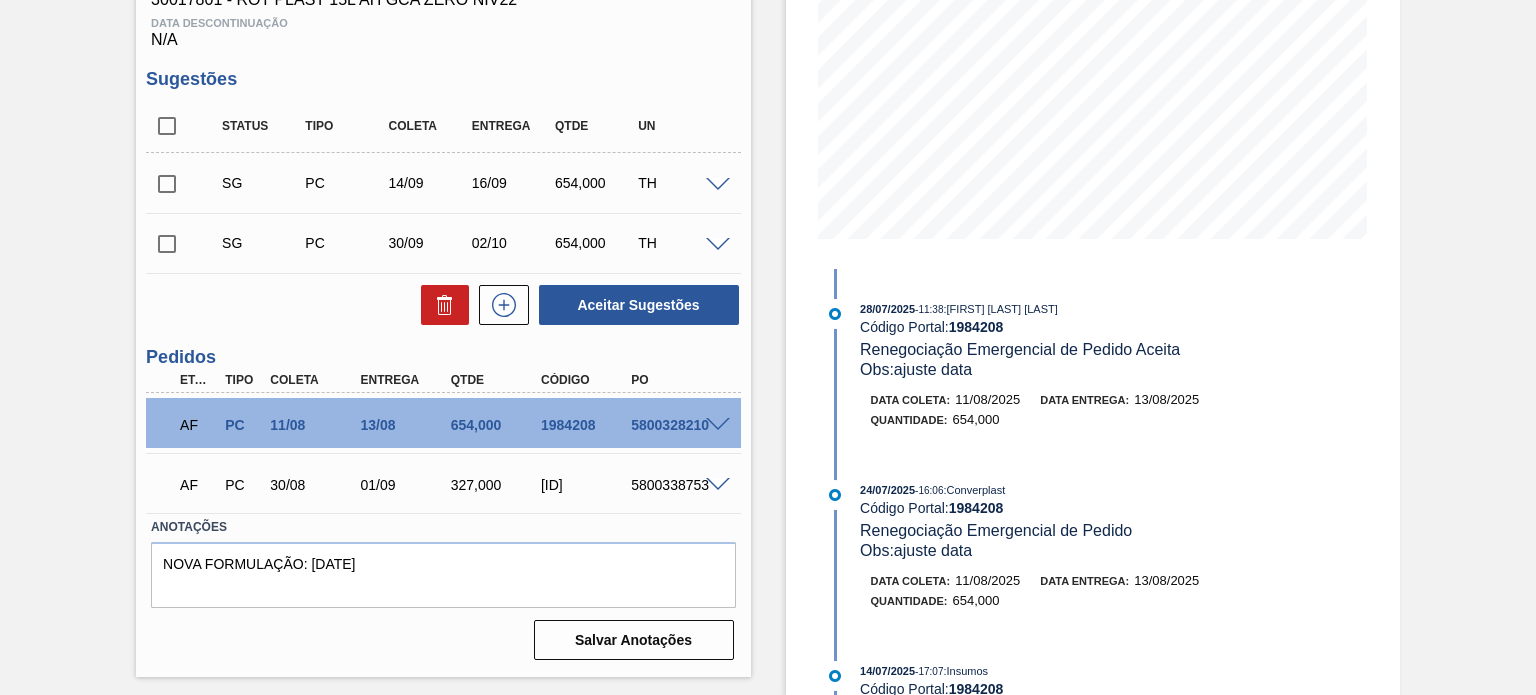 click on "1996900" at bounding box center (585, 485) 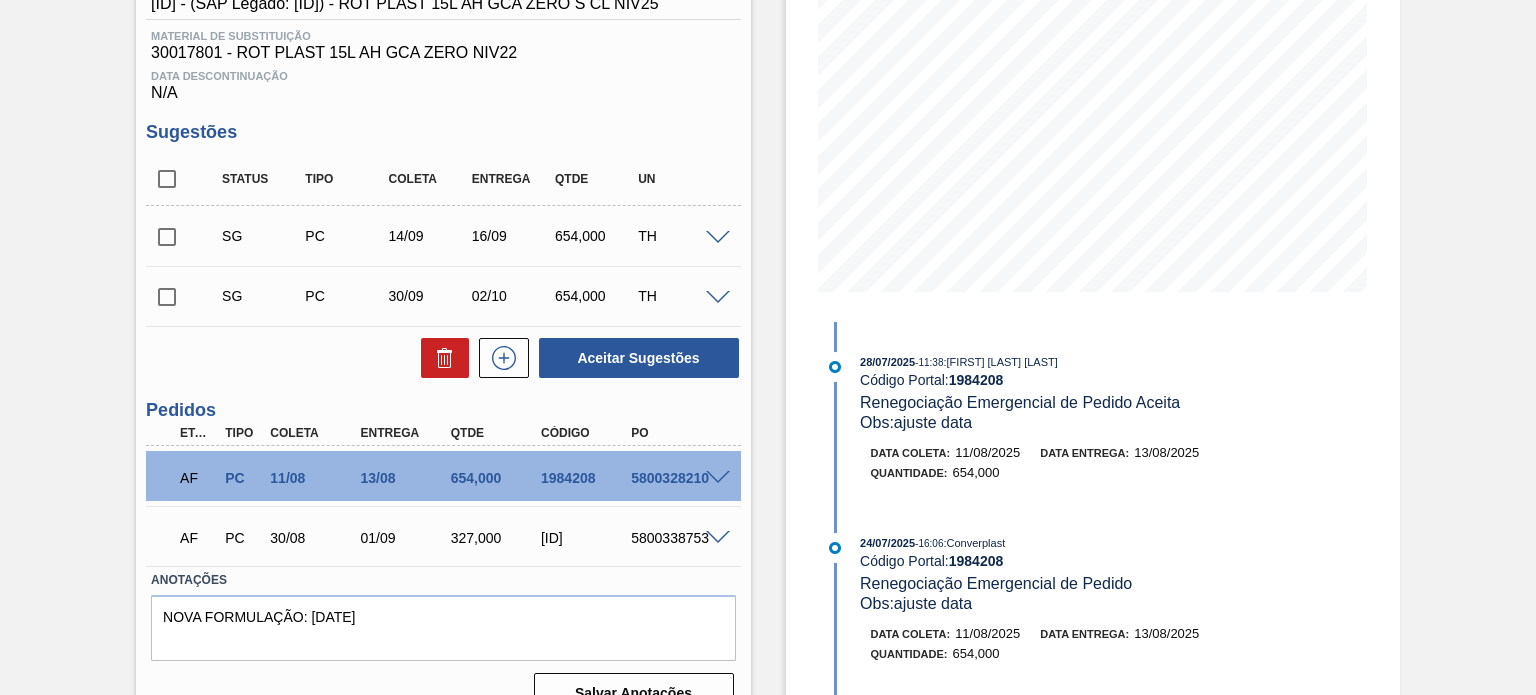 scroll, scrollTop: 246, scrollLeft: 0, axis: vertical 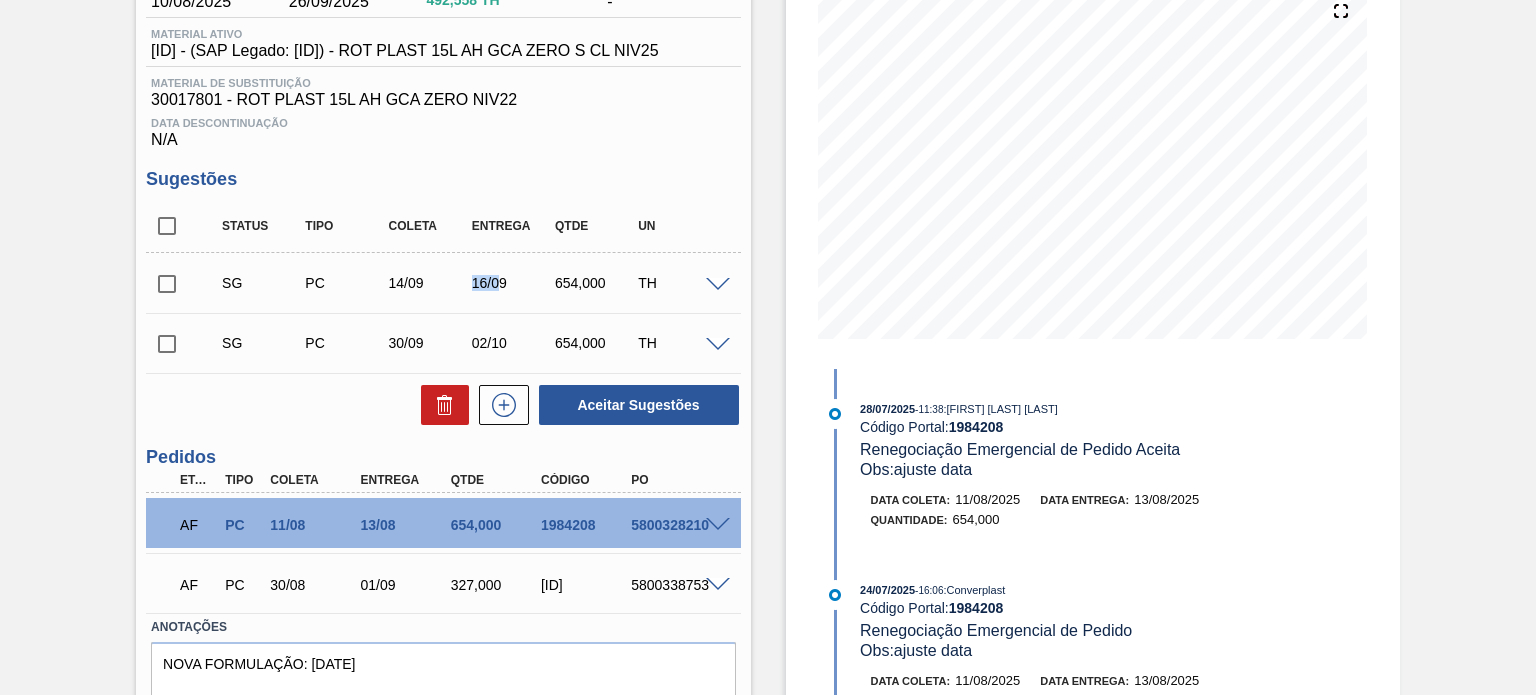 drag, startPoint x: 473, startPoint y: 311, endPoint x: 498, endPoint y: 307, distance: 25.317978 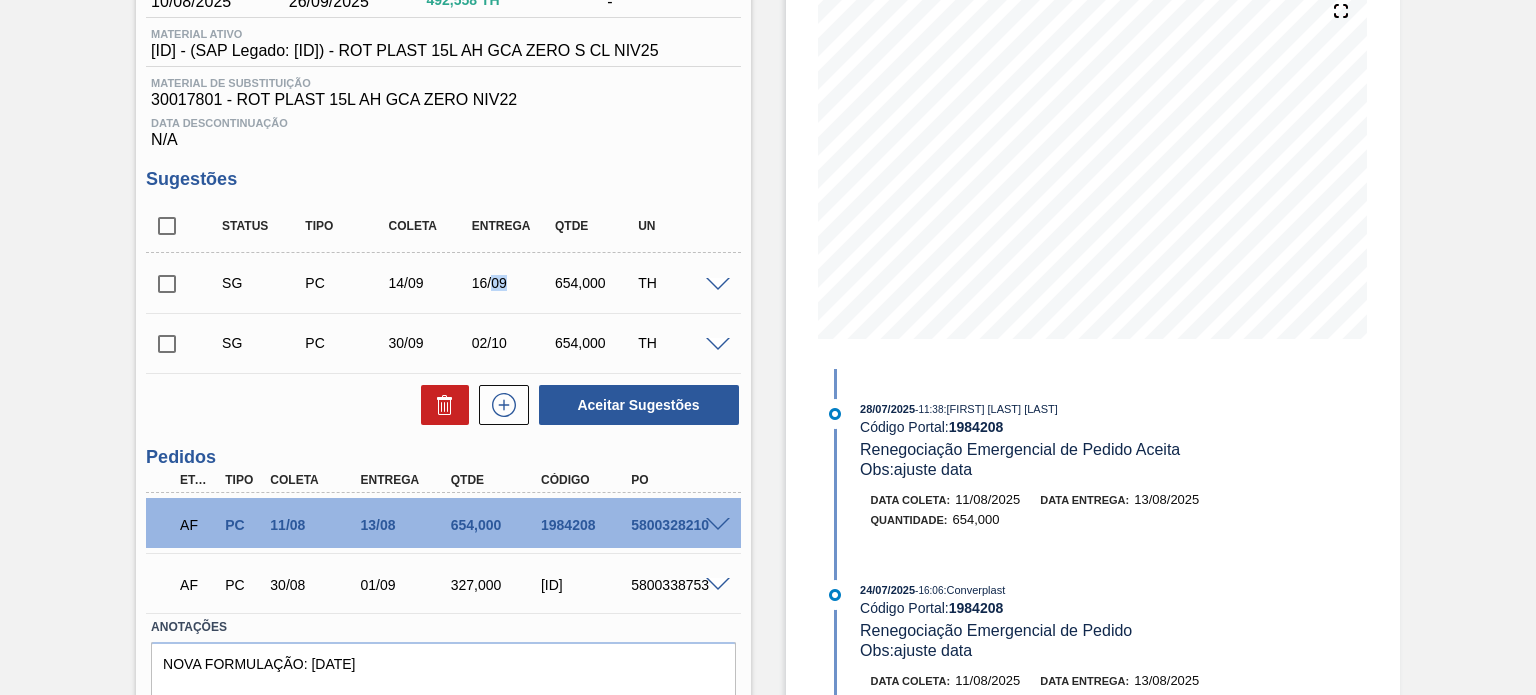 click on "16/09" at bounding box center (512, 283) 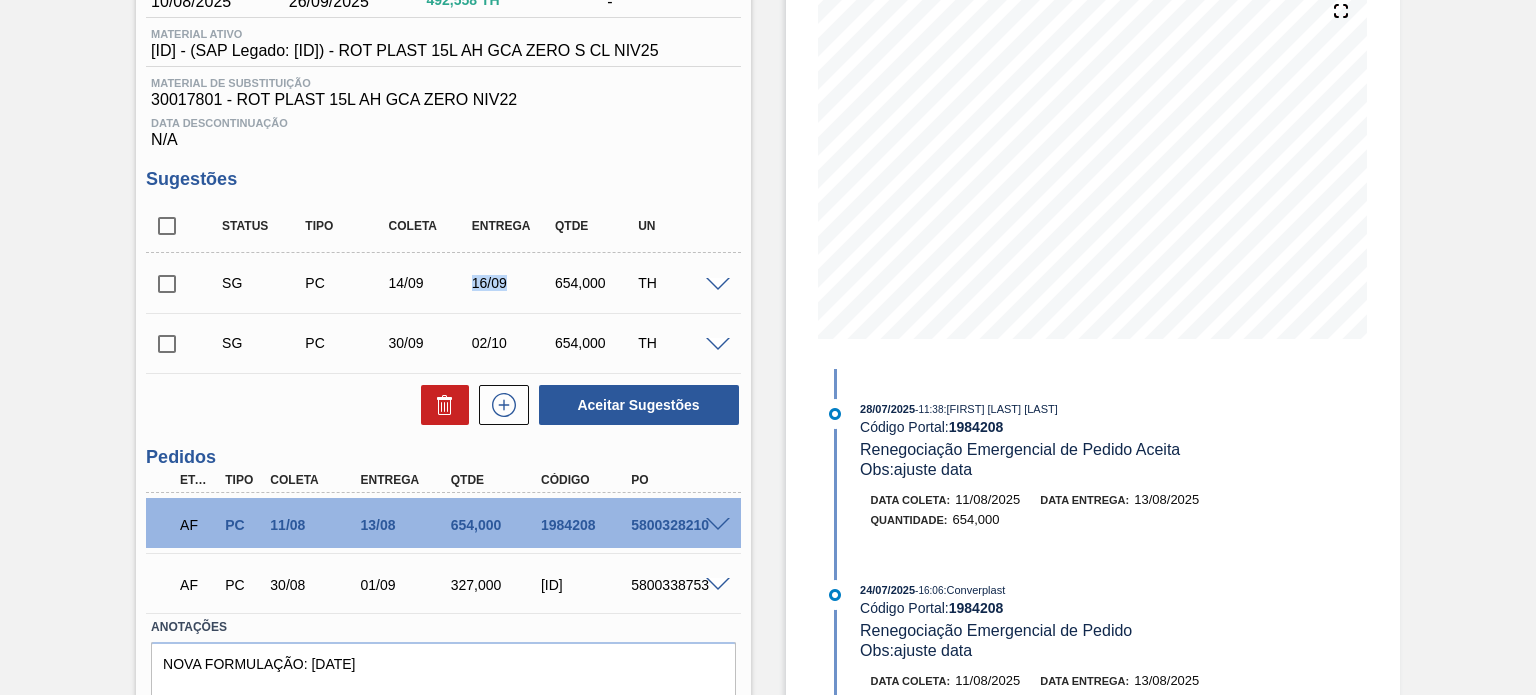 click on "16/09" at bounding box center (512, 283) 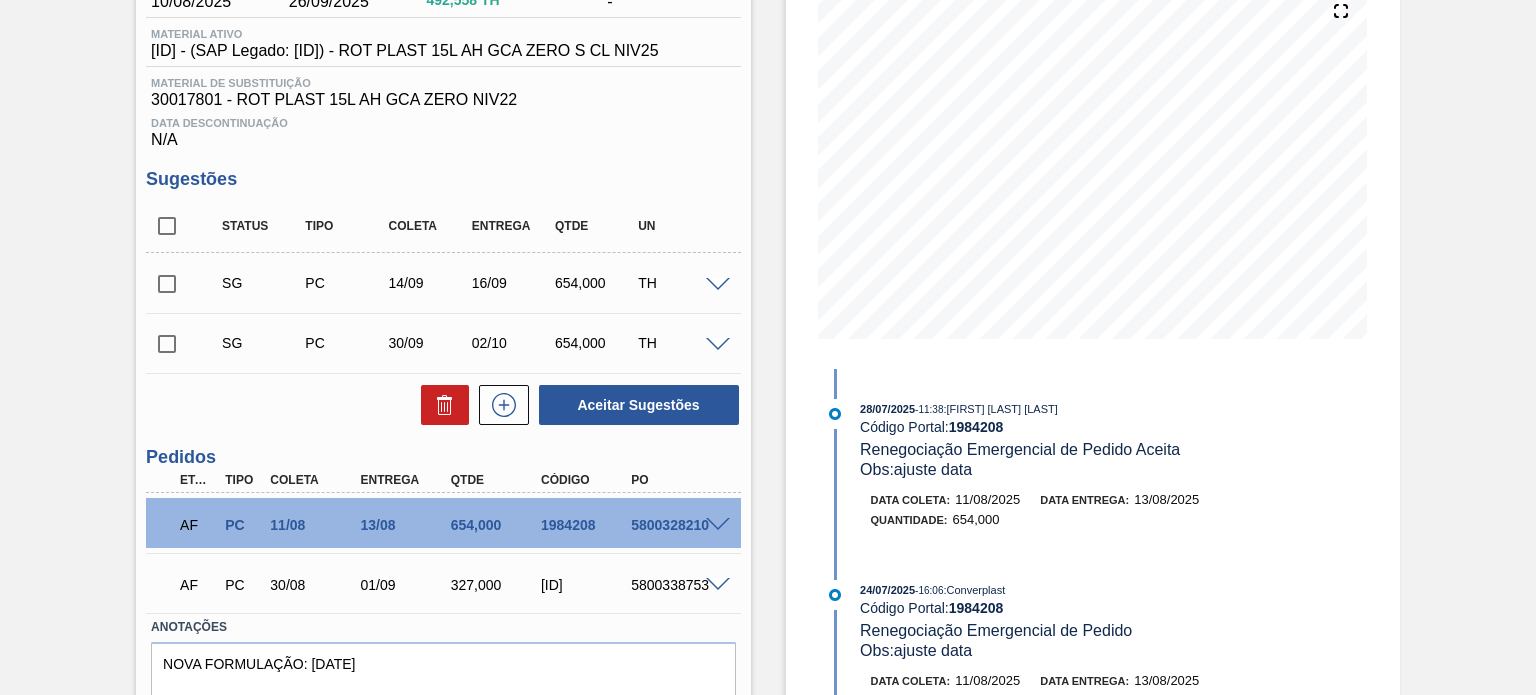 click on "654,000" at bounding box center (595, 283) 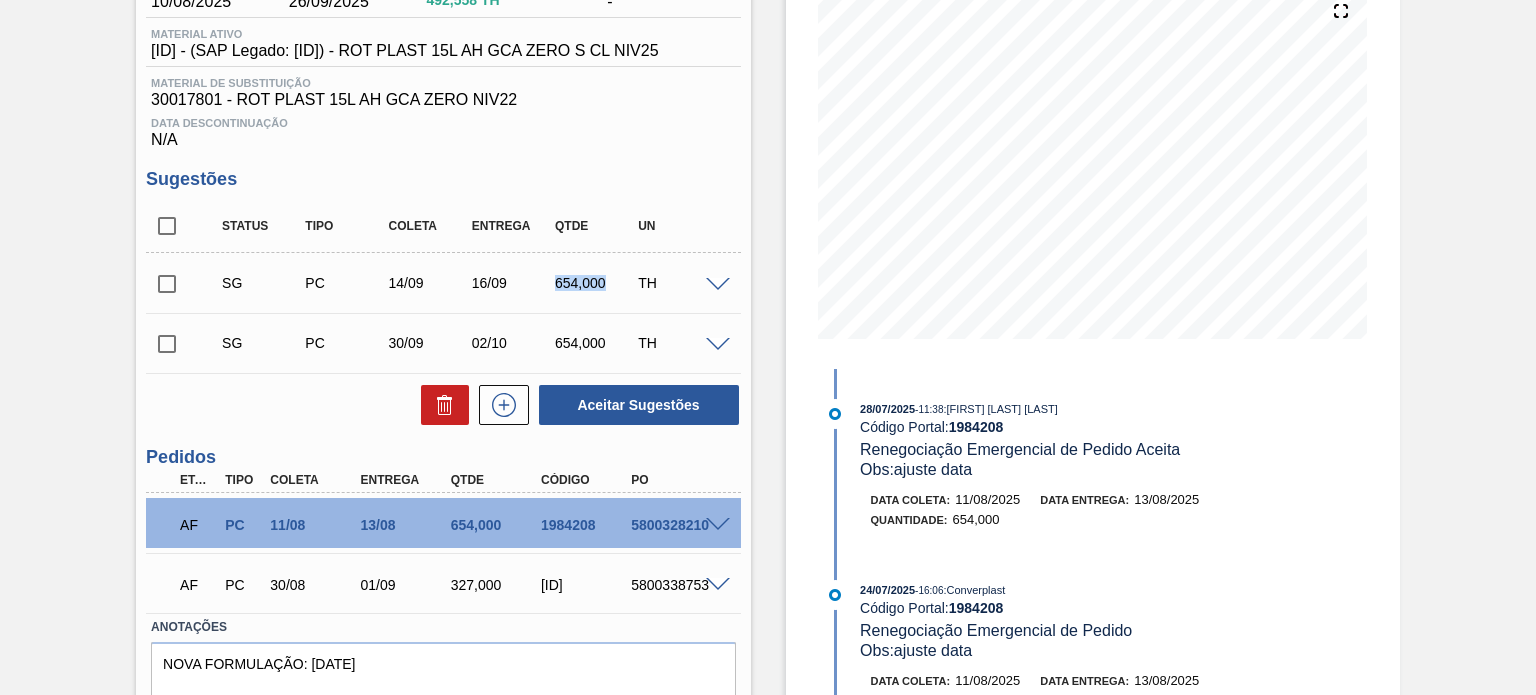 click on "654,000" at bounding box center (595, 283) 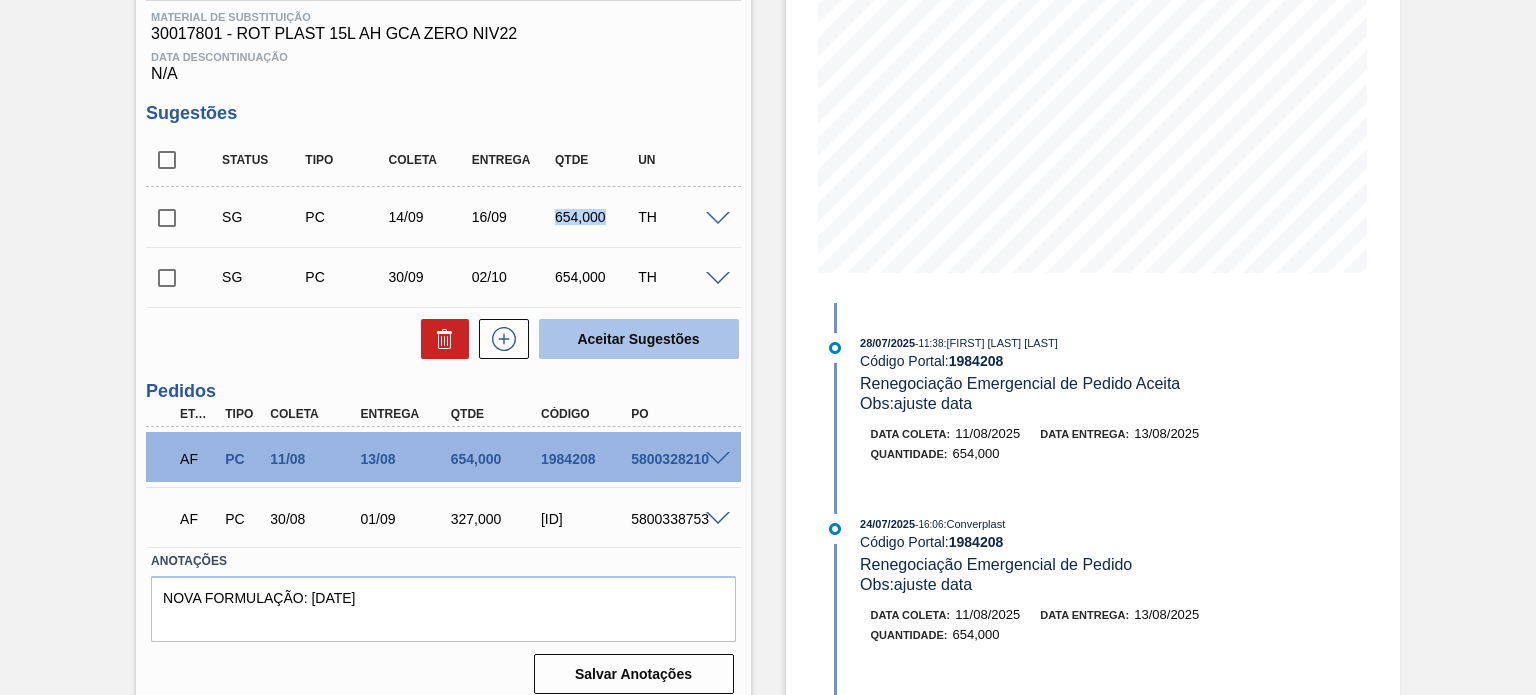 scroll, scrollTop: 346, scrollLeft: 0, axis: vertical 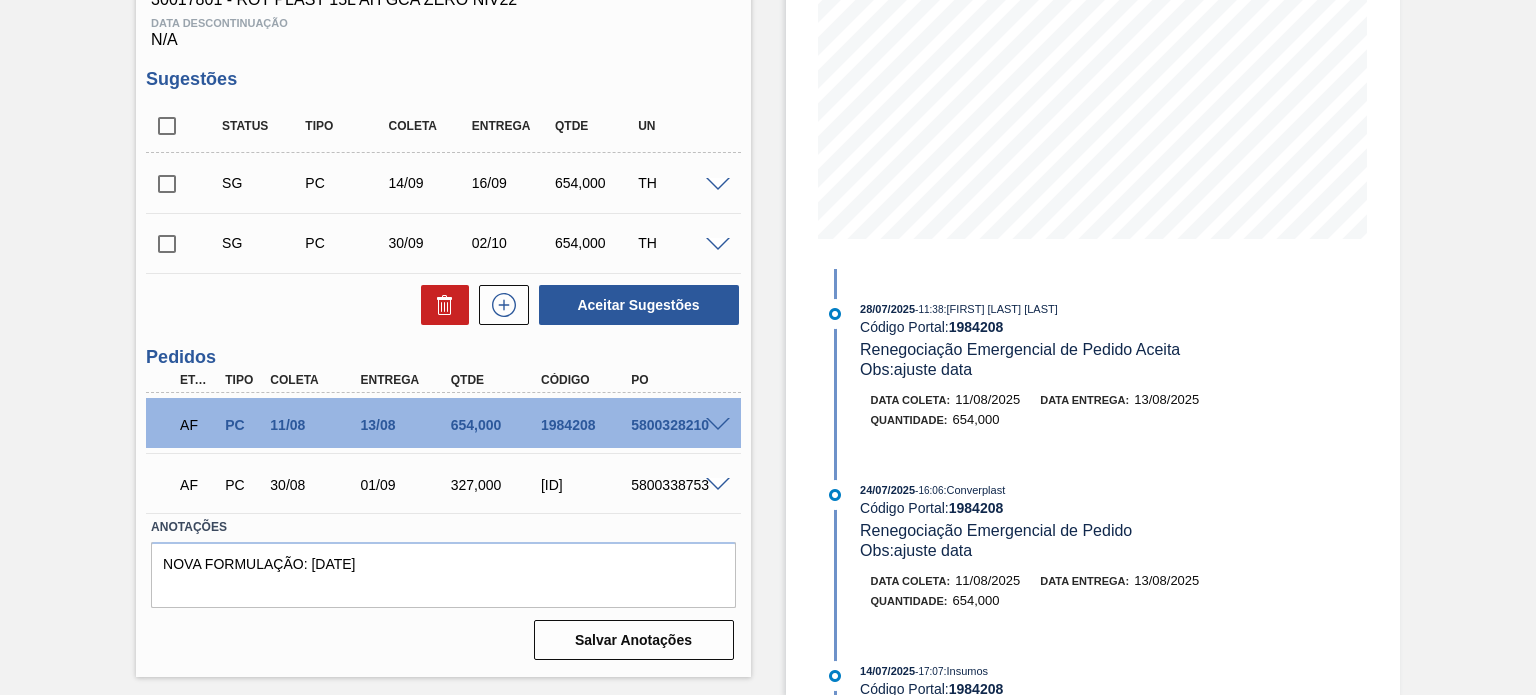 click on "1996900" at bounding box center (585, 485) 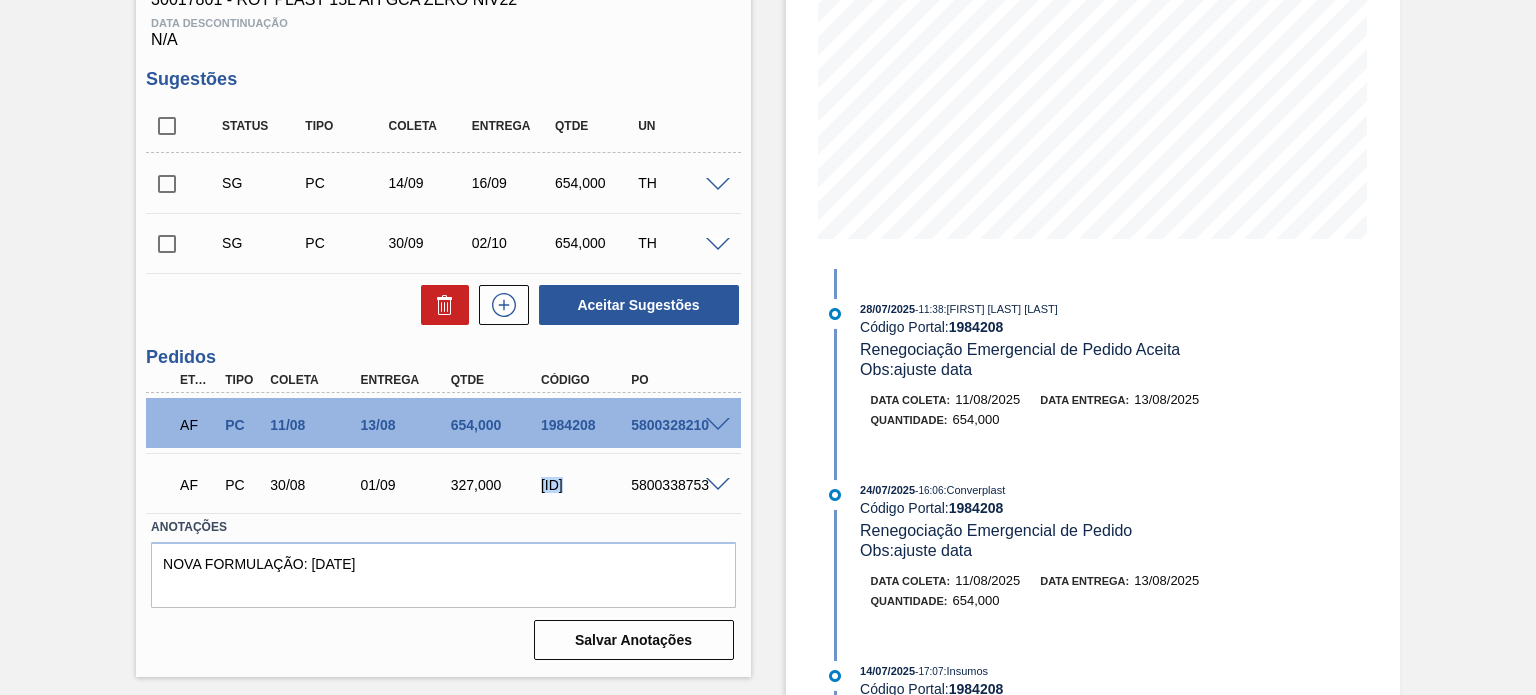 click on "1996900" at bounding box center (585, 485) 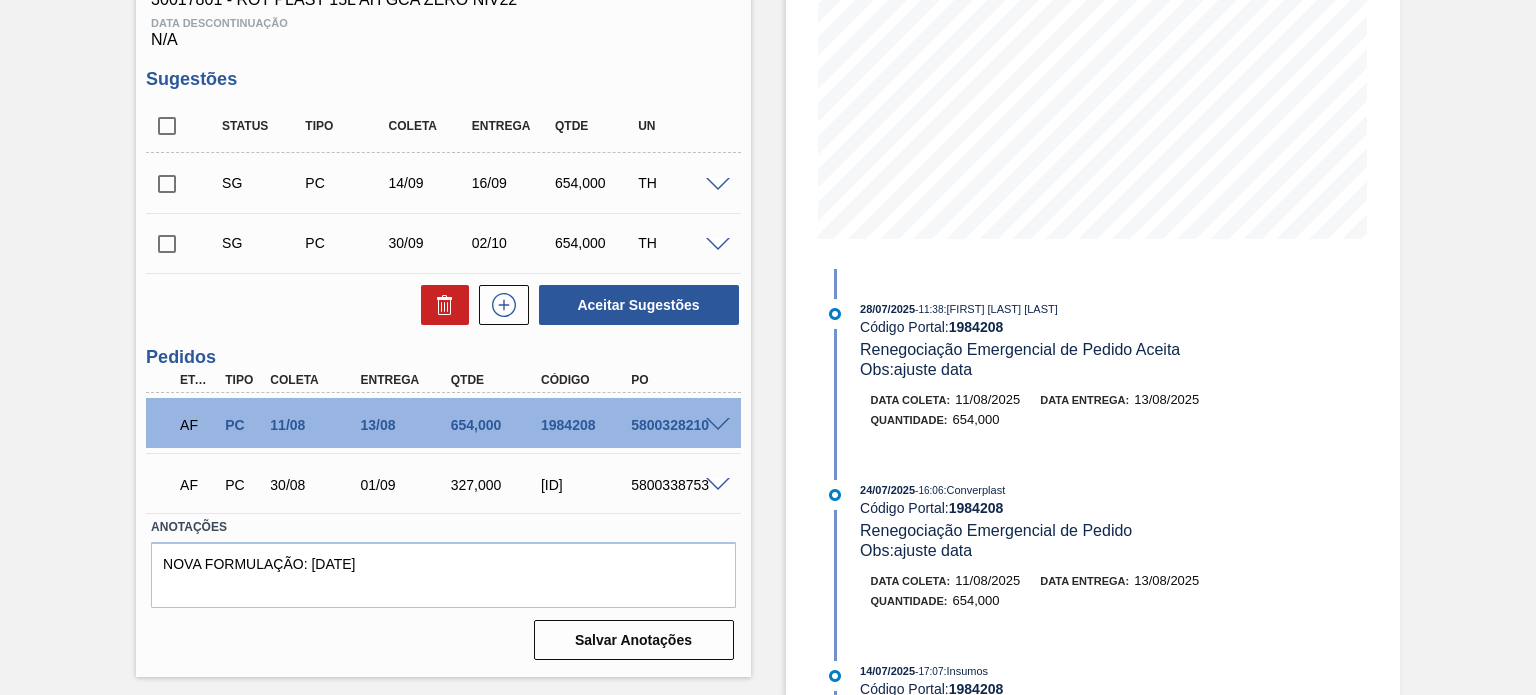 click on "Estoque De 01/08/2025 Até 31/01/2026 Filtro 12/08 Projeção de Estoque 192.696 Nec.SAP 0 Política Objetiva 849.364 Pedidos 0 Sugestões 0 28/07/2025  -  11:38 :  MATHEUS FARIA LIMA DA SILVA Código Portal:  1984208 Renegociação Emergencial de Pedido Aceita Obs:  ajuste data Data coleta: 11/08/2025 Data entrega: 13/08/2025 Quantidade : 654,000 24/07/2025  -  16:06 :  Converplast Código Portal:  1984208 Renegociação Emergencial de Pedido Obs:  ajuste data Data coleta: 11/08/2025 Data entrega: 13/08/2025 Quantidade : 654,000 14/07/2025  -  17:07 :  Insumos Código Portal:  1984208 Composicão de carga / Pedido aceito Composição de Carga : 1794801 Pedido : 1984208 14/07/2025  -  17:07 :  Insumos Código Portal:  1984208 Pedido Criado no SAP Pedido SAP:  5800328210 Item pedido SAP: 10 14/07/2025  -  17:07 :  MATHEUS FARIA LIMA DA SILVA Código Portal:  1984208 Aguardando PC SAP Obs:  Aguardando PC SAP 14/07/2025  -  17:04 :  Insumos Código Portal:  1984208 Erro ao Criar Pedido SAP Obs:  14/07/2025  -  :" at bounding box center [1075, 224] 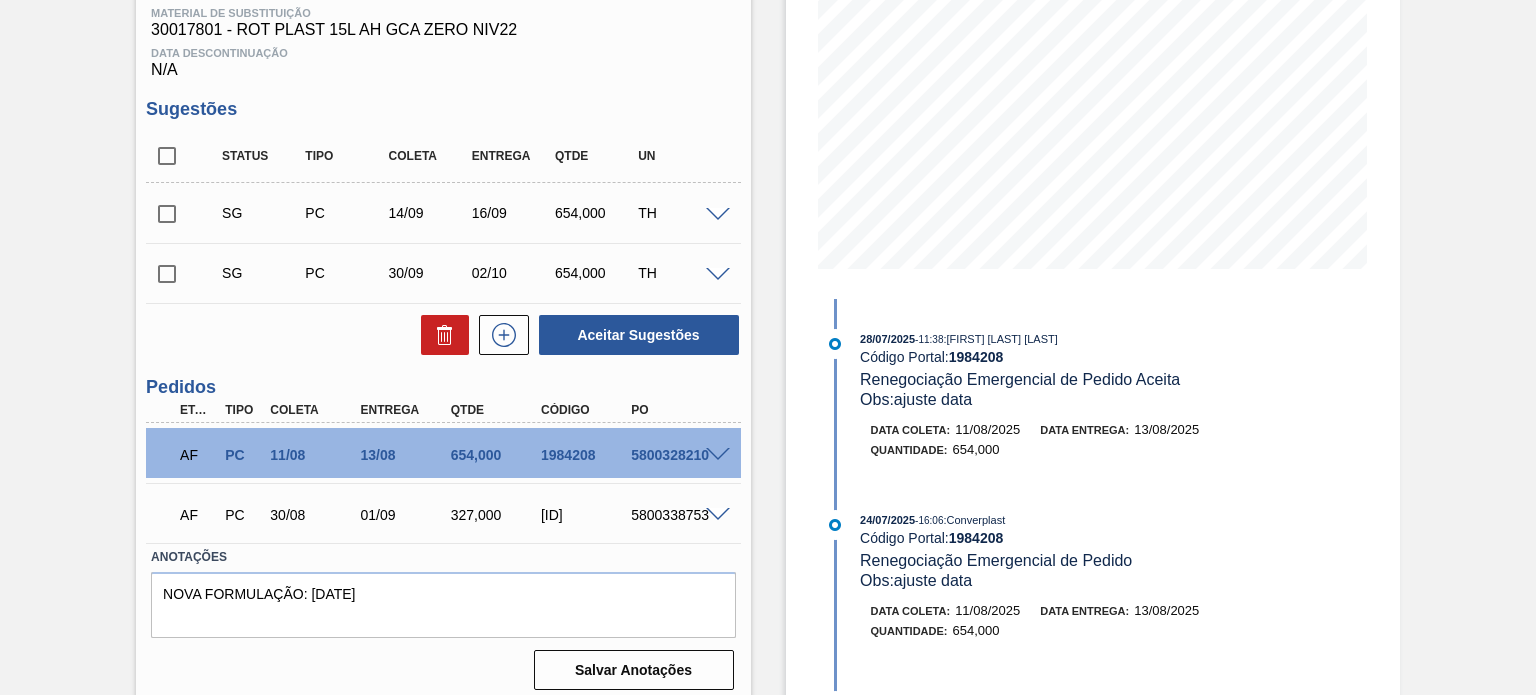 scroll, scrollTop: 346, scrollLeft: 0, axis: vertical 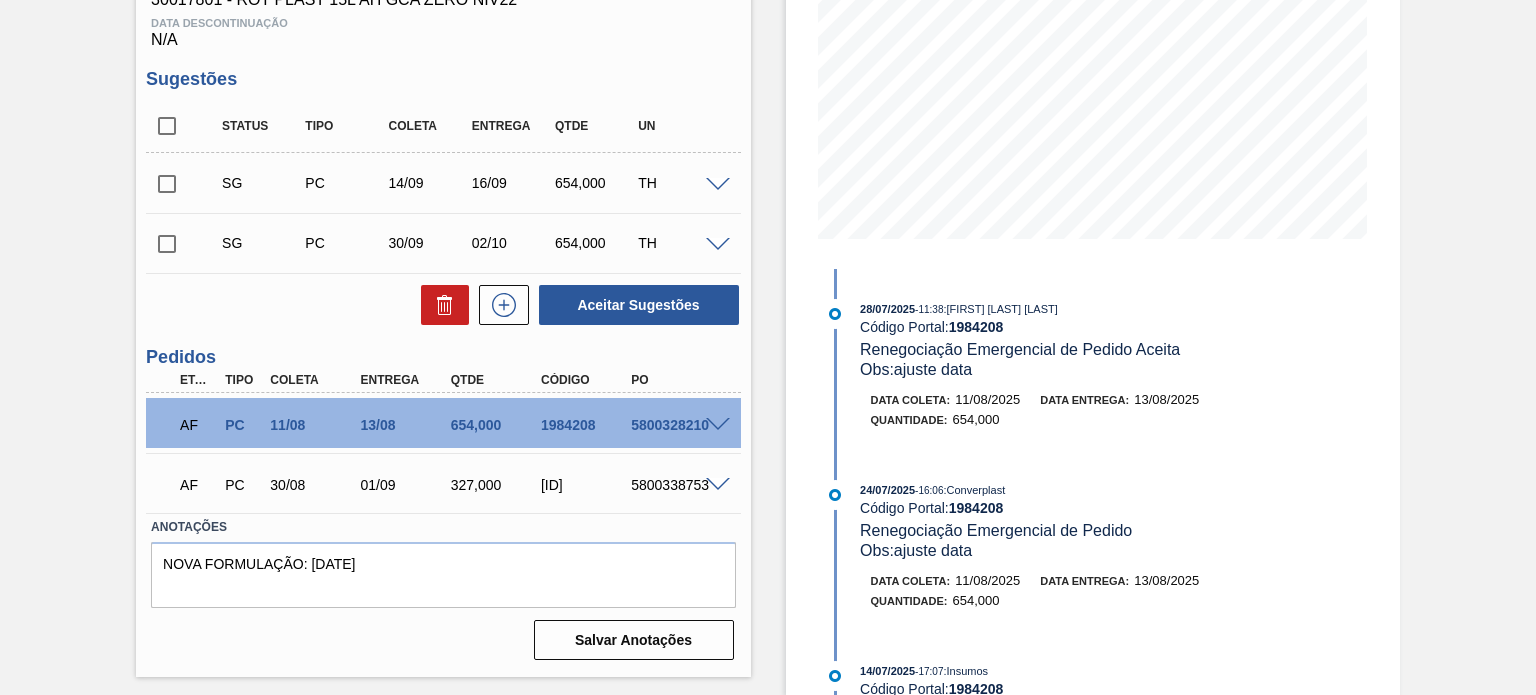 click on "Estoque De 01/08/2025 Até 31/01/2026 Filtro 04/08 Projeção de Estoque 328.962 Nec.SAP 0 Política Objetiva 849.364 Pedidos 0 Sugestões 0 28/07/2025  -  11:38 :  MATHEUS FARIA LIMA DA SILVA Código Portal:  1984208 Renegociação Emergencial de Pedido Aceita Obs:  ajuste data Data coleta: 11/08/2025 Data entrega: 13/08/2025 Quantidade : 654,000 24/07/2025  -  16:06 :  Converplast Código Portal:  1984208 Renegociação Emergencial de Pedido Obs:  ajuste data Data coleta: 11/08/2025 Data entrega: 13/08/2025 Quantidade : 654,000 14/07/2025  -  17:07 :  Insumos Código Portal:  1984208 Composicão de carga / Pedido aceito Composição de Carga : 1794801 Pedido : 1984208 14/07/2025  -  17:07 :  Insumos Código Portal:  1984208 Pedido Criado no SAP Pedido SAP:  5800328210 Item pedido SAP: 10 14/07/2025  -  17:07 :  MATHEUS FARIA LIMA DA SILVA Código Portal:  1984208 Aguardando PC SAP Obs:  Aguardando PC SAP 14/07/2025  -  17:04 :  Insumos Código Portal:  1984208 Erro ao Criar Pedido SAP Obs:  14/07/2025  -  :" at bounding box center [1075, 224] 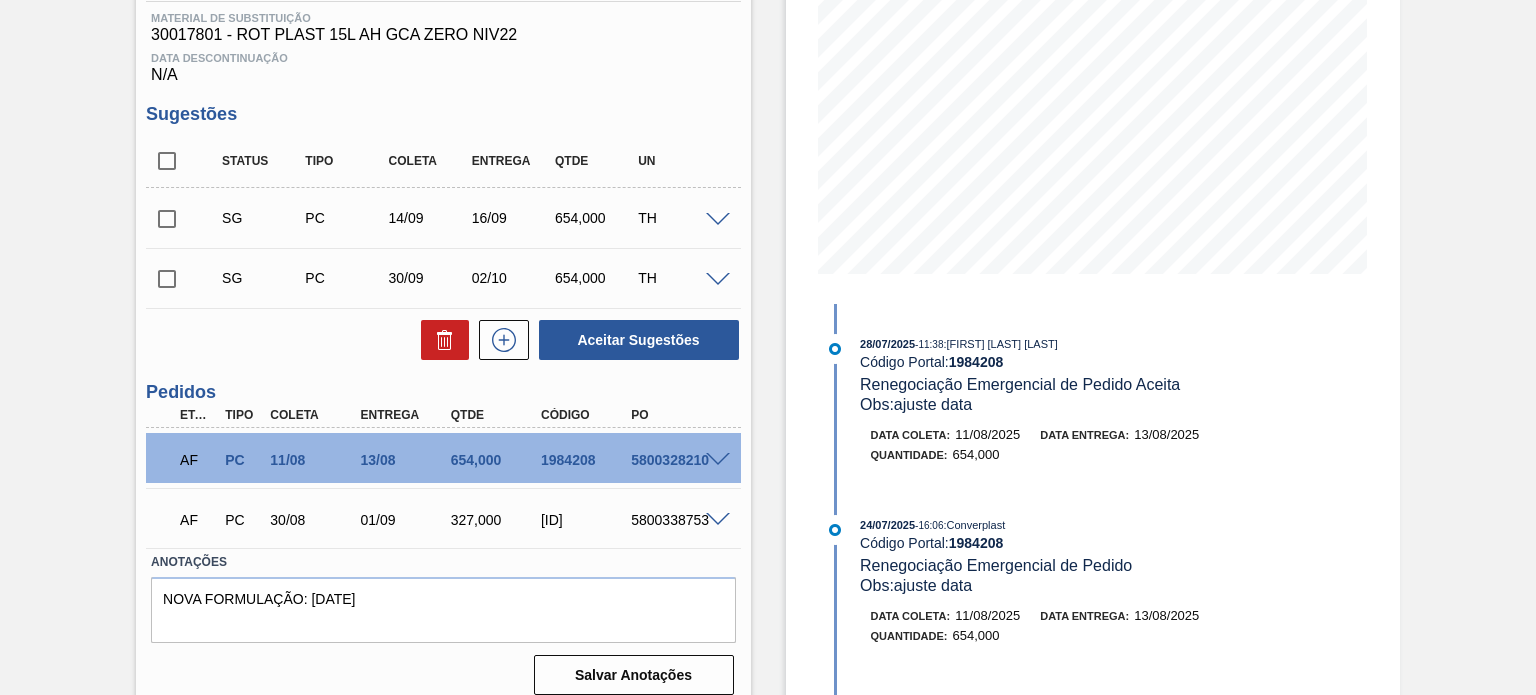 scroll, scrollTop: 346, scrollLeft: 0, axis: vertical 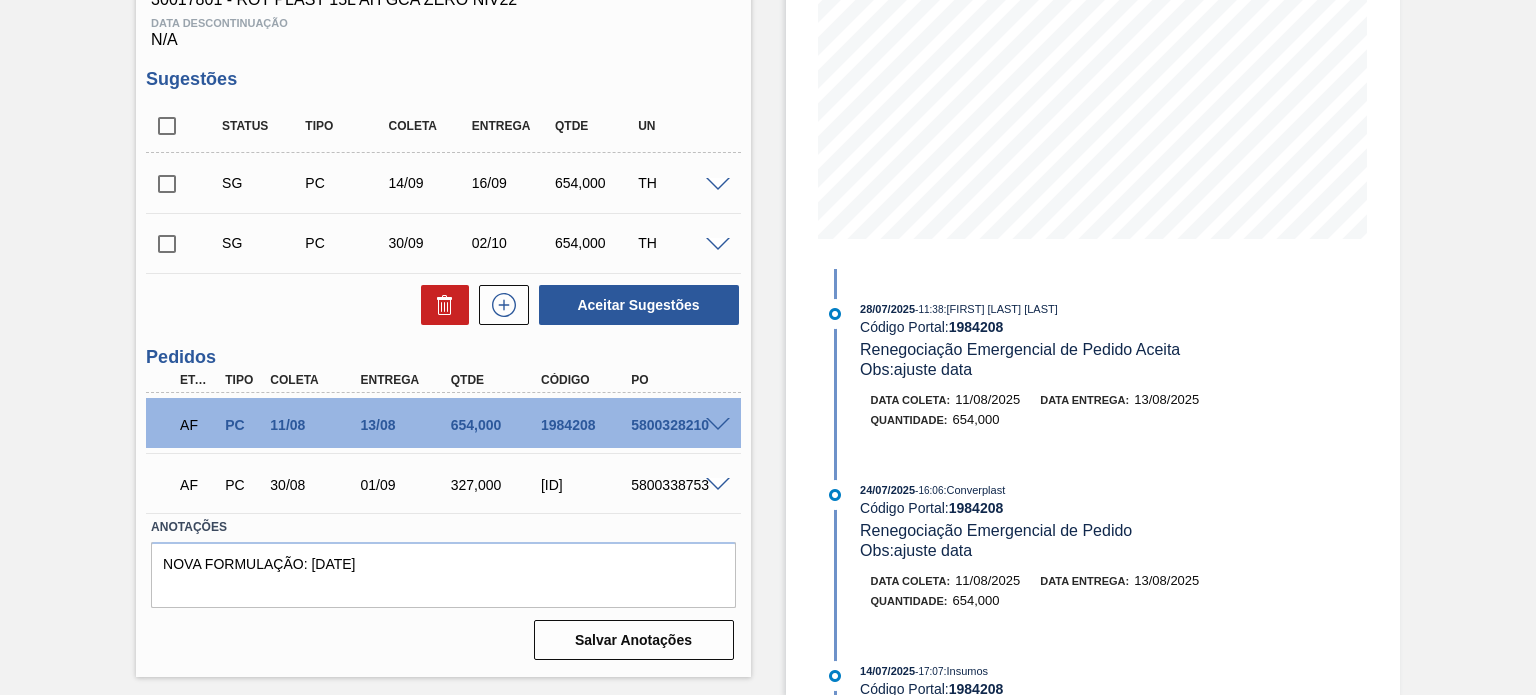 click on "1996900" at bounding box center [585, 485] 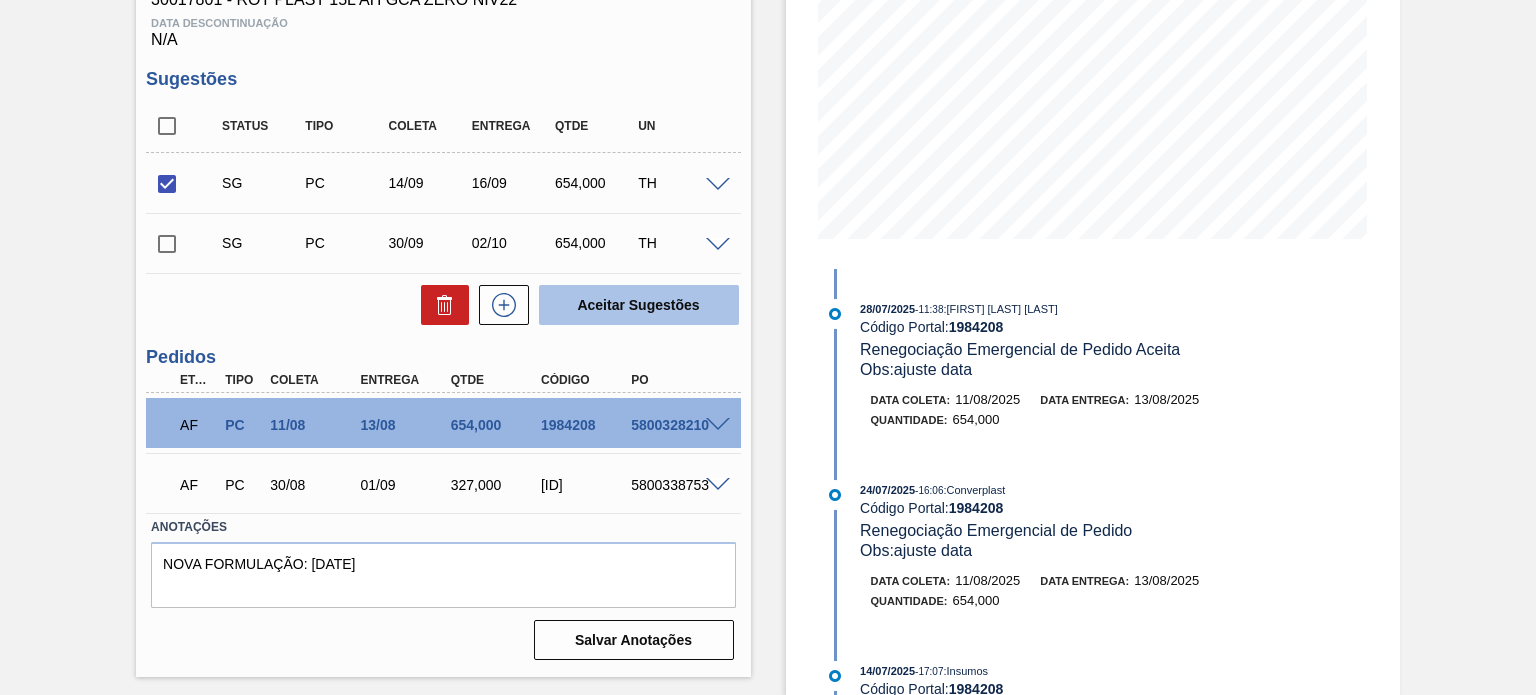 click on "Aceitar Sugestões" at bounding box center (639, 305) 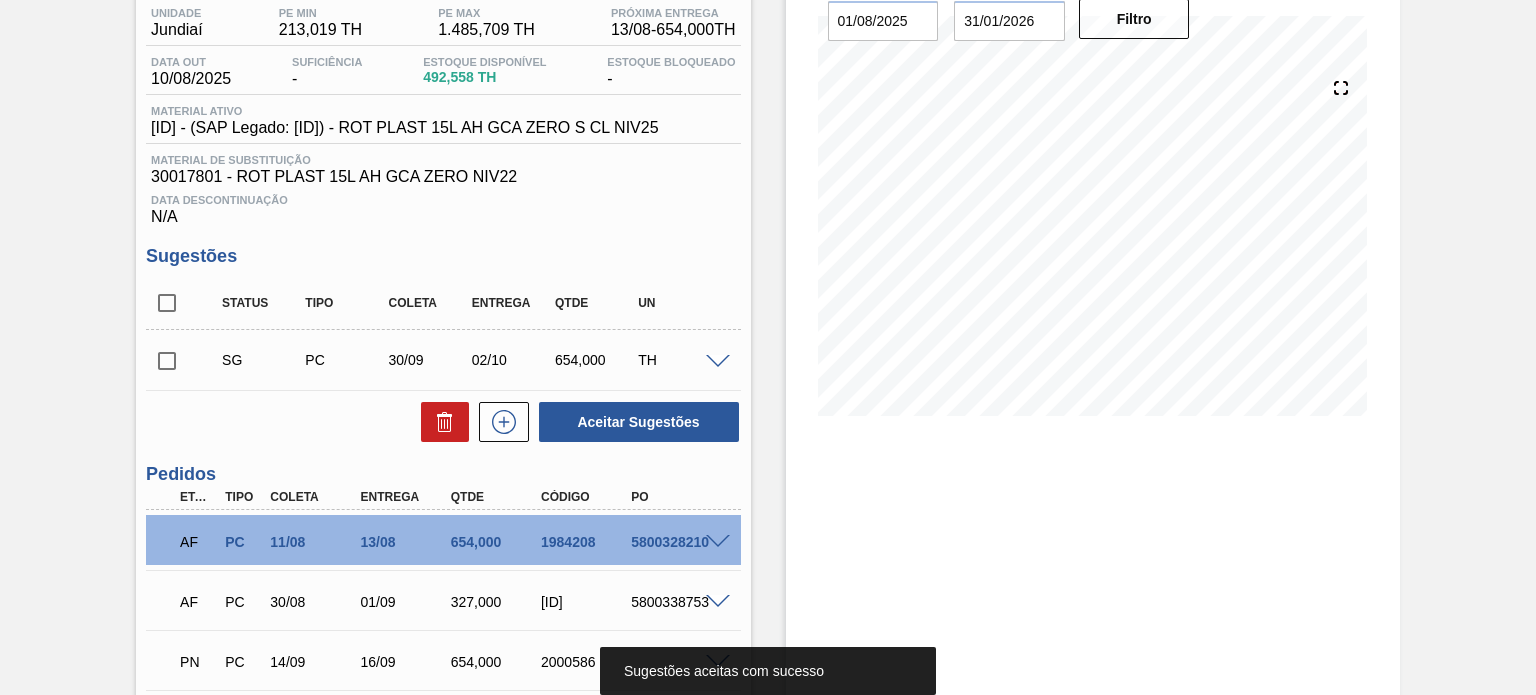 scroll, scrollTop: 46, scrollLeft: 0, axis: vertical 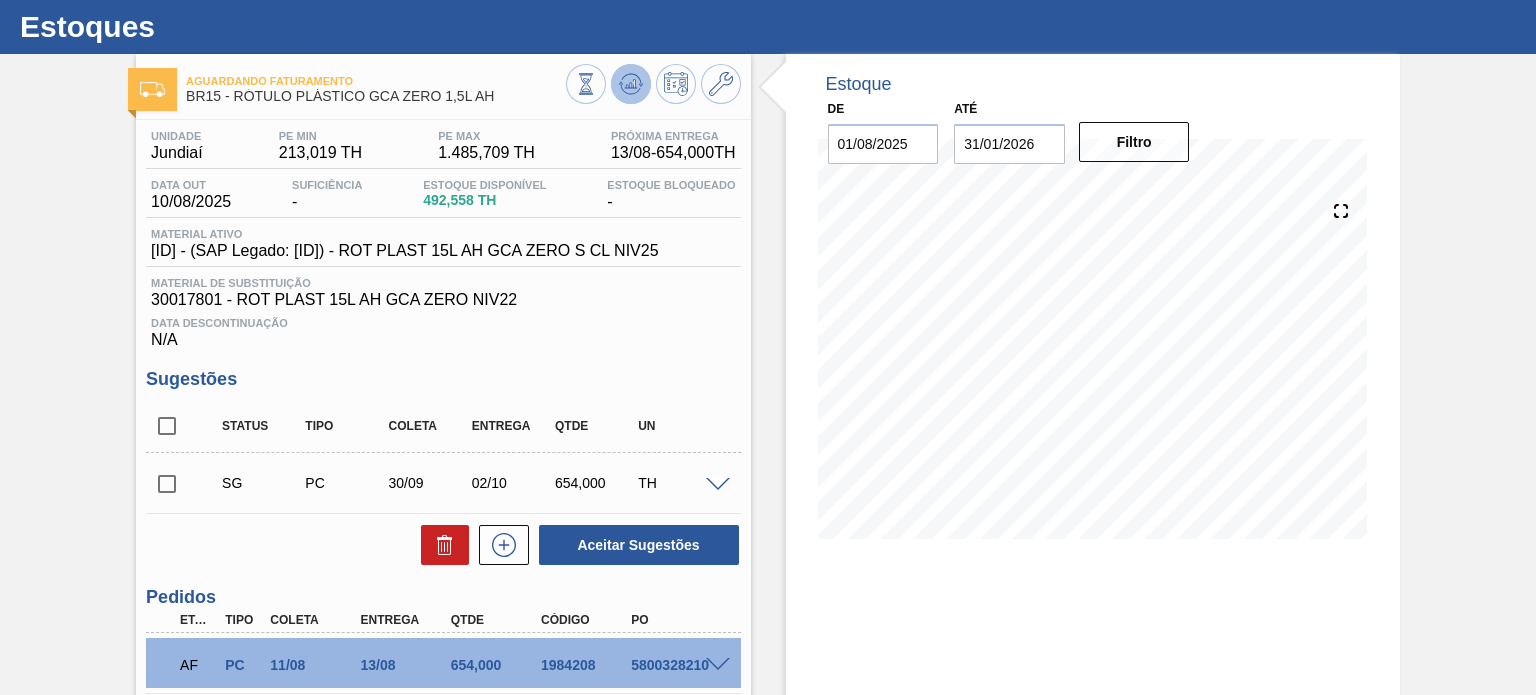 click at bounding box center (631, 84) 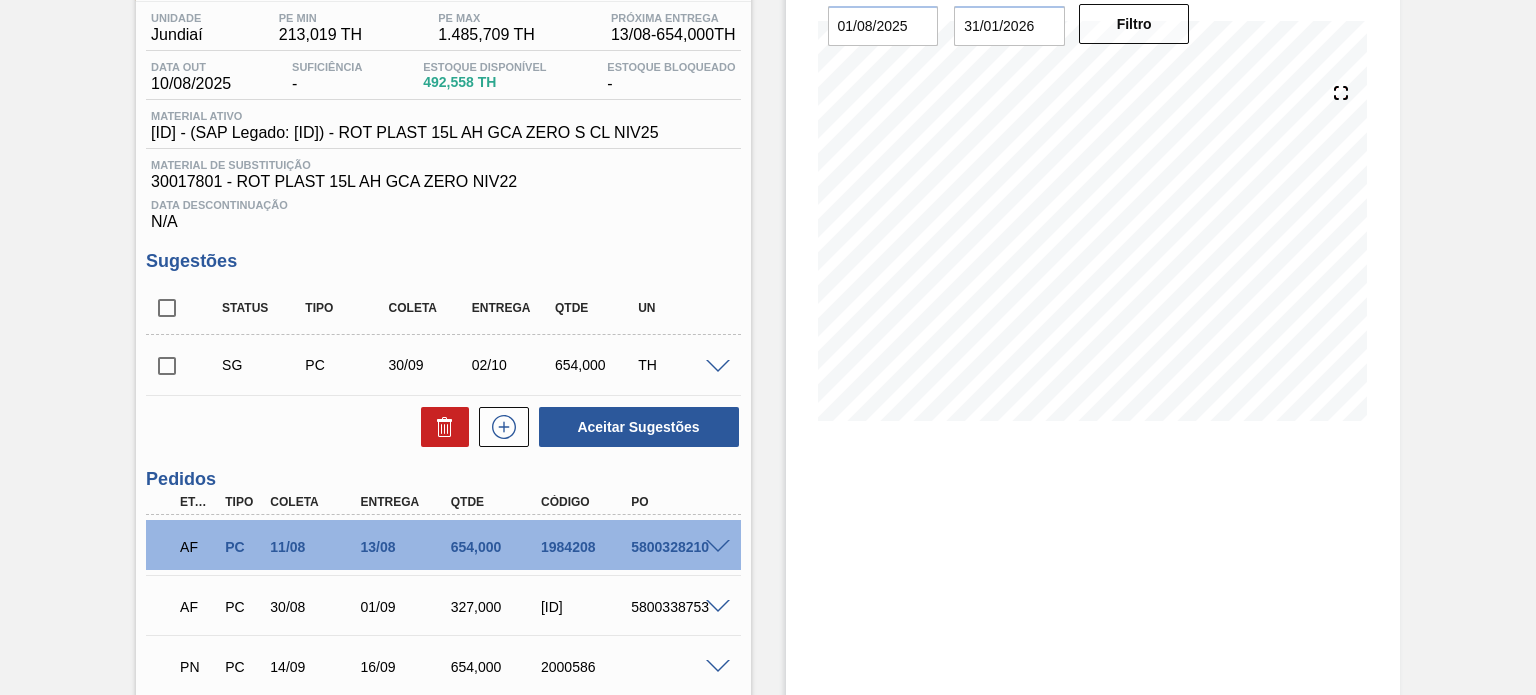 scroll, scrollTop: 346, scrollLeft: 0, axis: vertical 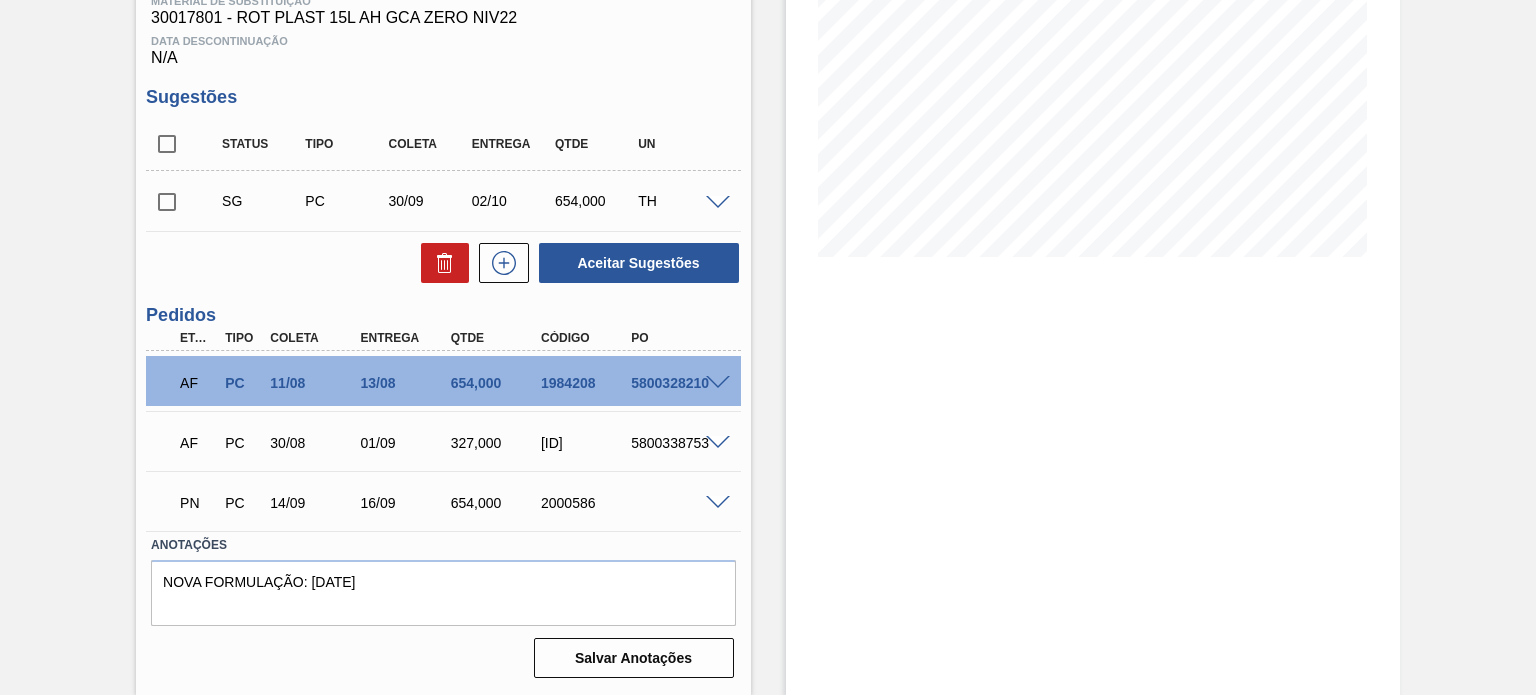 click on "2000586" at bounding box center (585, 503) 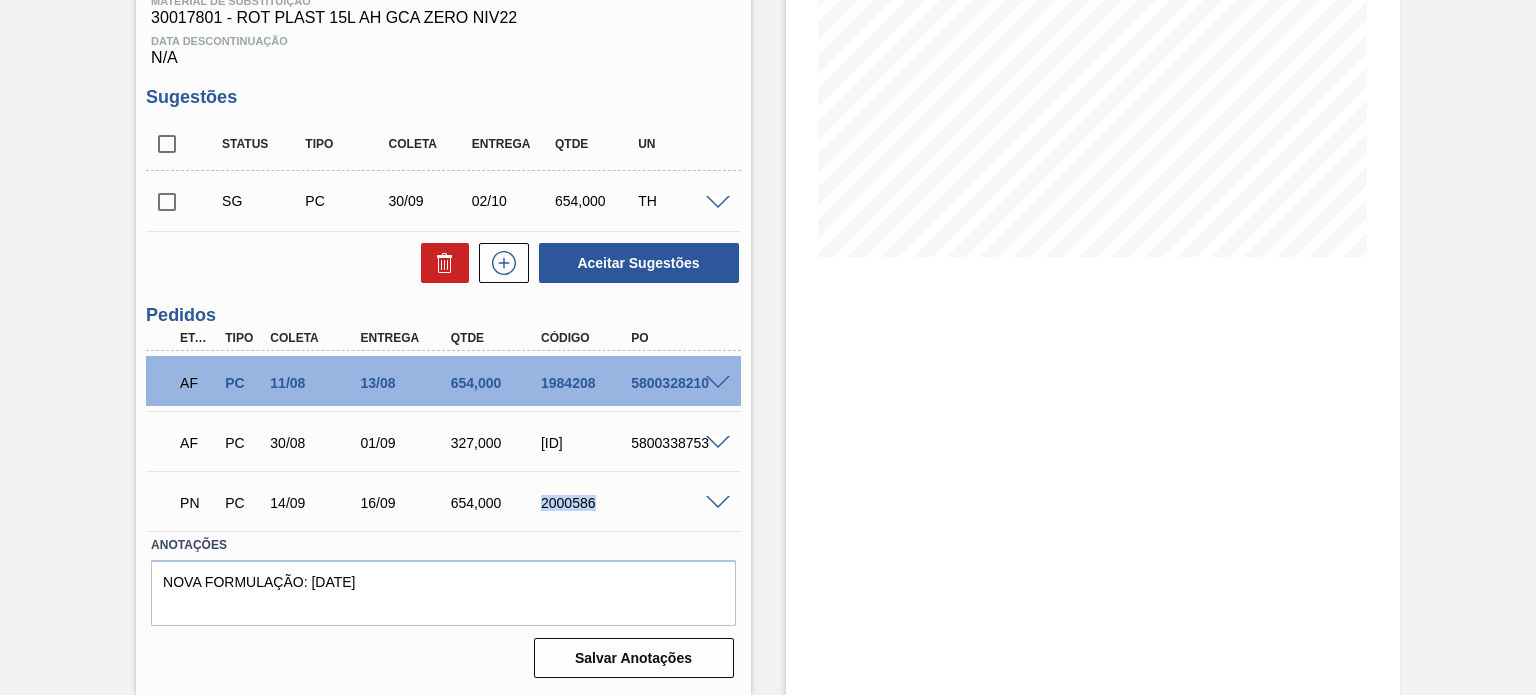 click on "2000586" at bounding box center (585, 503) 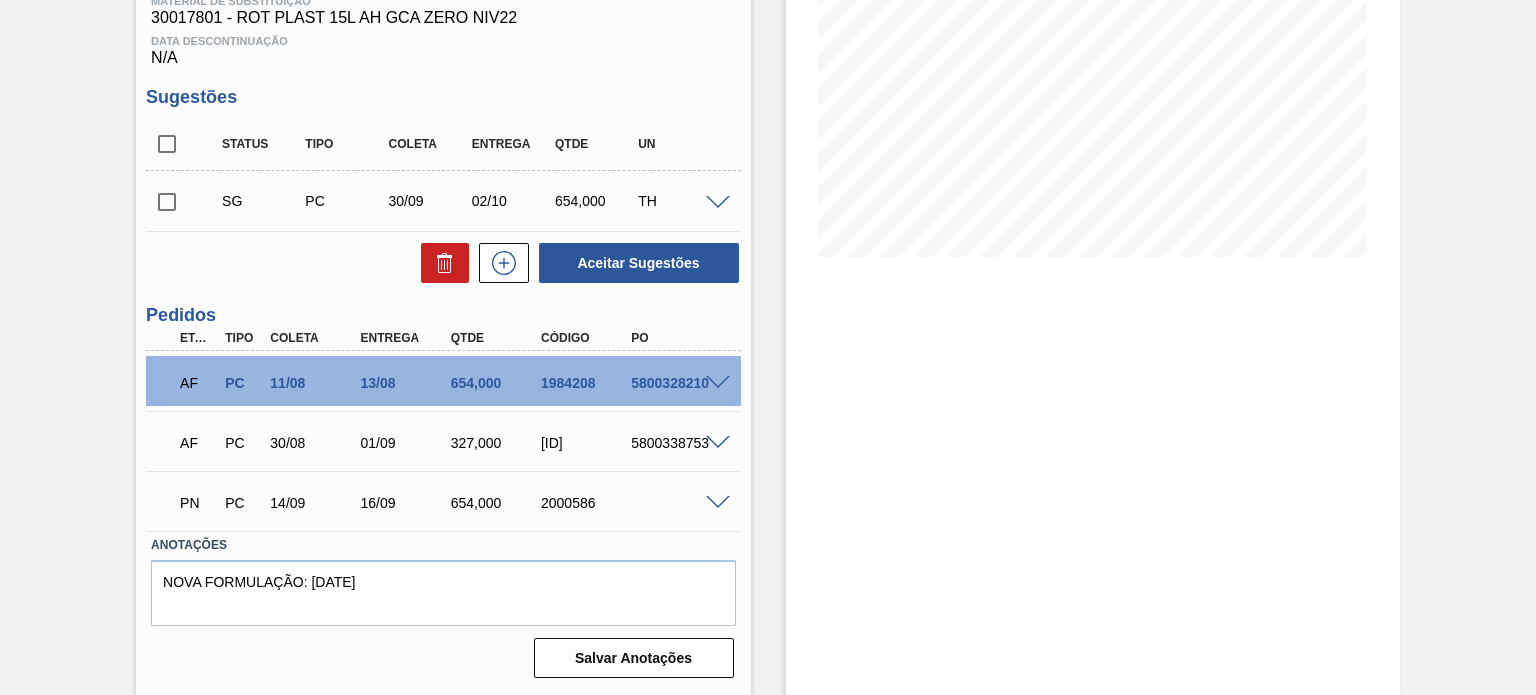 click at bounding box center (718, 503) 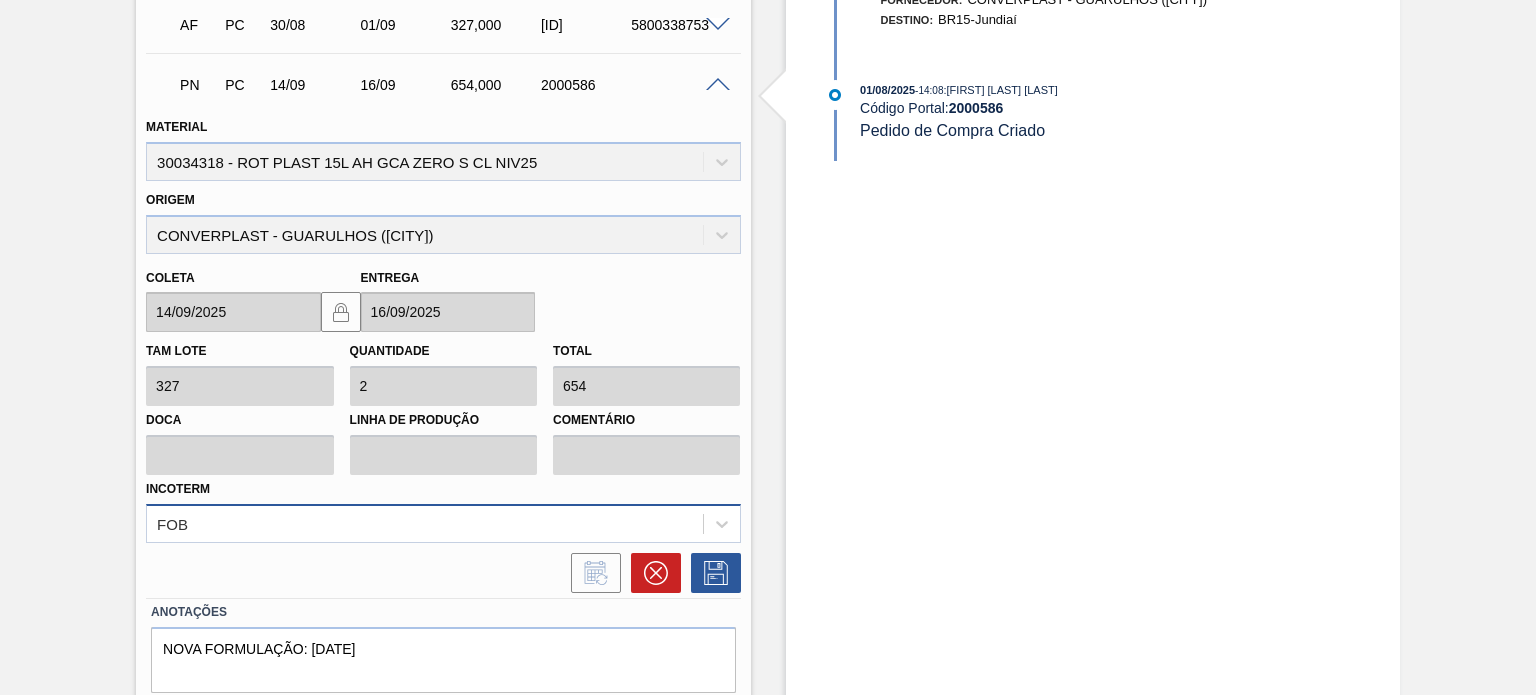 click on "FOB" at bounding box center [443, 523] 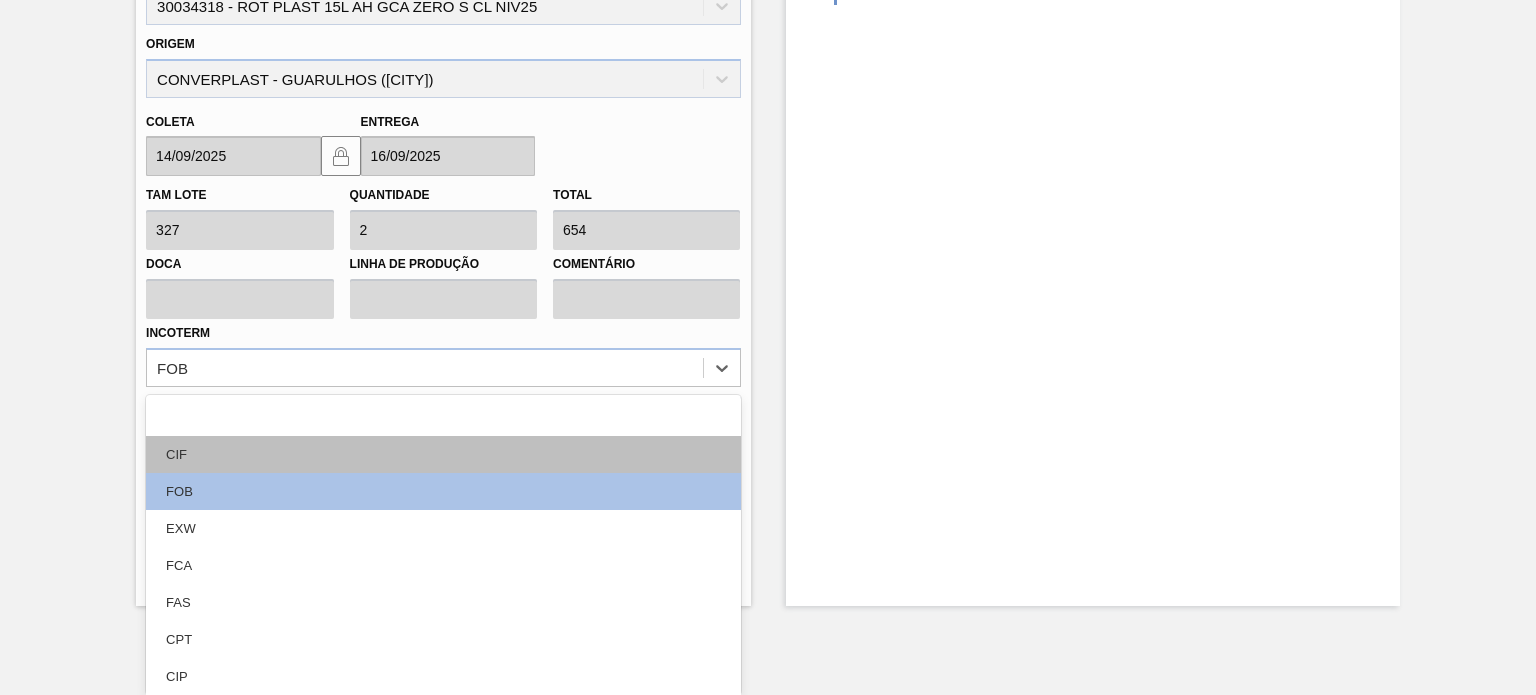 click on "CIF" at bounding box center (443, 454) 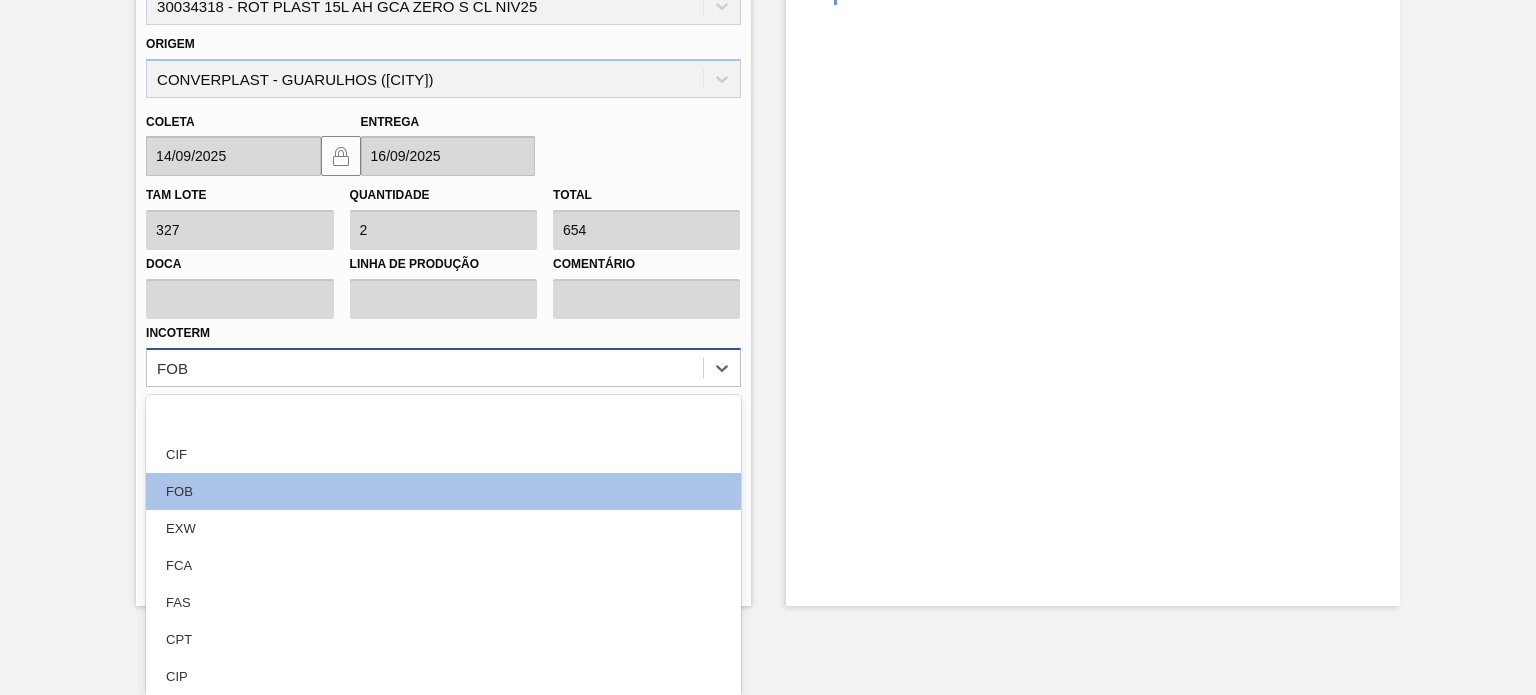 scroll, scrollTop: 829, scrollLeft: 0, axis: vertical 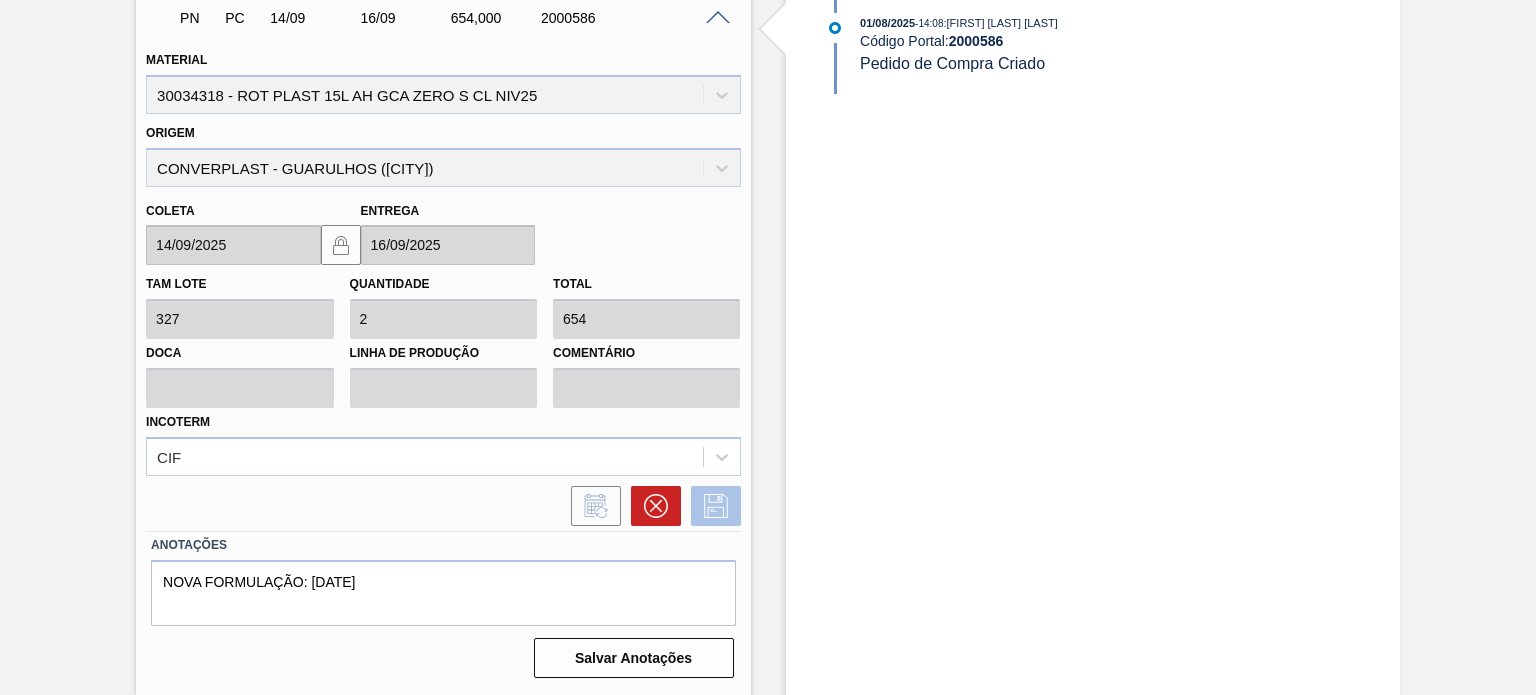 click 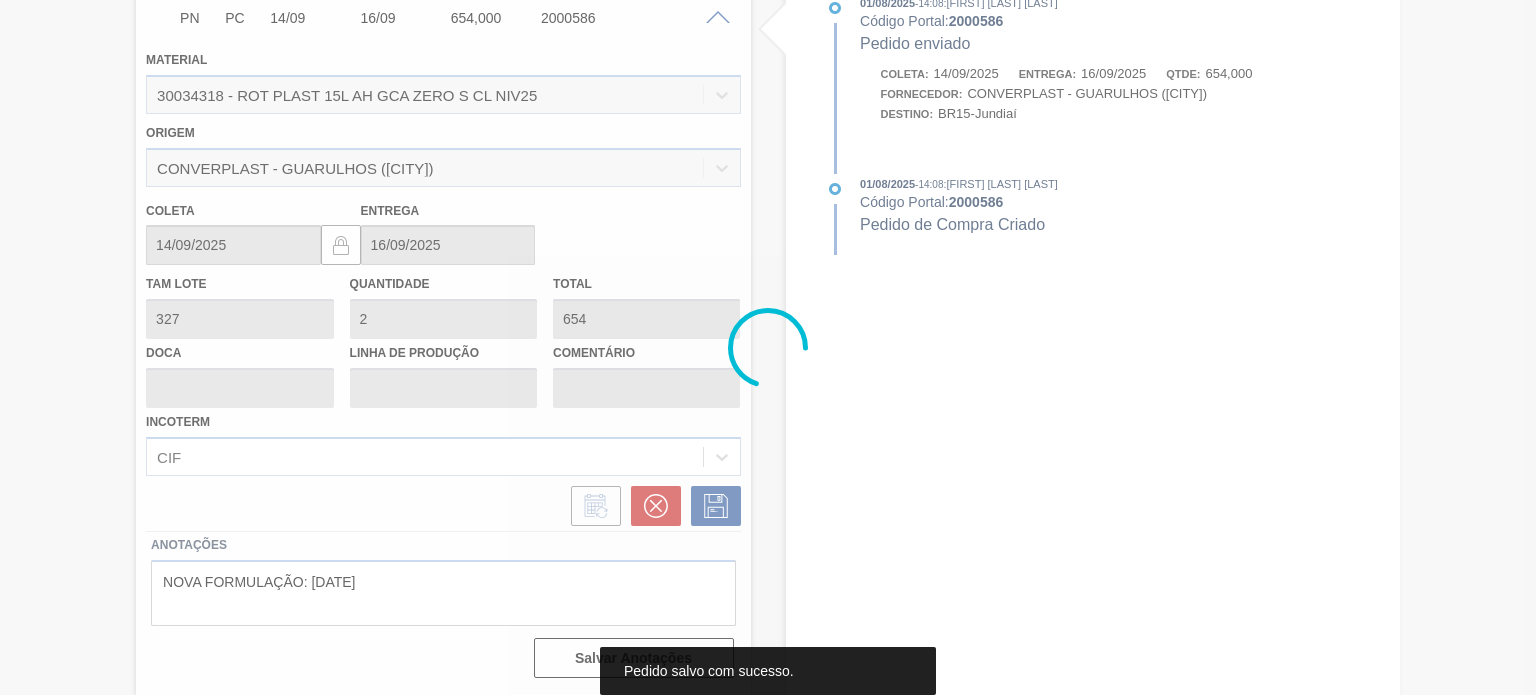 scroll, scrollTop: 346, scrollLeft: 0, axis: vertical 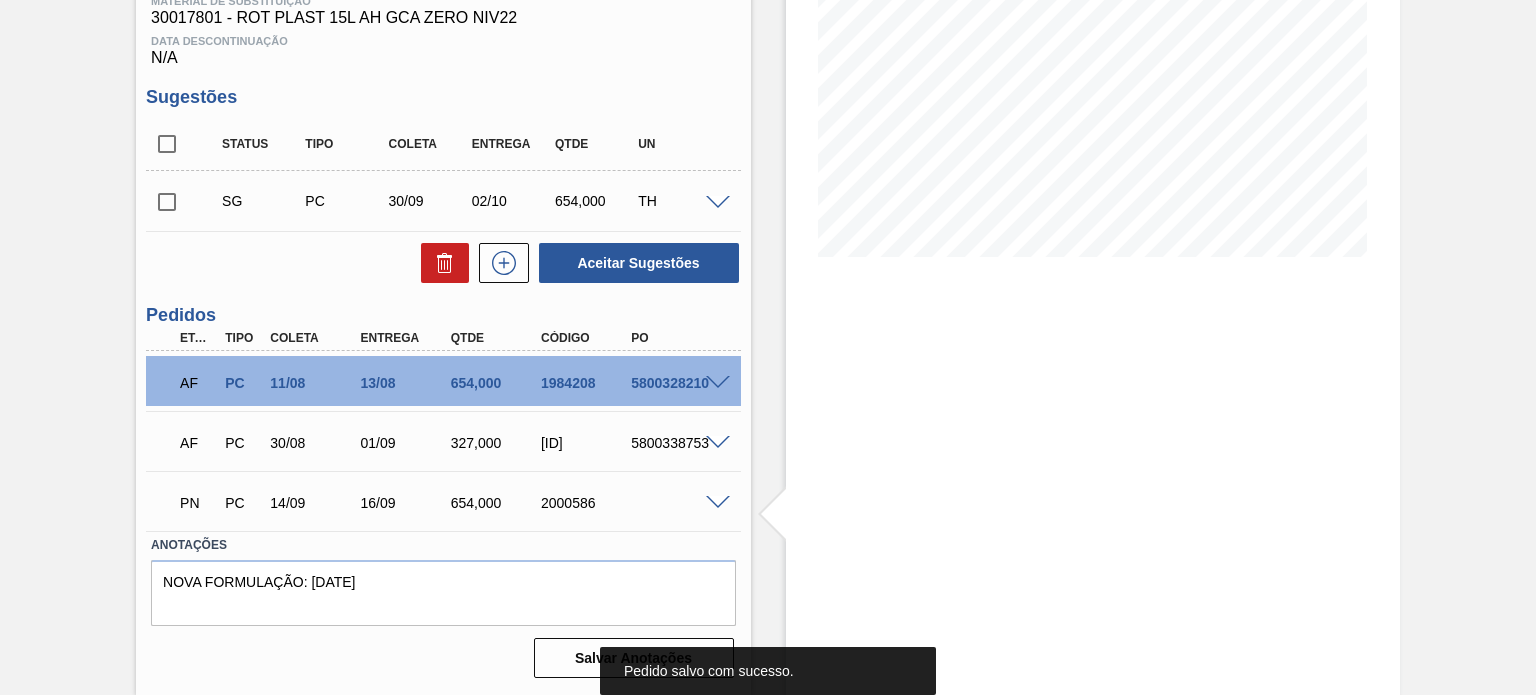 click at bounding box center [718, 503] 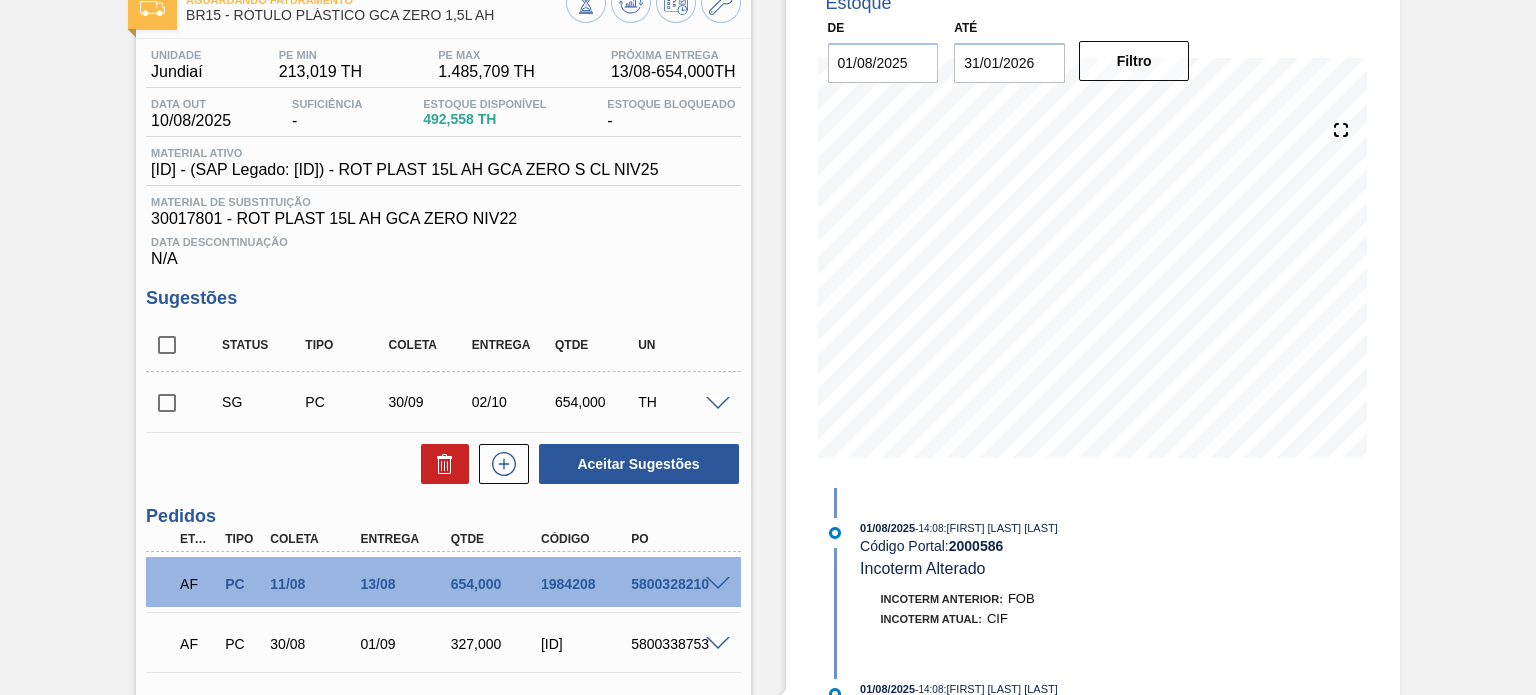 scroll, scrollTop: 0, scrollLeft: 0, axis: both 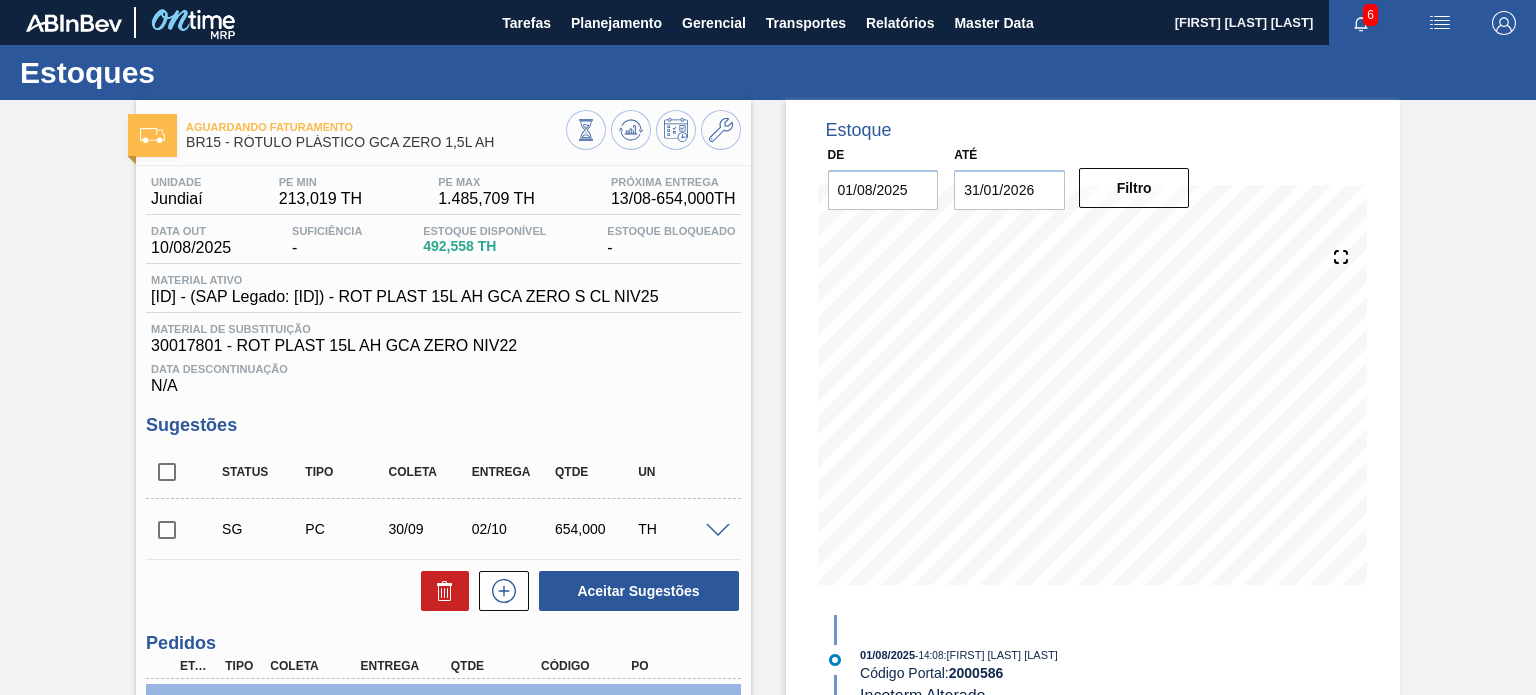 click at bounding box center (653, 132) 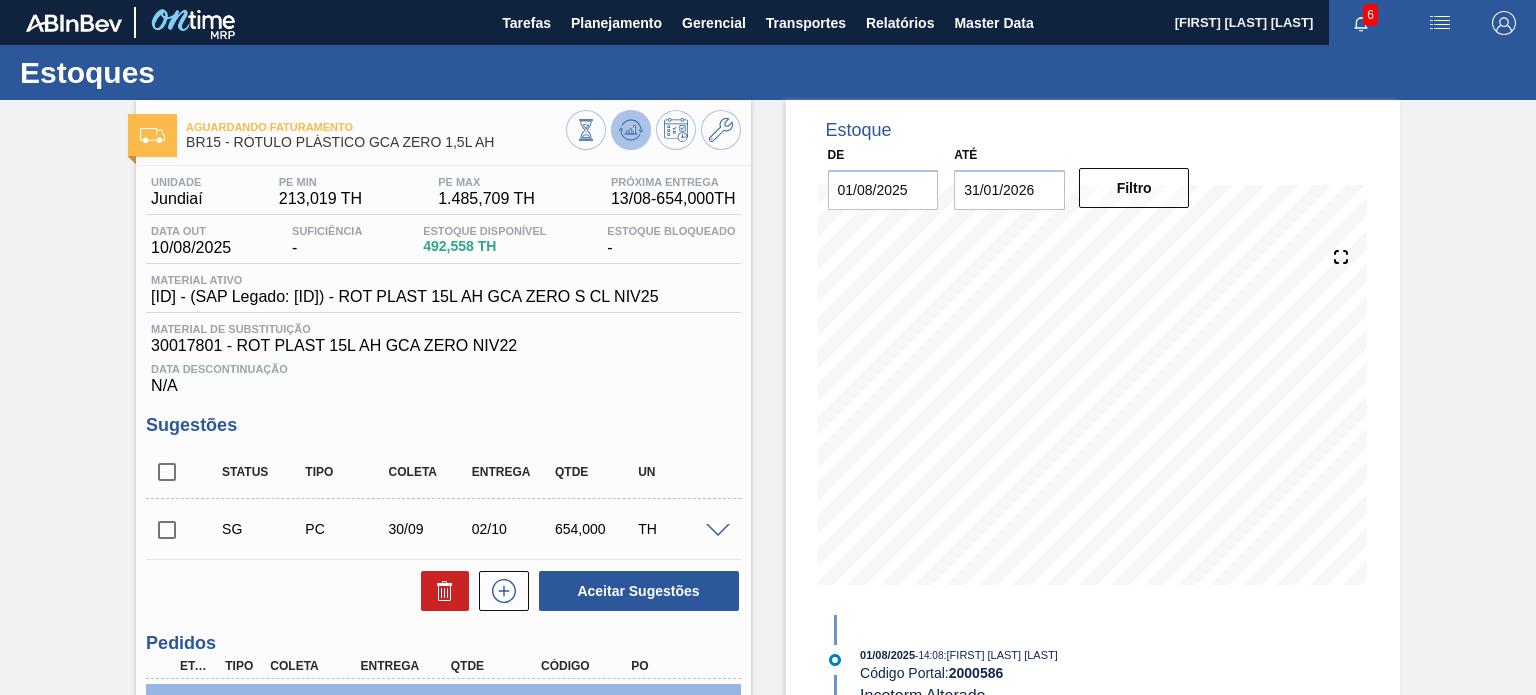 click at bounding box center (631, 130) 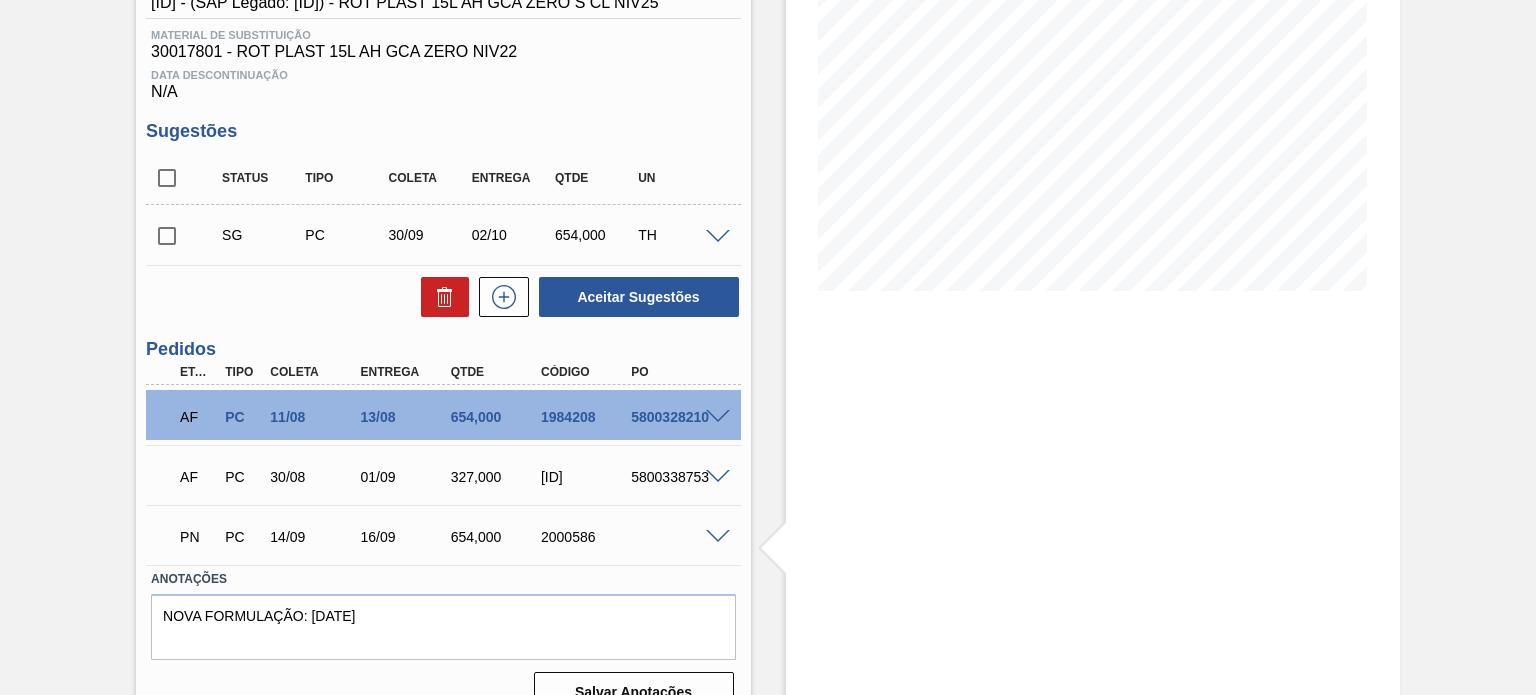 scroll, scrollTop: 346, scrollLeft: 0, axis: vertical 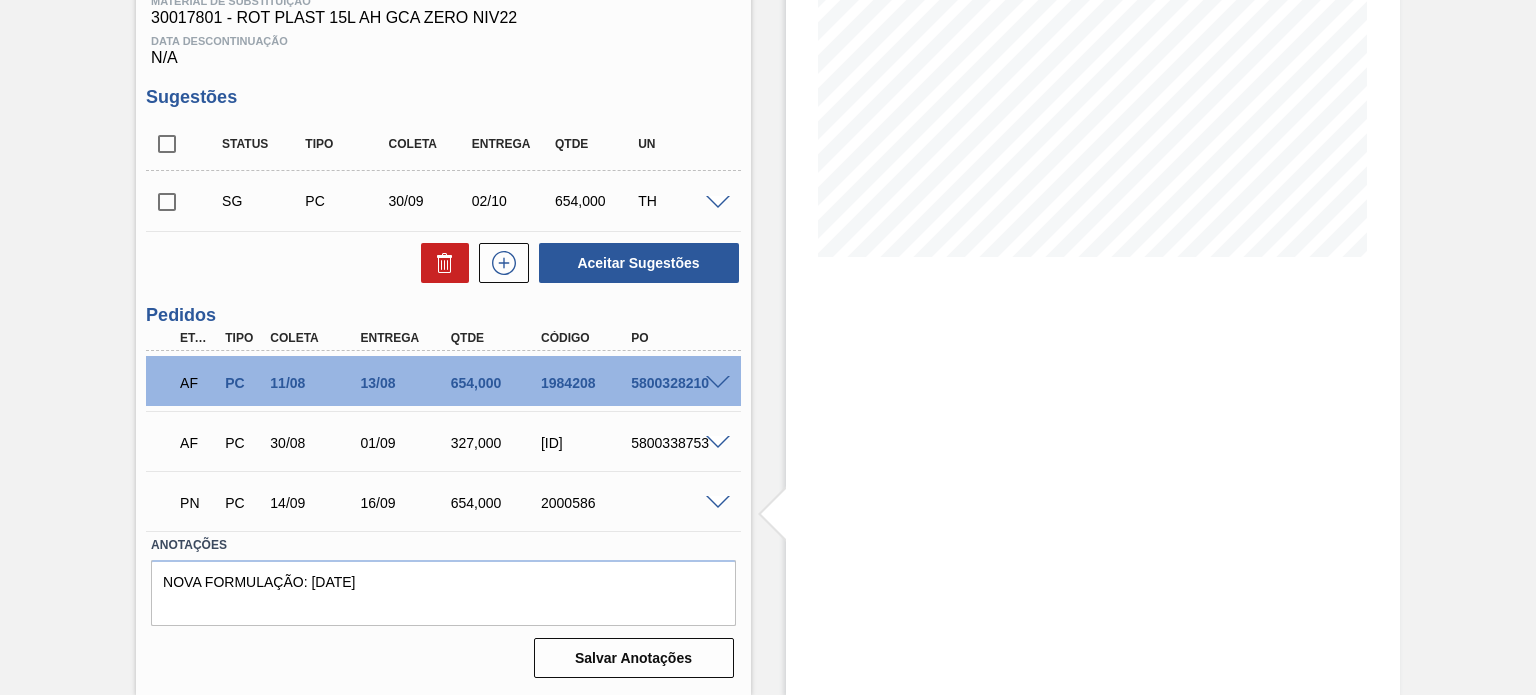 click on "2000586" at bounding box center (585, 503) 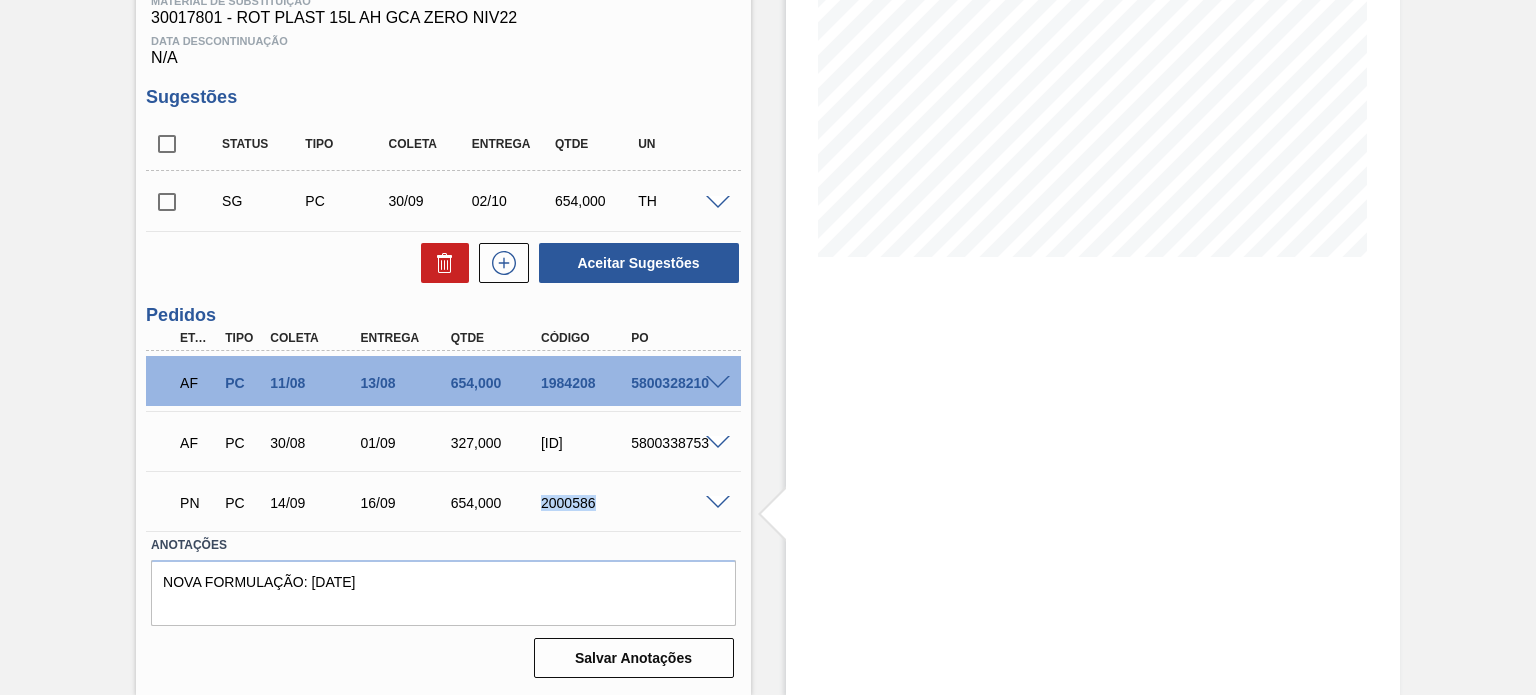 click on "2000586" at bounding box center [585, 503] 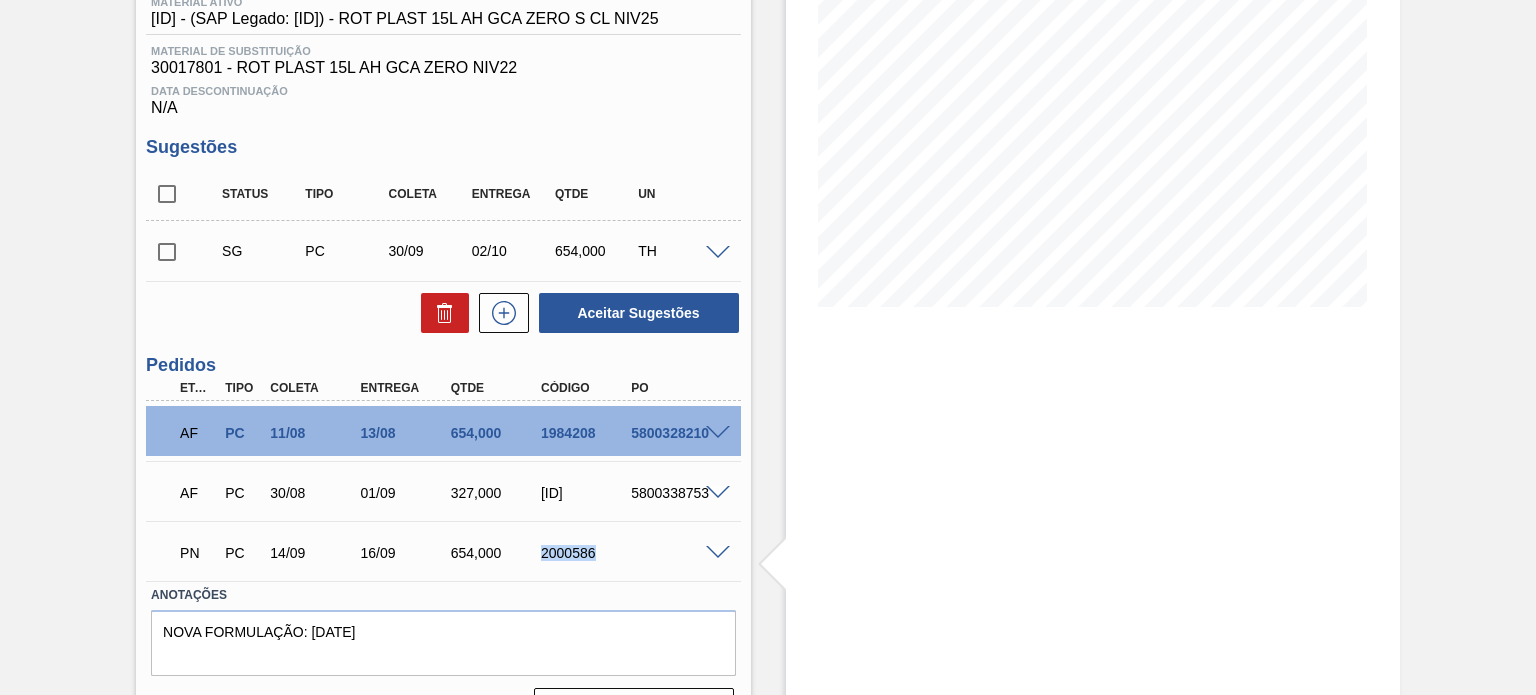 scroll, scrollTop: 246, scrollLeft: 0, axis: vertical 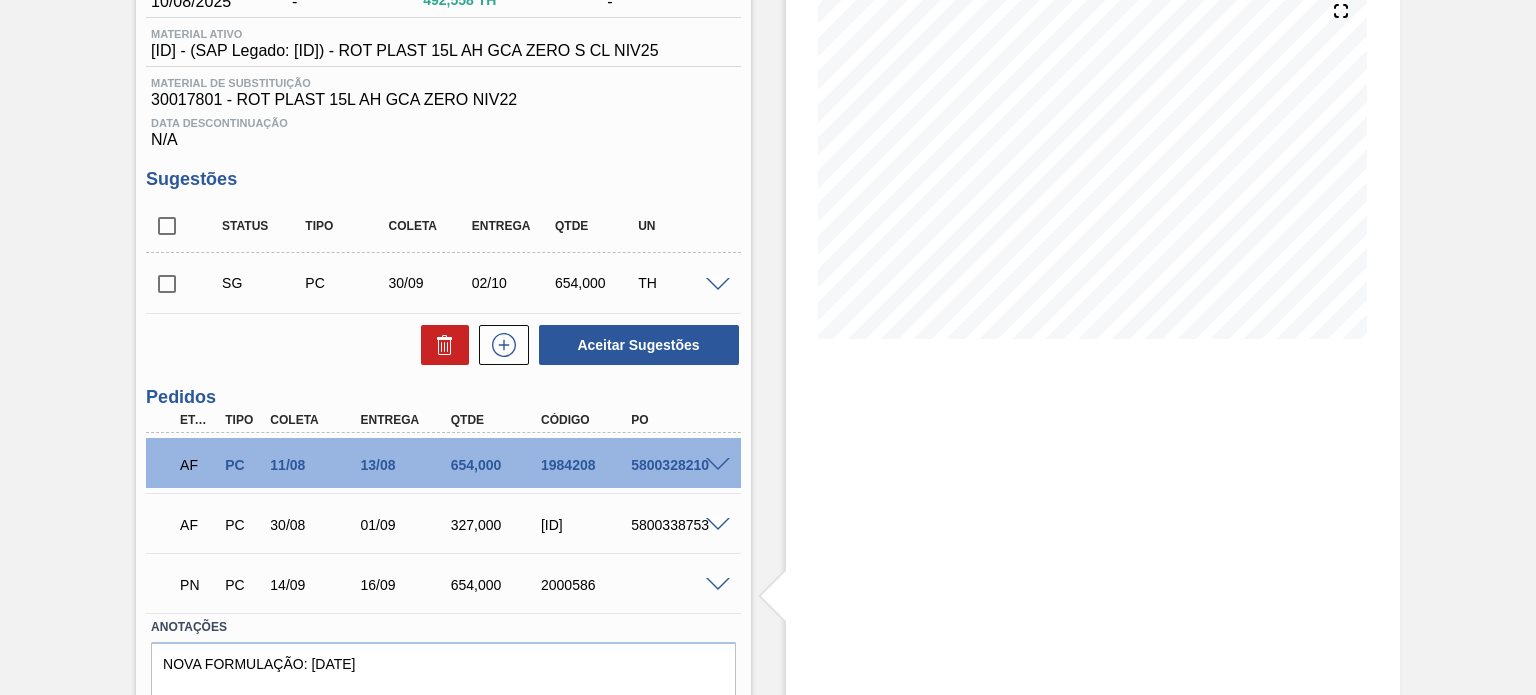 click on "327,000" at bounding box center [495, 525] 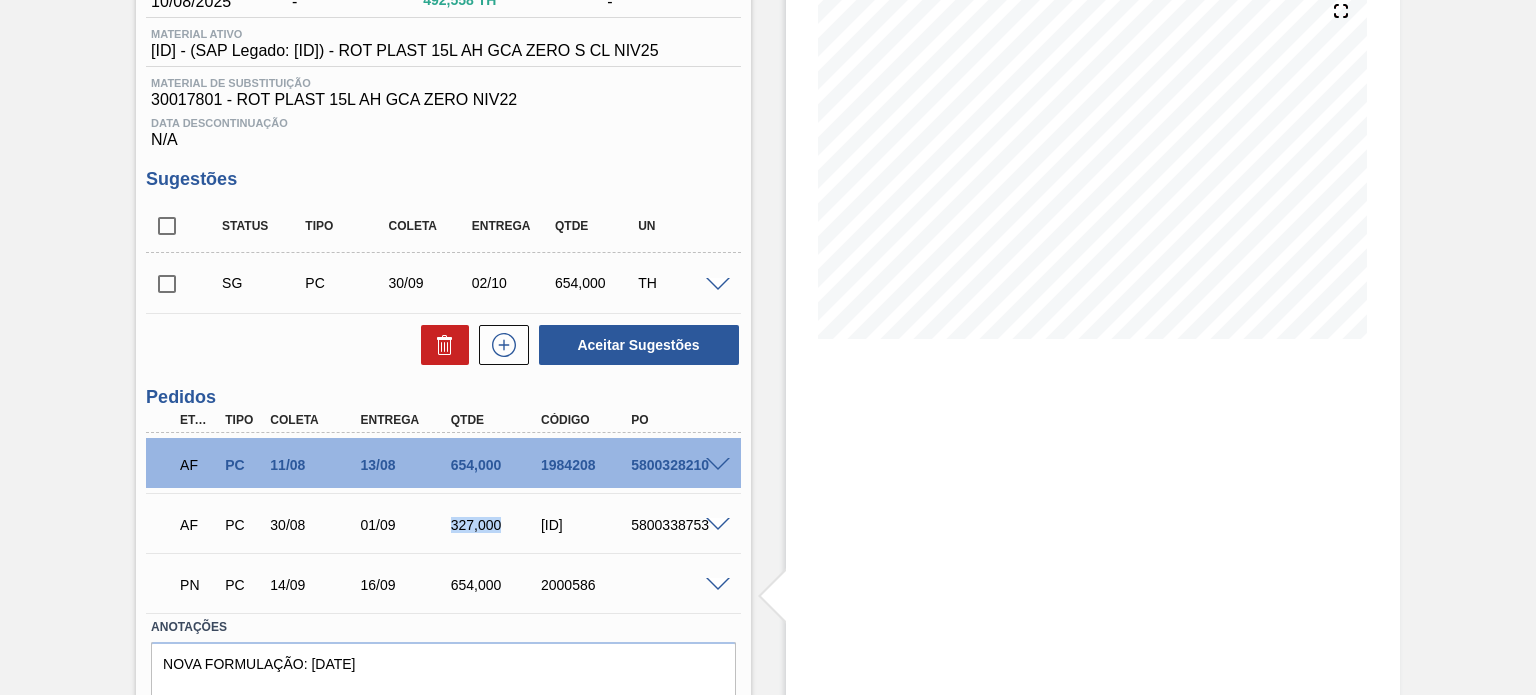 click on "327,000" at bounding box center [495, 525] 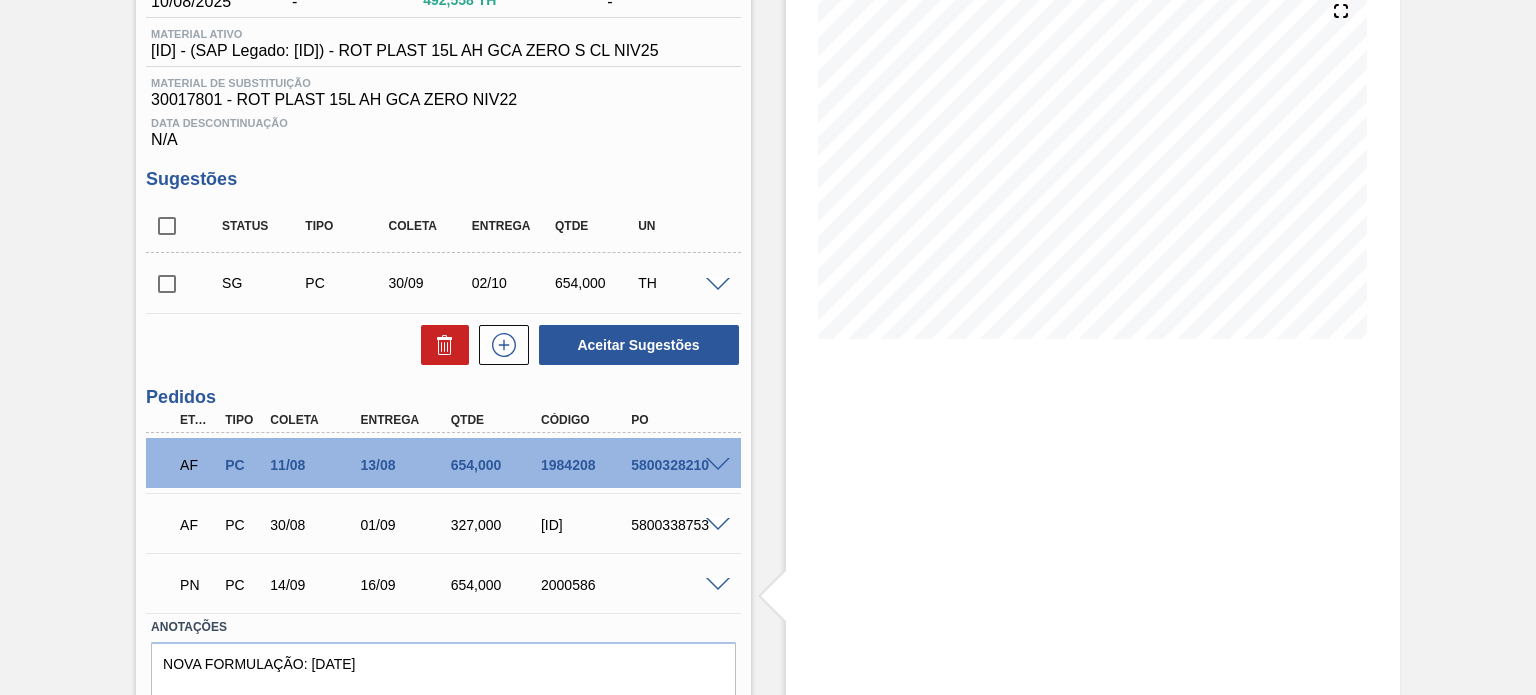 click on "Estoque De 01/08/2025 Até 31/01/2026 Filtro 21/08 Projeção de Estoque 656.028 Nec.SAP 0 Política Objetiva 849.364 Pedidos 0 Sugestões 0" at bounding box center [1093, 315] 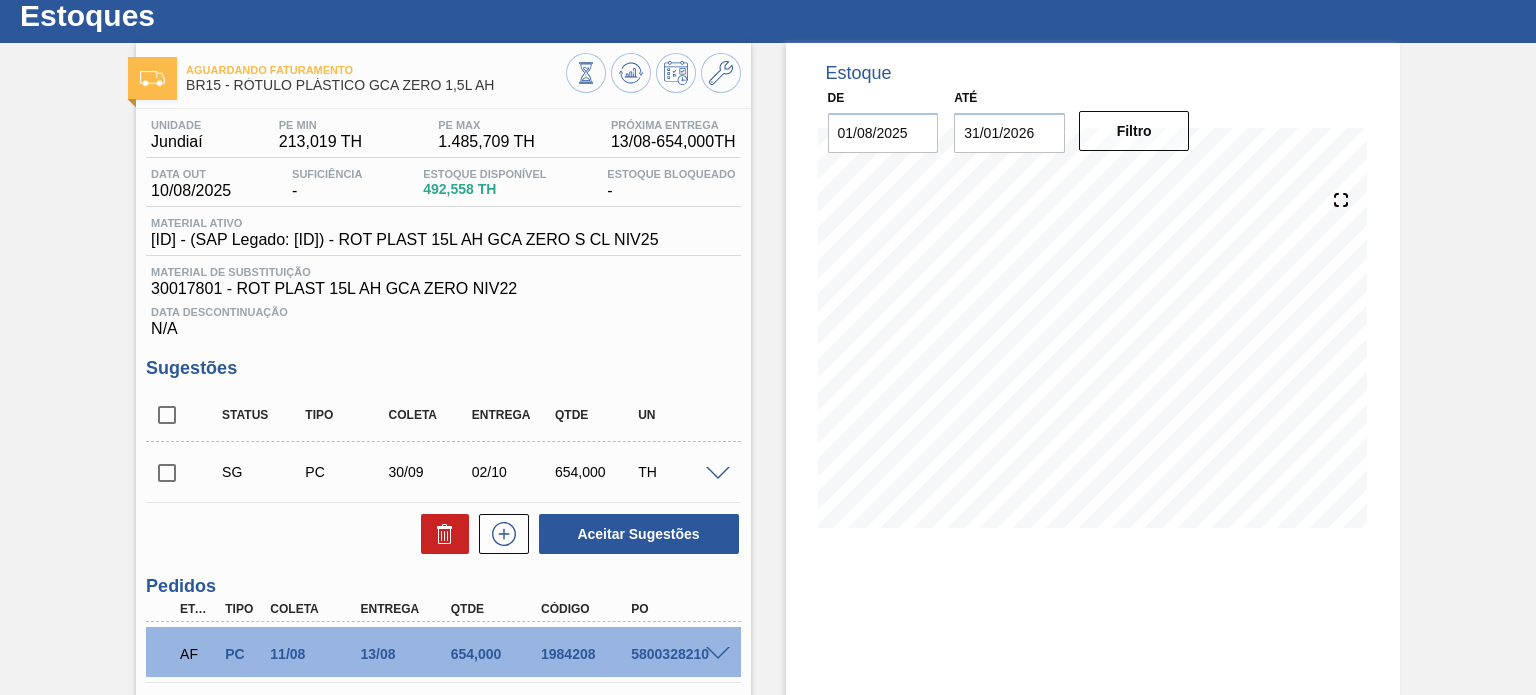 scroll, scrollTop: 346, scrollLeft: 0, axis: vertical 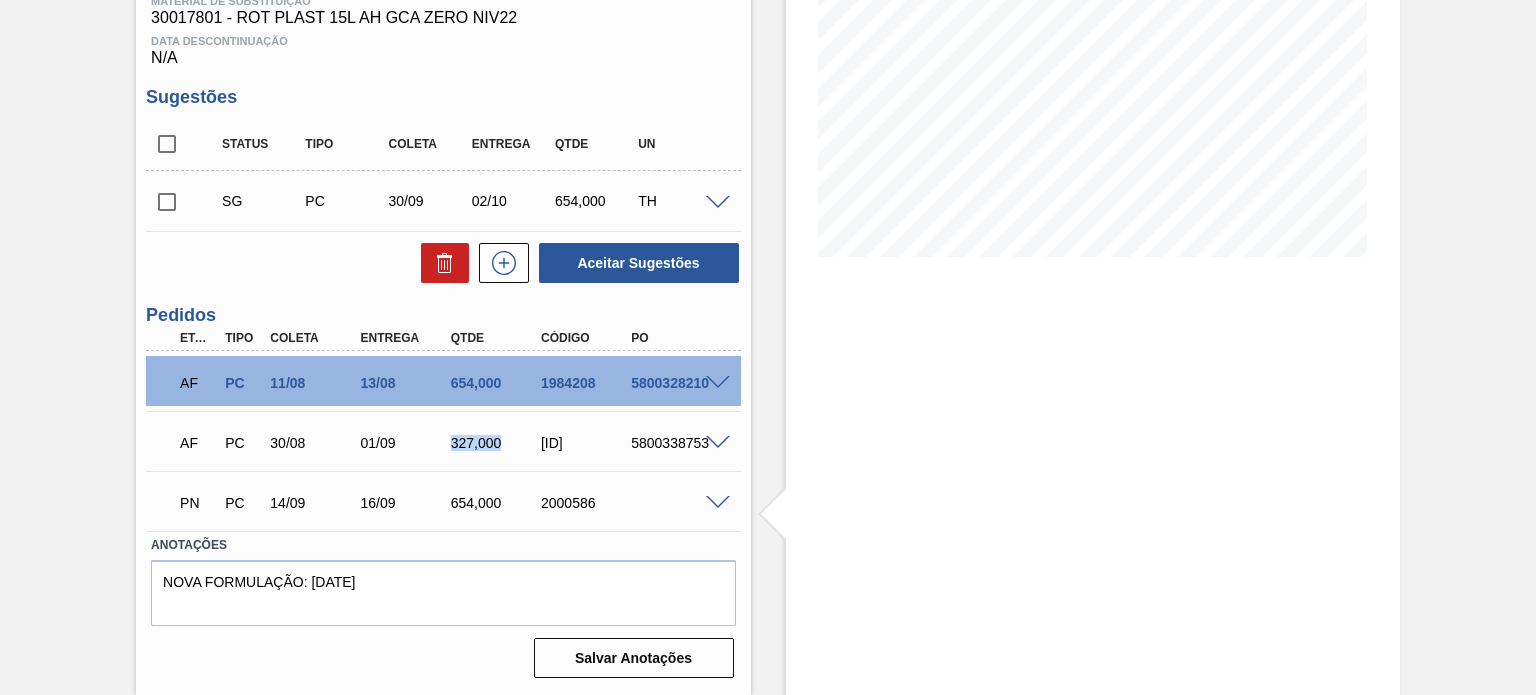drag, startPoint x: 446, startPoint y: 443, endPoint x: 515, endPoint y: 443, distance: 69 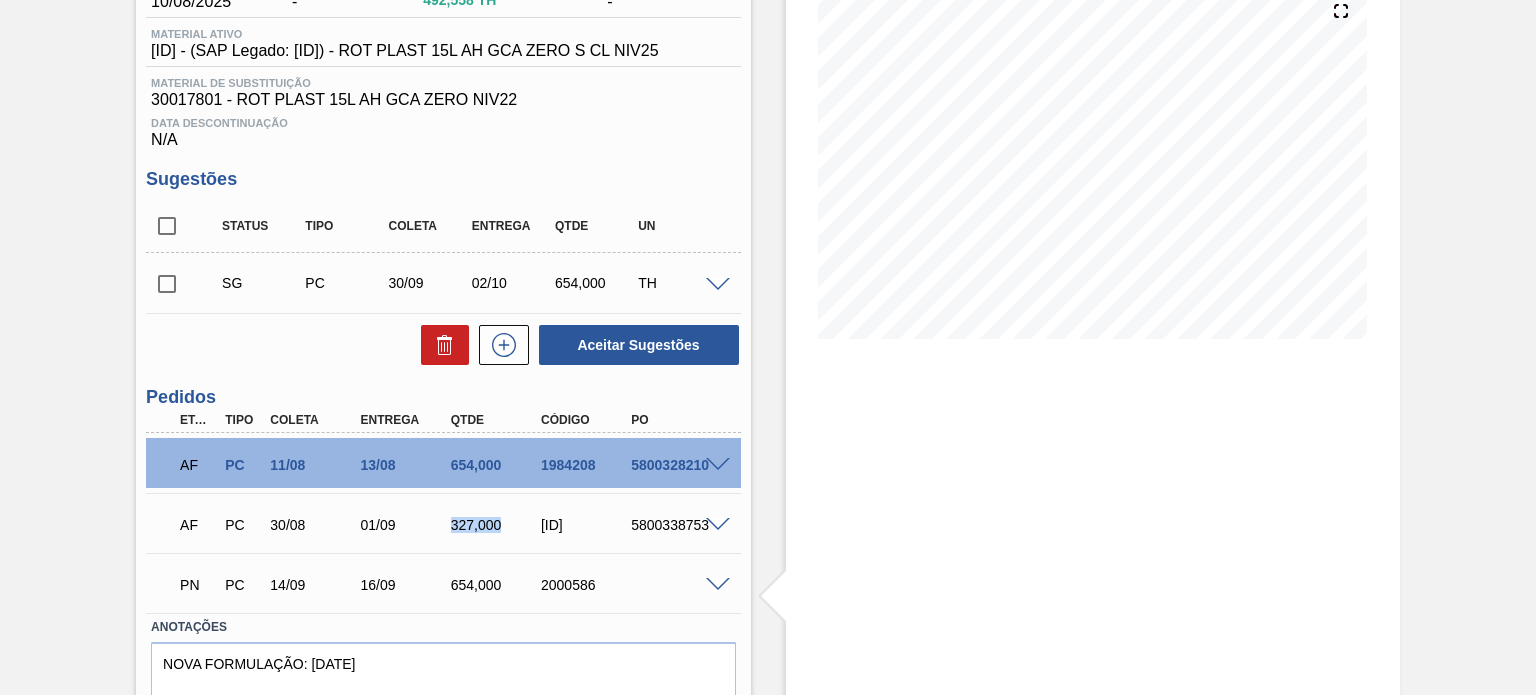 scroll, scrollTop: 0, scrollLeft: 0, axis: both 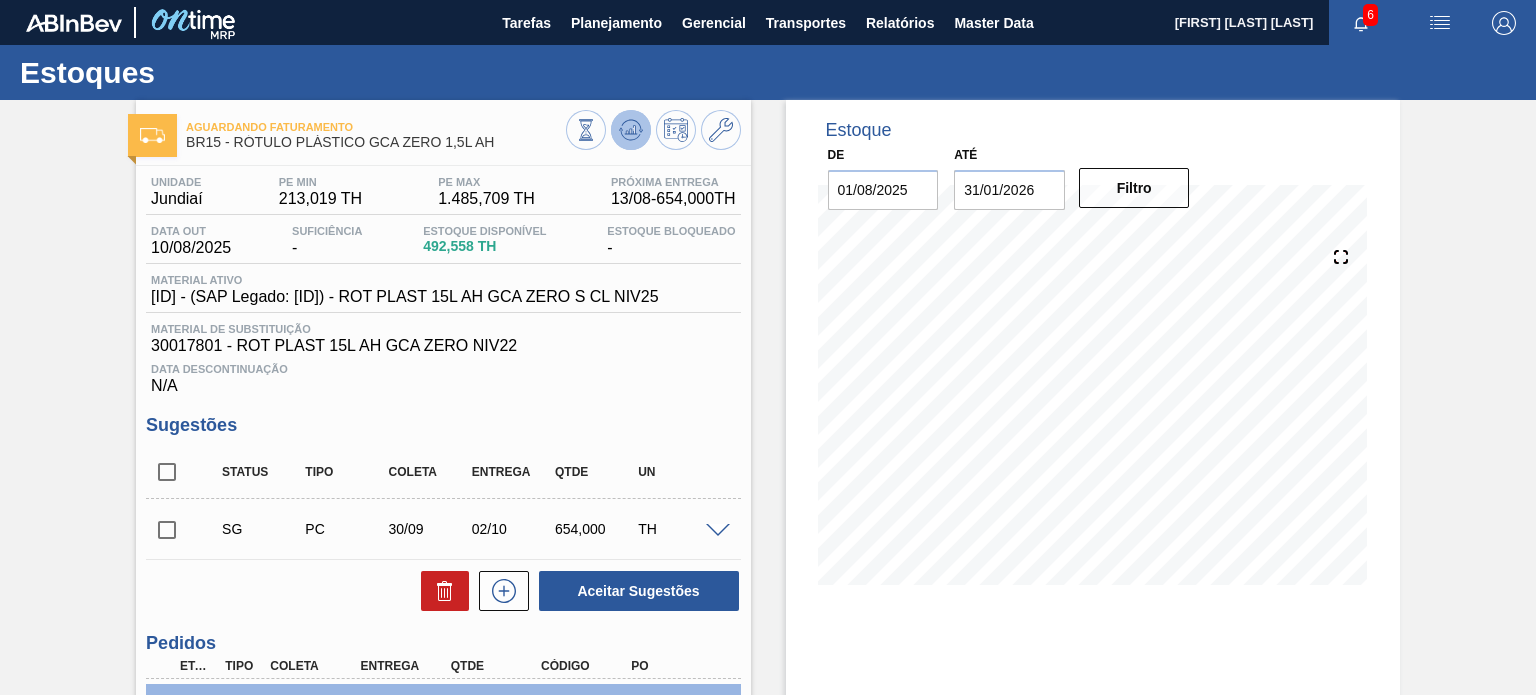 click at bounding box center (631, 130) 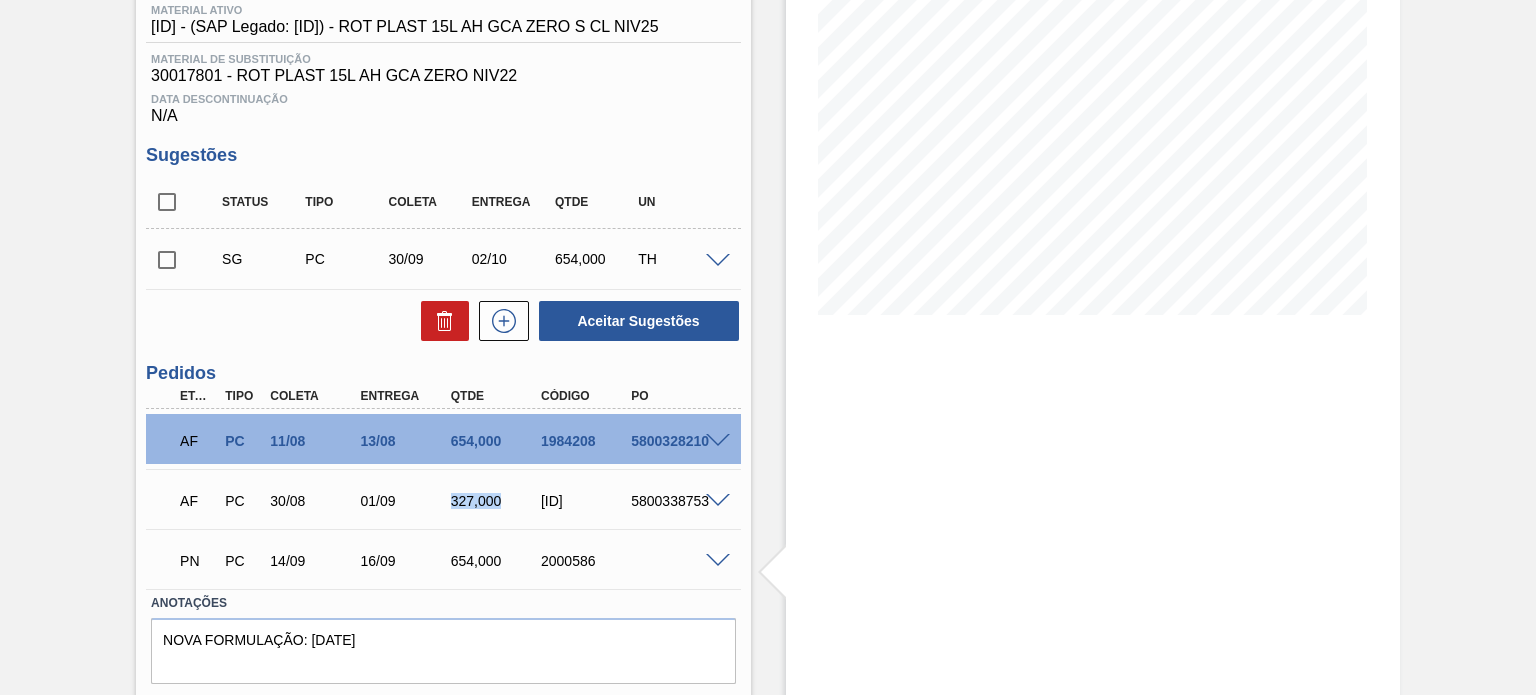 scroll, scrollTop: 300, scrollLeft: 0, axis: vertical 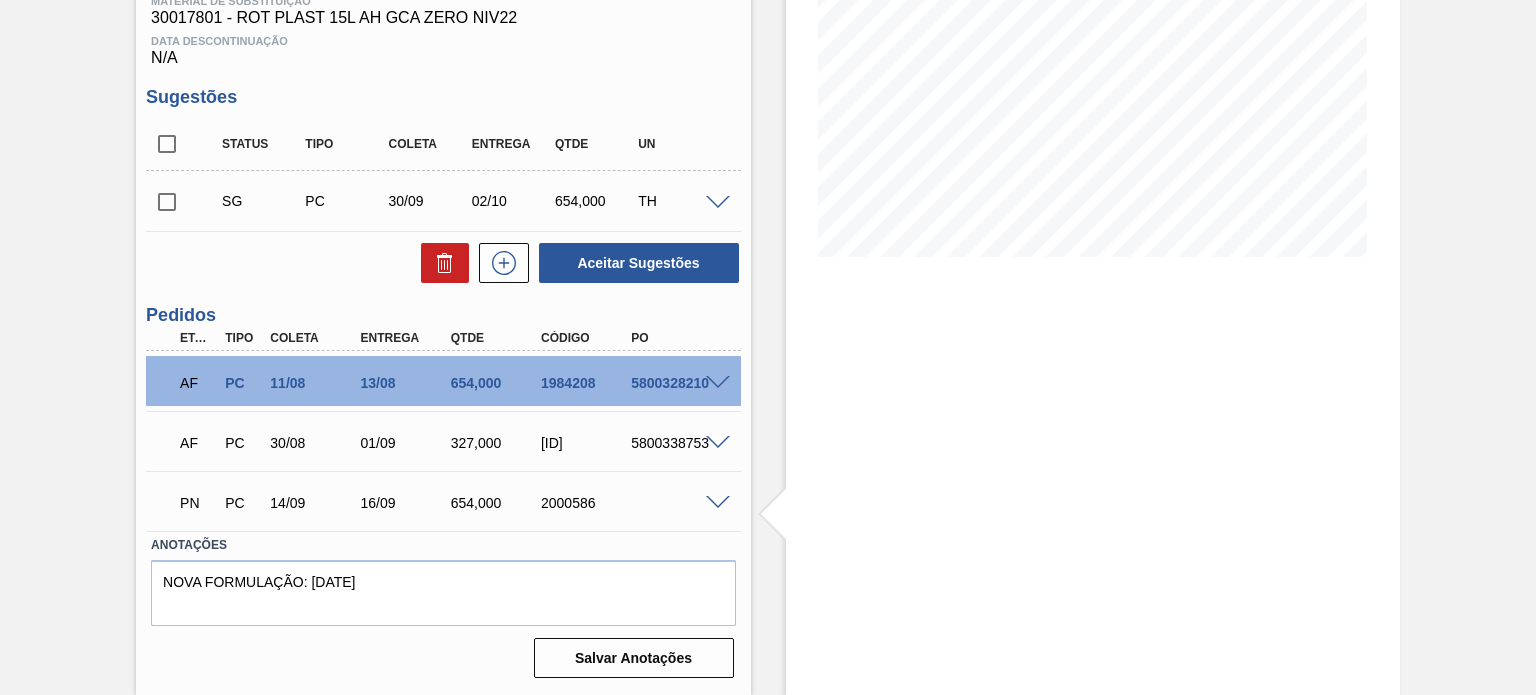 click at bounding box center [718, 383] 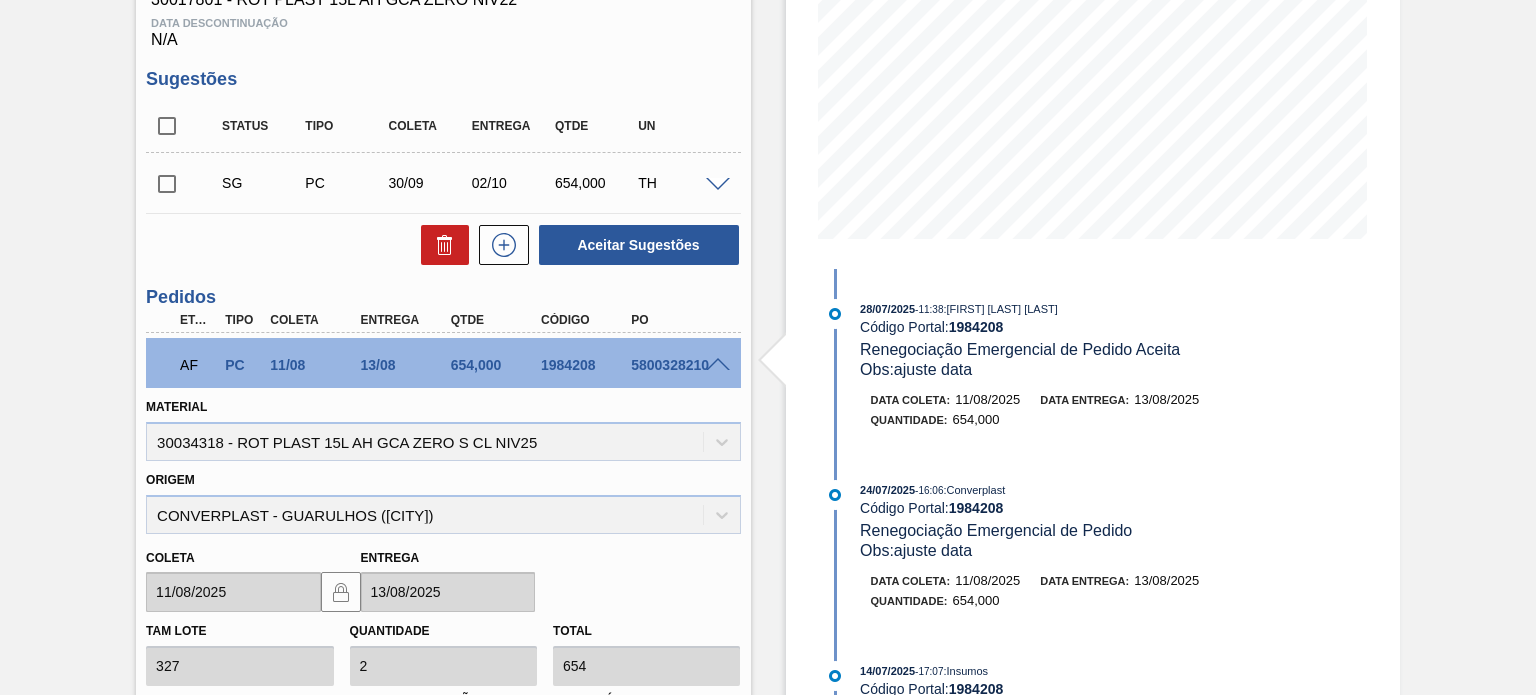 click on "Material 30034318 - ROT PLAST 15L AH GCA ZERO S CL NIV25" at bounding box center (443, 427) 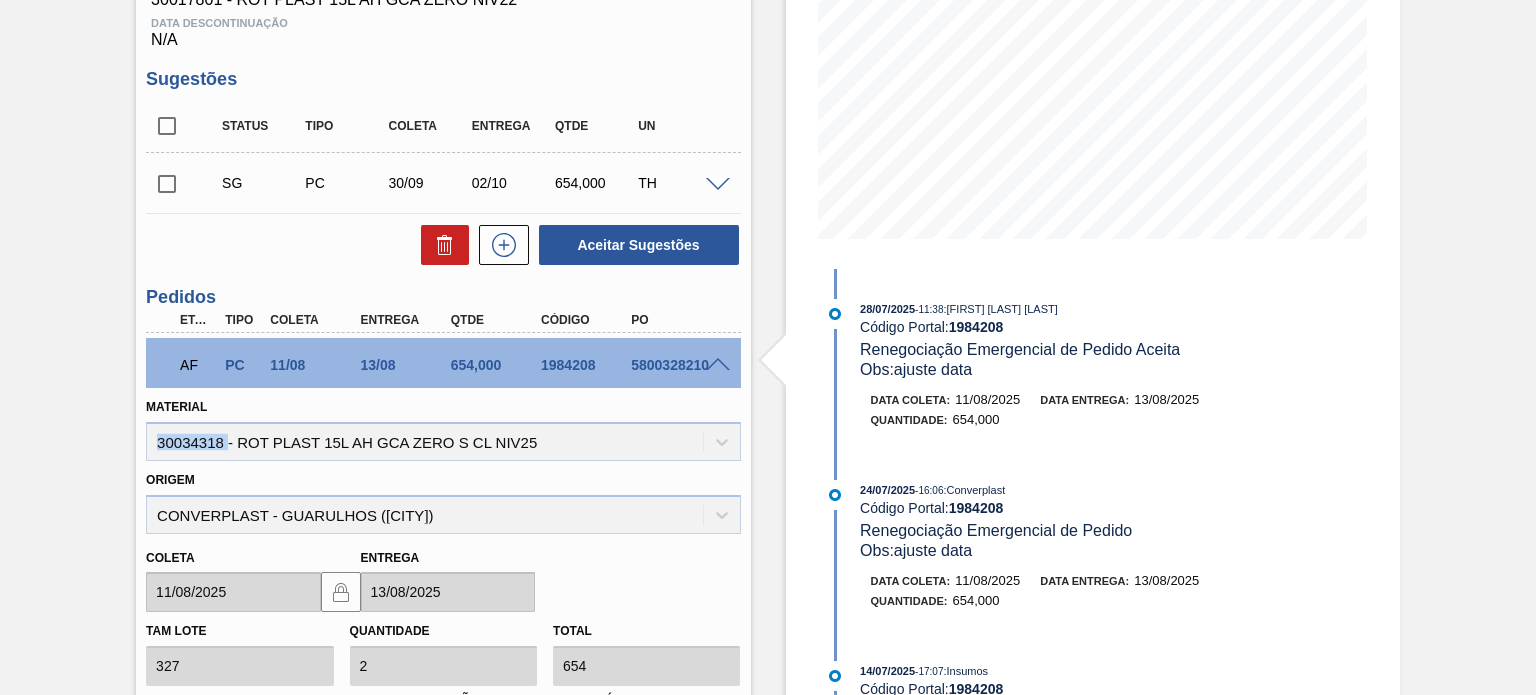 click on "Material 30034318 - ROT PLAST 15L AH GCA ZERO S CL NIV25" at bounding box center (443, 427) 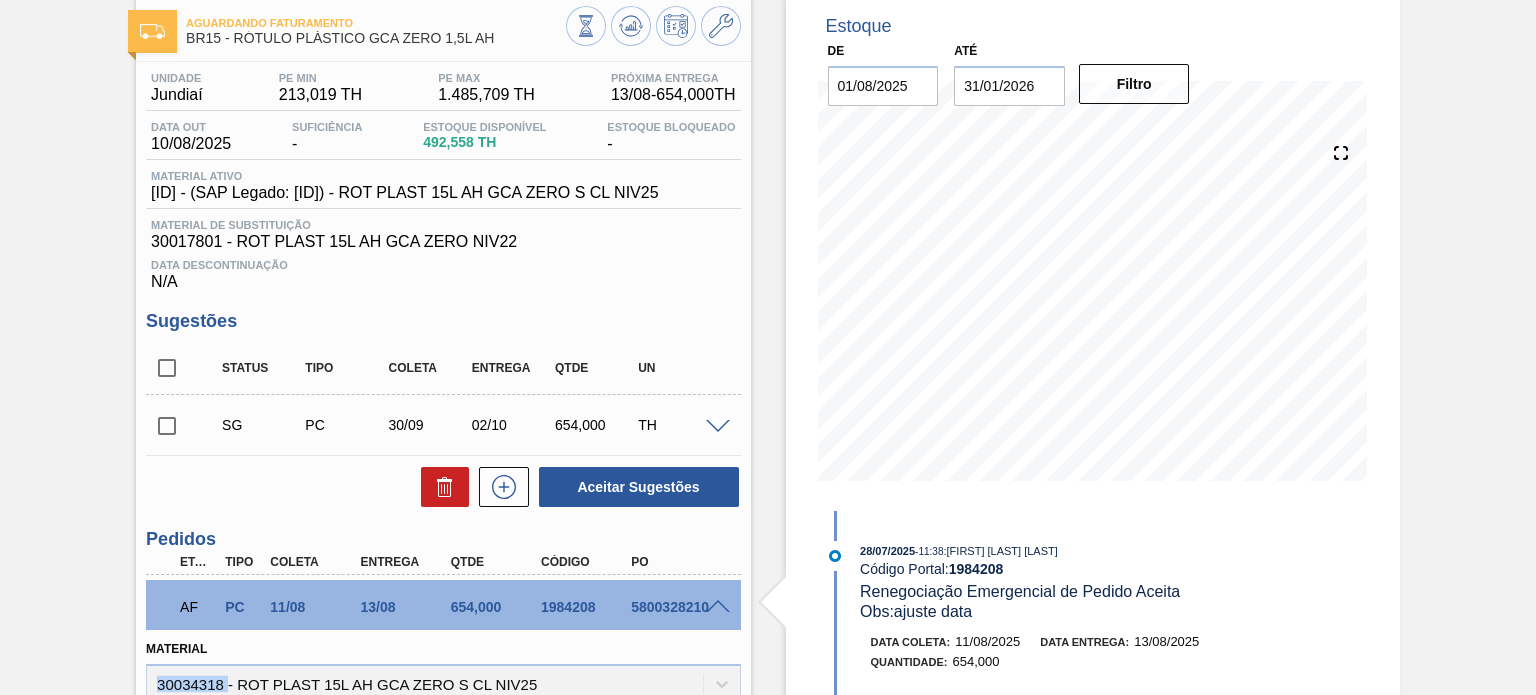 scroll, scrollTop: 0, scrollLeft: 0, axis: both 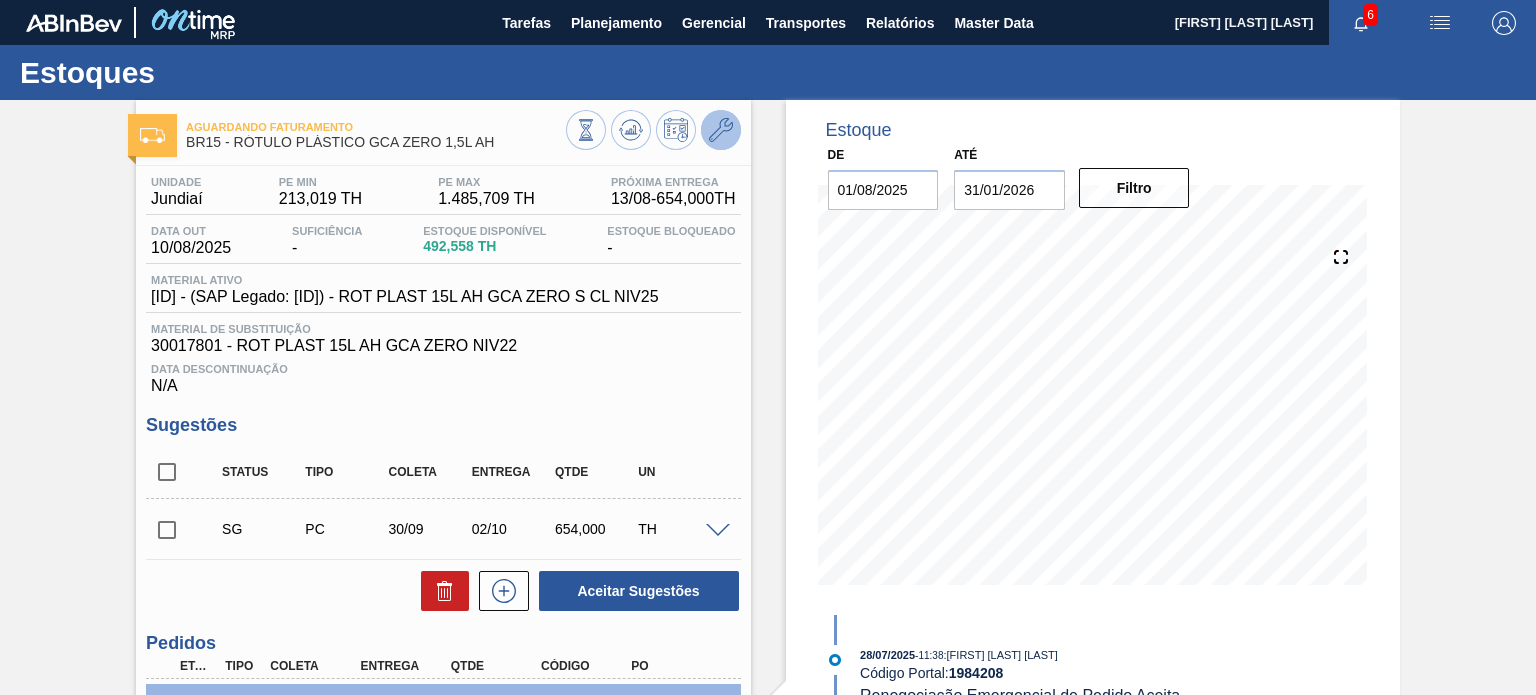 click at bounding box center [721, 130] 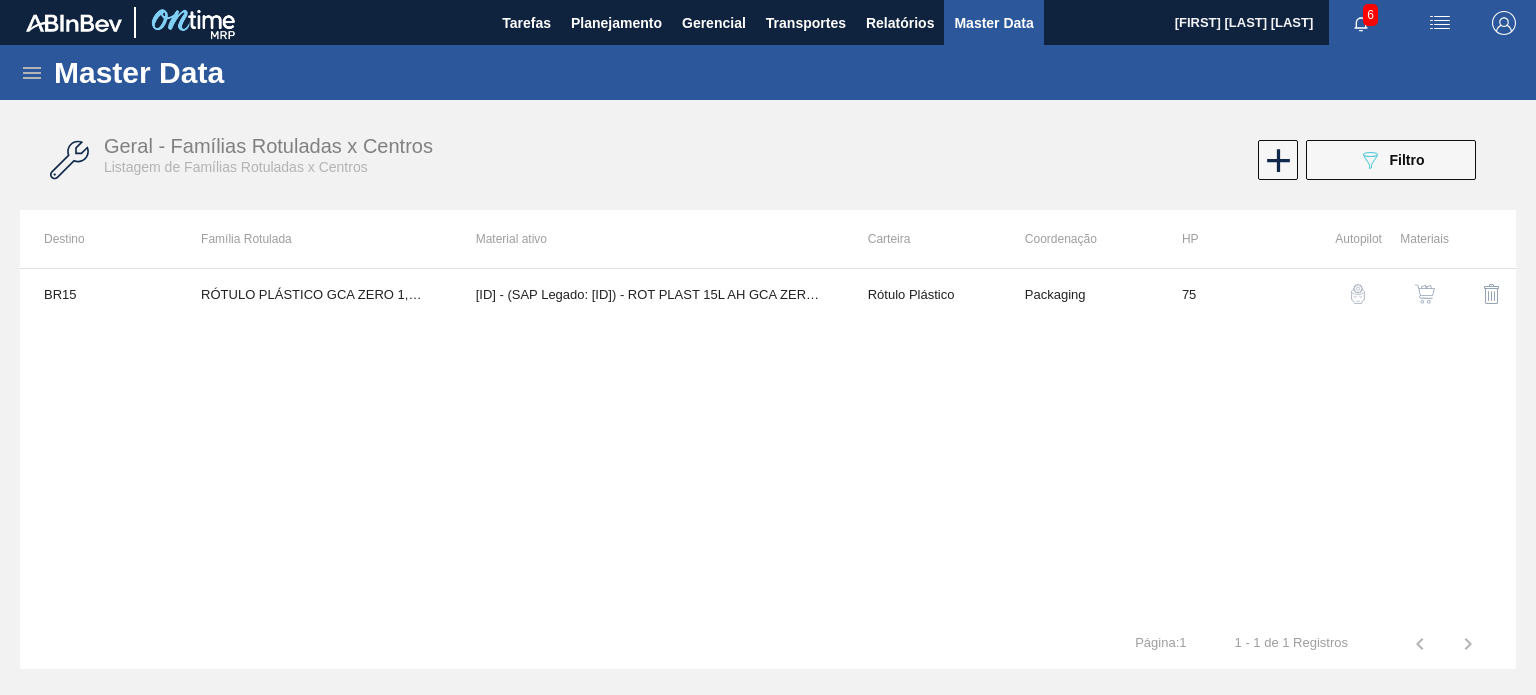 click at bounding box center (1425, 294) 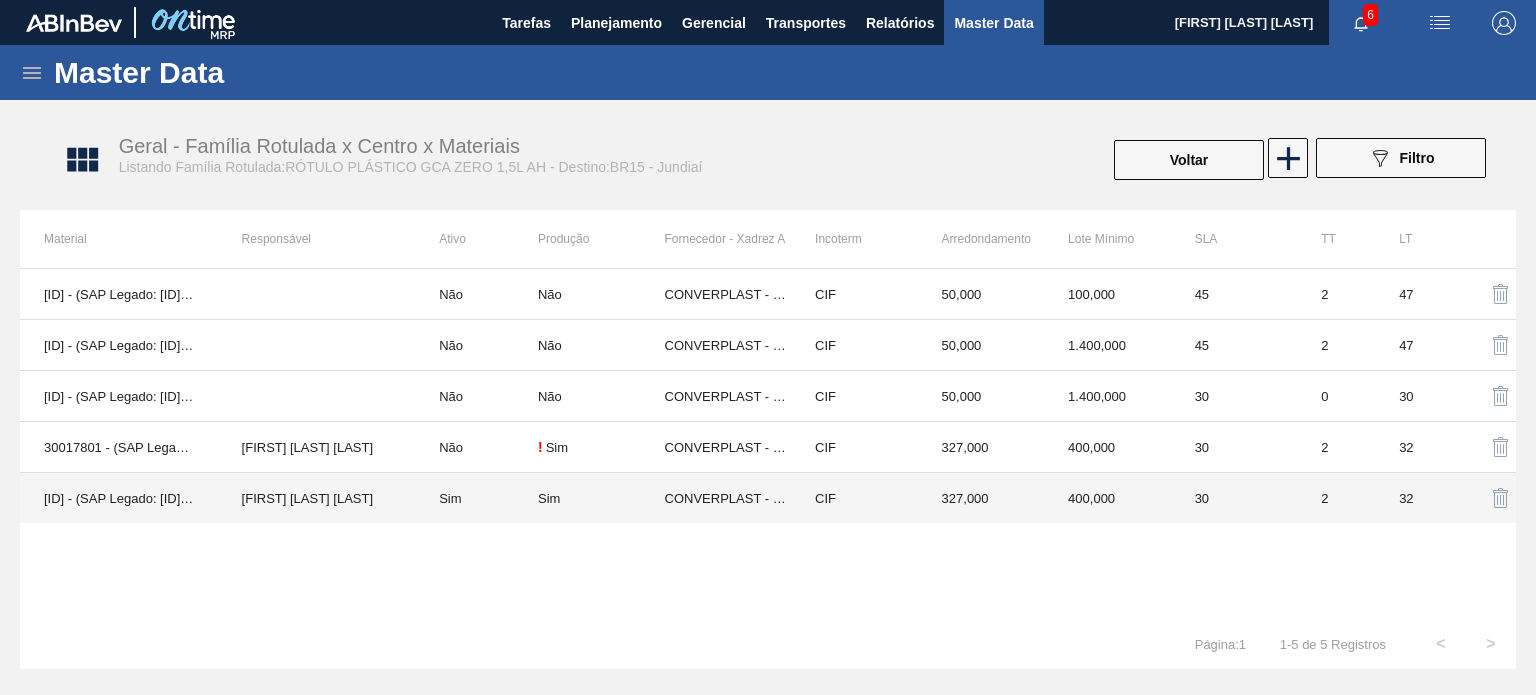 click on "CONVERPLAST - GUARULHOS (SP)" at bounding box center (728, 498) 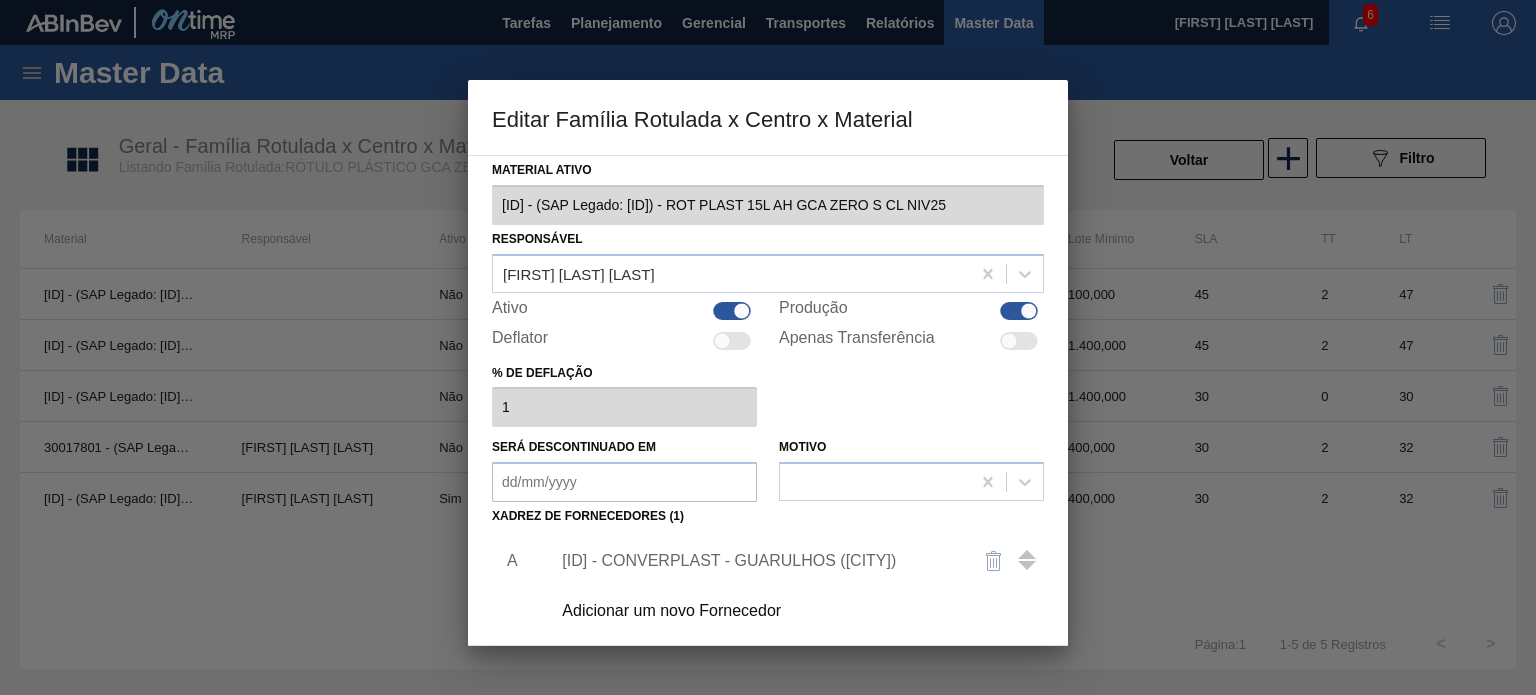 click on "290872 - CONVERPLAST - GUARULHOS (SP)" at bounding box center [758, 561] 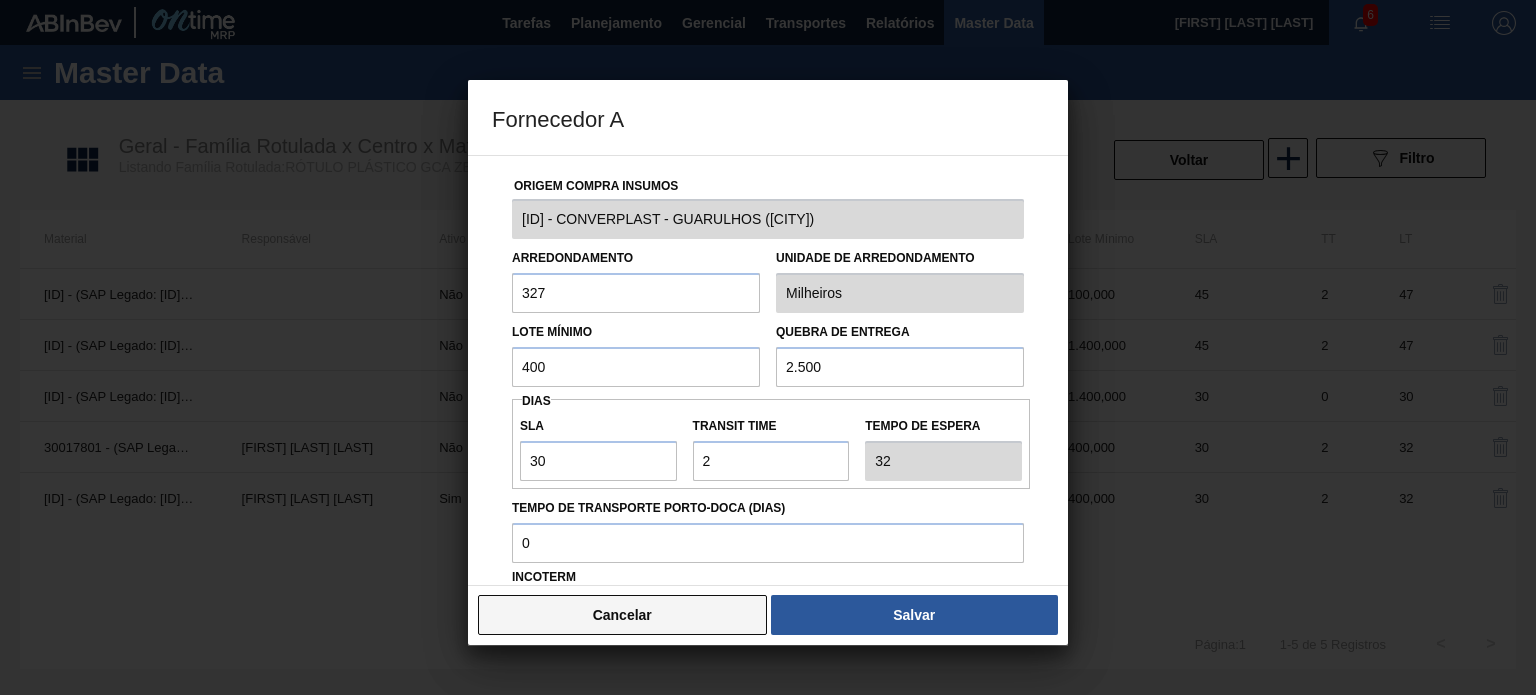 click on "Cancelar" at bounding box center (622, 615) 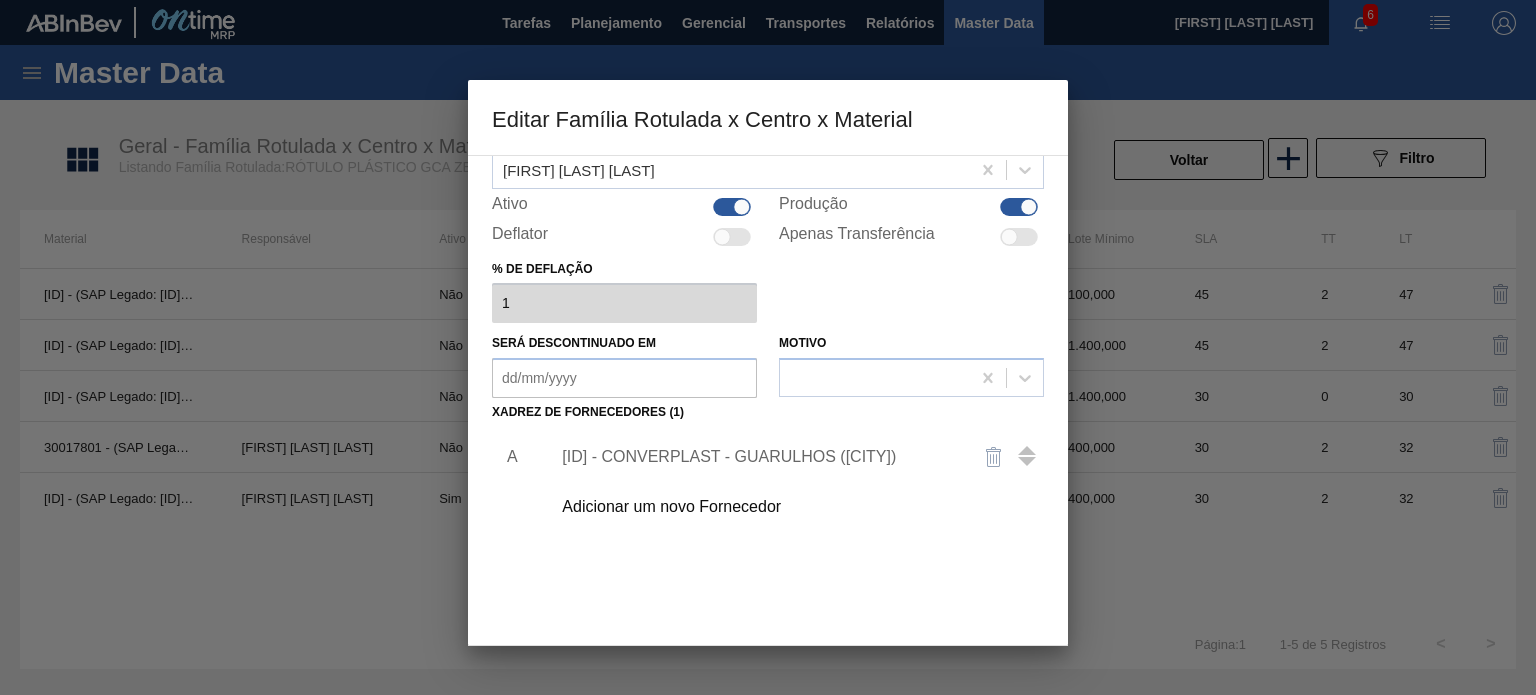 scroll, scrollTop: 204, scrollLeft: 0, axis: vertical 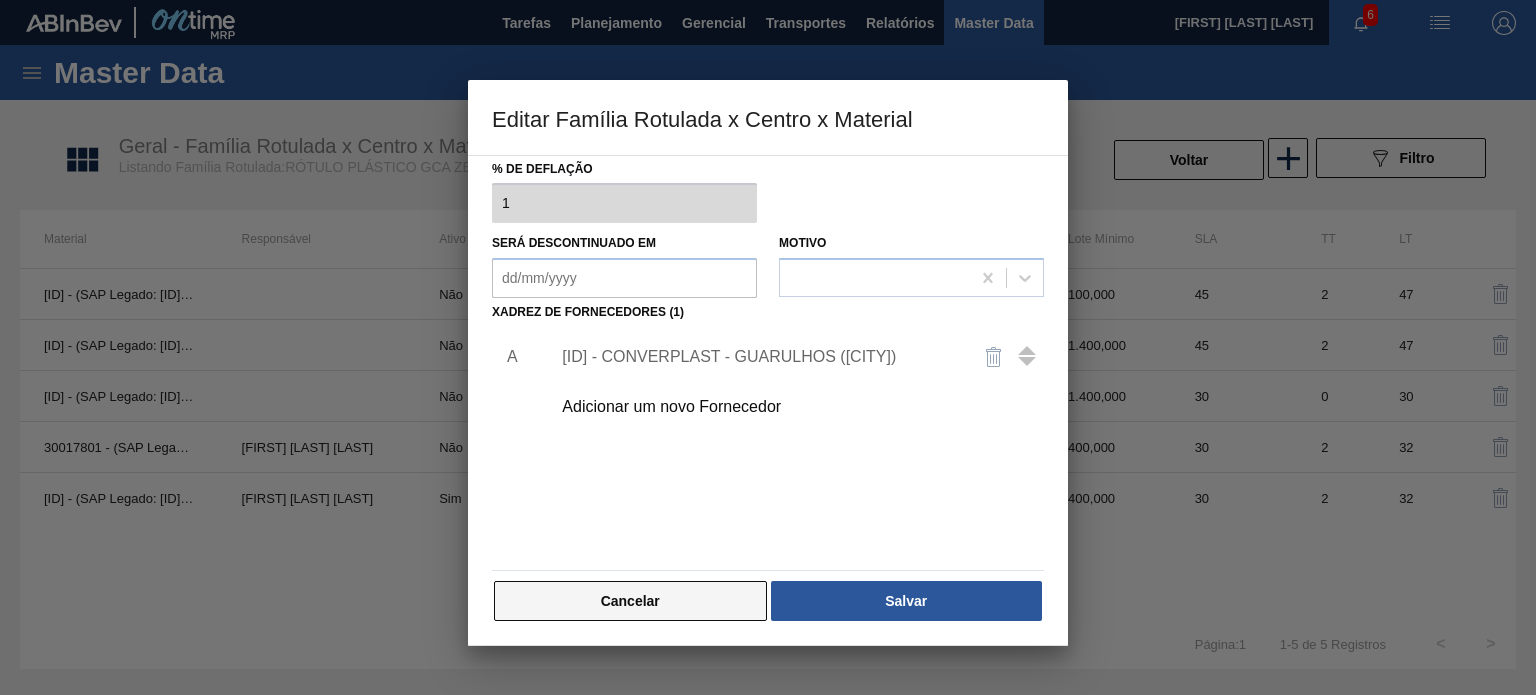 click on "Cancelar" at bounding box center [630, 601] 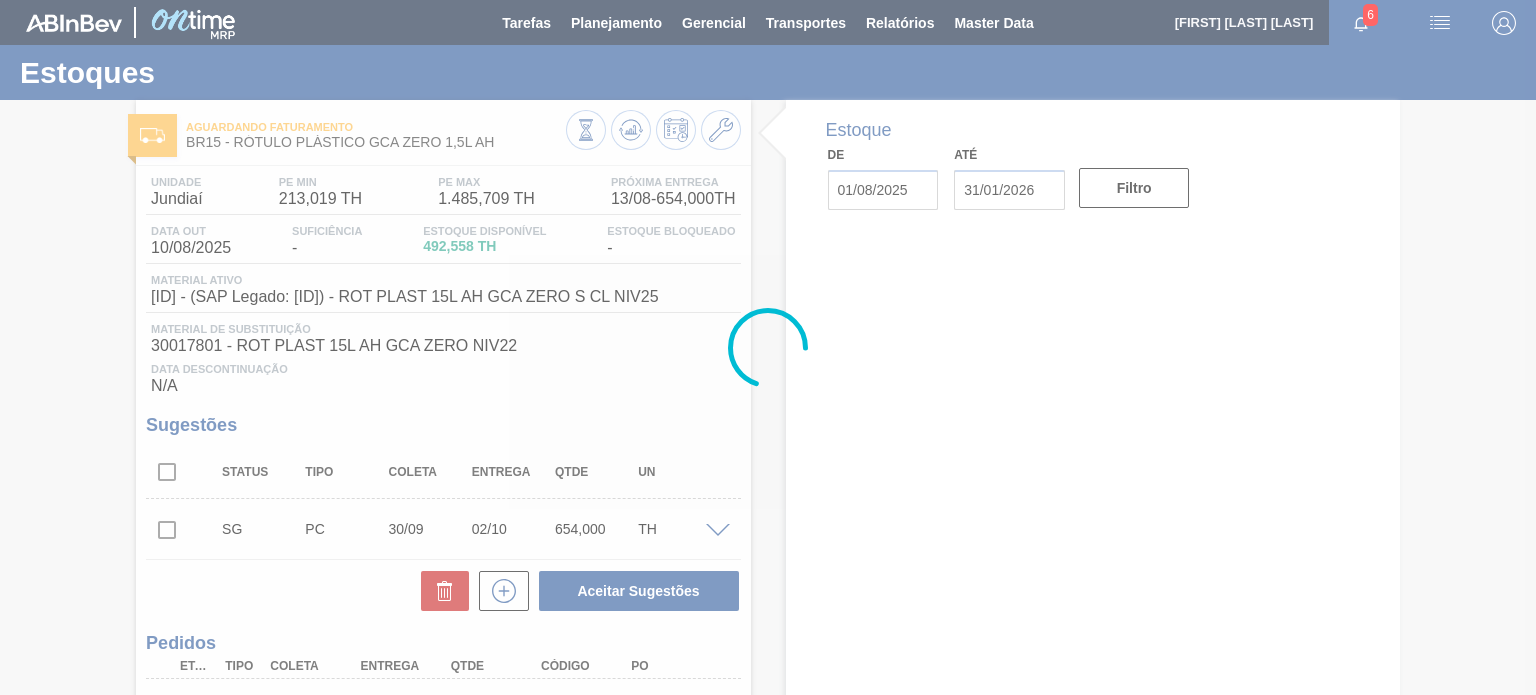 click at bounding box center (768, 347) 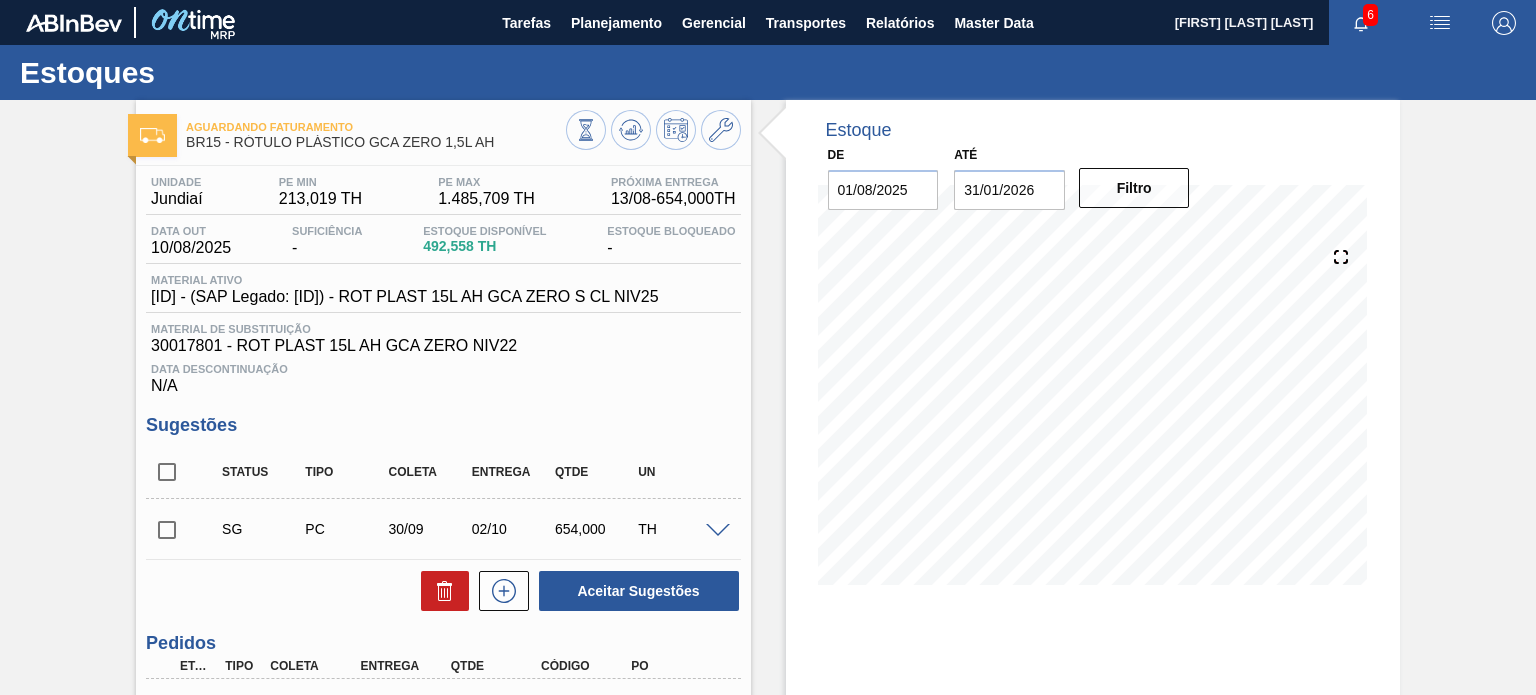 click on "30034318 - (SAP Legado: 50849283) - ROT PLAST 15L AH GCA ZERO S CL NIV25" at bounding box center [404, 297] 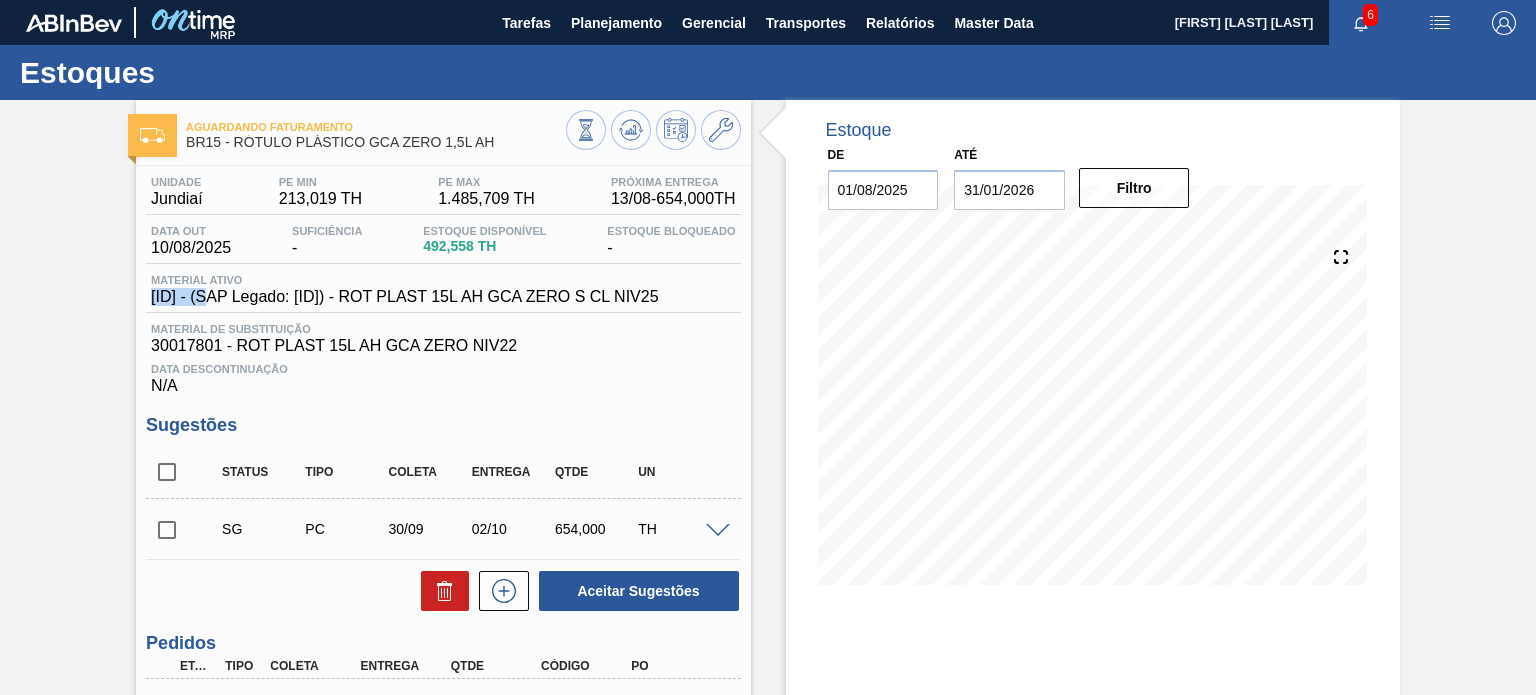 click on "30034318 - (SAP Legado: 50849283) - ROT PLAST 15L AH GCA ZERO S CL NIV25" at bounding box center (404, 297) 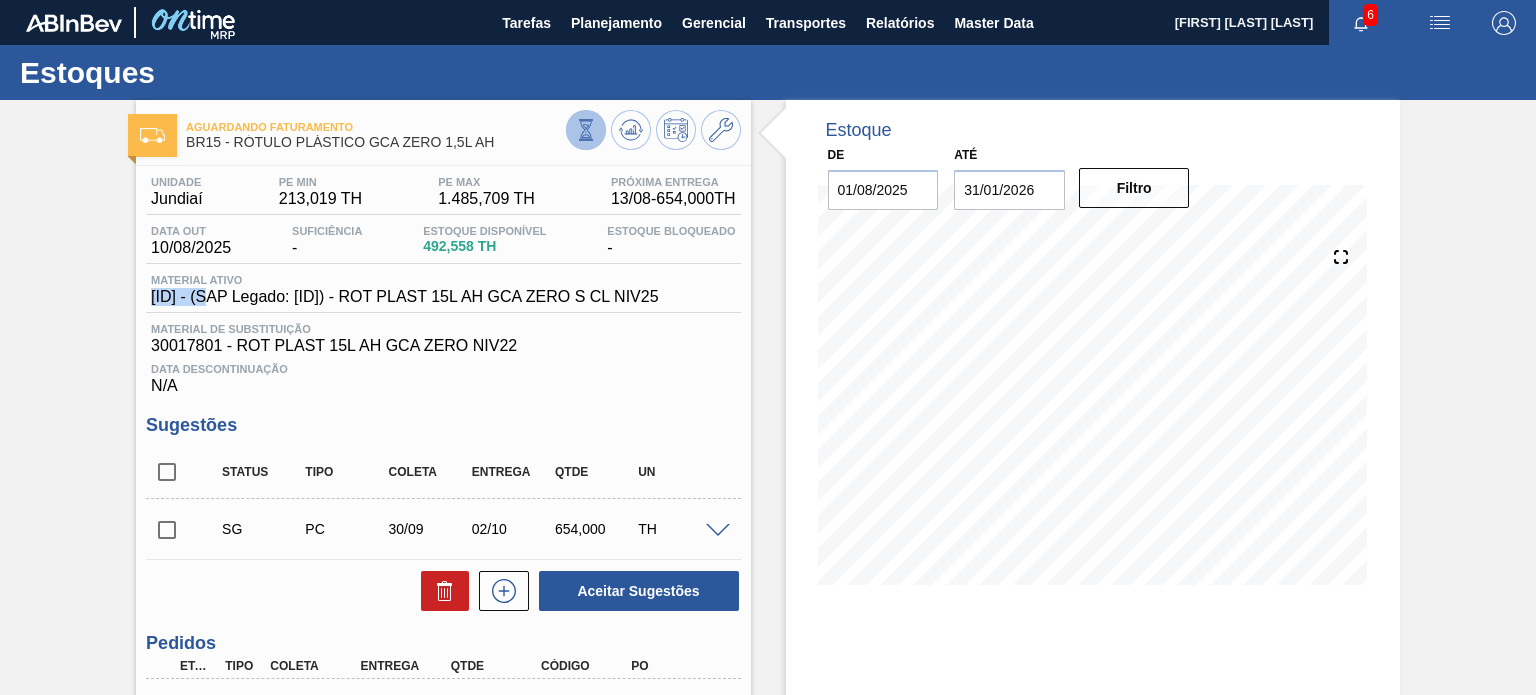 click 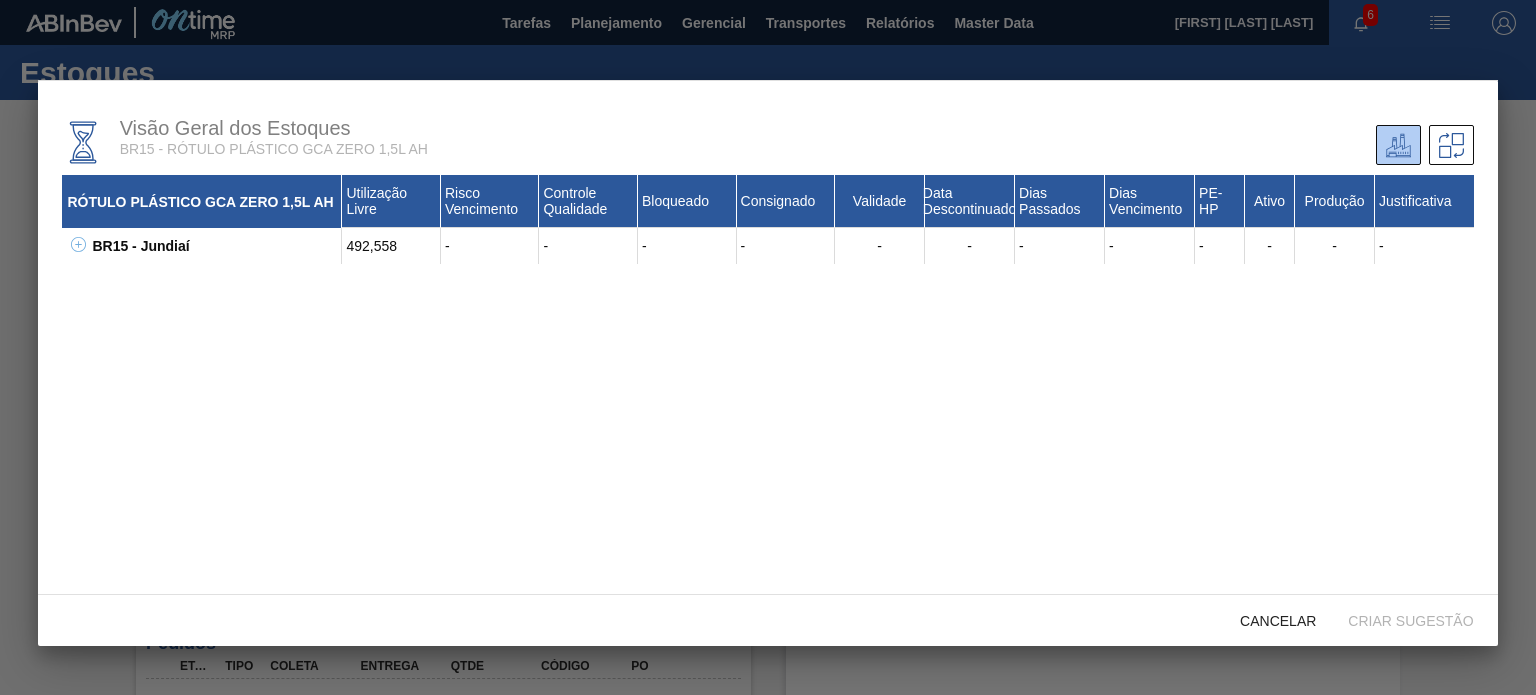 click 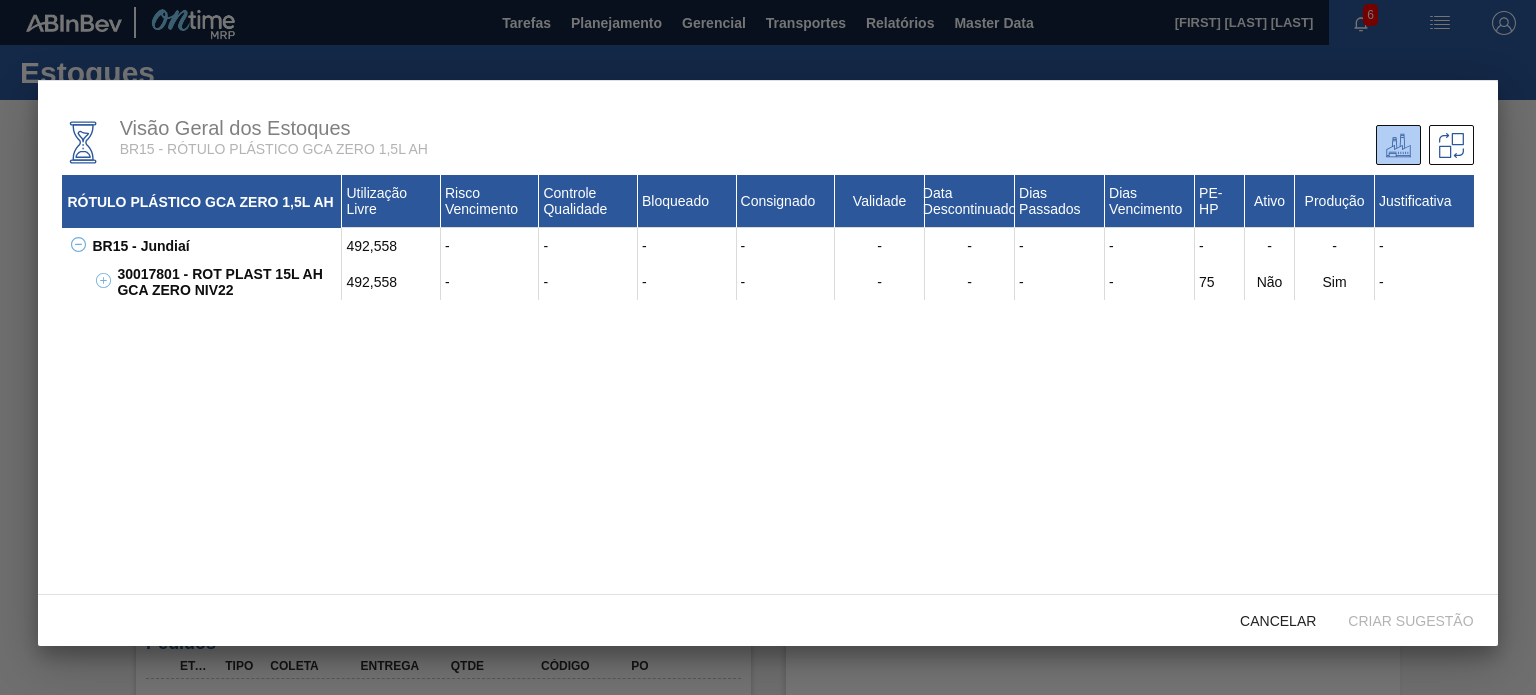 click on "30017801 - ROT PLAST 15L AH GCA ZERO NIV22" at bounding box center (227, 282) 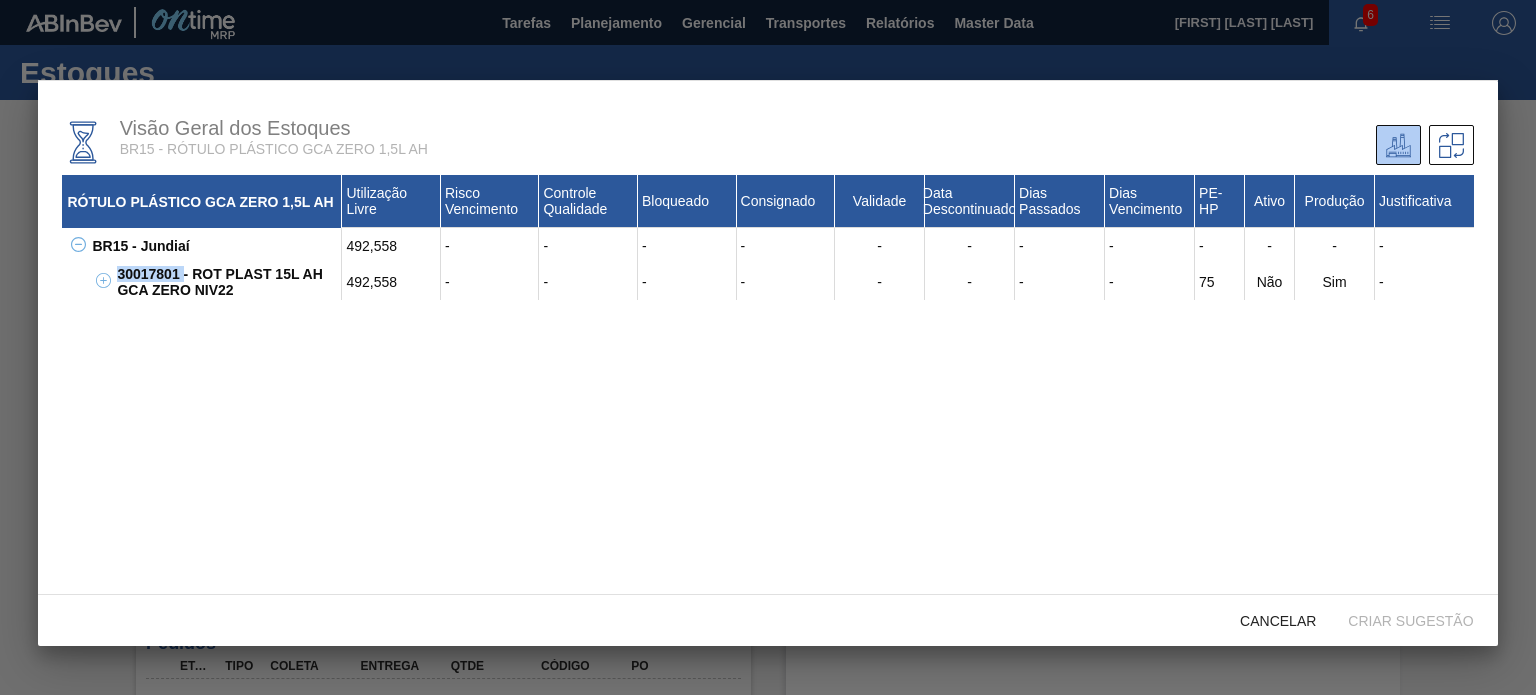 click on "30017801 - ROT PLAST 15L AH GCA ZERO NIV22" at bounding box center (227, 282) 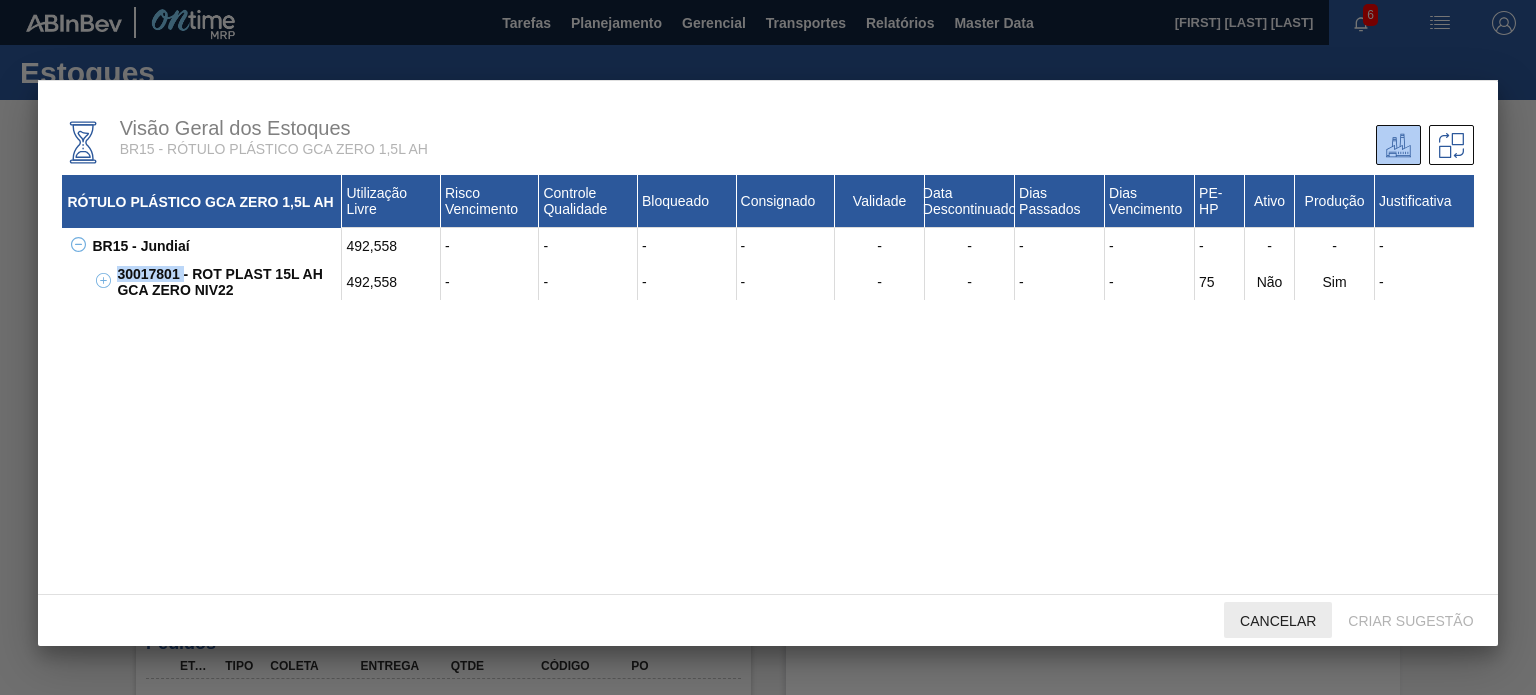 click on "Cancelar" at bounding box center (1278, 621) 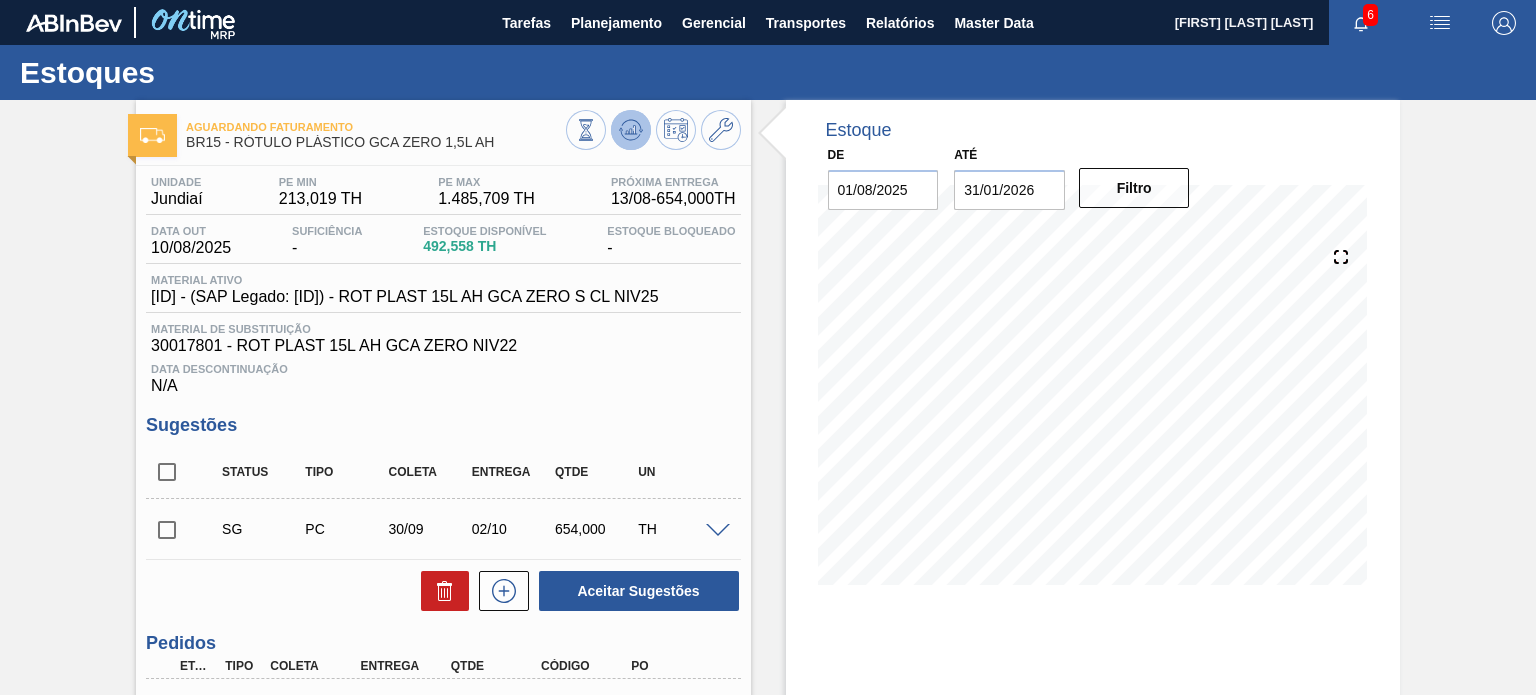 click 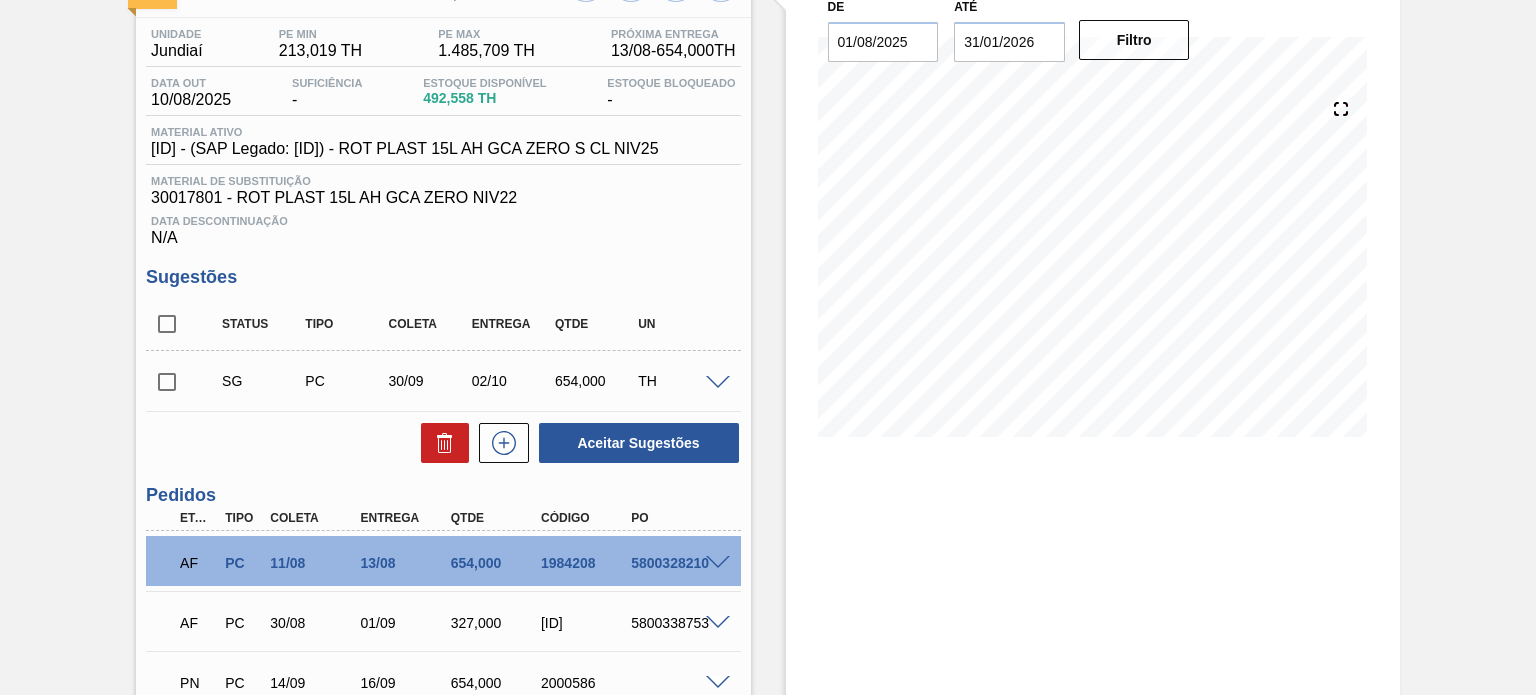scroll, scrollTop: 346, scrollLeft: 0, axis: vertical 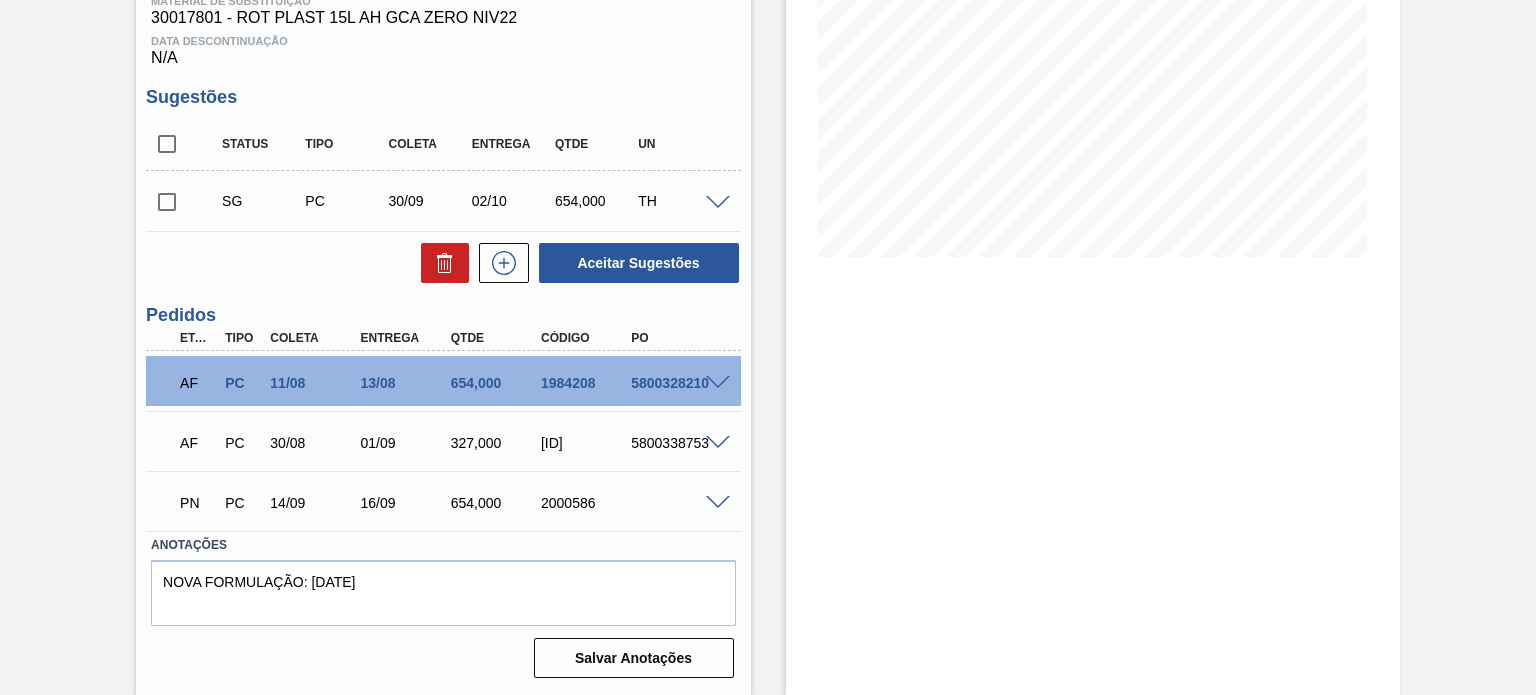 click on "1984208" at bounding box center (585, 383) 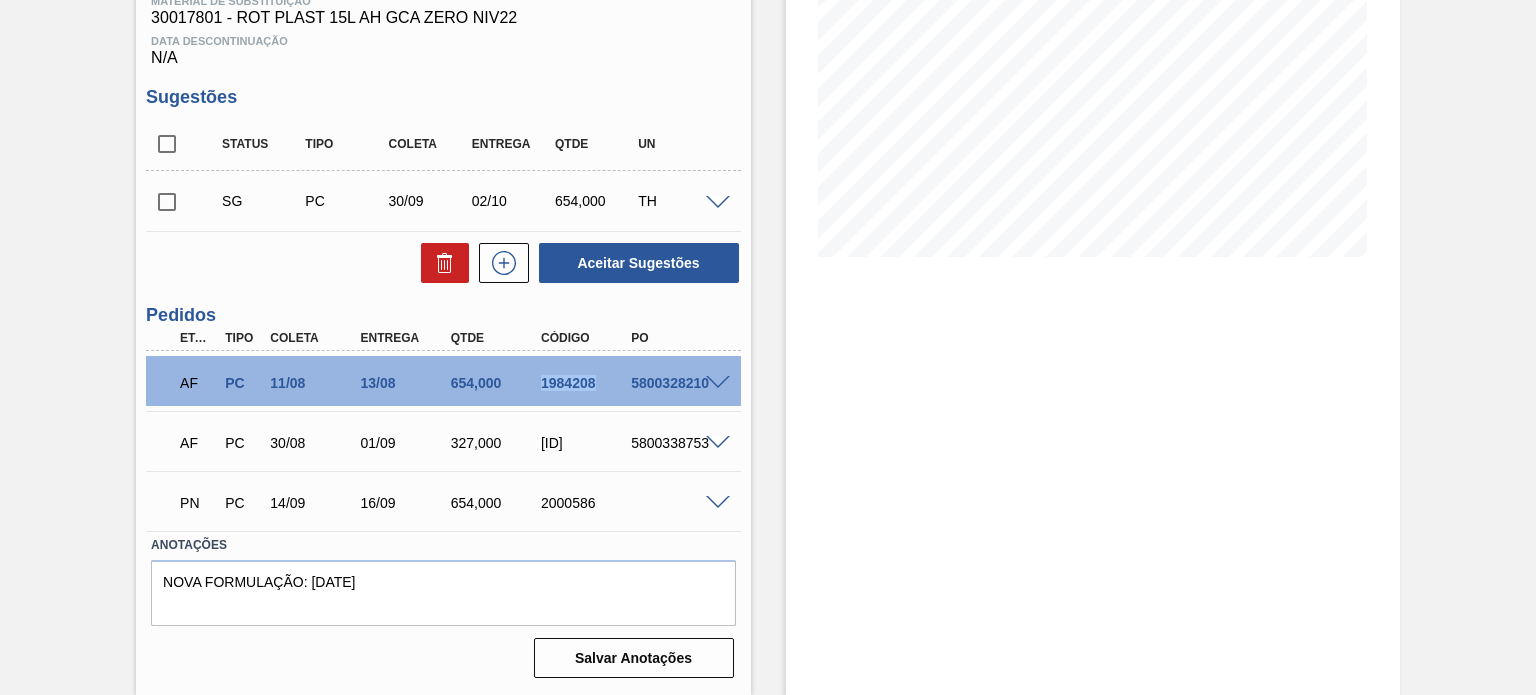 click on "1984208" at bounding box center (585, 383) 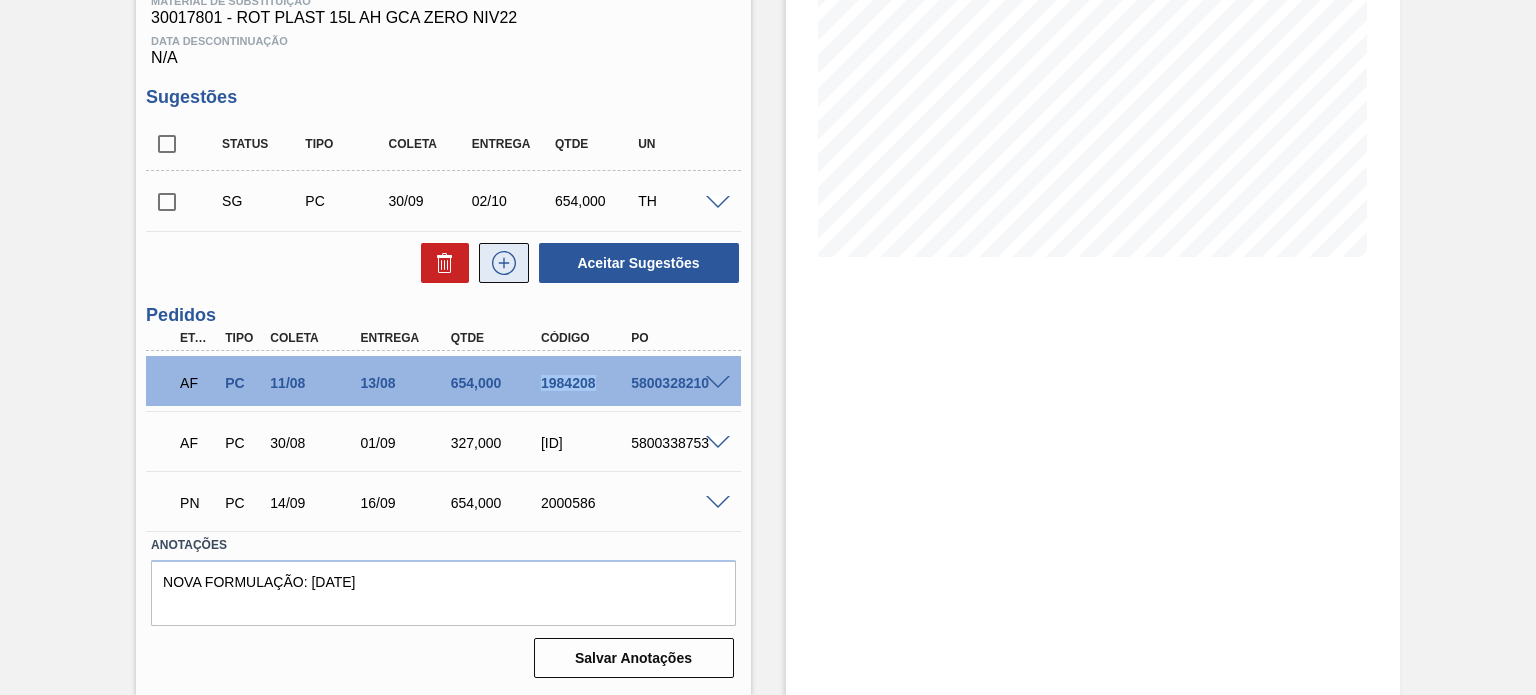 copy on "1984208" 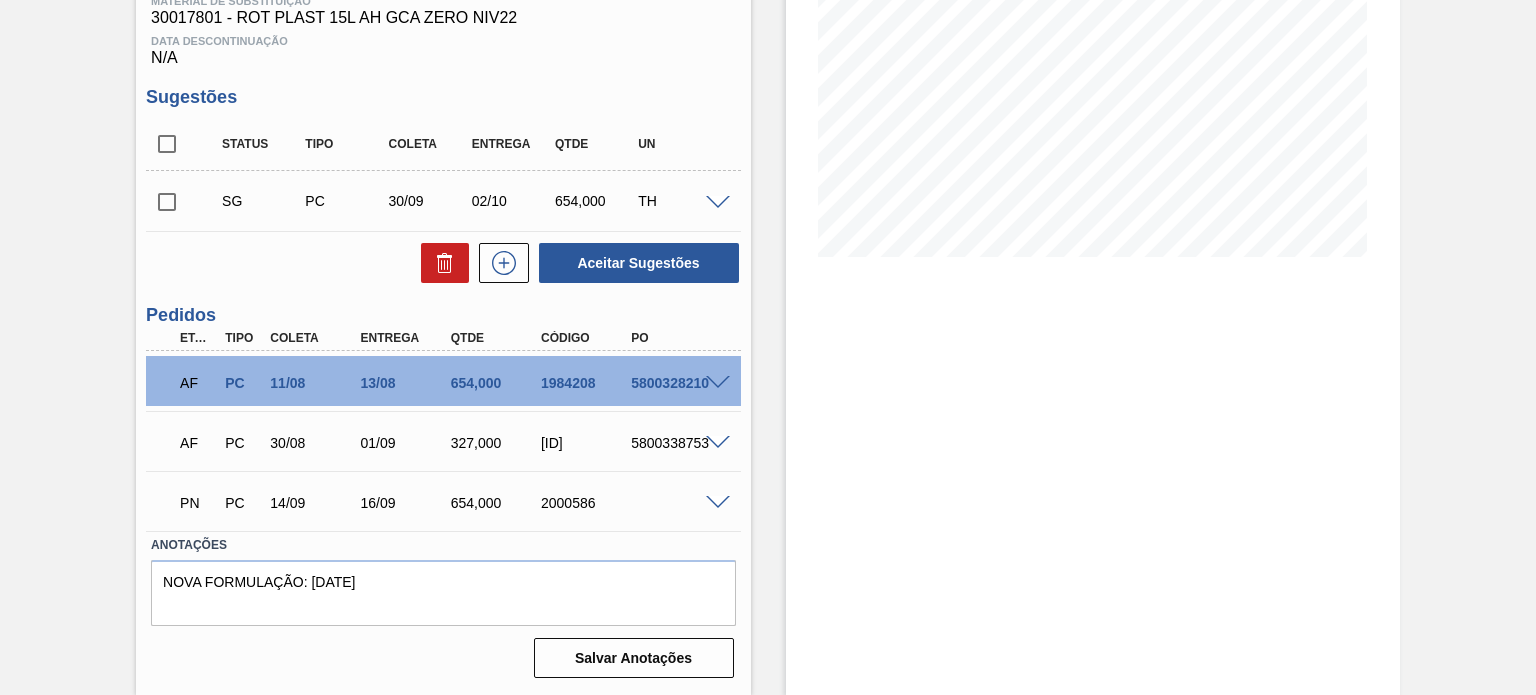 click on "1996900" at bounding box center [585, 443] 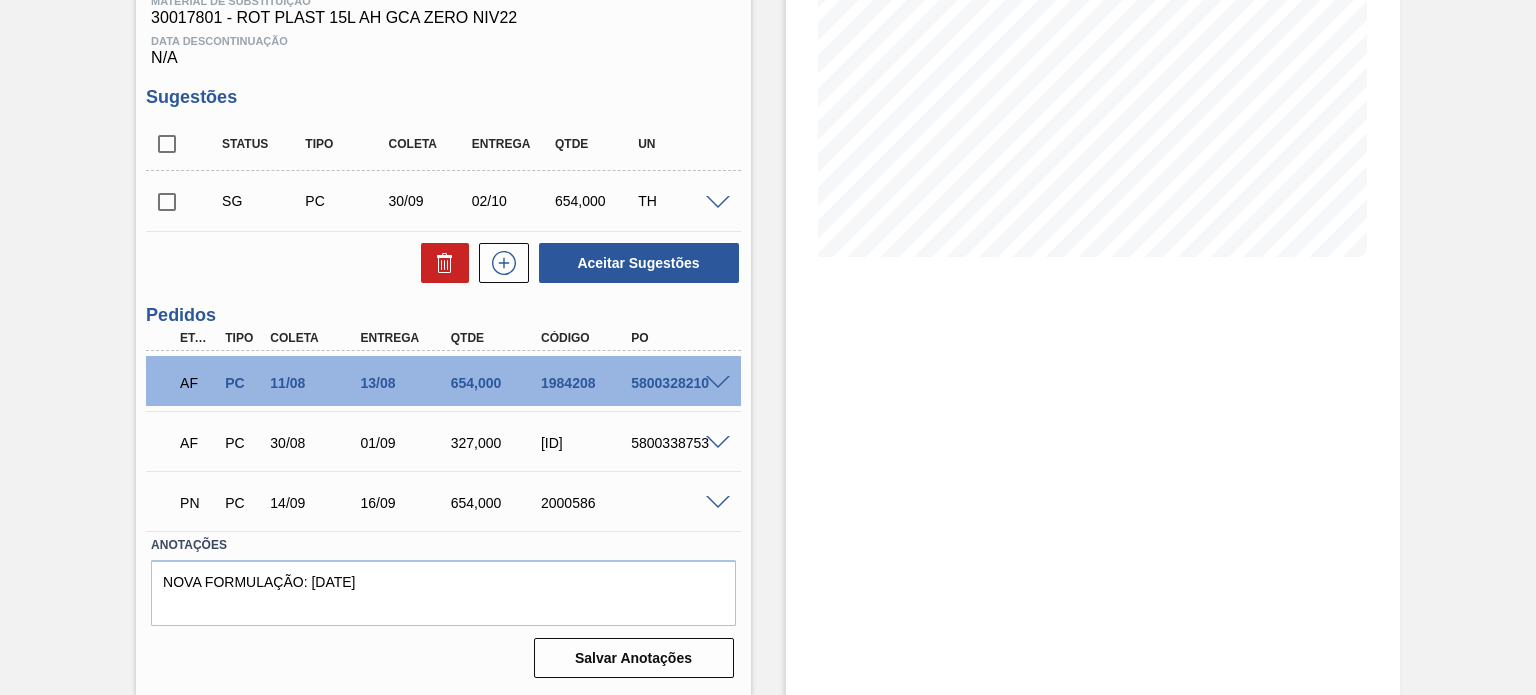 click on "PN   PC 14/09 16/09 654,000 2000586" at bounding box center (437, 501) 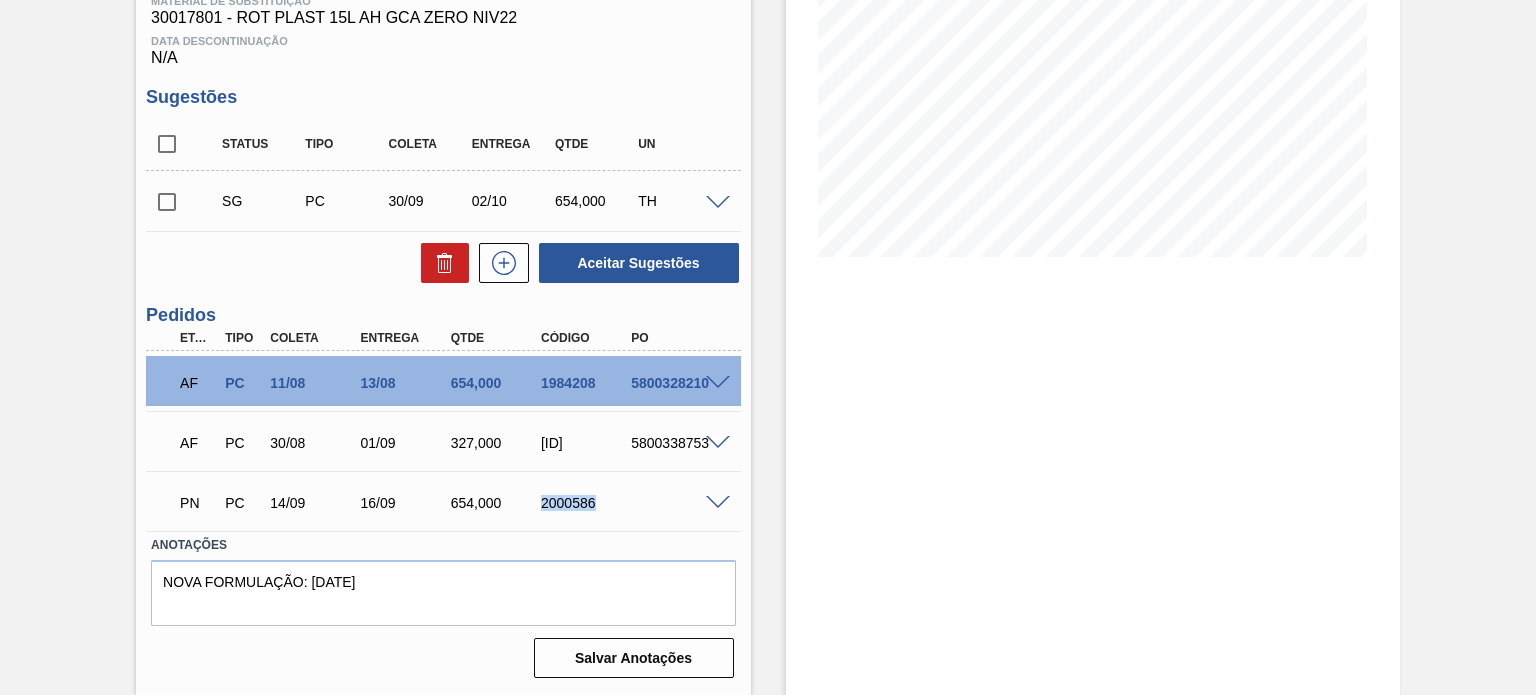 click on "2000586" at bounding box center (585, 503) 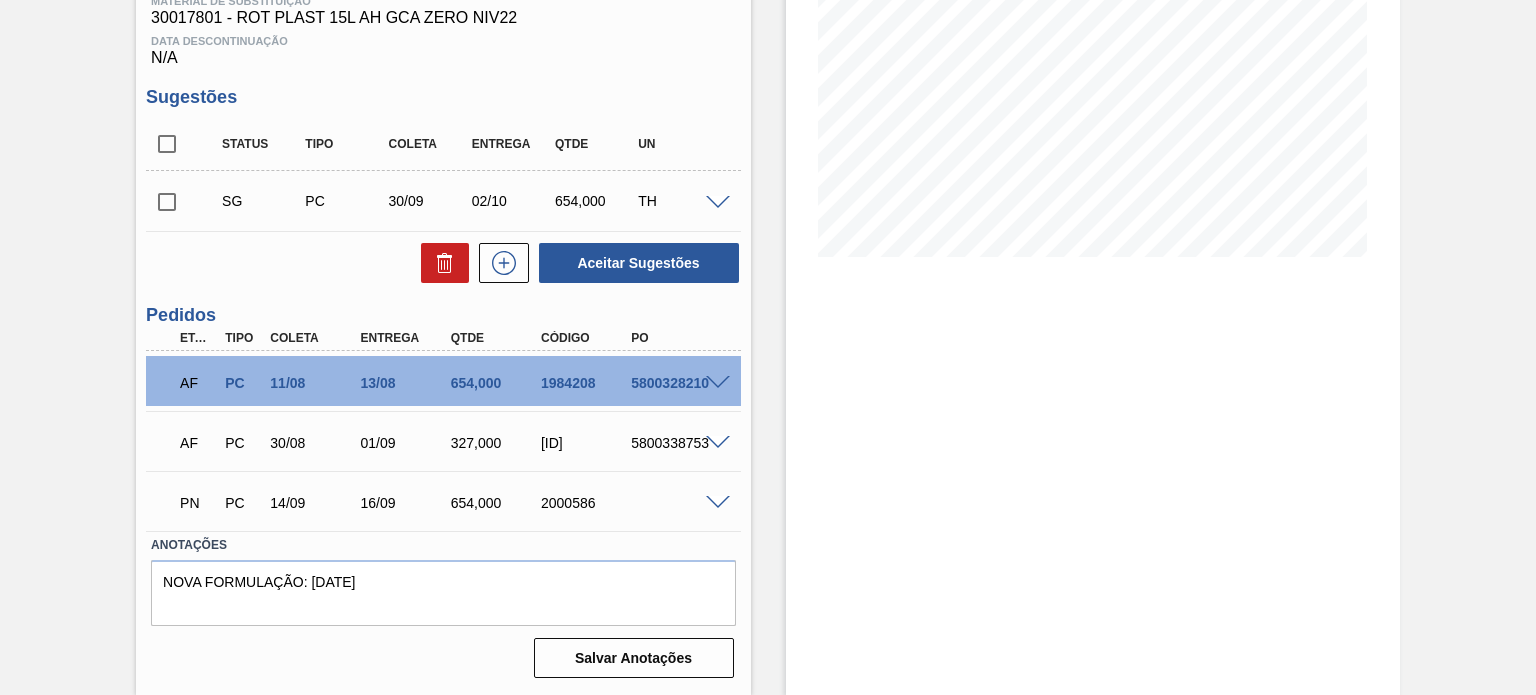 click on "Estoque De 01/08/2025 Até 31/01/2026 Filtro 25/09 Projeção de Estoque 703.992 Nec.SAP 68.892 Política Objetiva 849.364 Pedidos 0 Sugestões 0" at bounding box center [1093, 233] 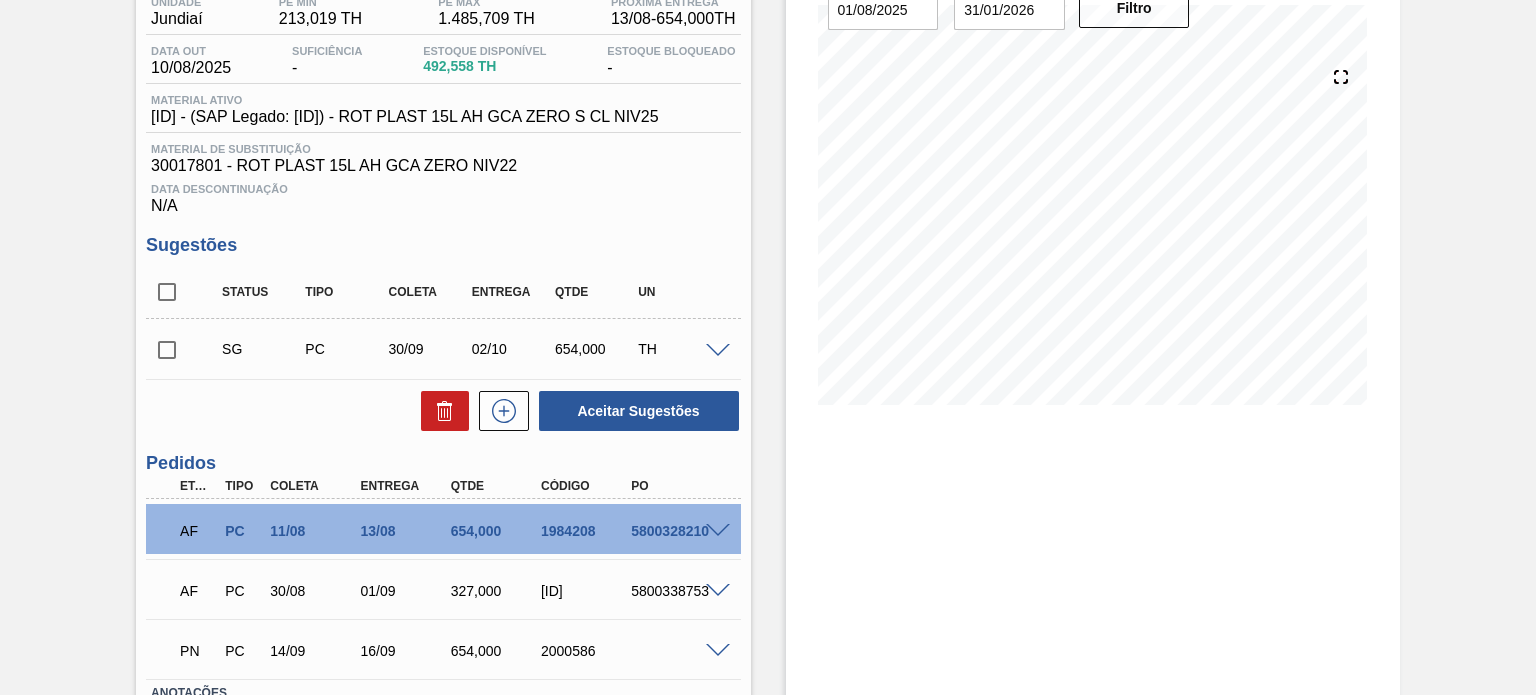 scroll, scrollTop: 0, scrollLeft: 0, axis: both 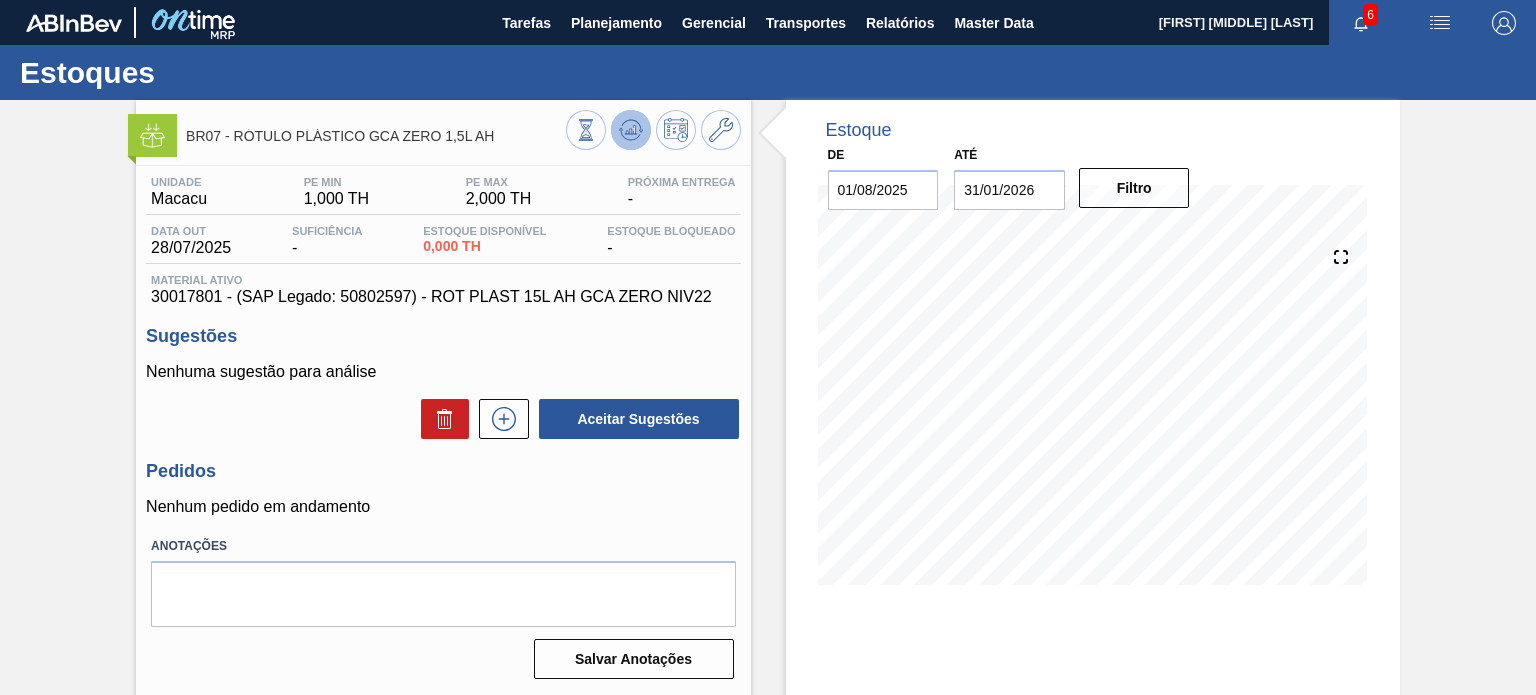 click at bounding box center (631, 130) 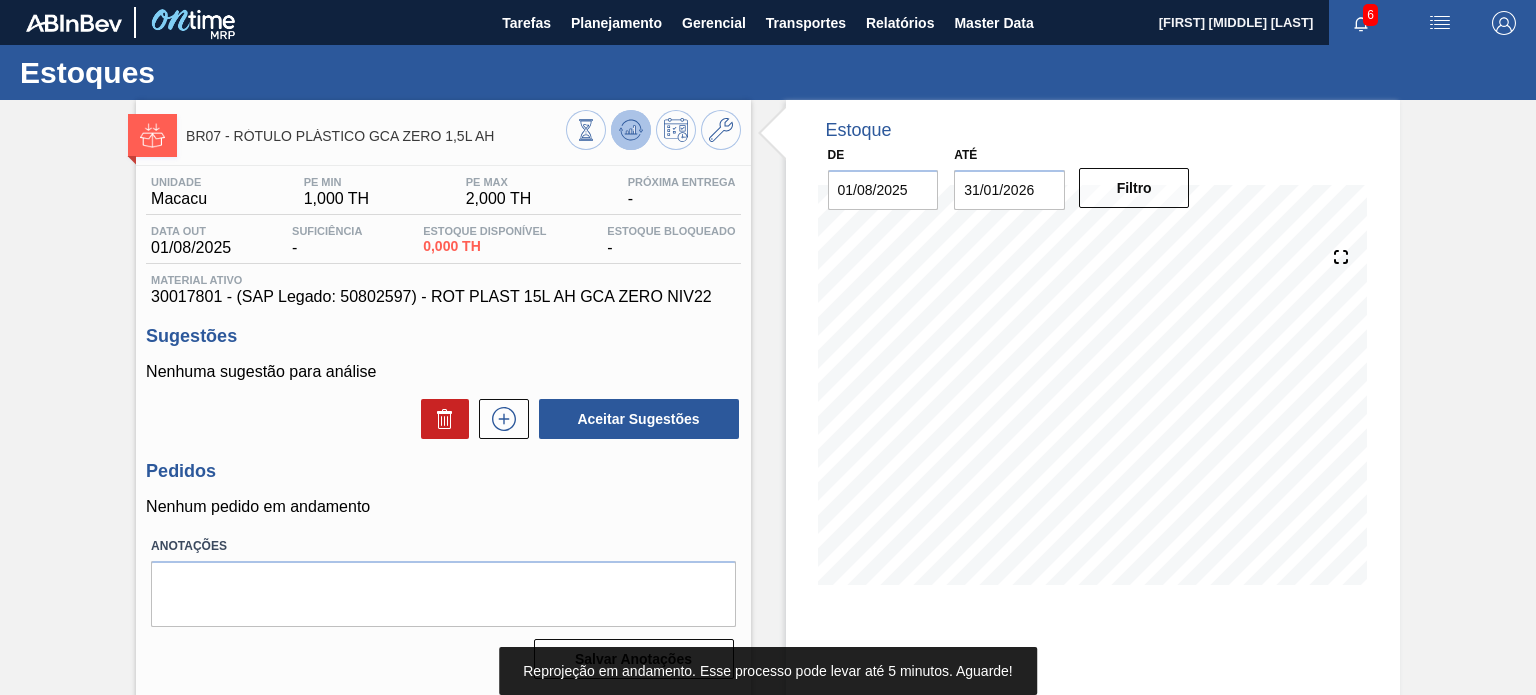 click at bounding box center [631, 130] 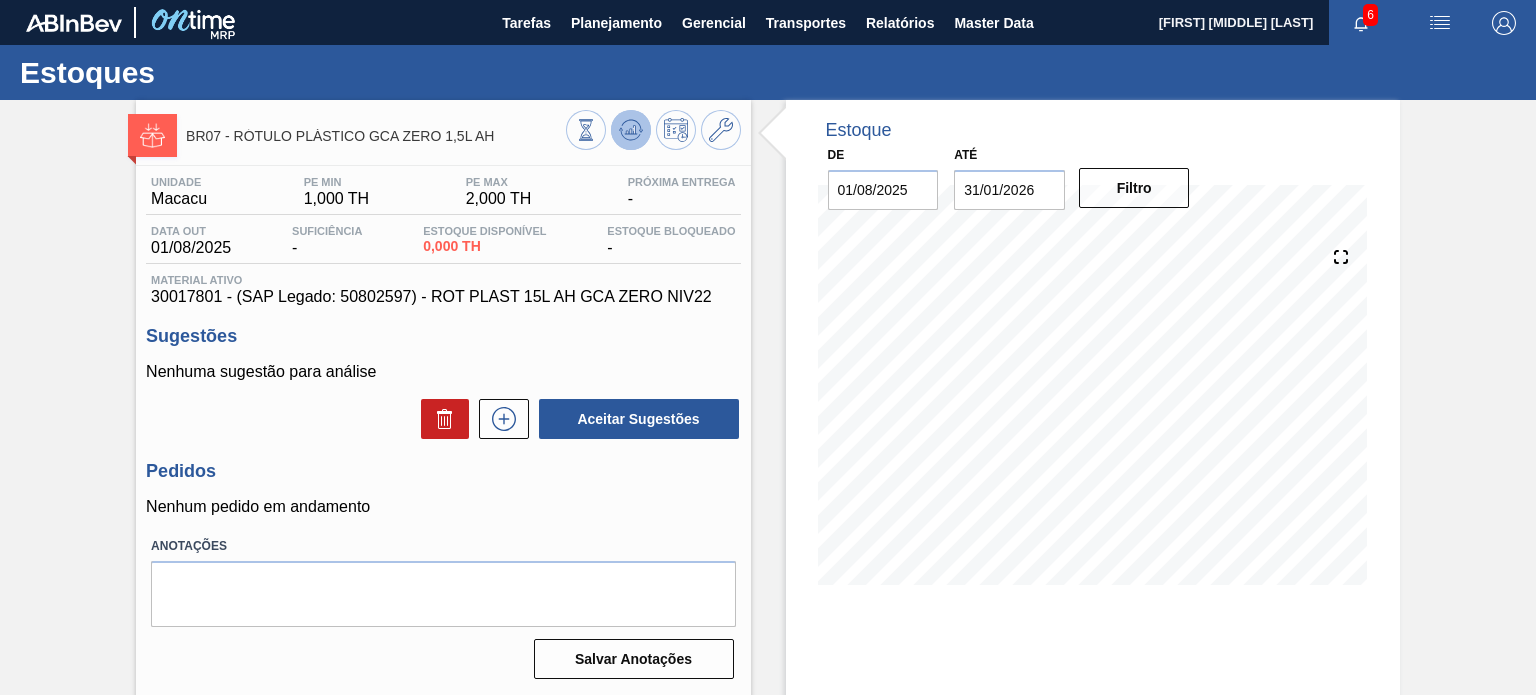 click 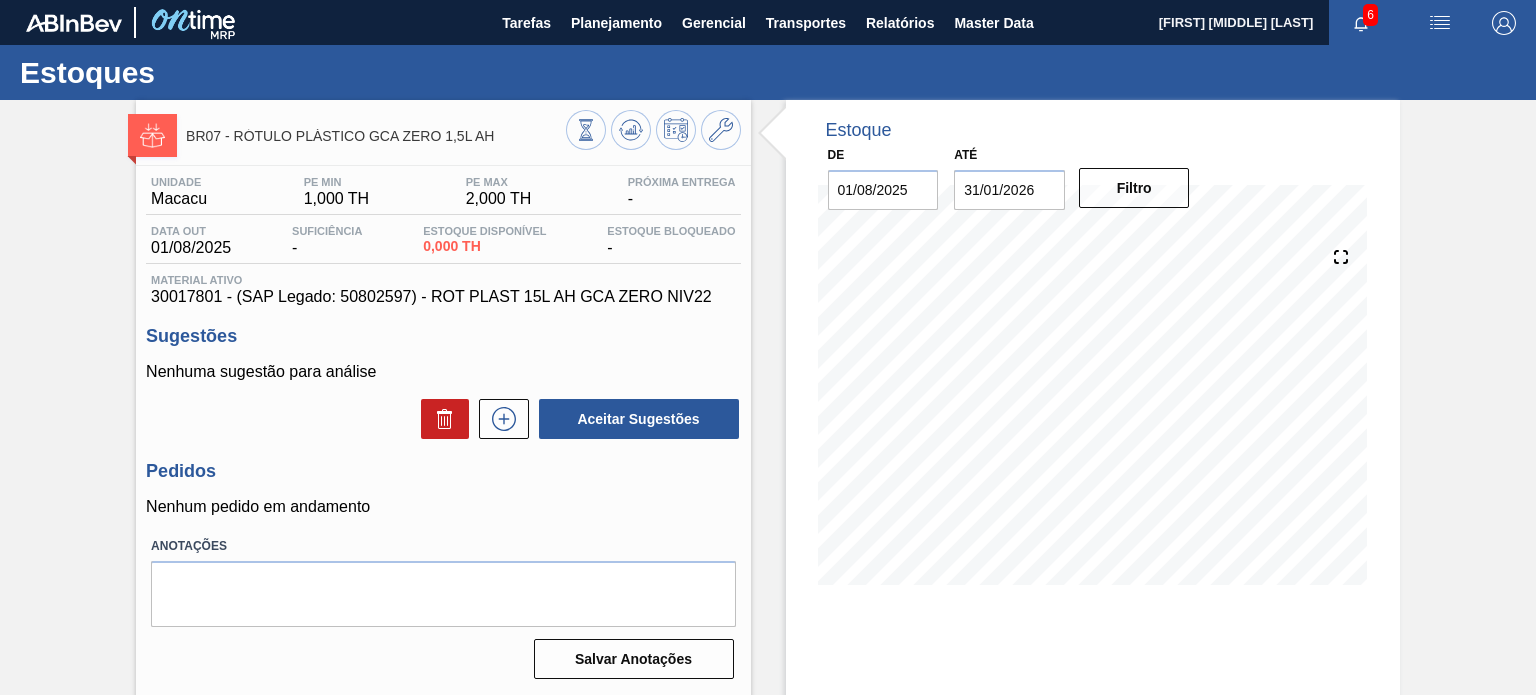 click on "30017801 - (SAP Legado: 50802597) - ROT PLAST 15L AH GCA ZERO NIV22" at bounding box center [443, 297] 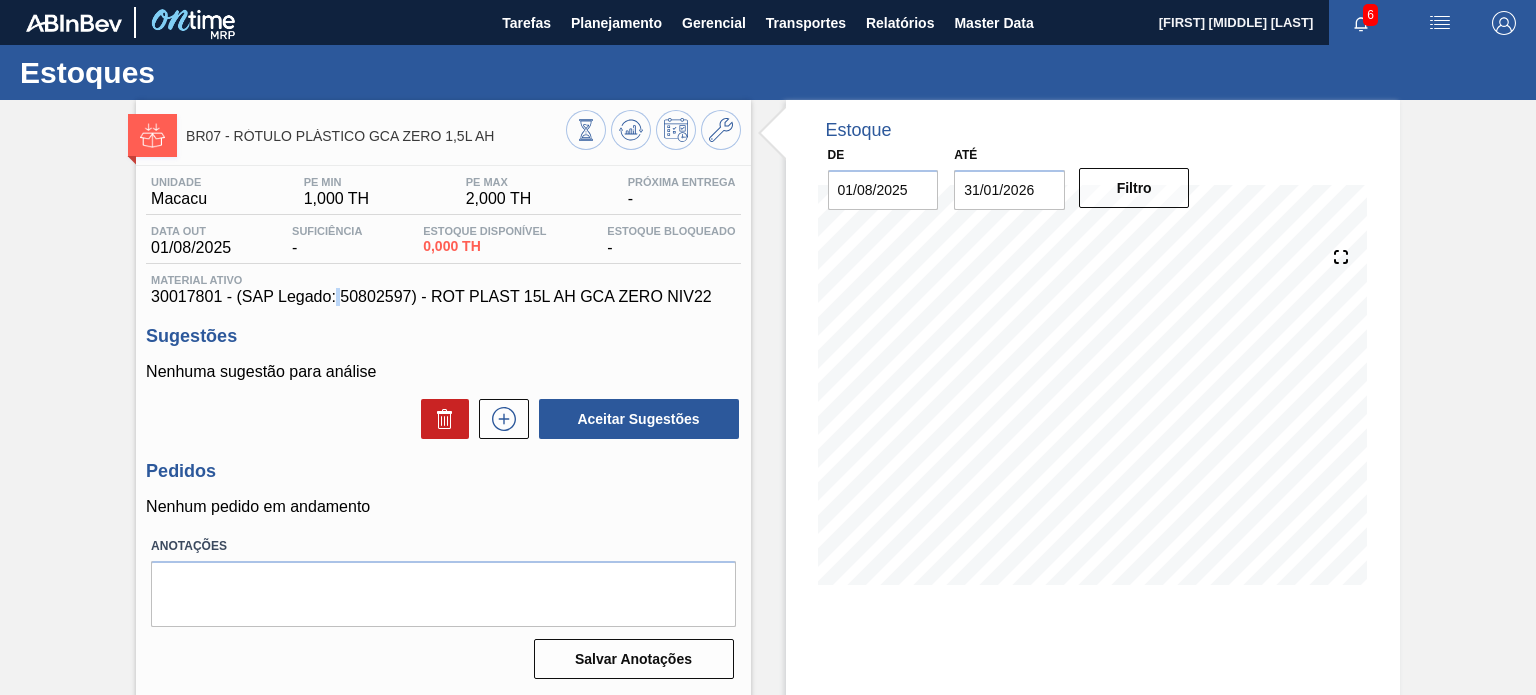 click on "30017801 - (SAP Legado: 50802597) - ROT PLAST 15L AH GCA ZERO NIV22" at bounding box center (443, 297) 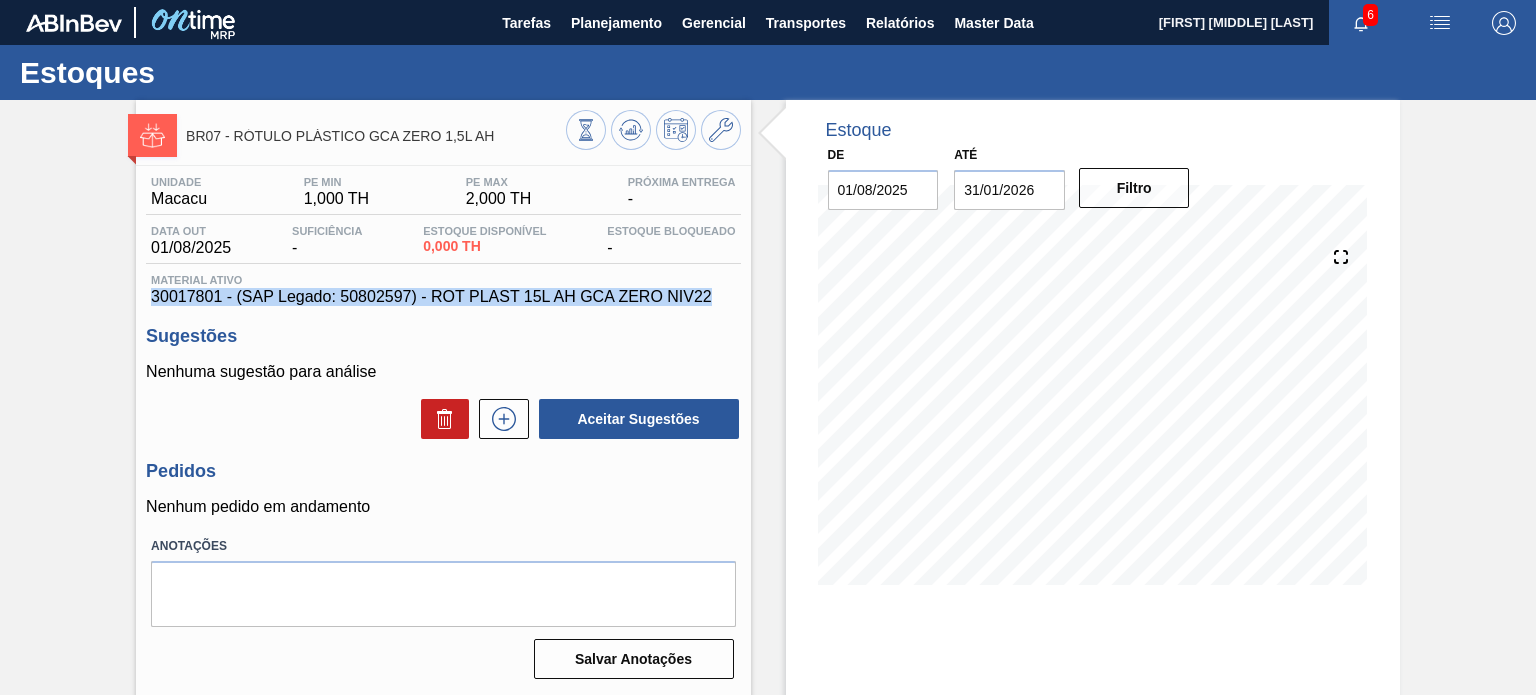 click on "30017801 - (SAP Legado: 50802597) - ROT PLAST 15L AH GCA ZERO NIV22" at bounding box center (443, 297) 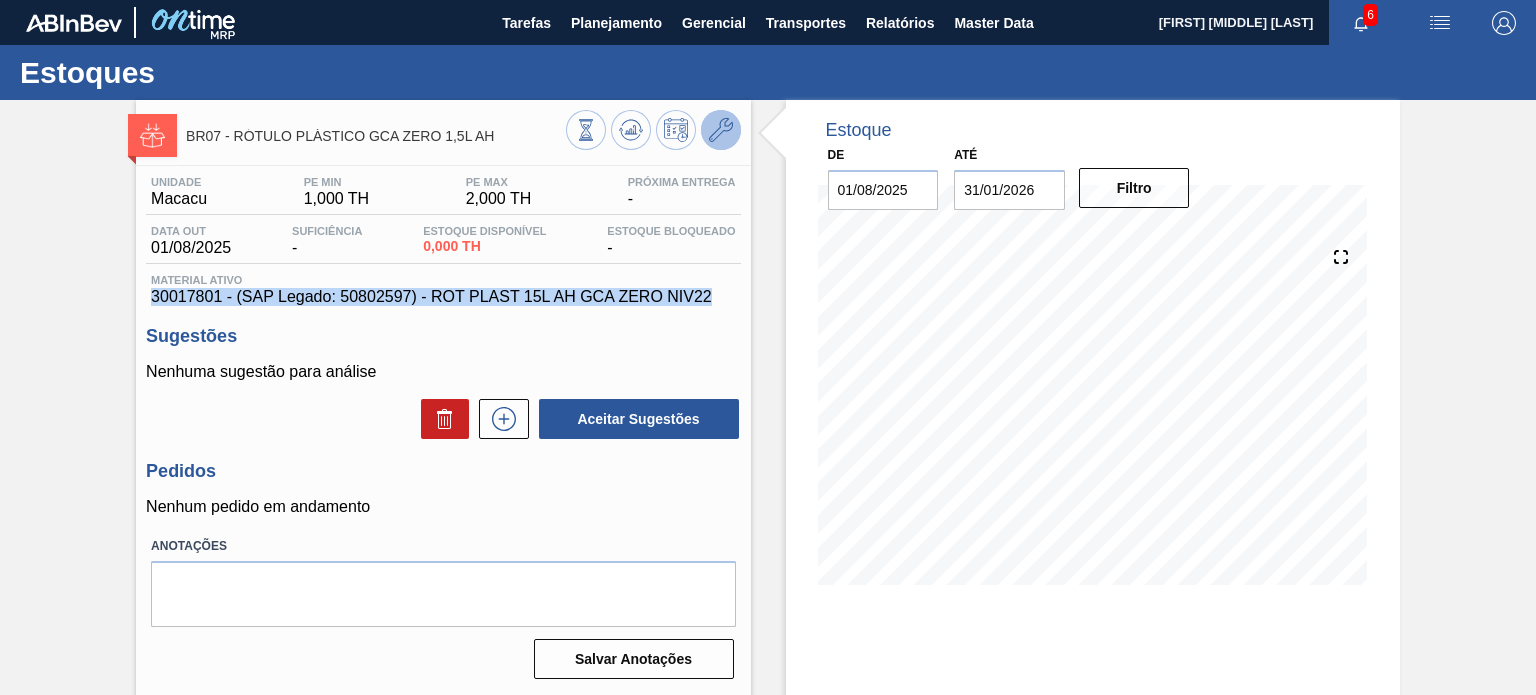 click at bounding box center [721, 130] 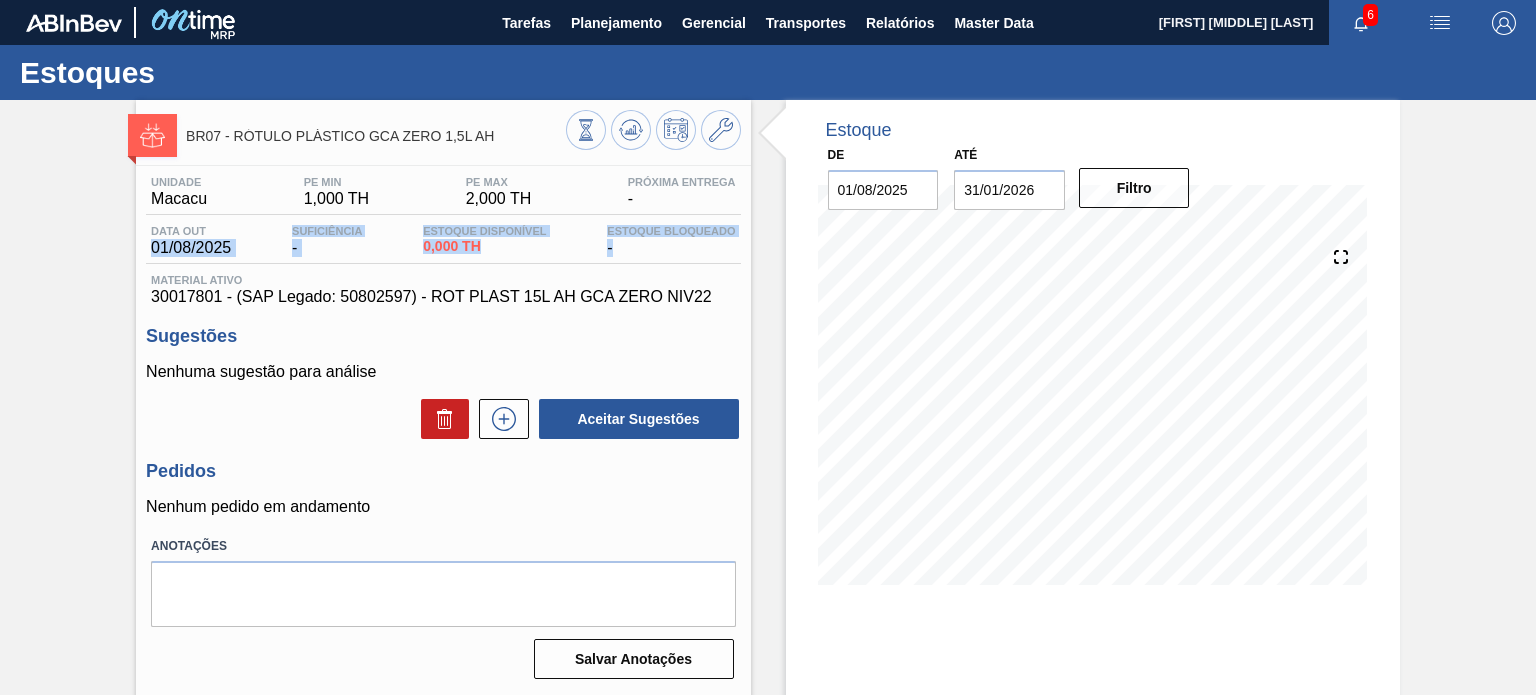 drag, startPoint x: 621, startPoint y: 257, endPoint x: 130, endPoint y: 248, distance: 491.0825 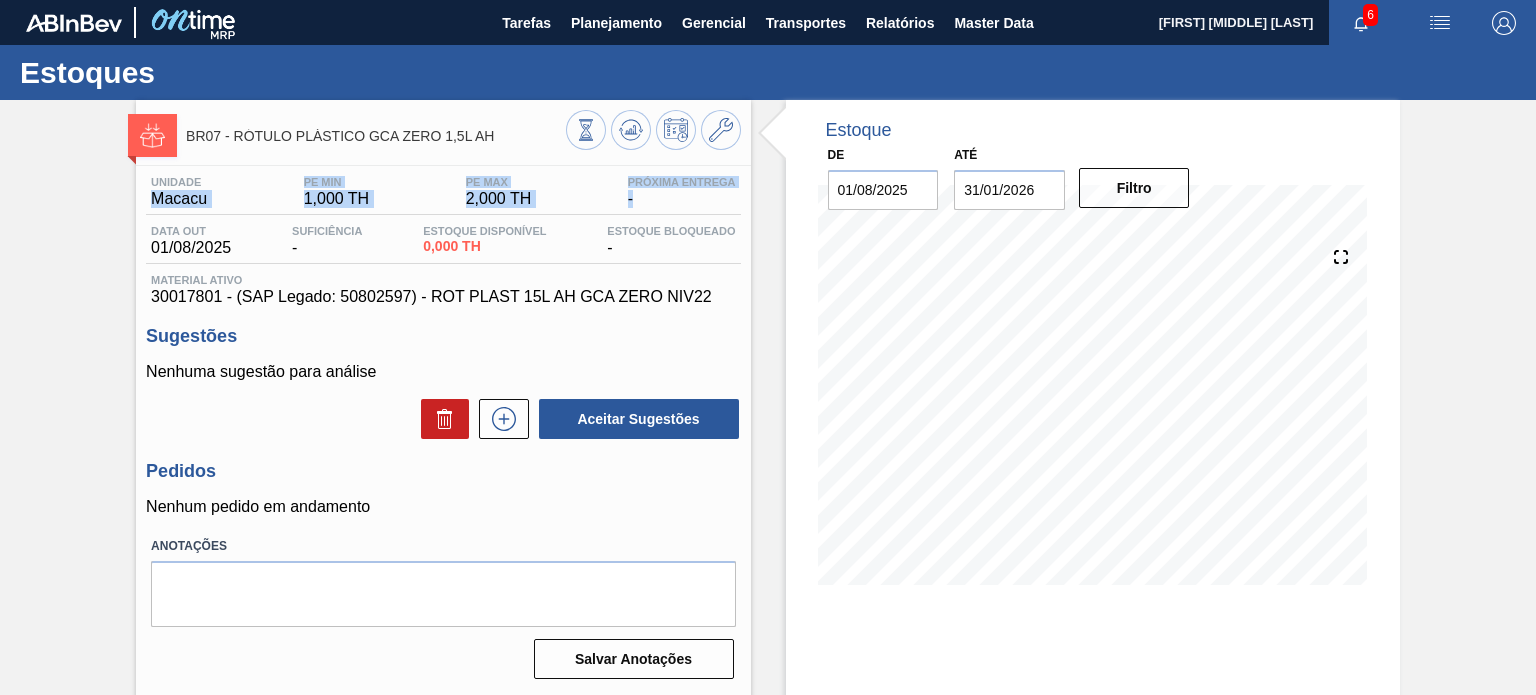 drag, startPoint x: 145, startPoint y: 195, endPoint x: 684, endPoint y: 199, distance: 539.01483 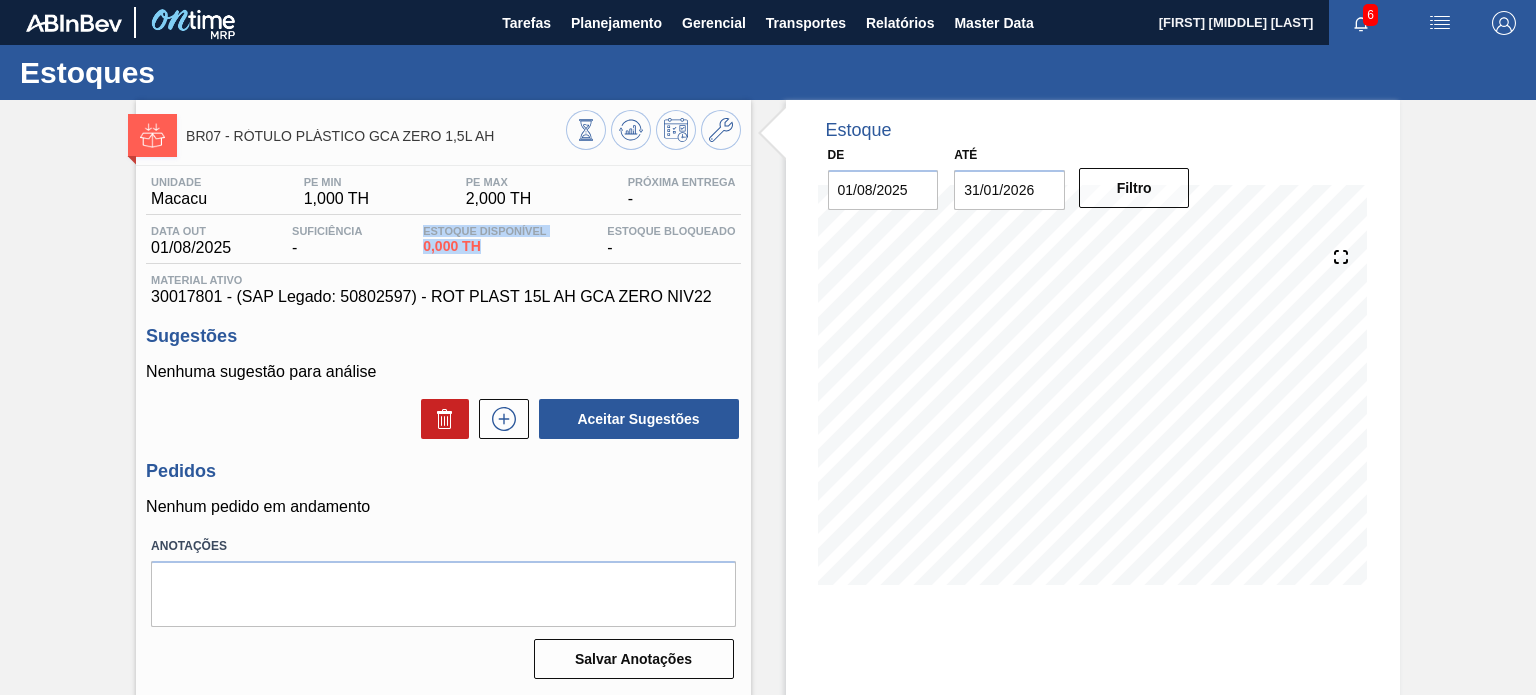 drag, startPoint x: 492, startPoint y: 240, endPoint x: 368, endPoint y: 241, distance: 124.004036 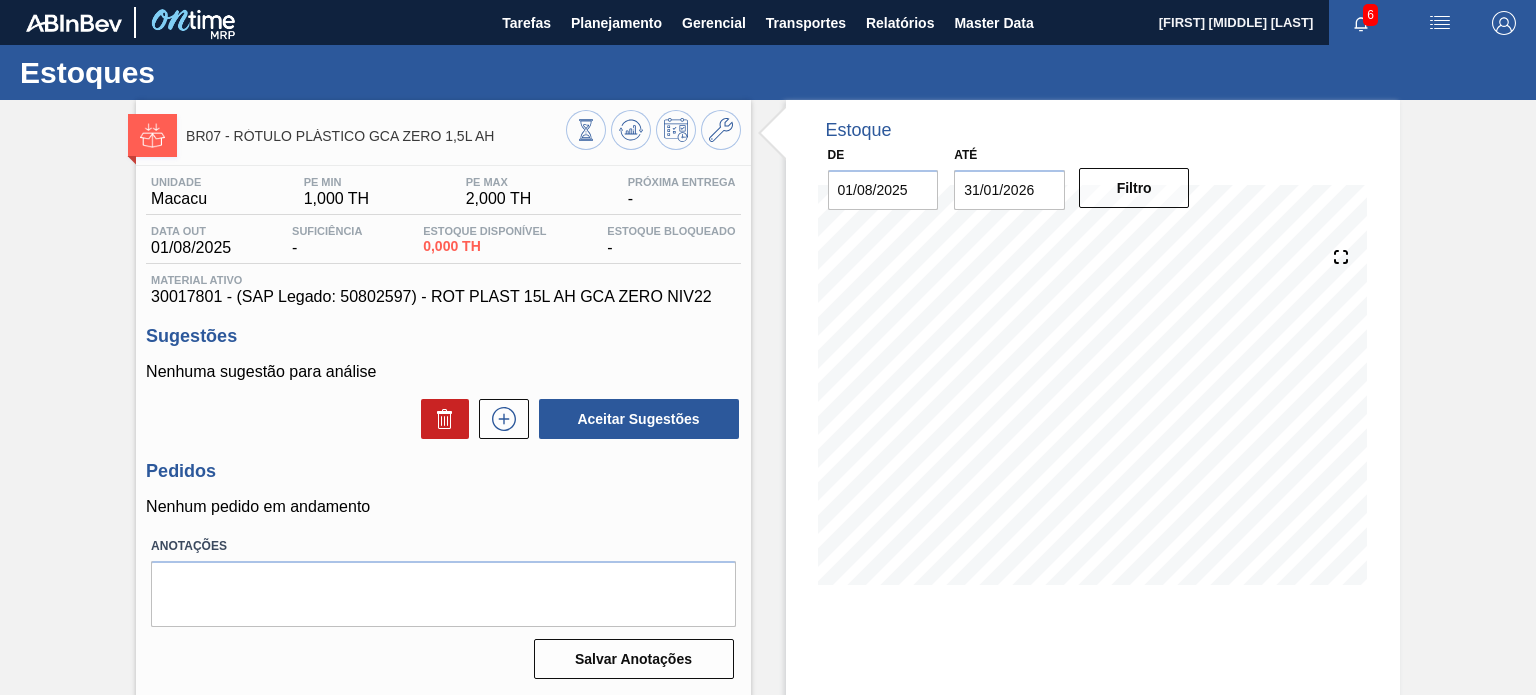 click on "Unidade Macacu PE MIN 1,000   TH PE MAX 2,000   TH Próxima Entrega - Data out 01/08/2025 Suficiência - Estoque Disponível 0,000 TH Estoque Bloqueado - Material ativo 30017801 - (SAP Legado: 50802597) - ROT PLAST 15L AH GCA ZERO NIV22" at bounding box center (443, 241) 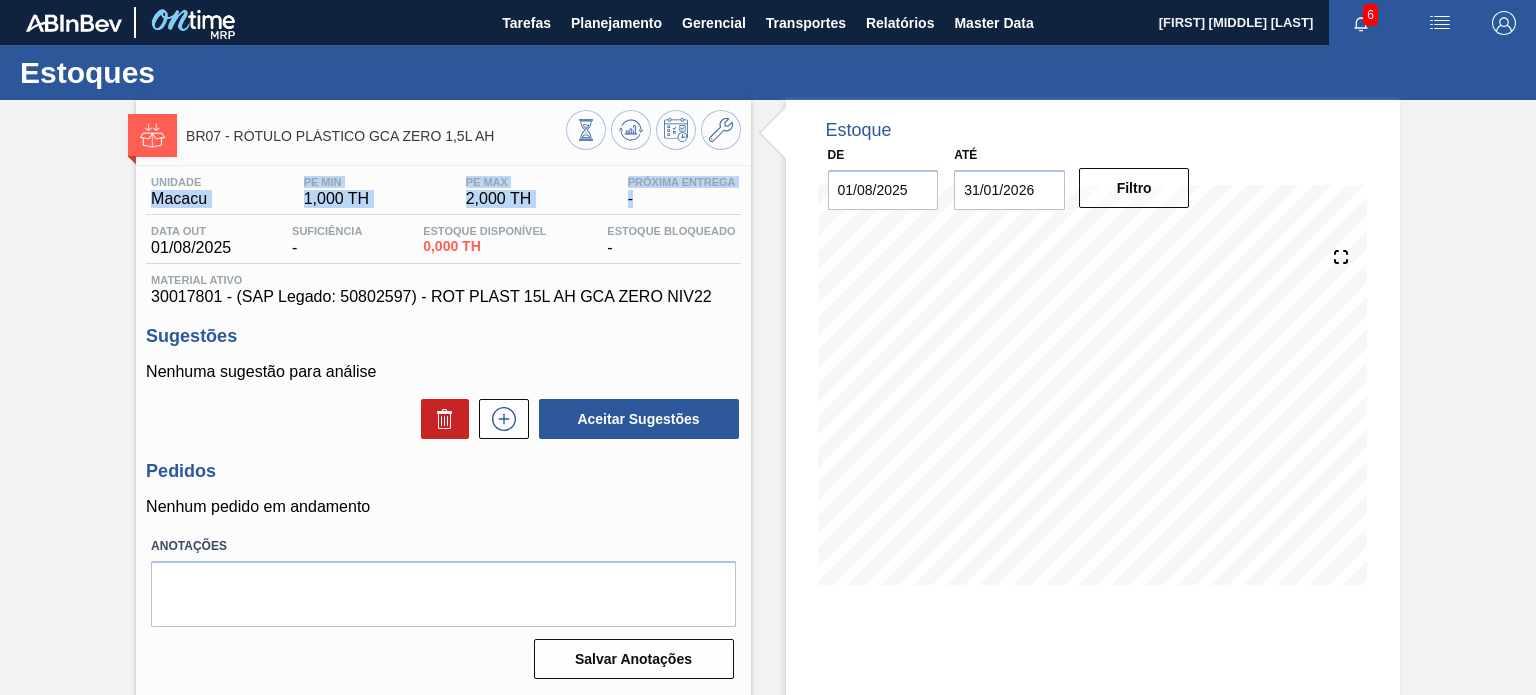 drag, startPoint x: 147, startPoint y: 196, endPoint x: 684, endPoint y: 207, distance: 537.1127 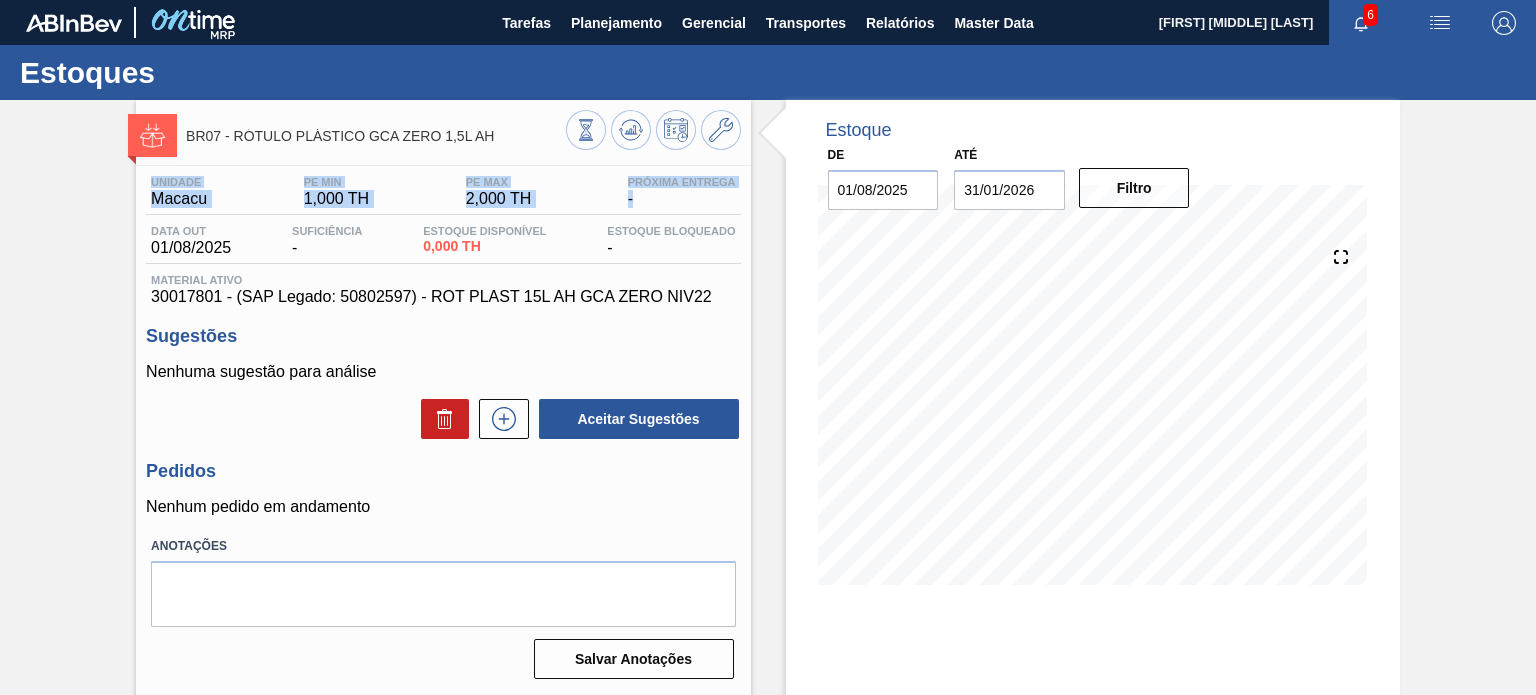 drag, startPoint x: 145, startPoint y: 180, endPoint x: 652, endPoint y: 199, distance: 507.3559 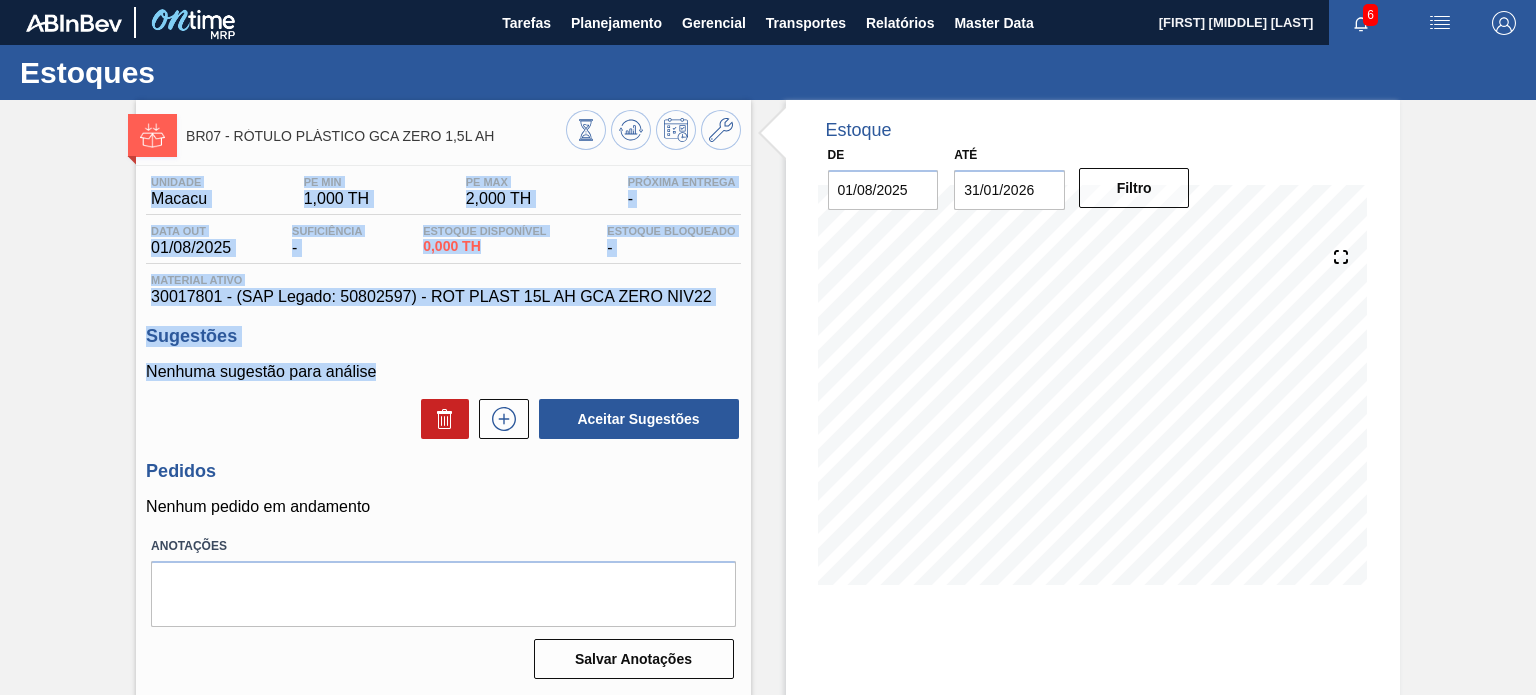 drag, startPoint x: 139, startPoint y: 175, endPoint x: 680, endPoint y: 343, distance: 566.4848 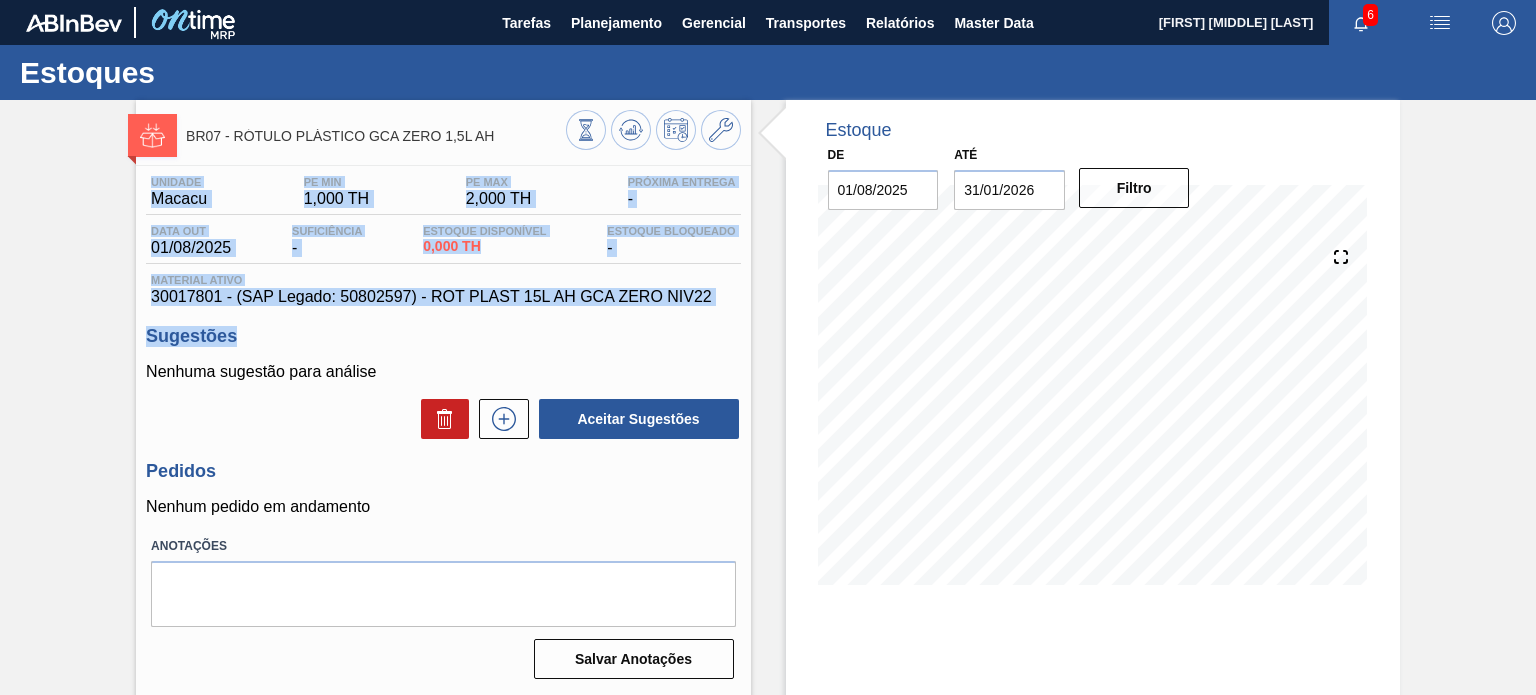 drag, startPoint x: 128, startPoint y: 171, endPoint x: 618, endPoint y: 329, distance: 514.8437 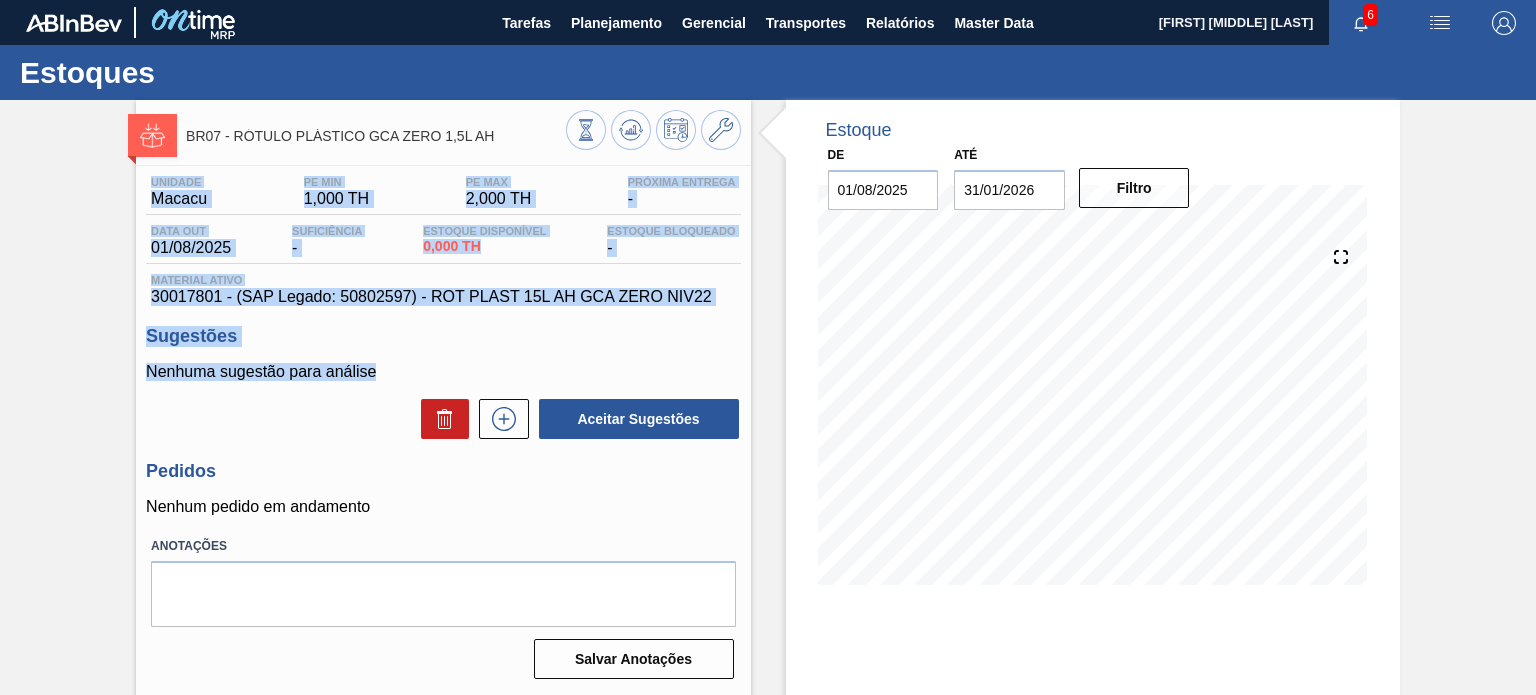 drag, startPoint x: 134, startPoint y: 173, endPoint x: 568, endPoint y: 360, distance: 472.57275 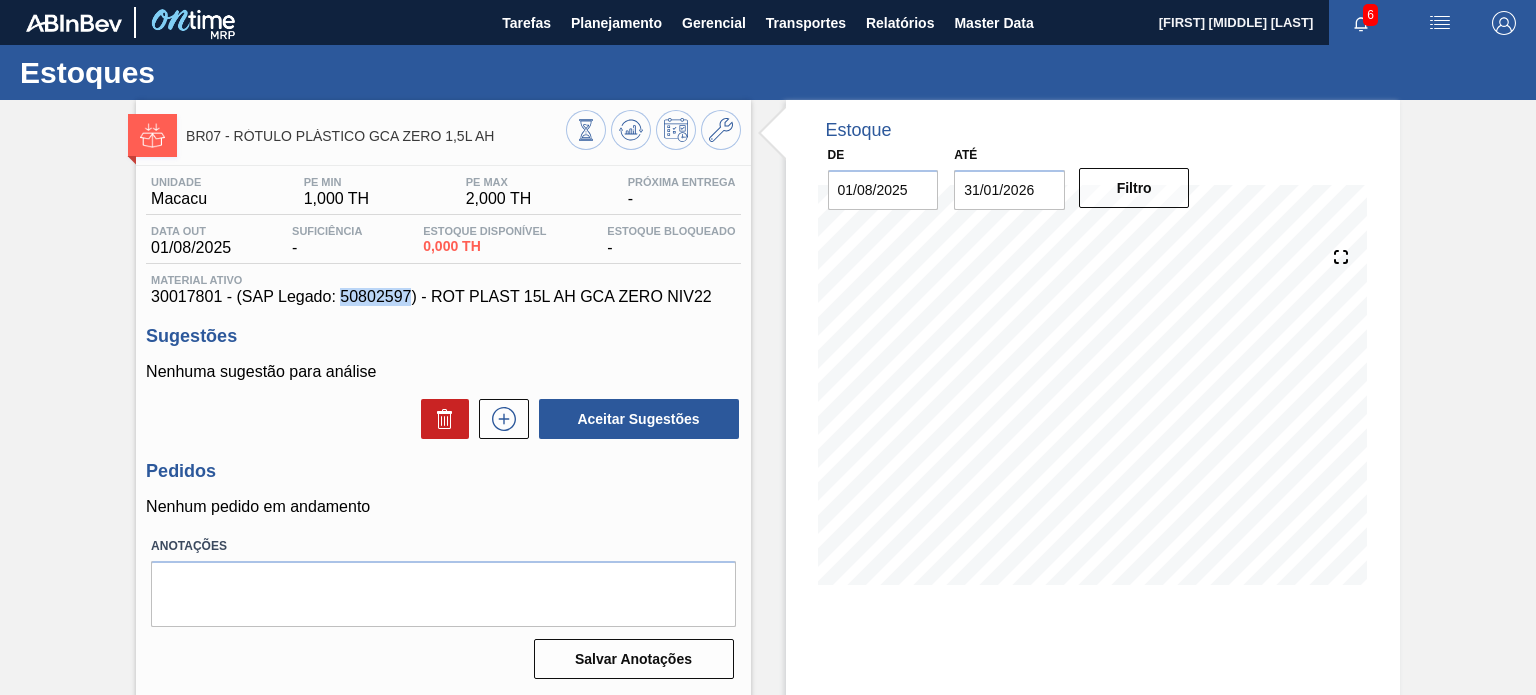 click on "30017801 - (SAP Legado: 50802597) - ROT PLAST 15L AH GCA ZERO NIV22" at bounding box center [443, 297] 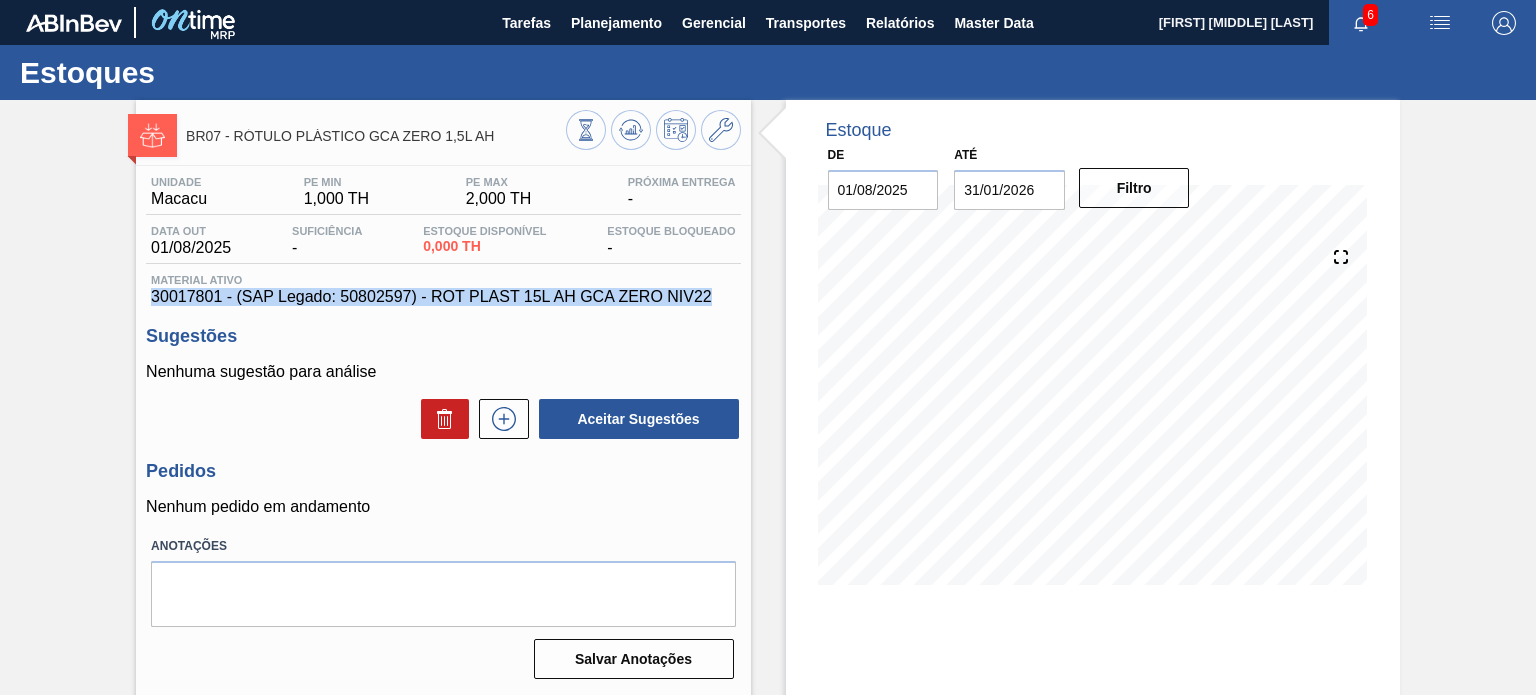 click on "30017801 - (SAP Legado: 50802597) - ROT PLAST 15L AH GCA ZERO NIV22" at bounding box center [443, 297] 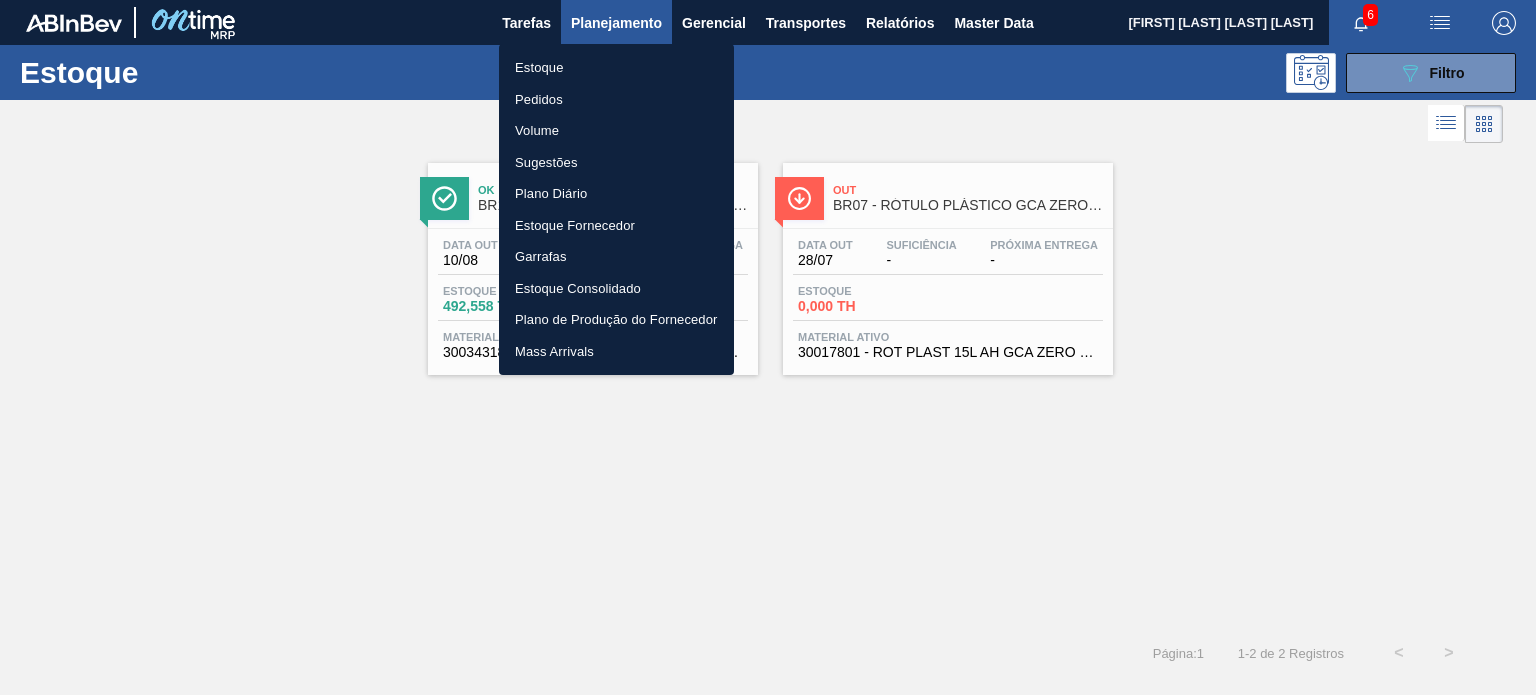 scroll, scrollTop: 0, scrollLeft: 0, axis: both 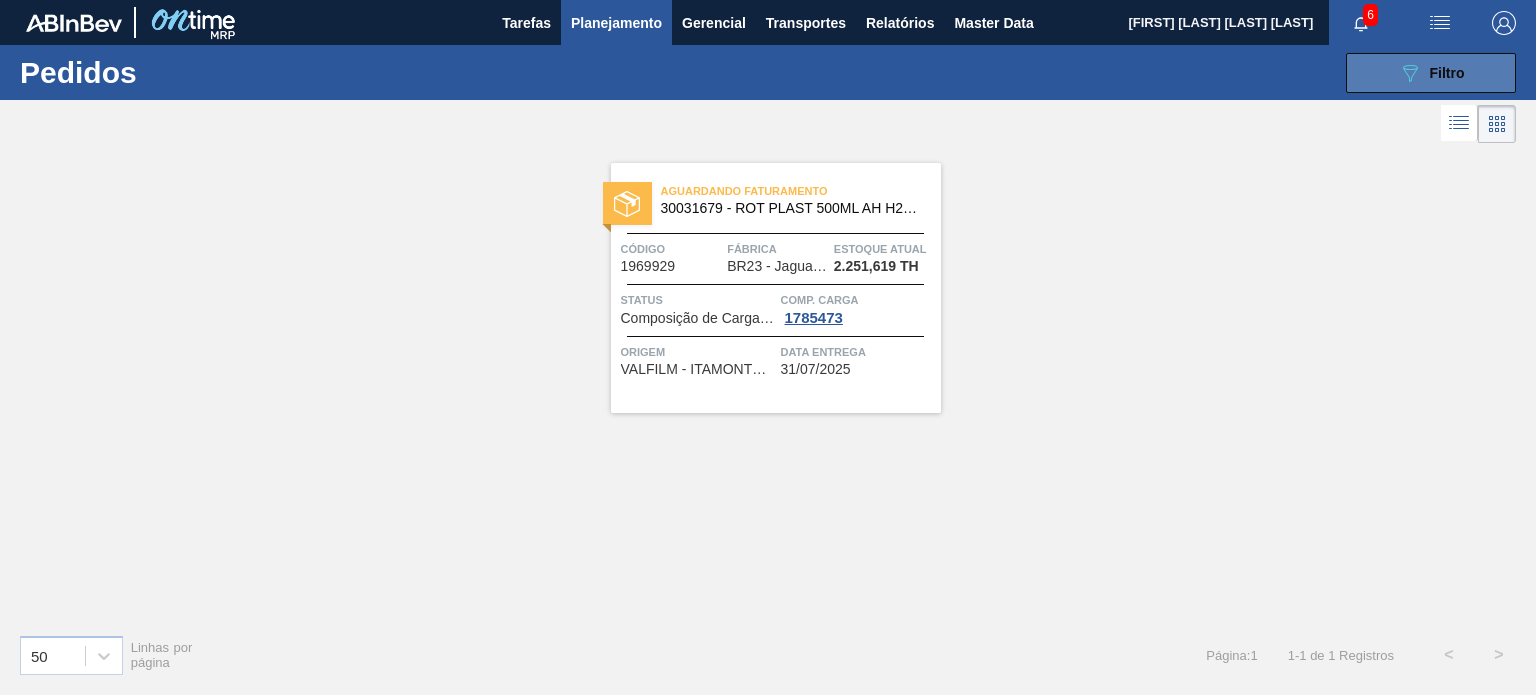click on "089F7B8B-B2A5-4AFE-B5C0-19BA573D28AC Filtro" at bounding box center [1431, 73] 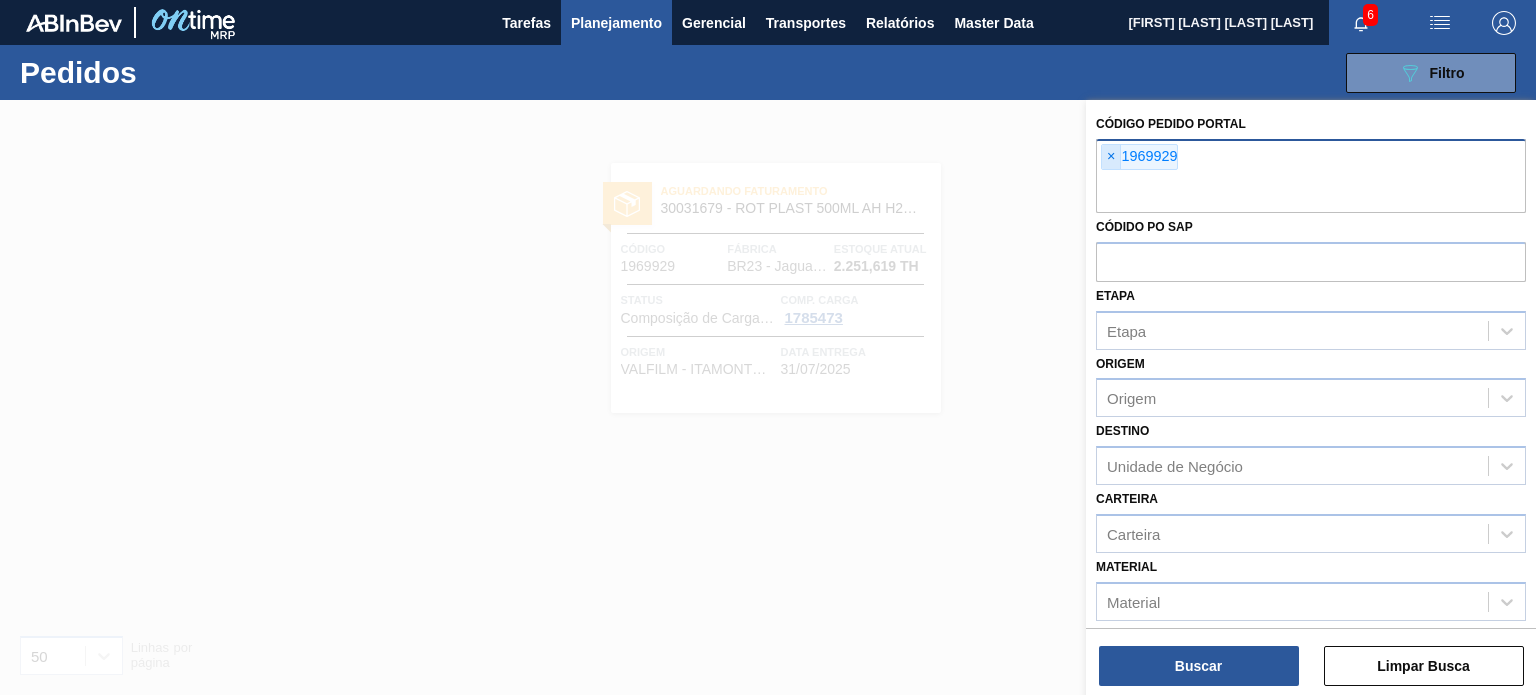 click on "×" at bounding box center [1111, 157] 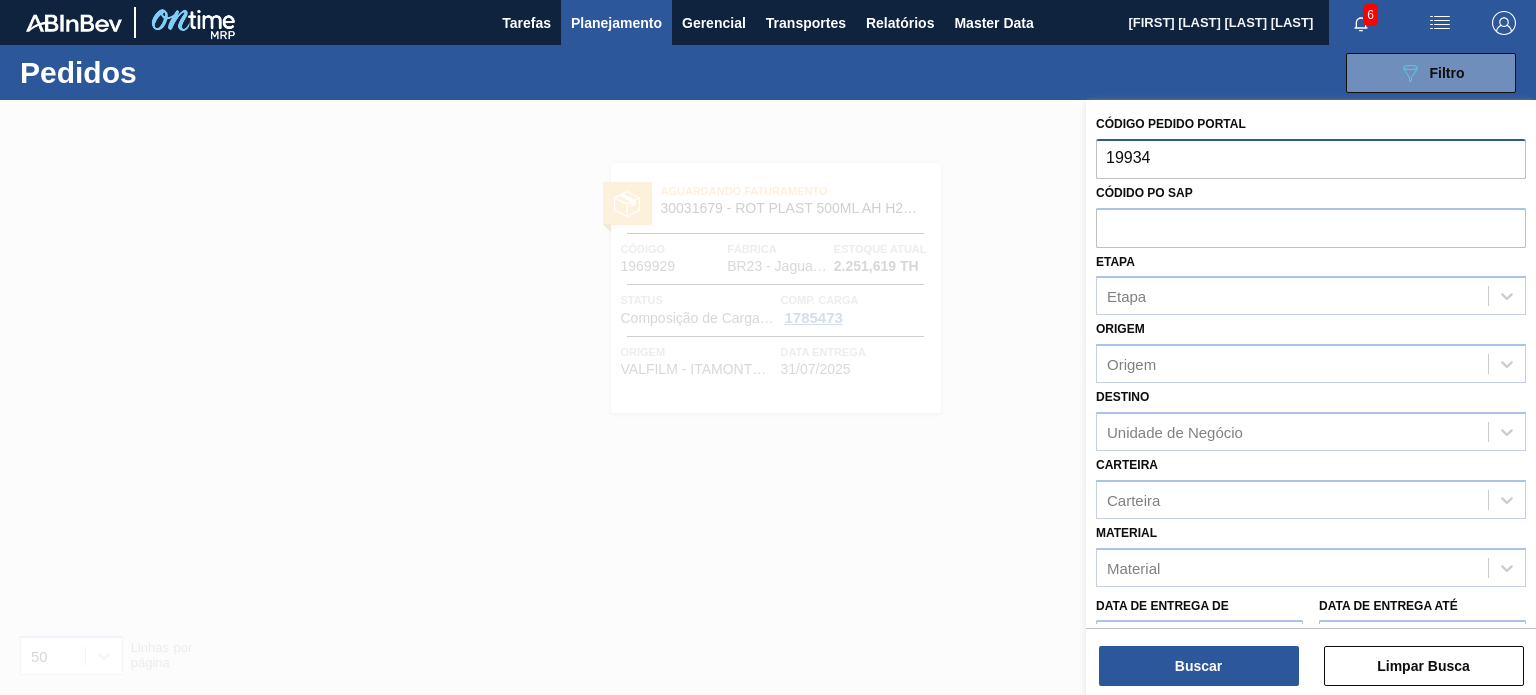 type on "19934" 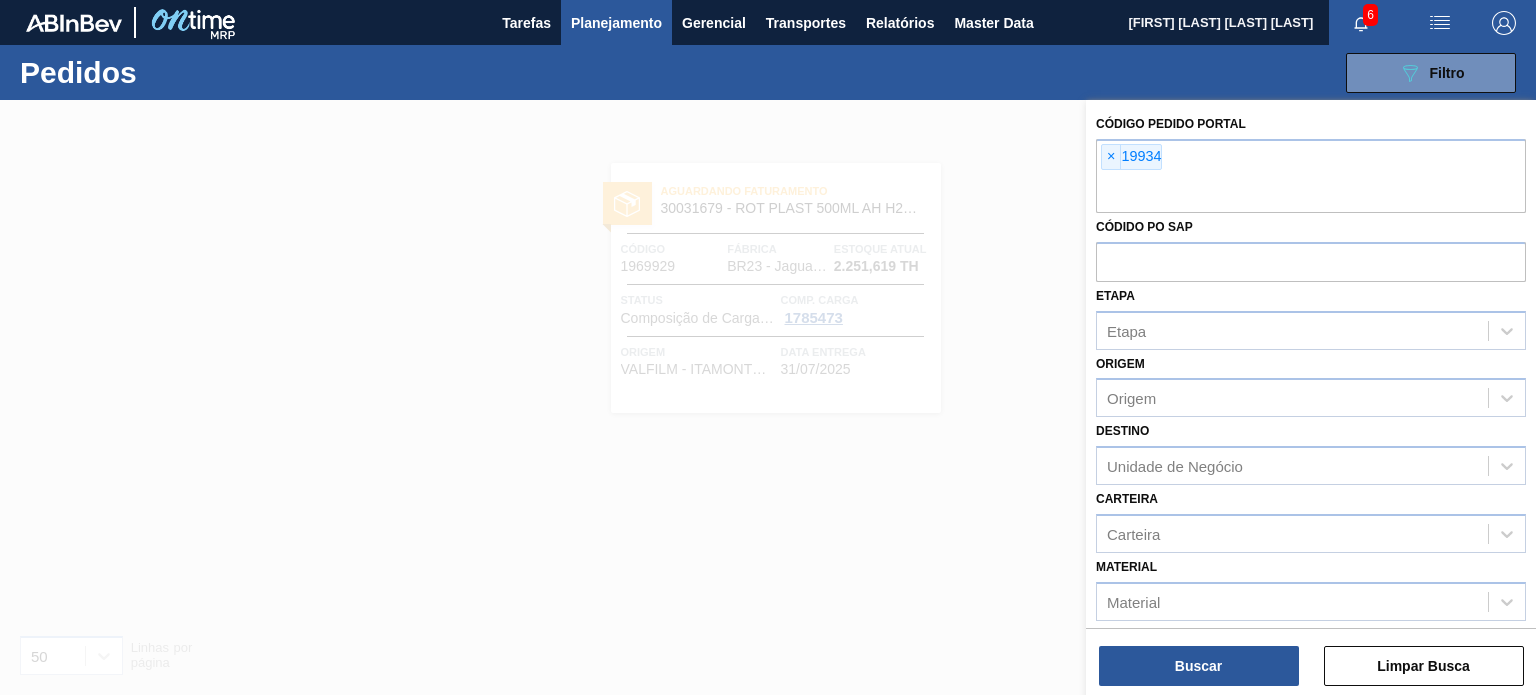 click on "Código Pedido Portal  ×  19934 Códido PO SAP Etapa Etapa Origem Origem Destino Unidade de Negócio Carteira Carteira Material Material Data de Entrega de Data de Entrega até Hora entrega de Hora entrega até Mostrar itens pendentes" at bounding box center (1311, 451) 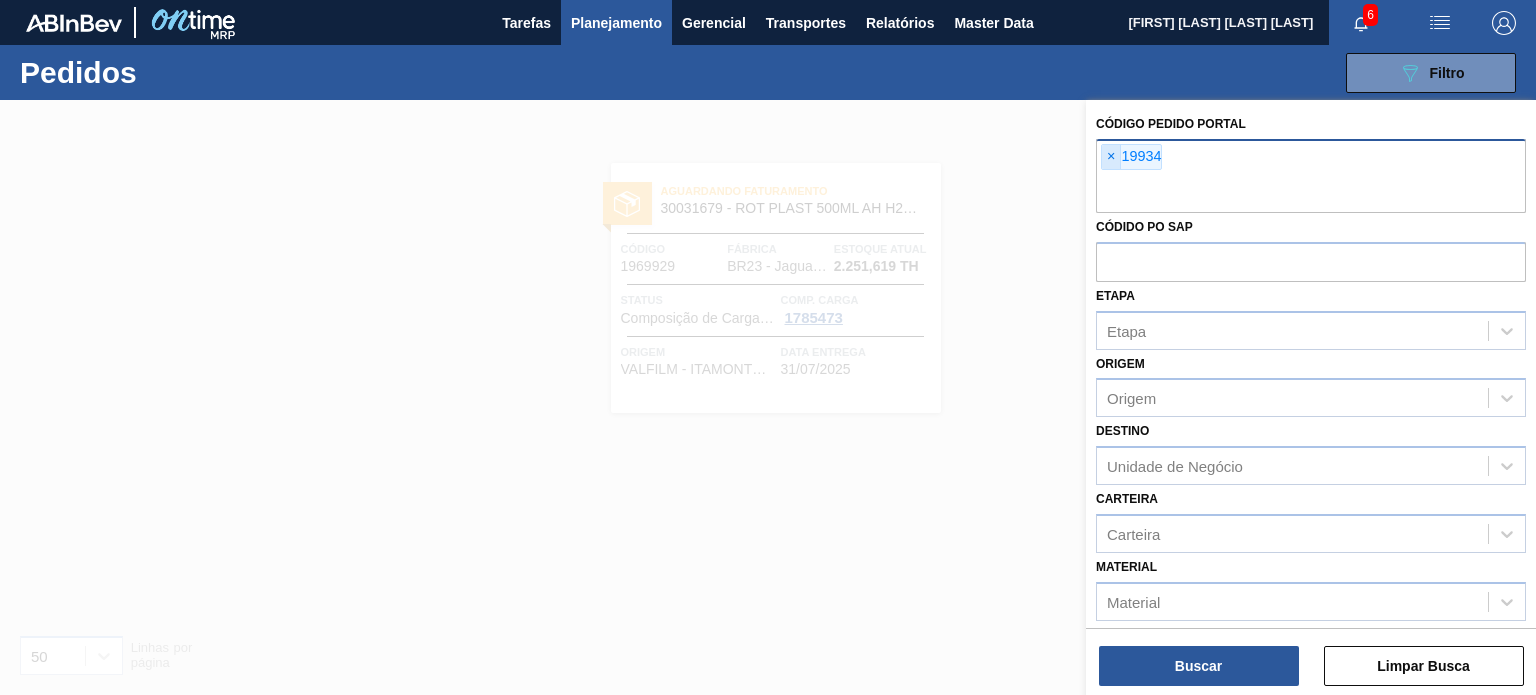 click on "×" at bounding box center [1111, 157] 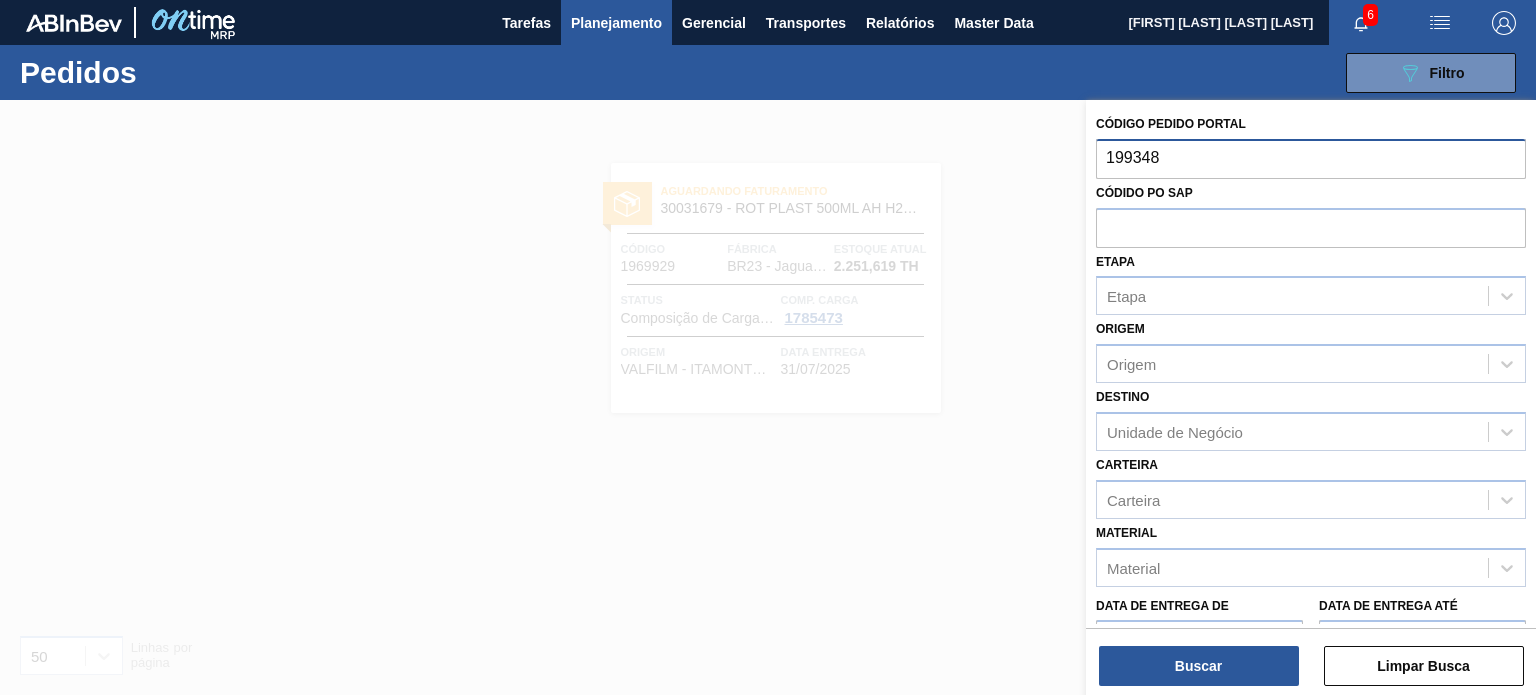 type on "1993485" 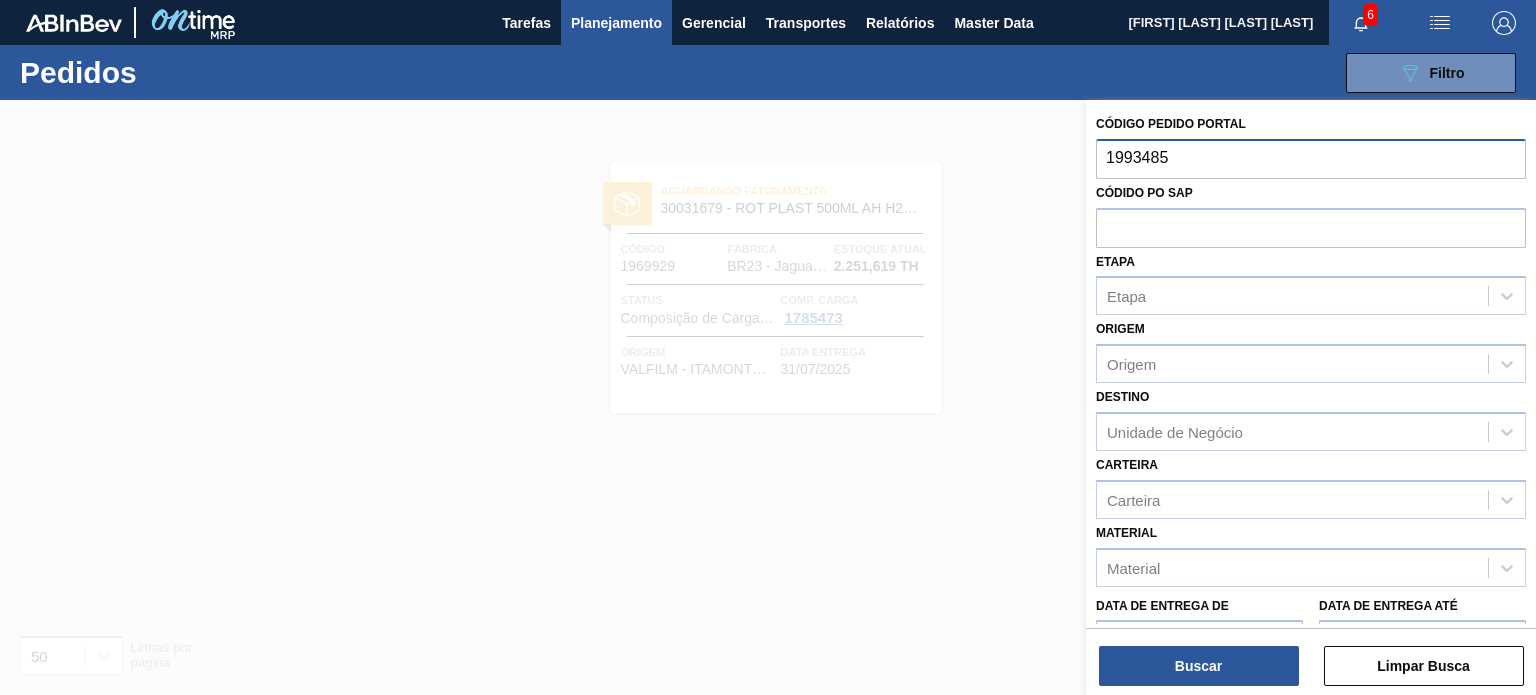 type 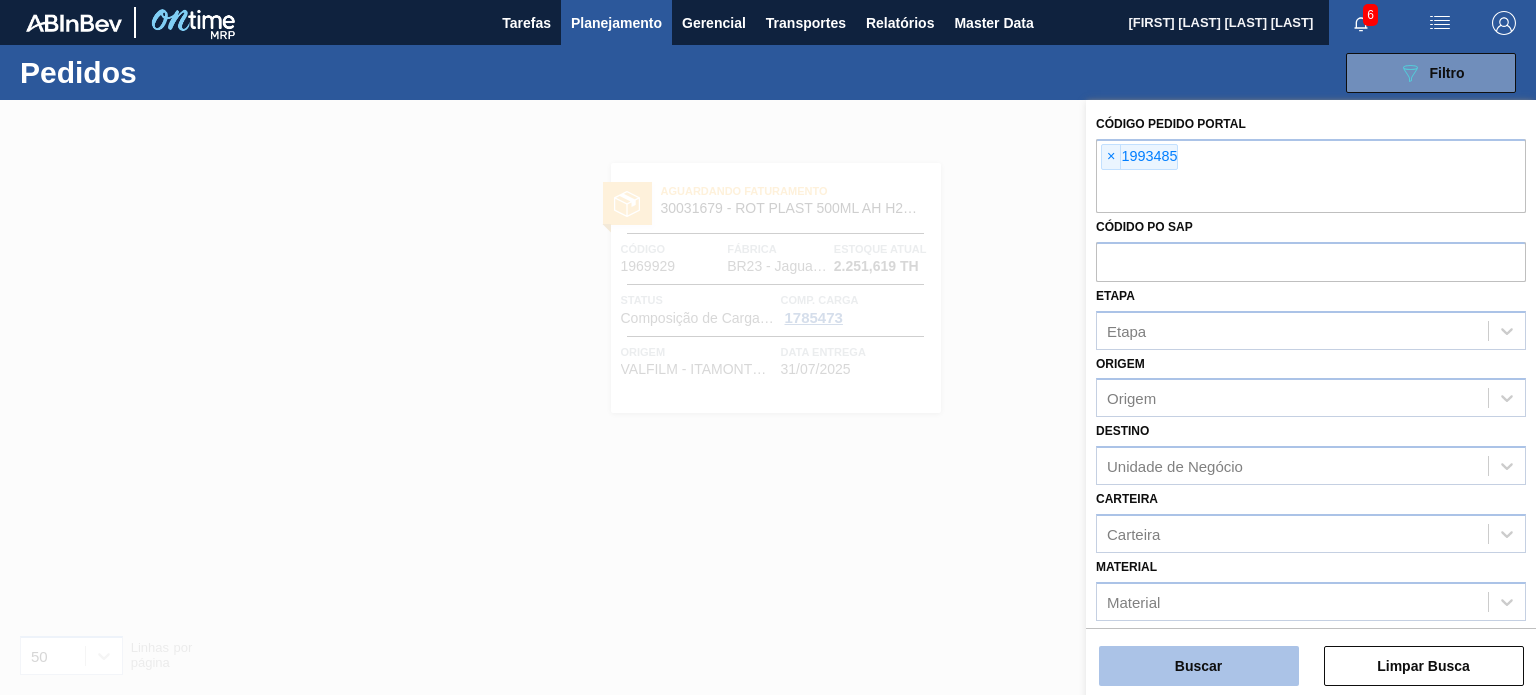 click on "Buscar" at bounding box center (1199, 666) 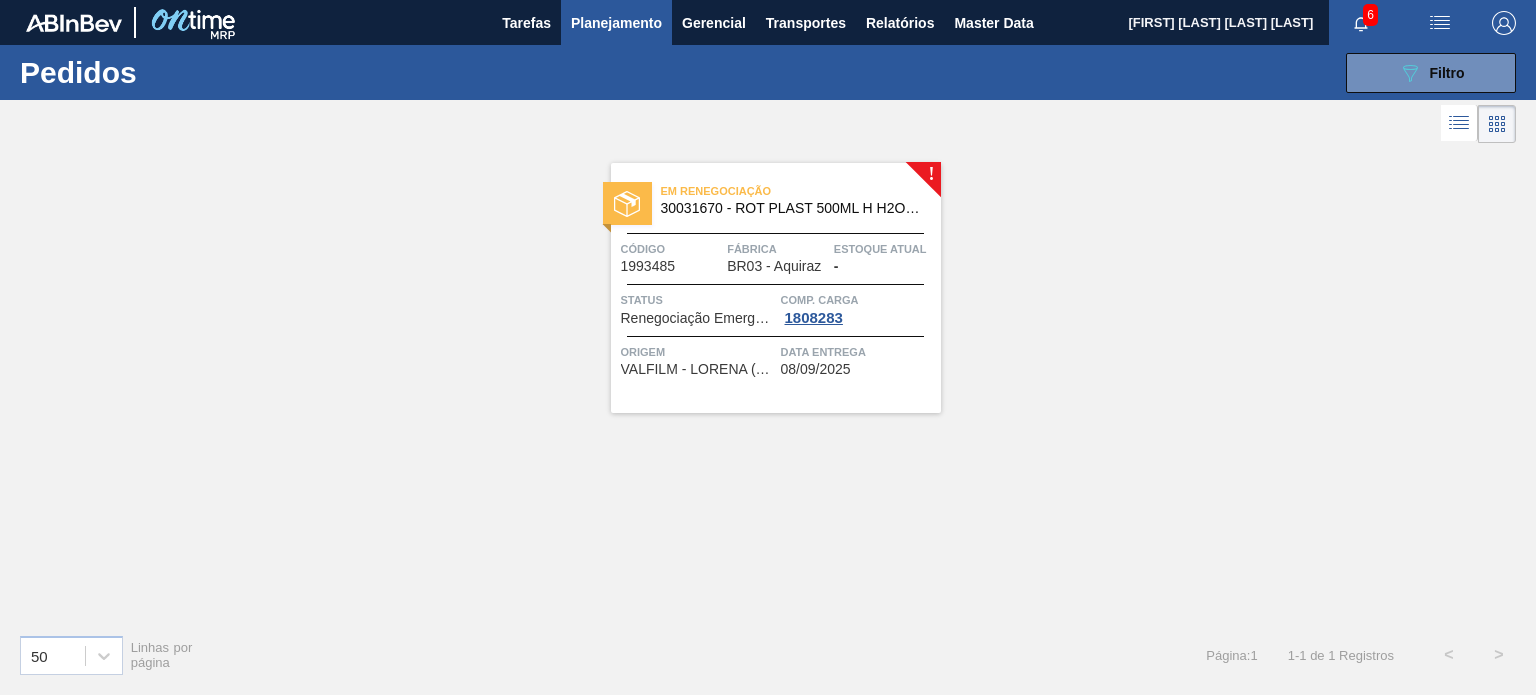 click on "Em renegociação [NUMBER] - ROT PLAST 500ML H H2OH LIMONETO IN211 Código [NUMBER] Fábrica BR03 - [CITY] Estoque atual - Status Renegociação Emergencial de Pedido Comp. Carga [NUMBER] Origem VALFILM - [CITY] ([STATE]) Data entrega [DATE]" at bounding box center (776, 288) 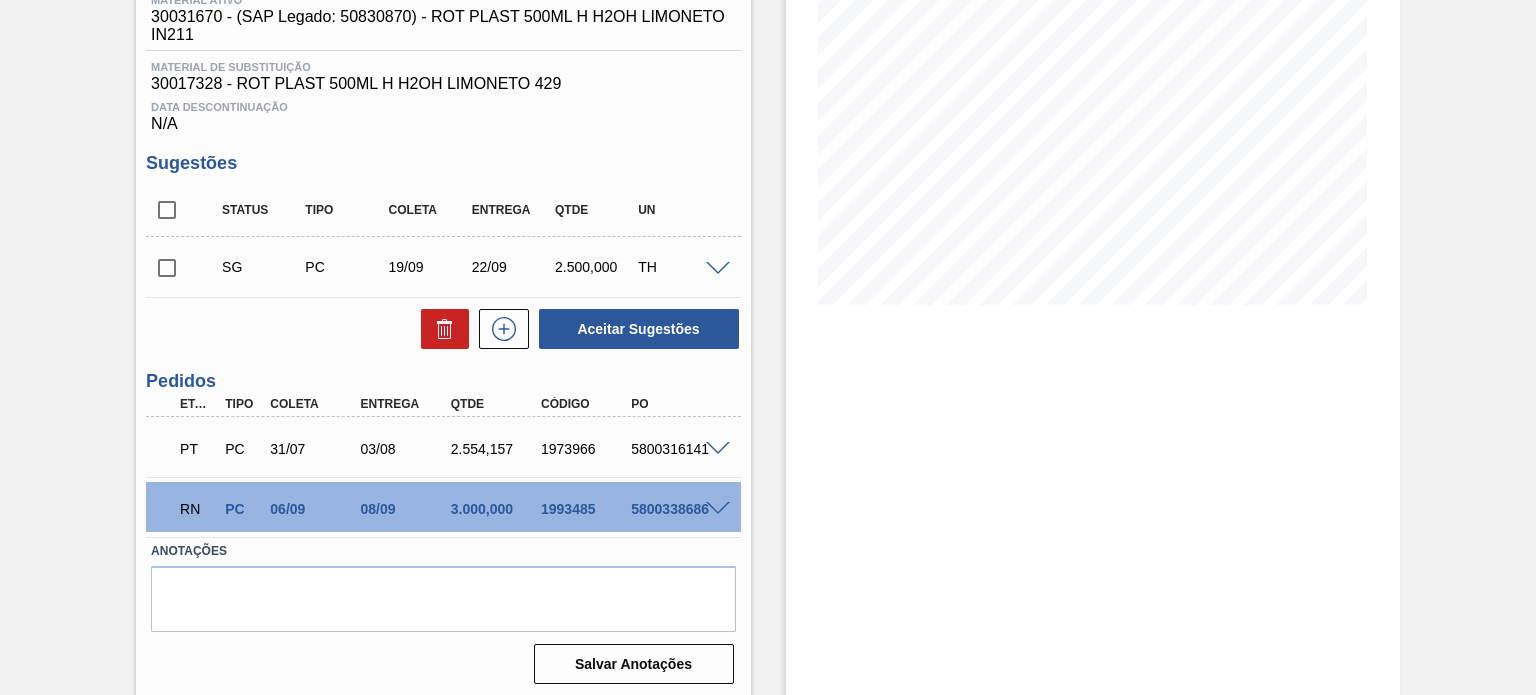 scroll, scrollTop: 286, scrollLeft: 0, axis: vertical 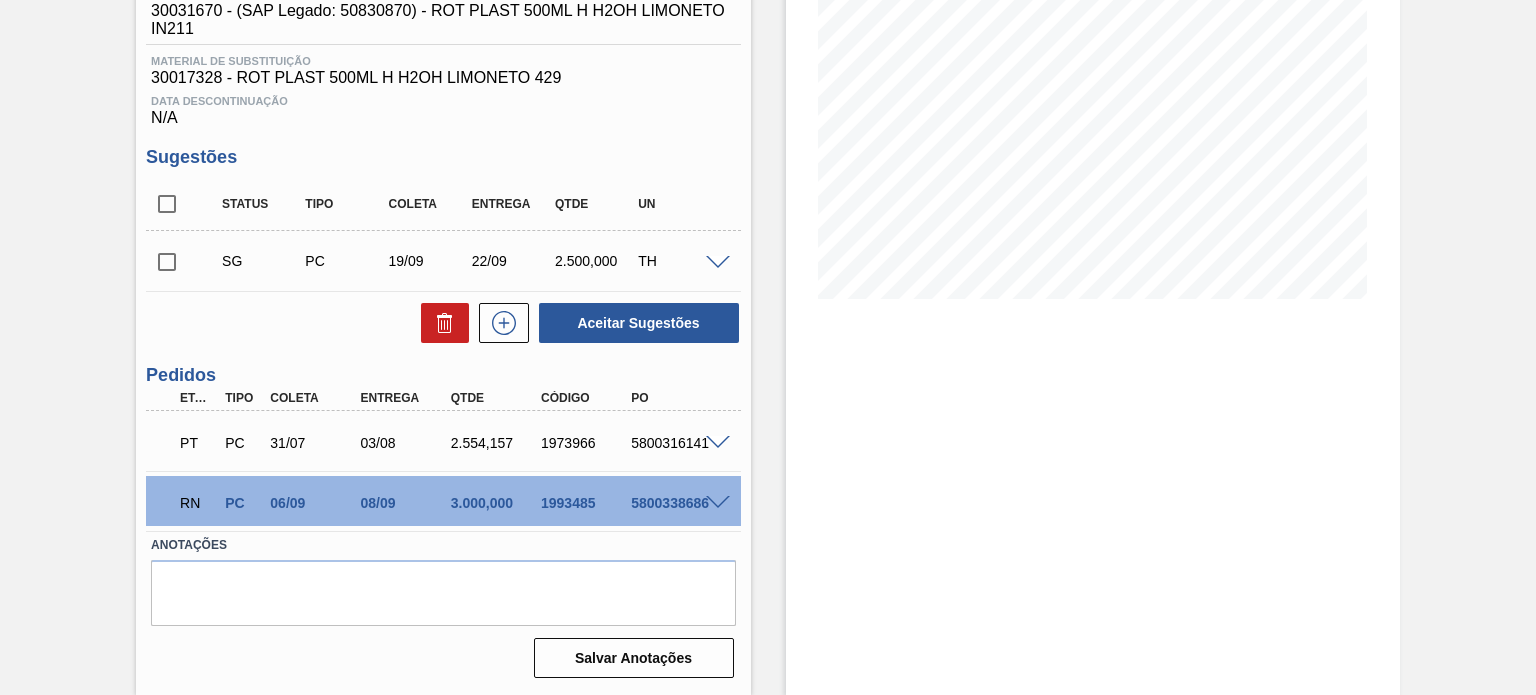 click at bounding box center (718, 503) 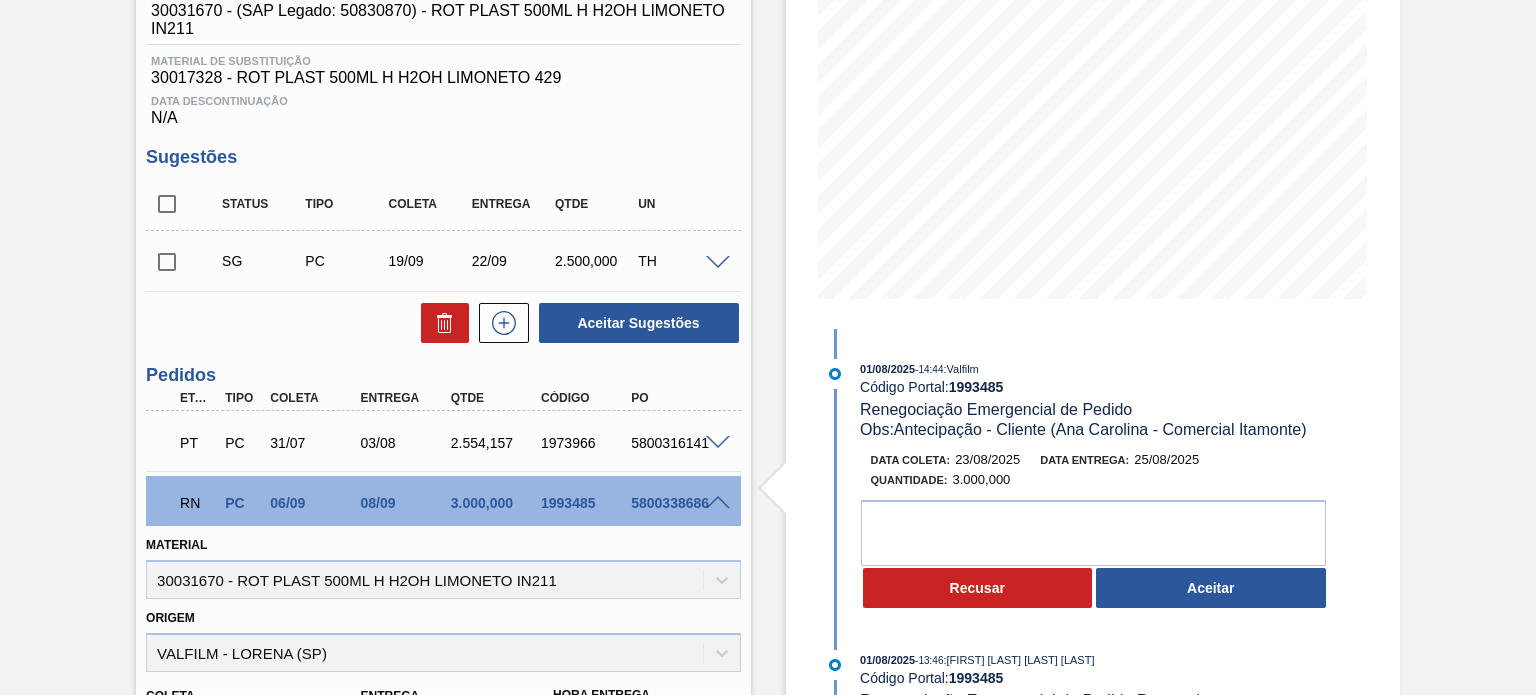 click on "Aceitar" at bounding box center [1211, 588] 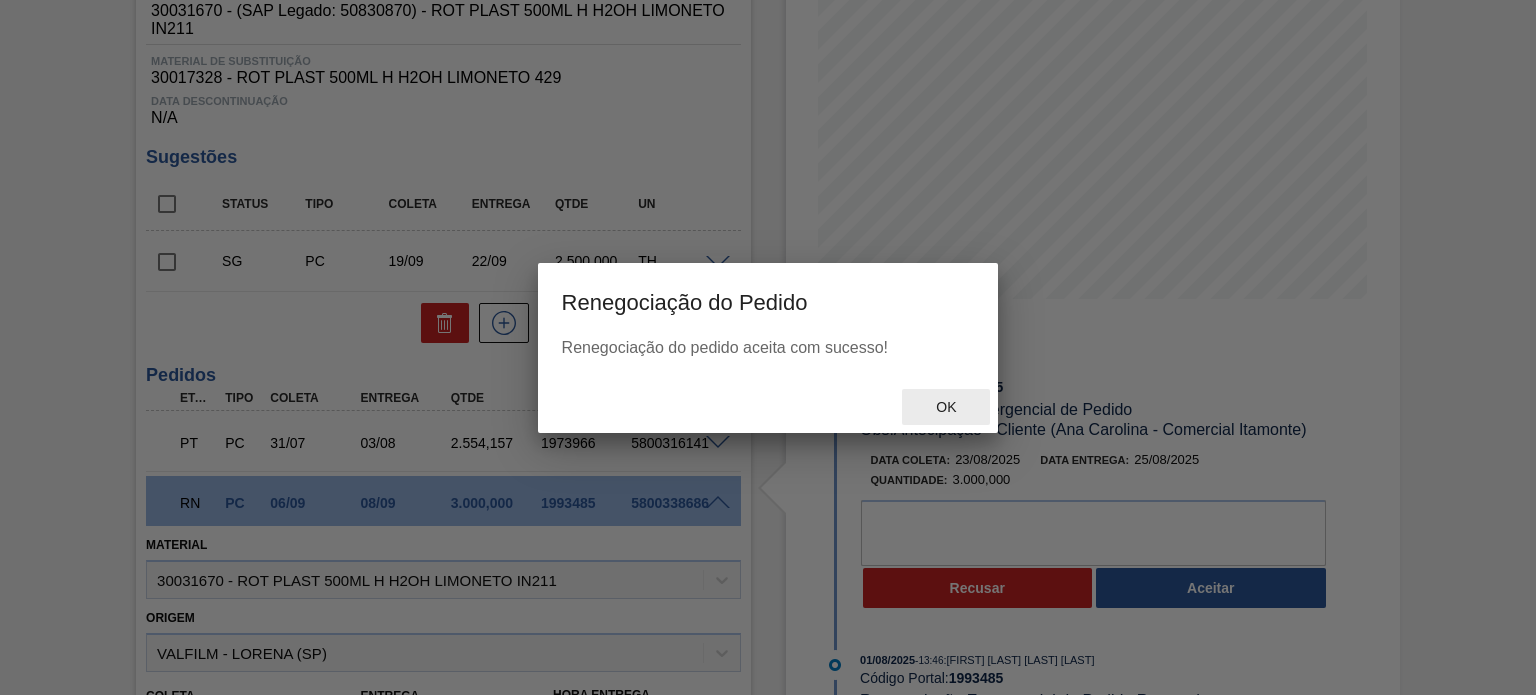click on "Ok" at bounding box center [946, 407] 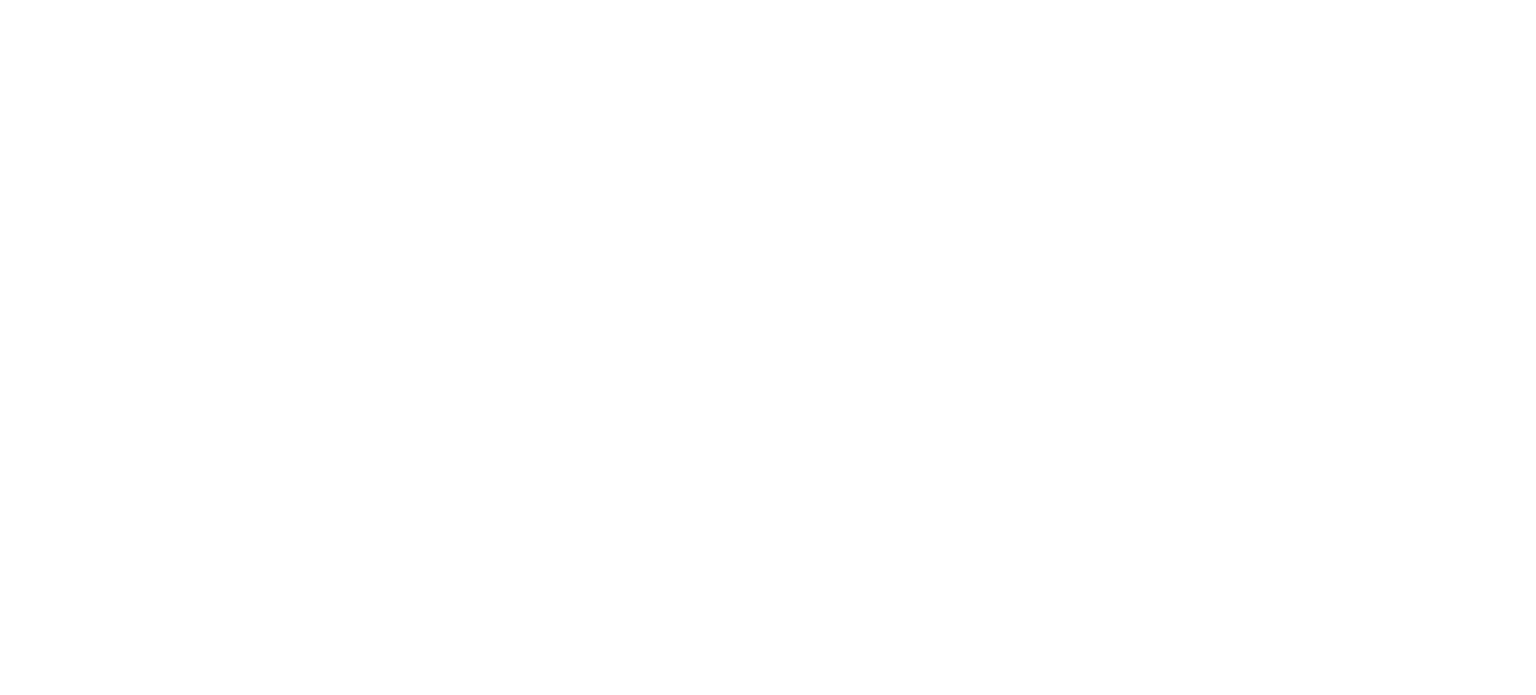 scroll, scrollTop: 0, scrollLeft: 0, axis: both 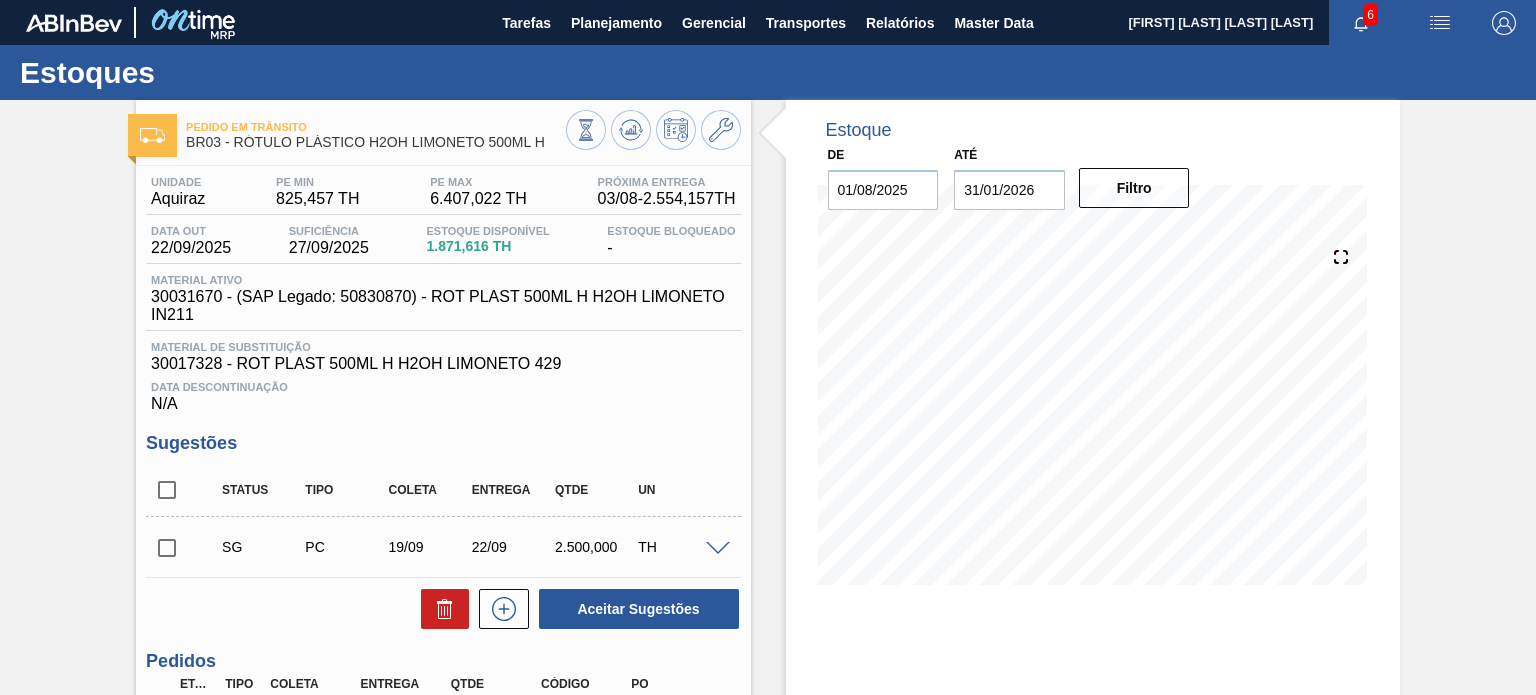 click 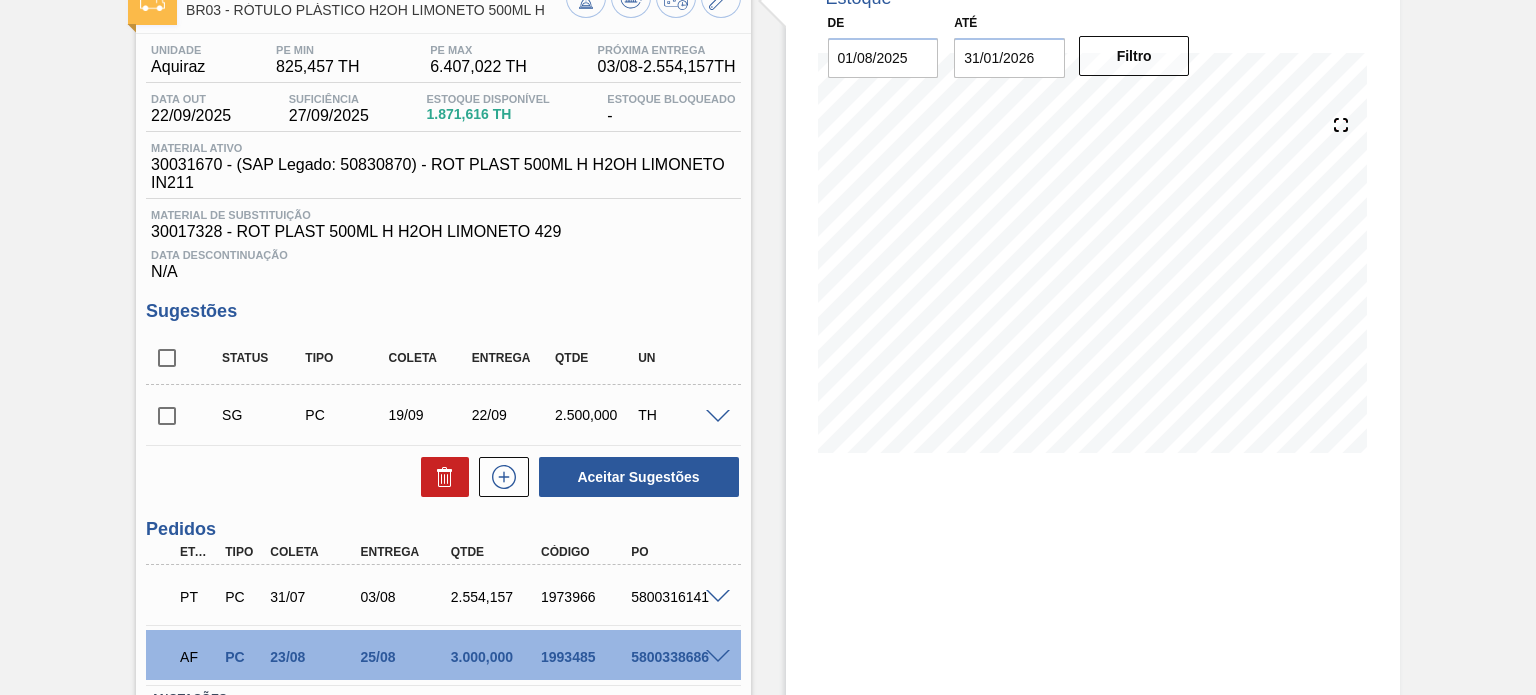 scroll, scrollTop: 286, scrollLeft: 0, axis: vertical 